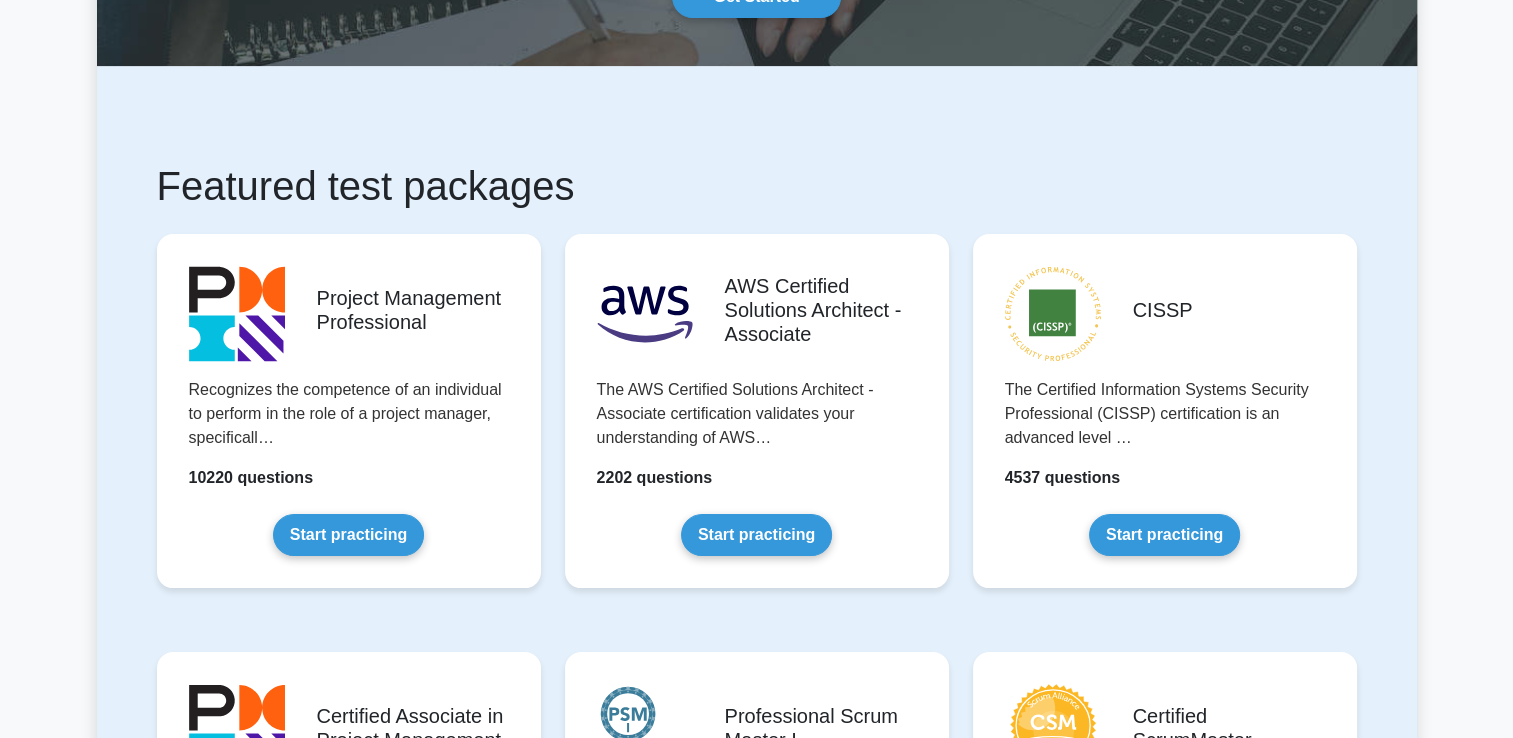 scroll, scrollTop: 0, scrollLeft: 0, axis: both 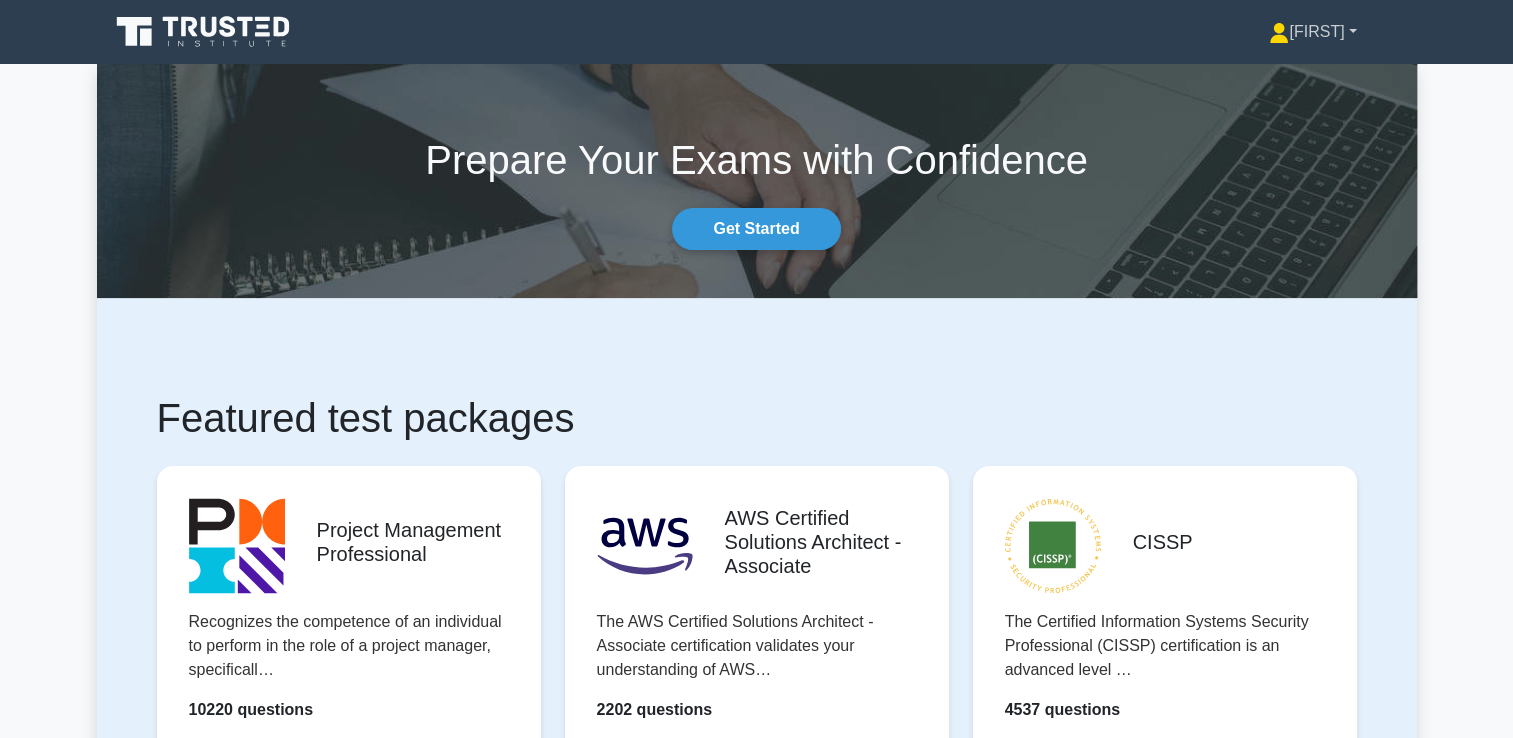 click on "[FIRST]" at bounding box center (1312, 32) 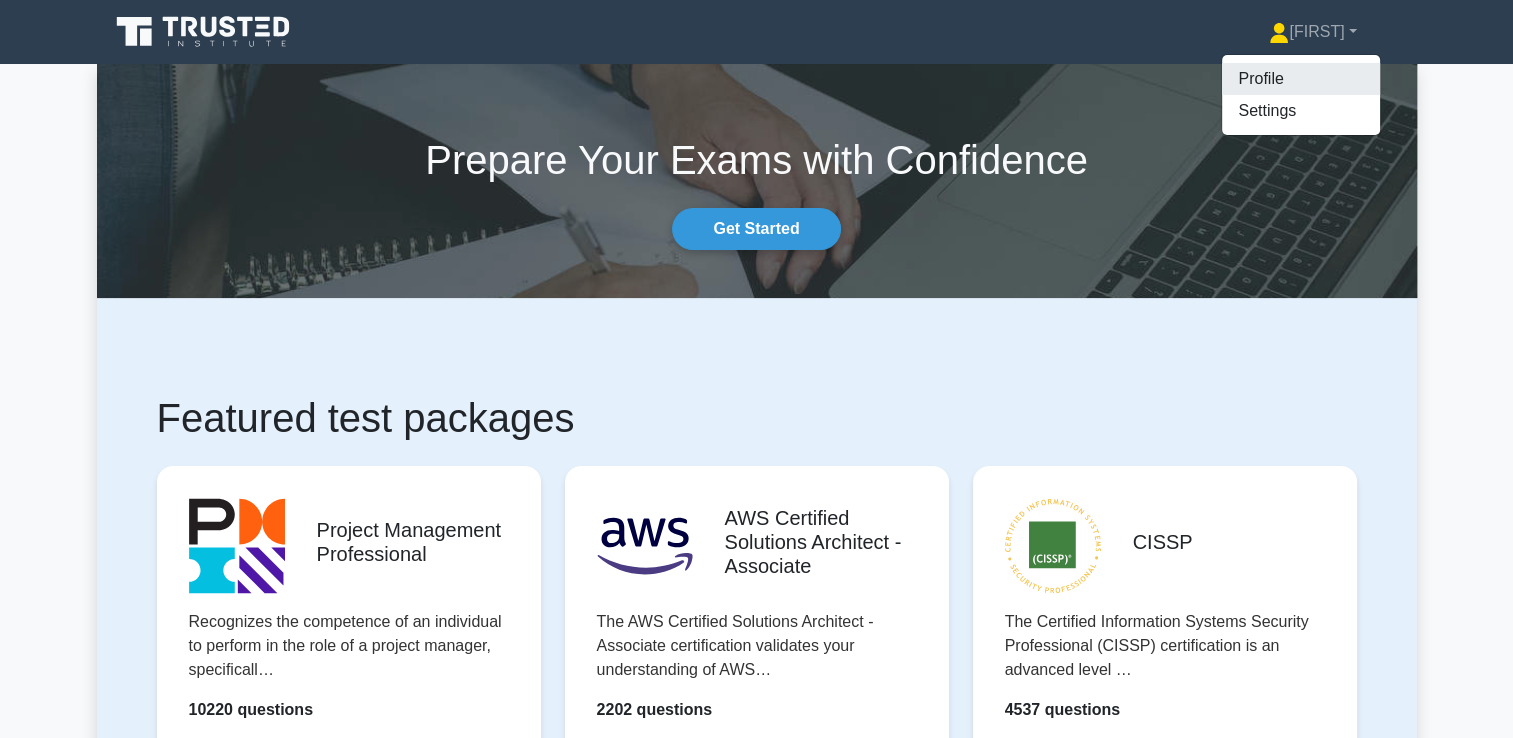 click on "Profile" at bounding box center (1301, 79) 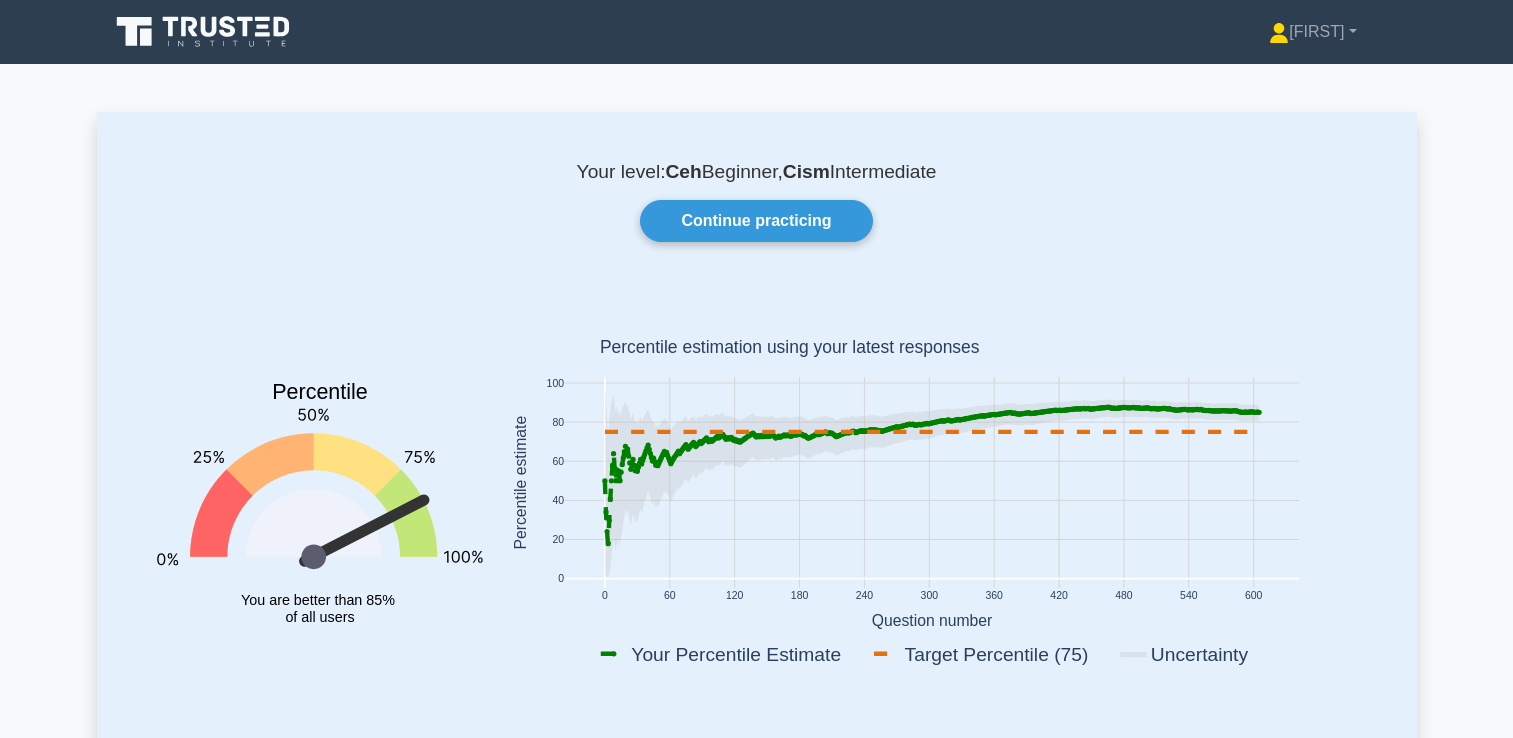 scroll, scrollTop: 0, scrollLeft: 0, axis: both 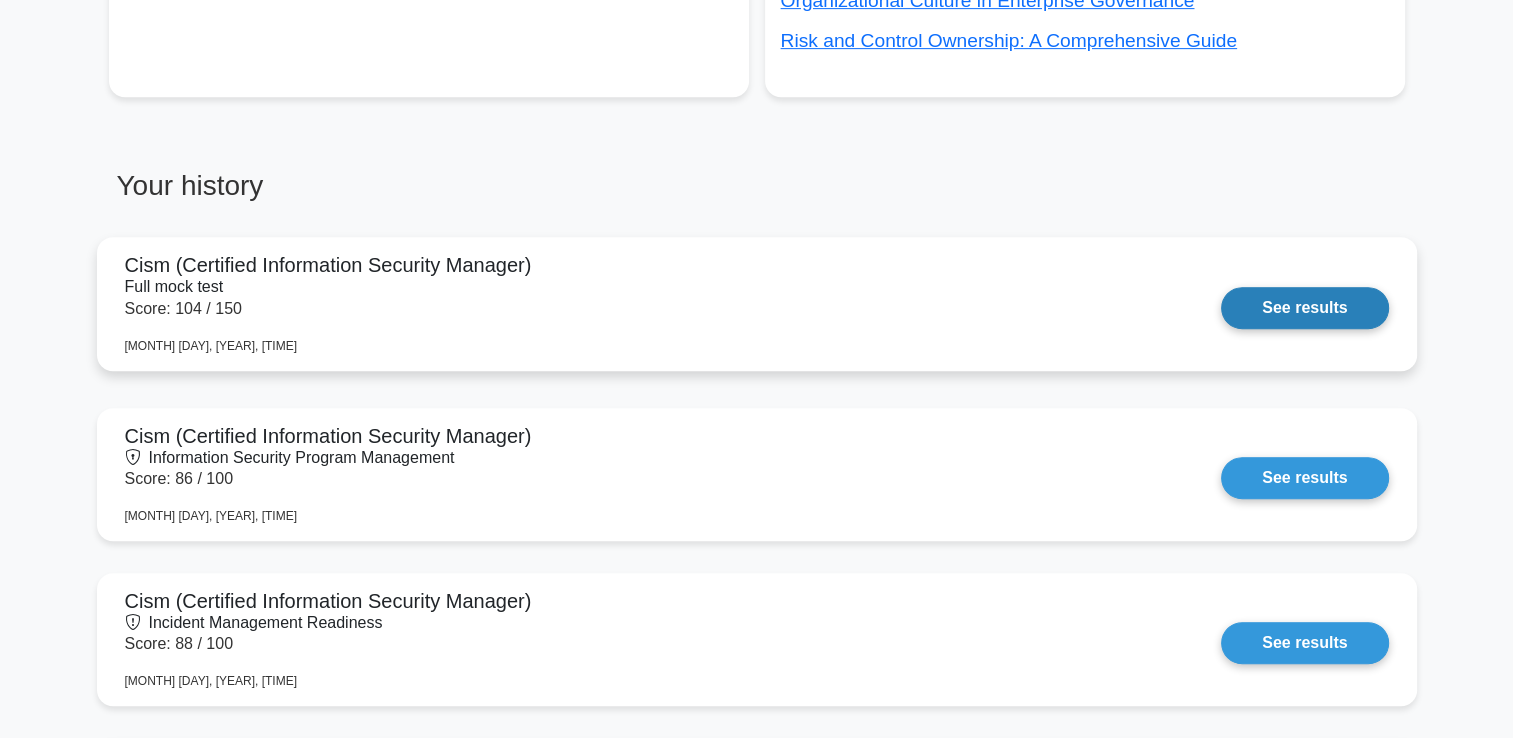 click on "See results" at bounding box center [1304, 308] 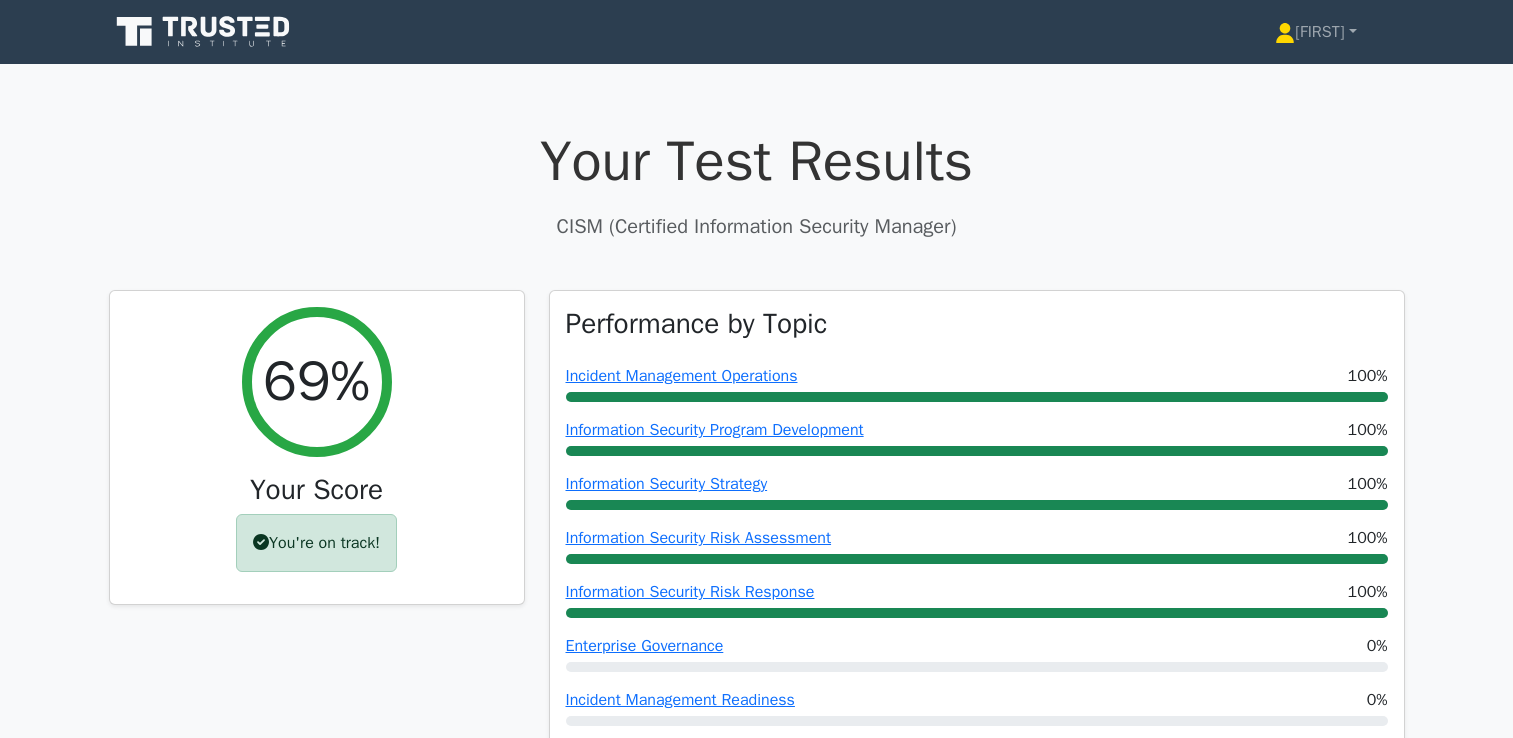 scroll, scrollTop: 0, scrollLeft: 0, axis: both 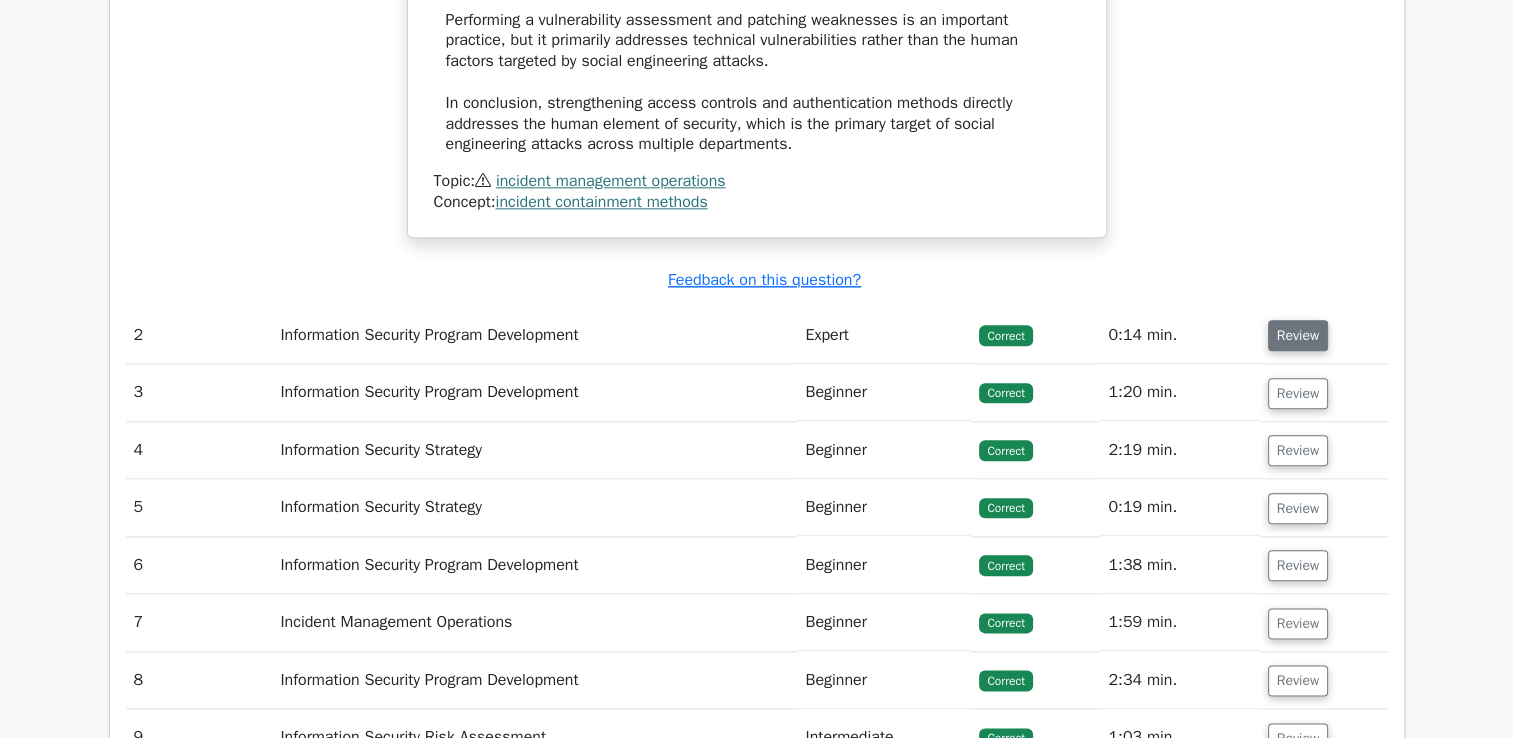 click on "Review" at bounding box center (1298, 335) 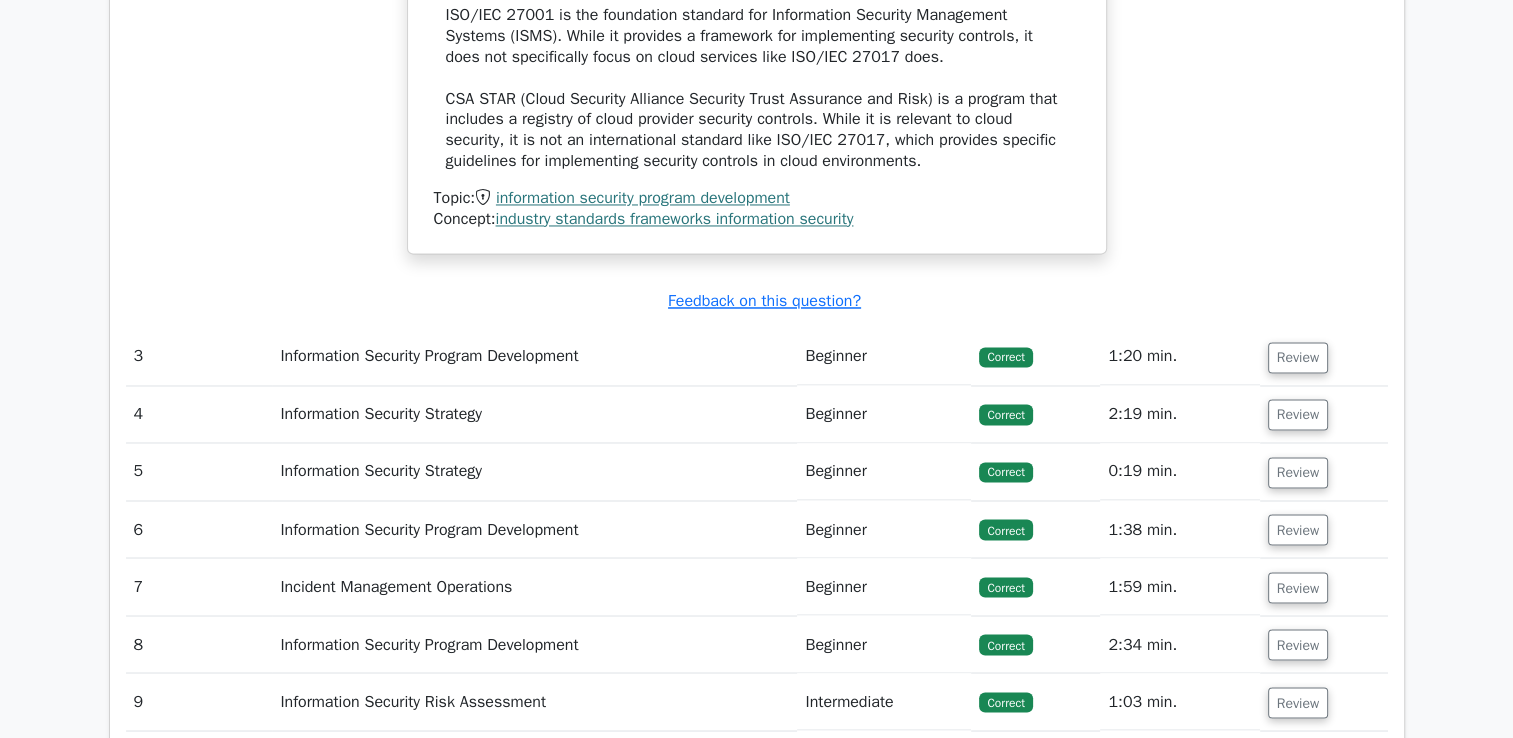 scroll, scrollTop: 3296, scrollLeft: 0, axis: vertical 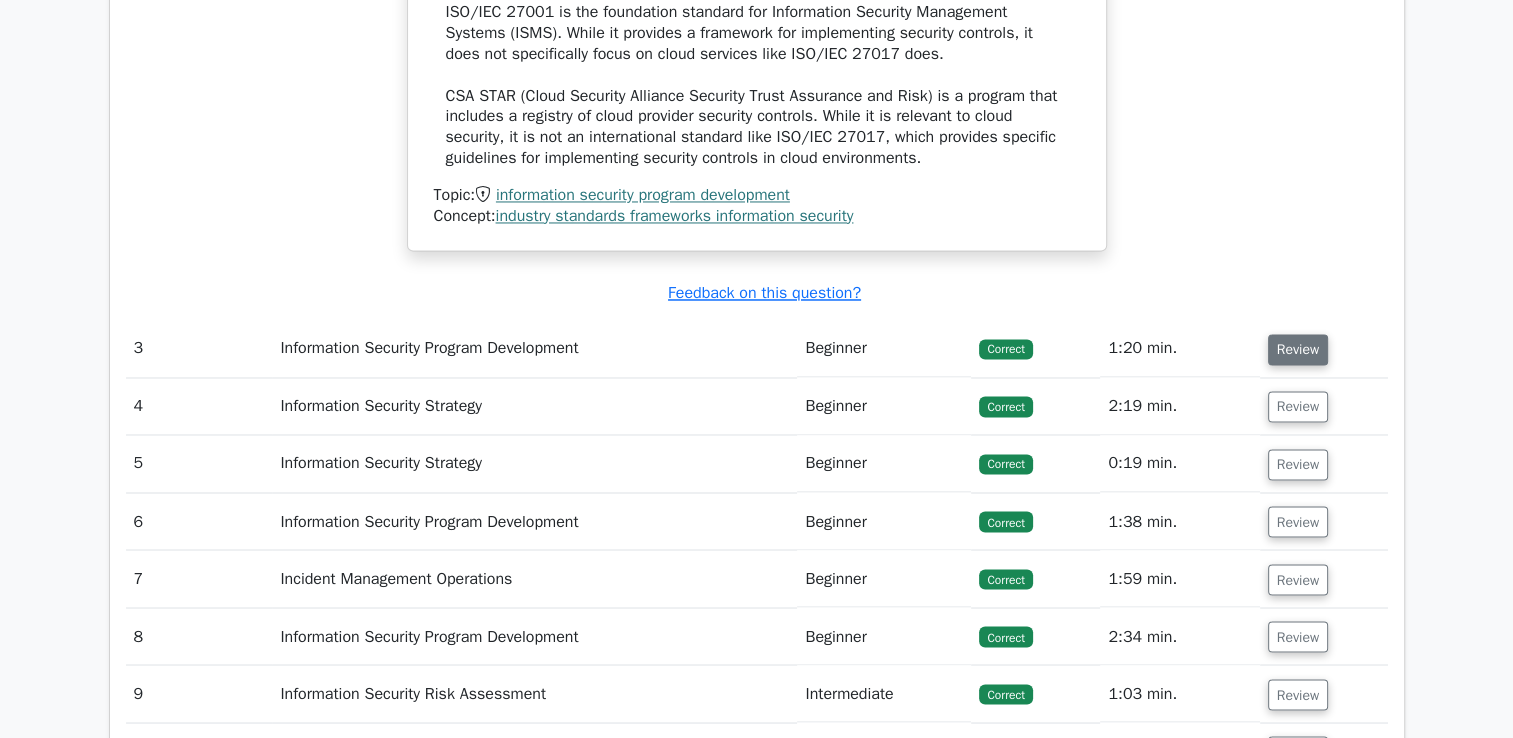 click on "Review" at bounding box center (1298, 349) 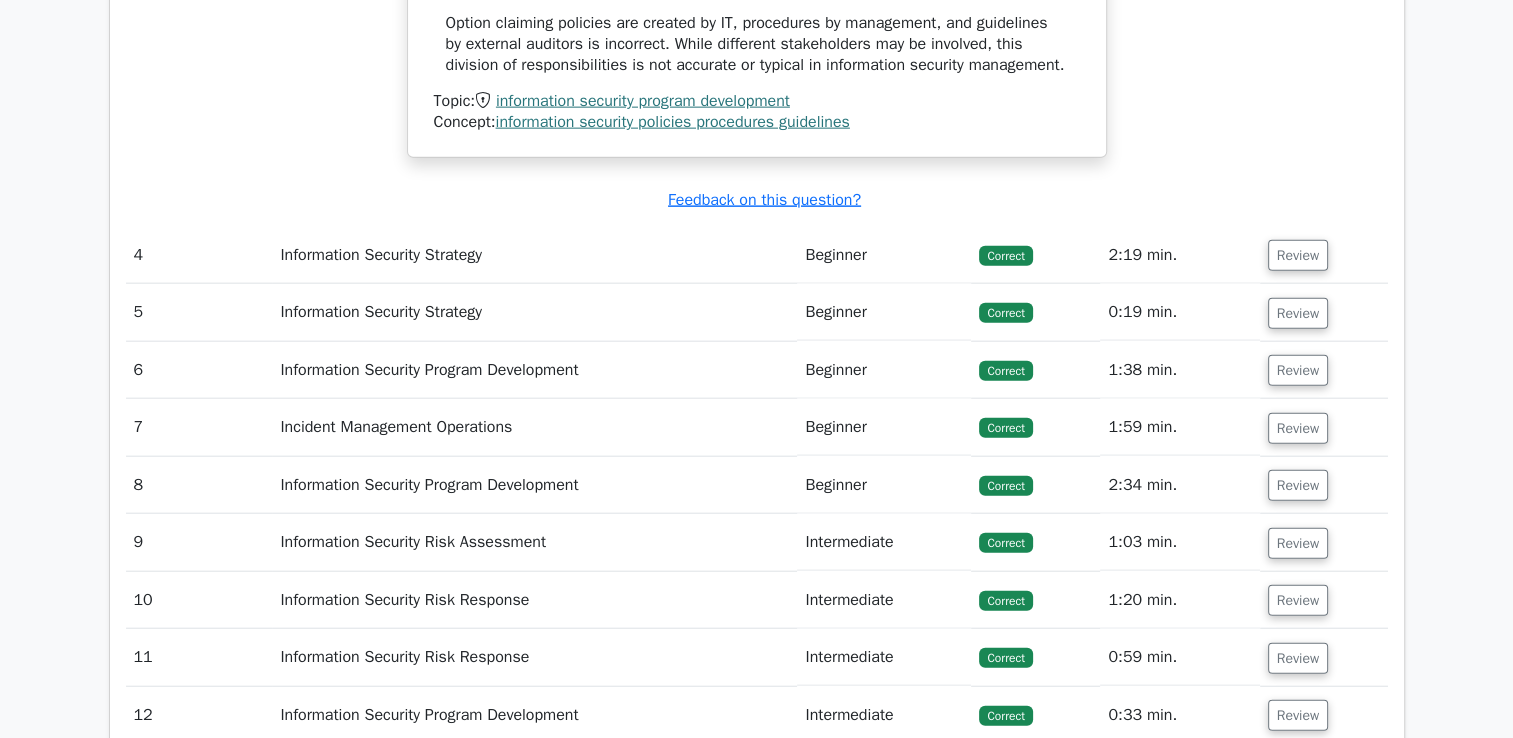 scroll, scrollTop: 4678, scrollLeft: 0, axis: vertical 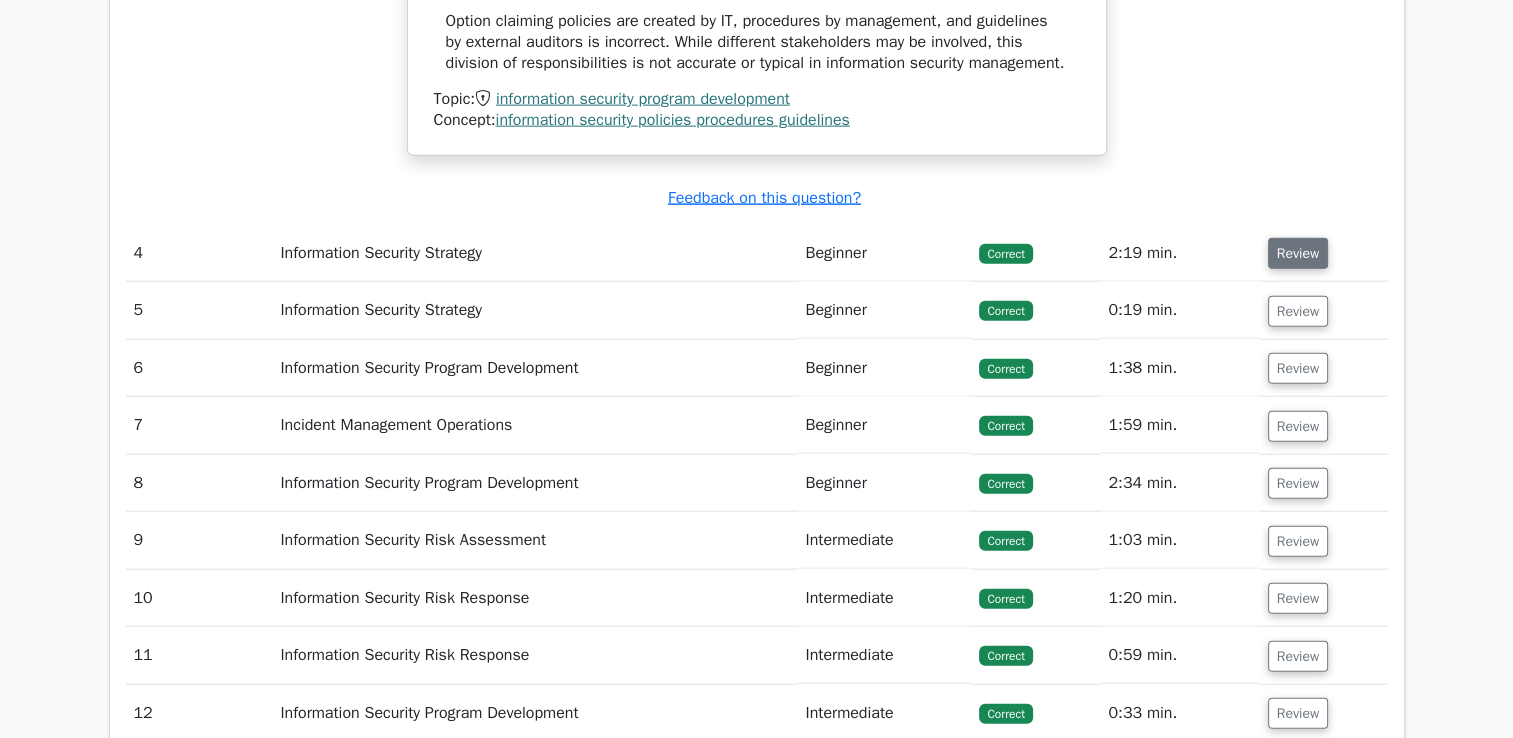 click on "Review" at bounding box center (1298, 253) 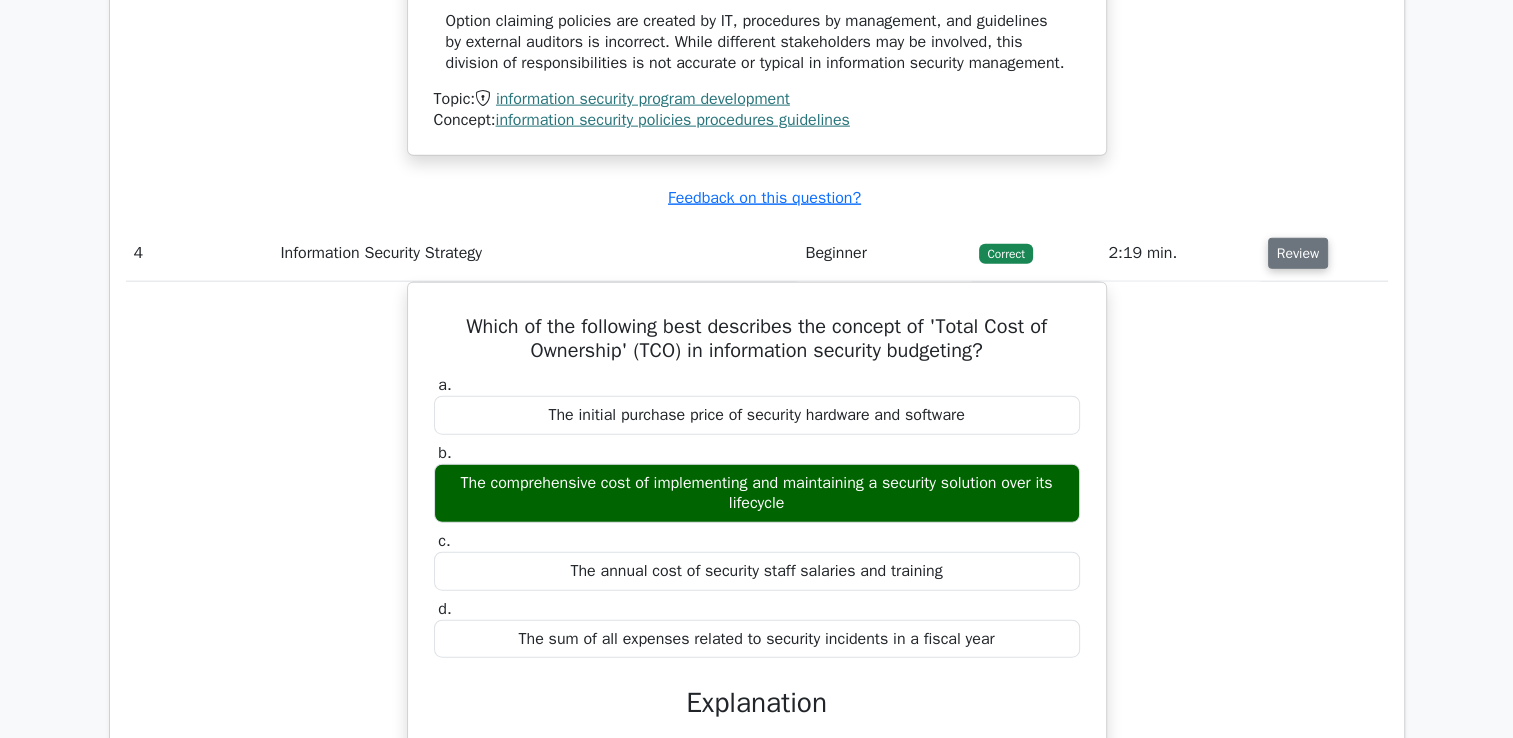 click on "Review" at bounding box center [1298, 253] 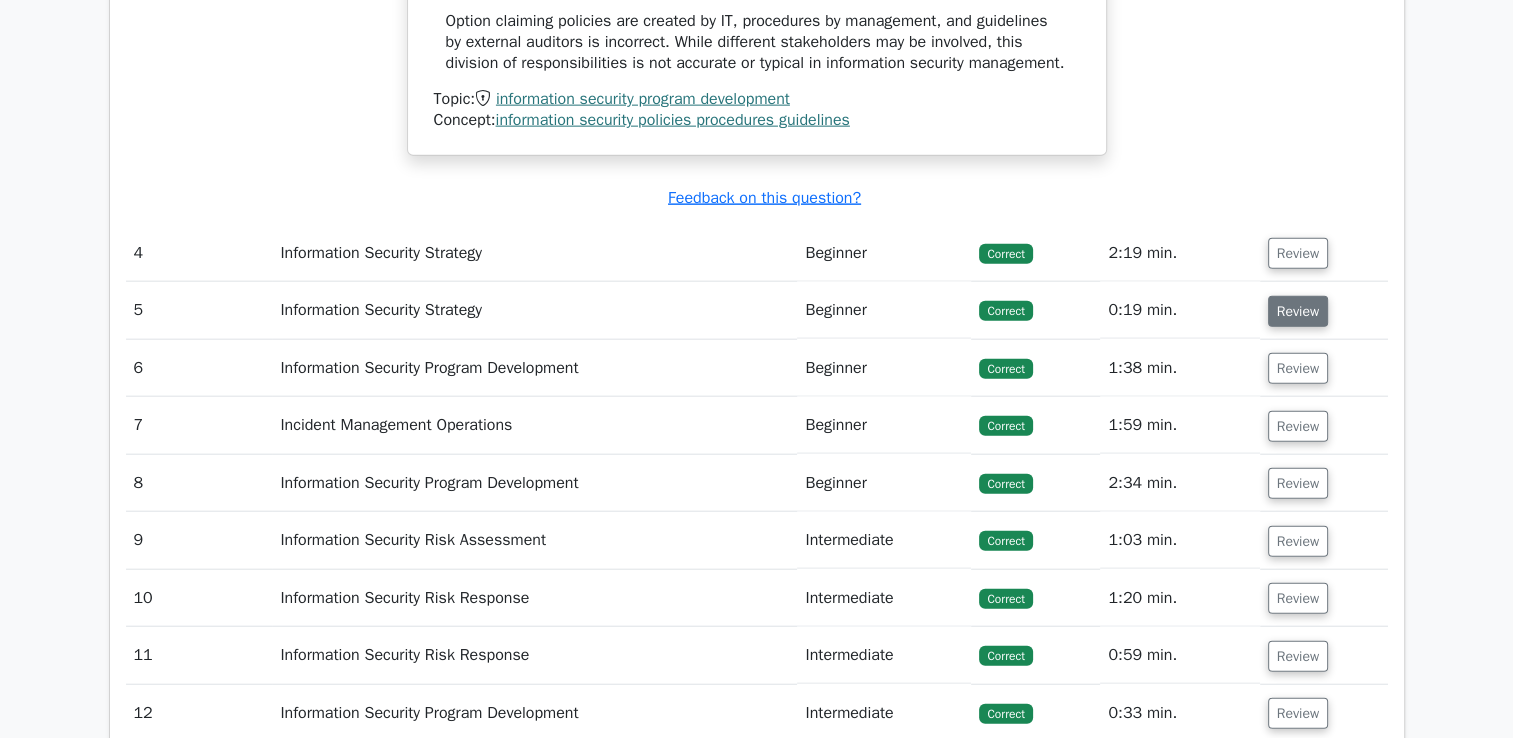 click on "Review" at bounding box center [1298, 311] 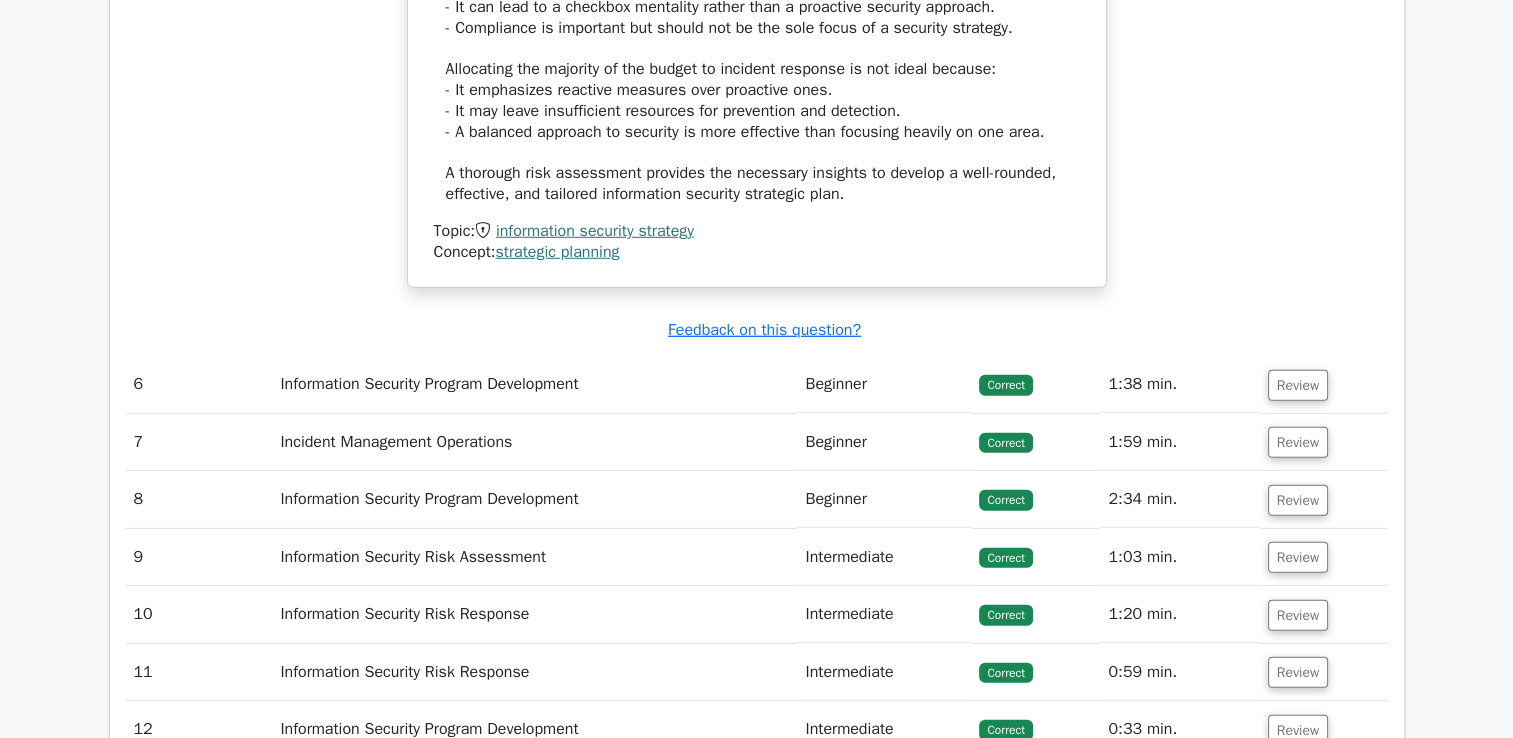 scroll, scrollTop: 5828, scrollLeft: 0, axis: vertical 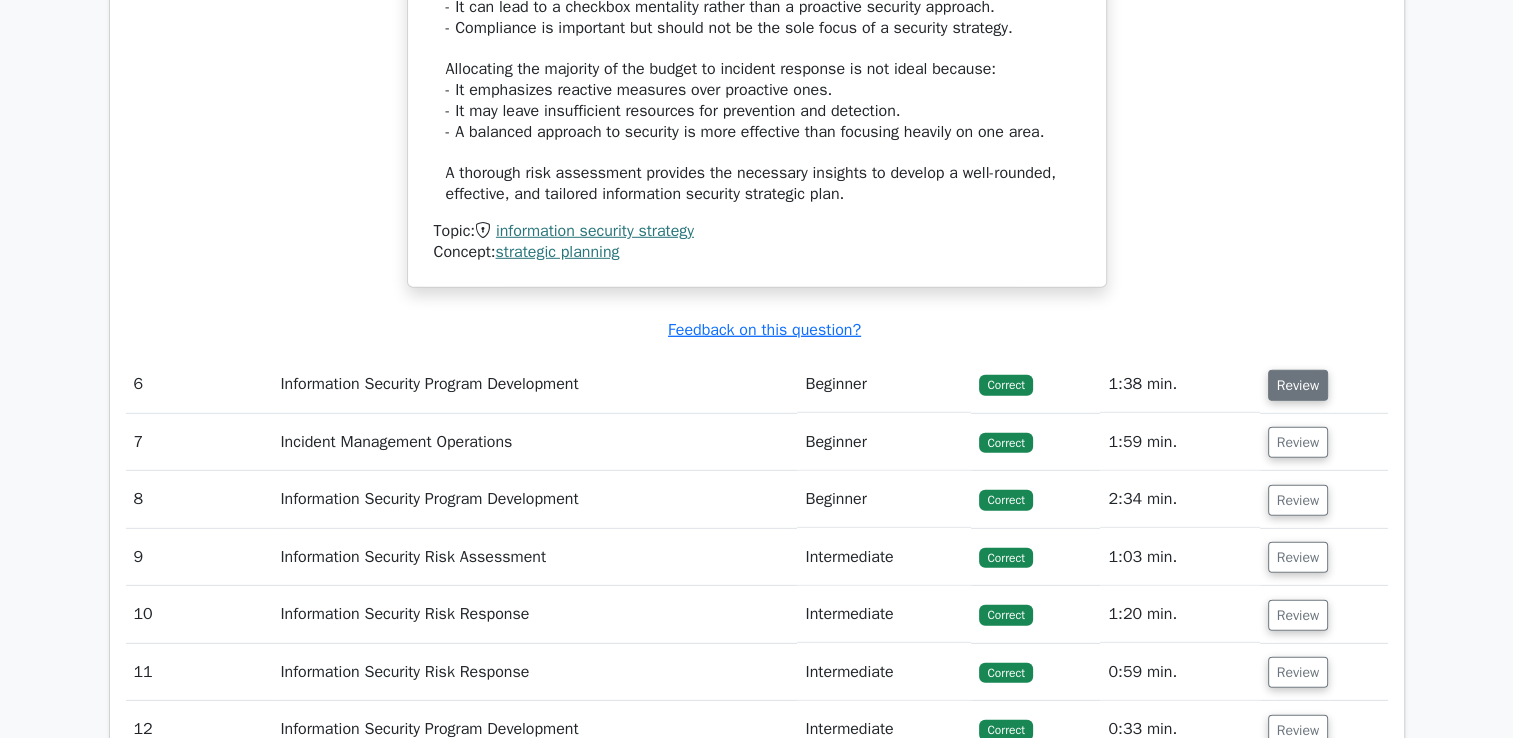 click on "Review" at bounding box center [1298, 385] 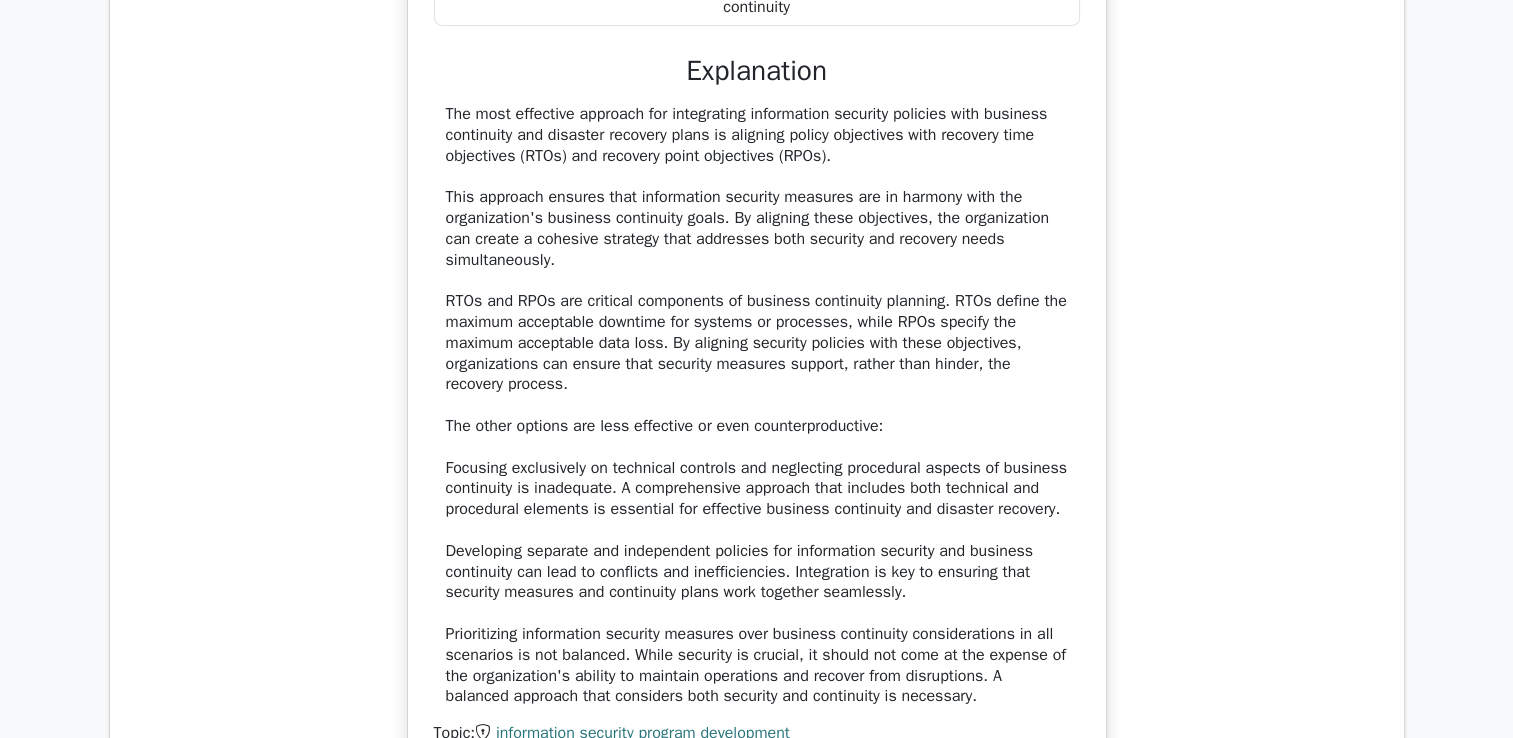 scroll, scrollTop: 6679, scrollLeft: 0, axis: vertical 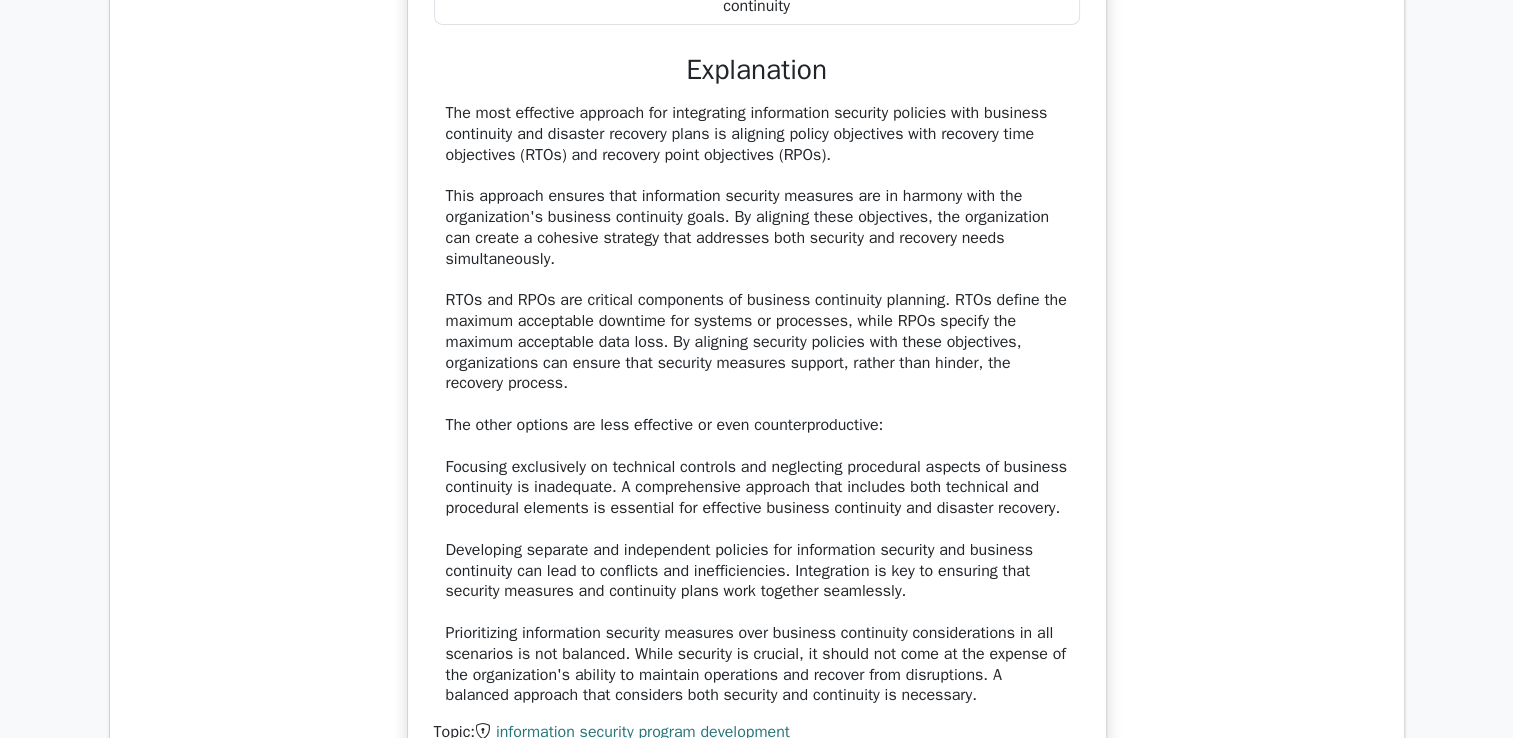 click on "Which of the following is the most effective approach for integrating information security policies with business continuity and disaster recovery plans?
a.
Prioritizing information security measures over business continuity considerations in all scenarios
b.
c. d." at bounding box center (757, 188) 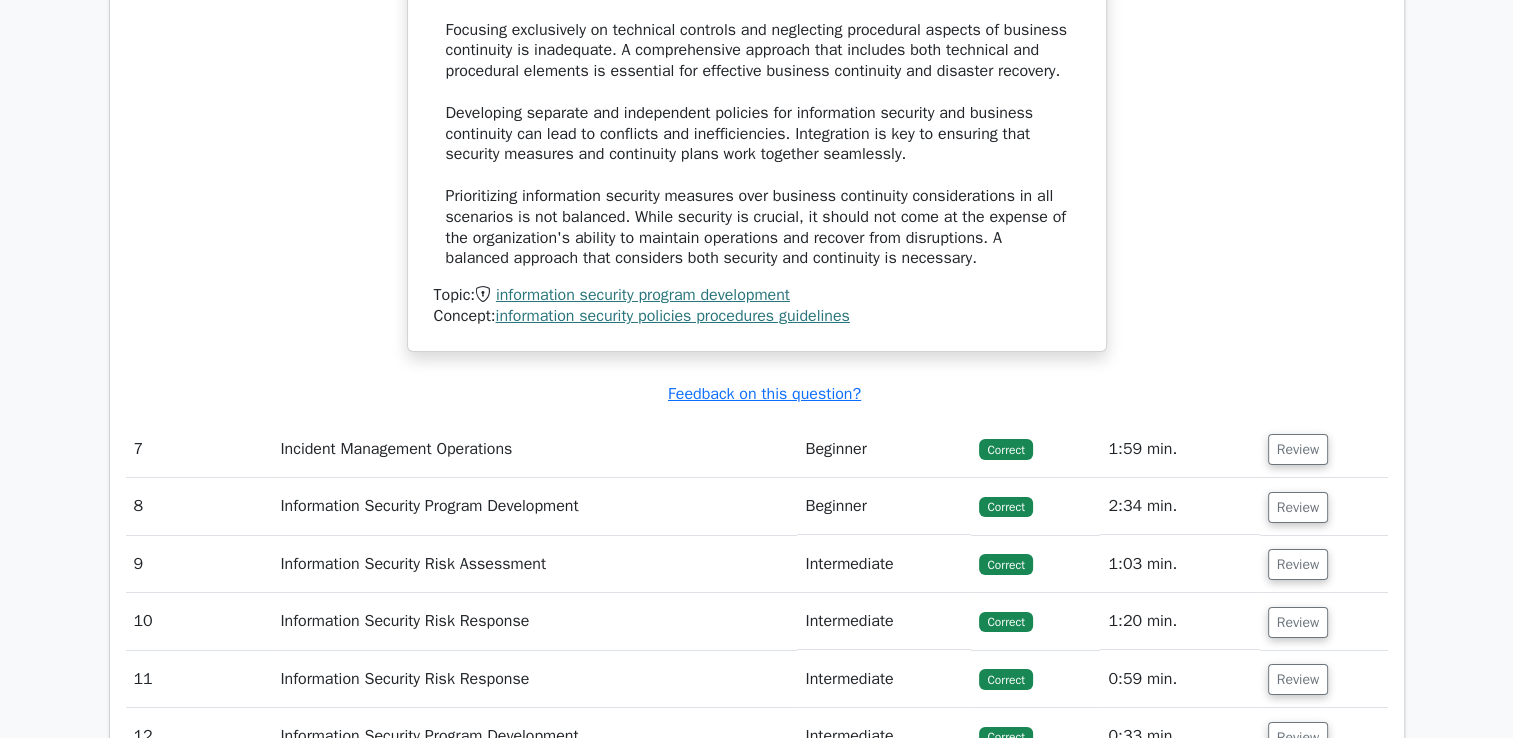 scroll, scrollTop: 7408, scrollLeft: 0, axis: vertical 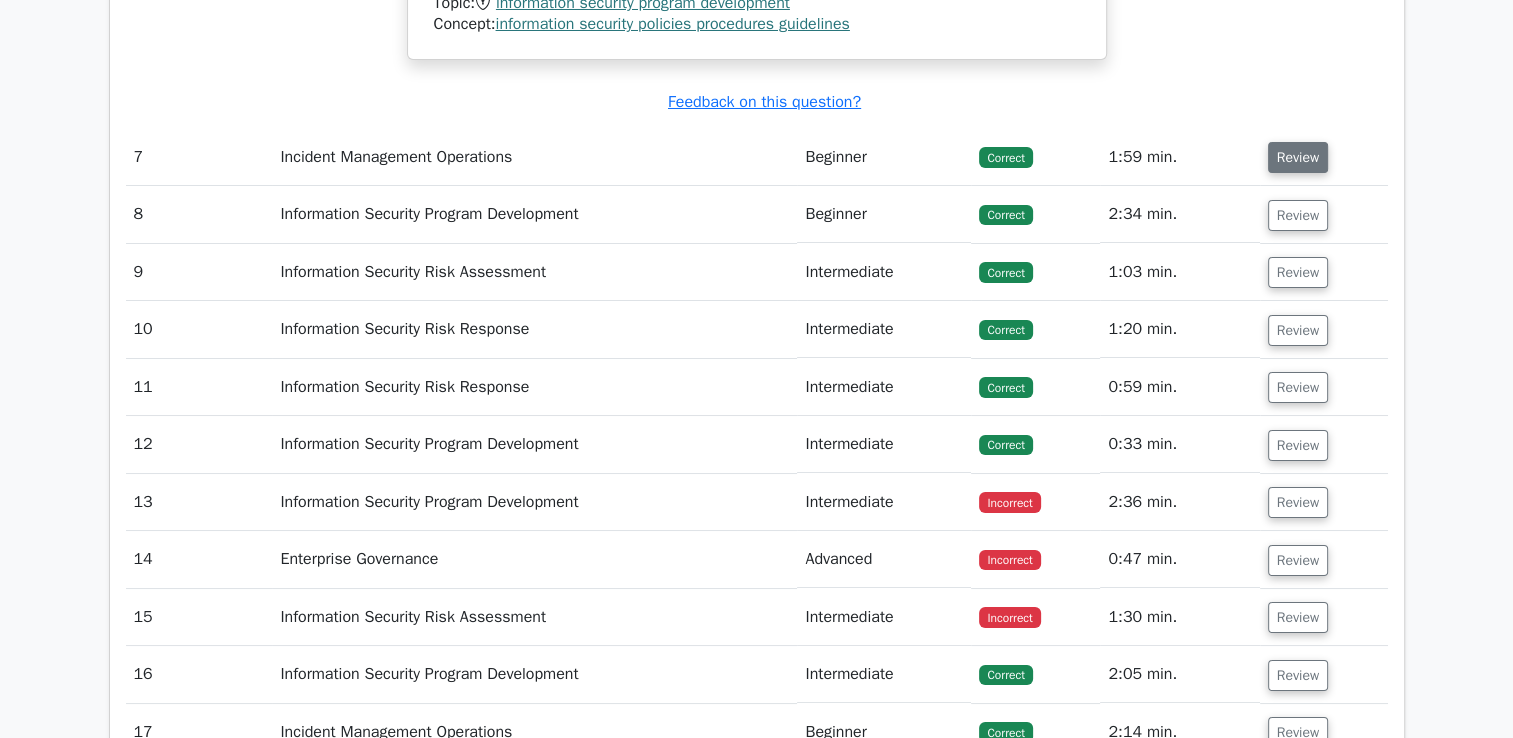 click on "Review" at bounding box center (1298, 157) 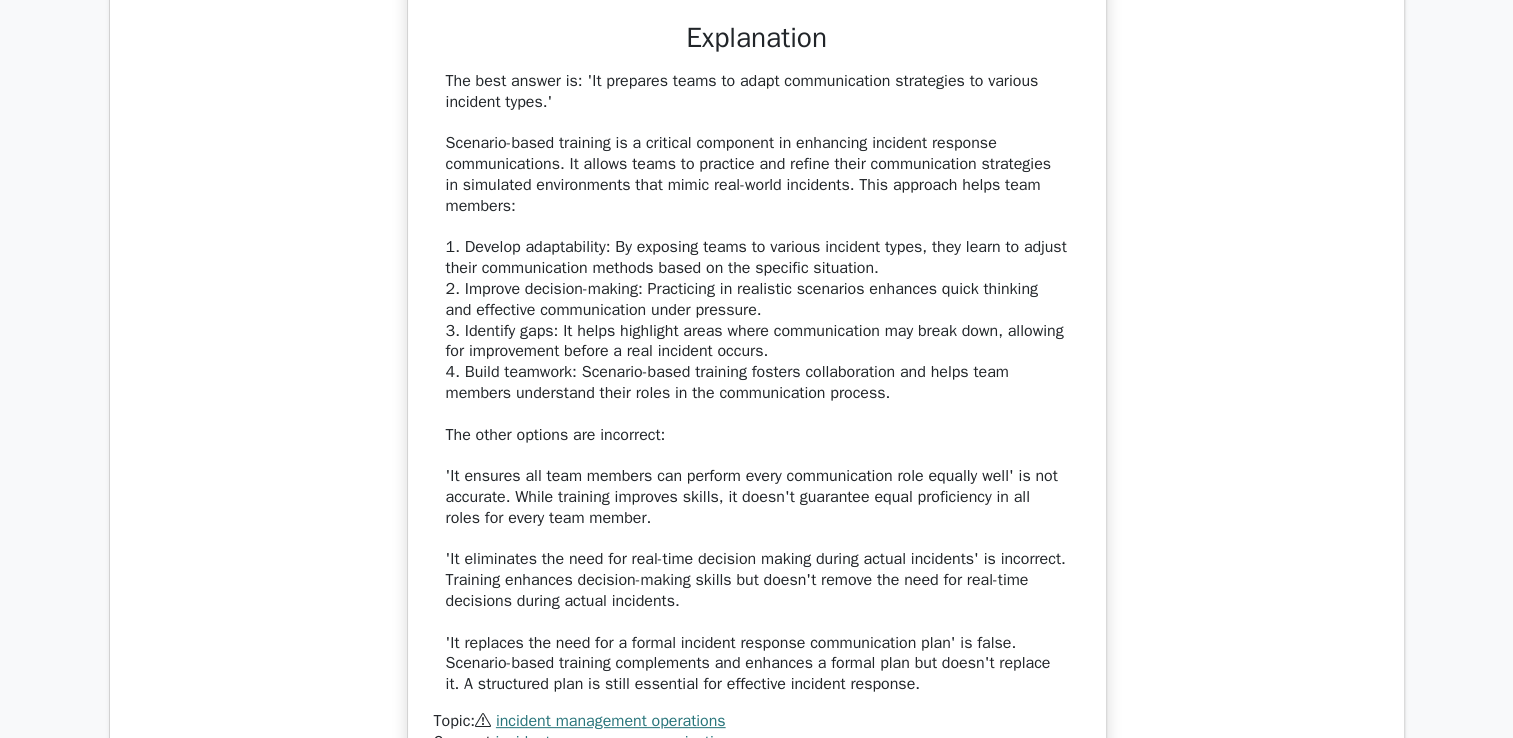 scroll, scrollTop: 7960, scrollLeft: 0, axis: vertical 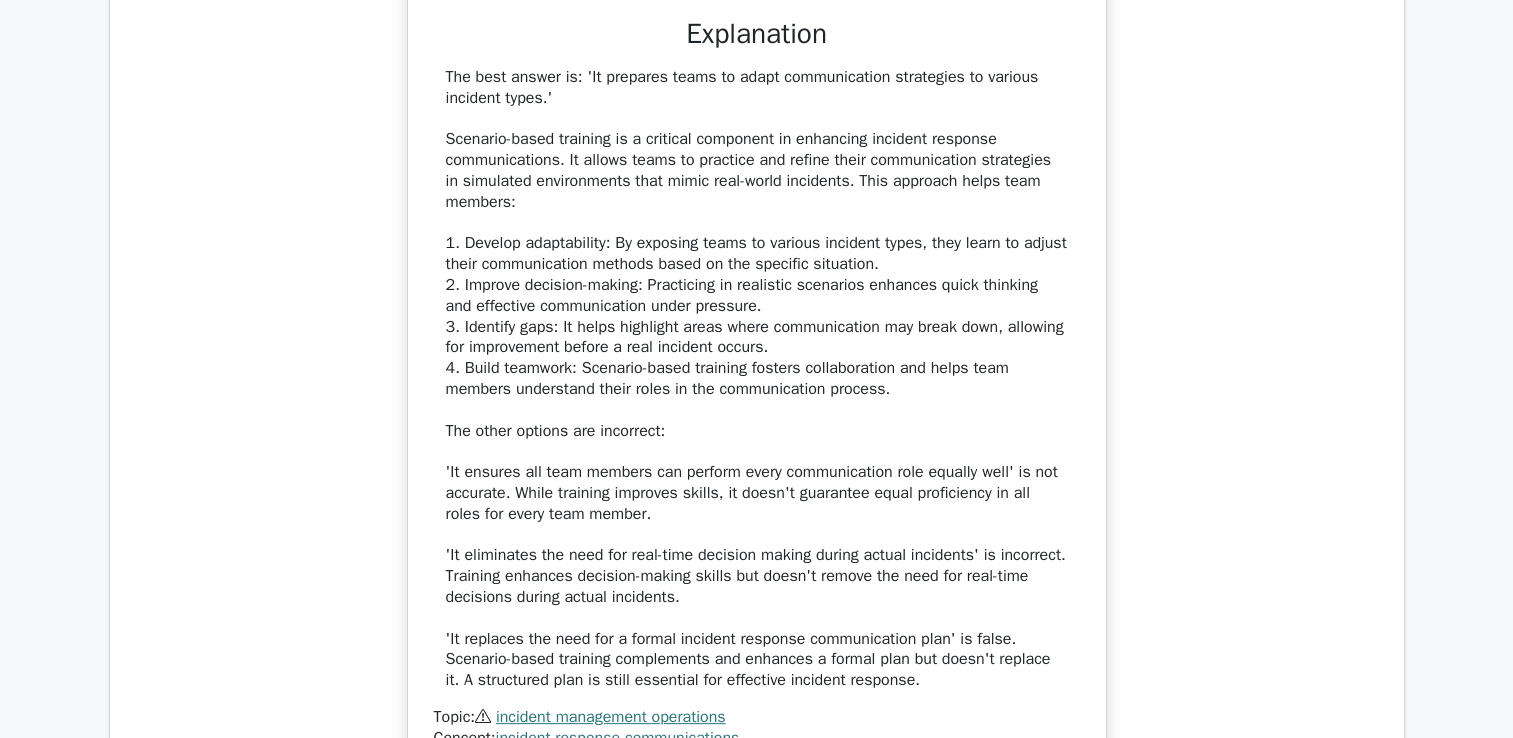 click on "Which of the following best describes the role of scenario-based training in enhancing incident response communications?
a.
It replaces the need for a formal incident response communication plan
b.
c. d." at bounding box center (757, 215) 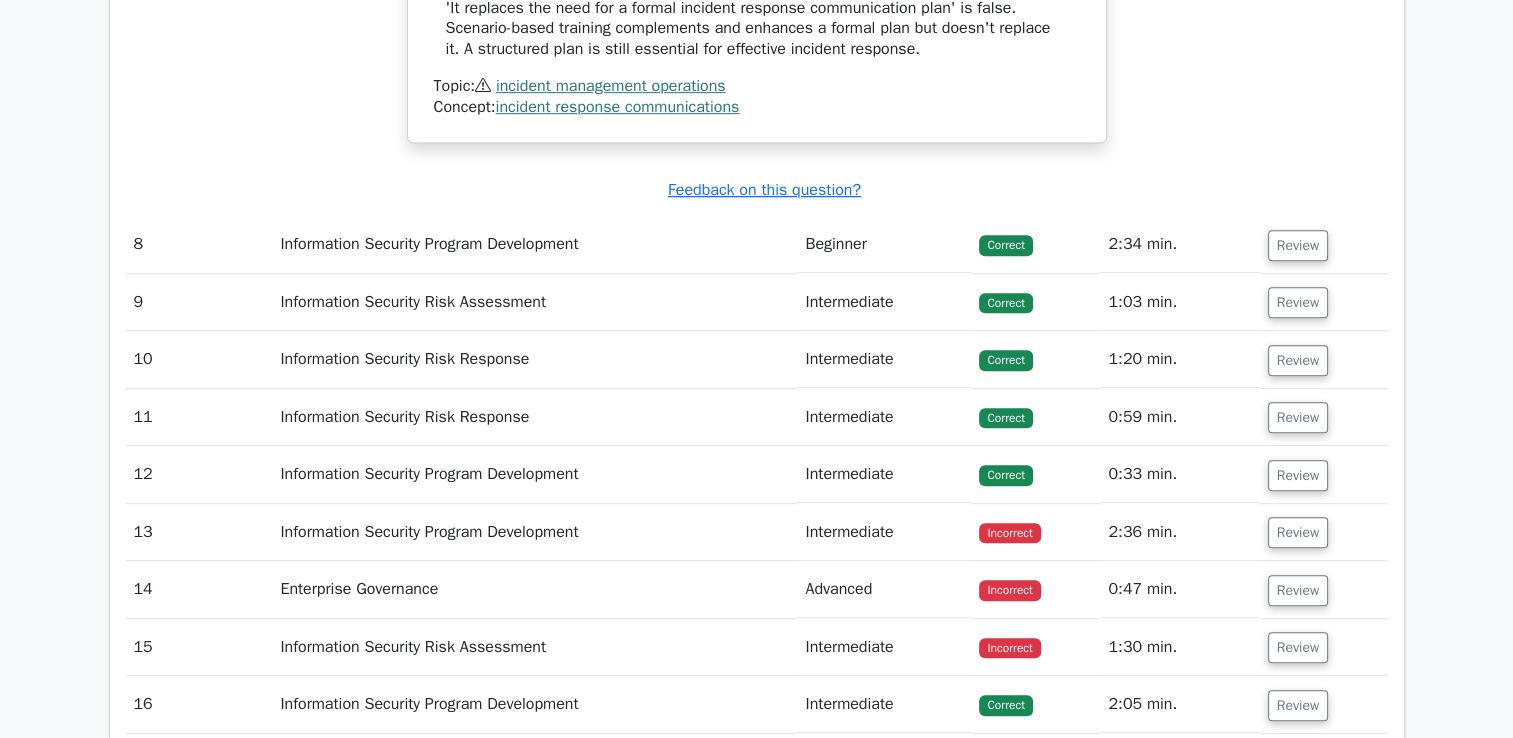 scroll, scrollTop: 8594, scrollLeft: 0, axis: vertical 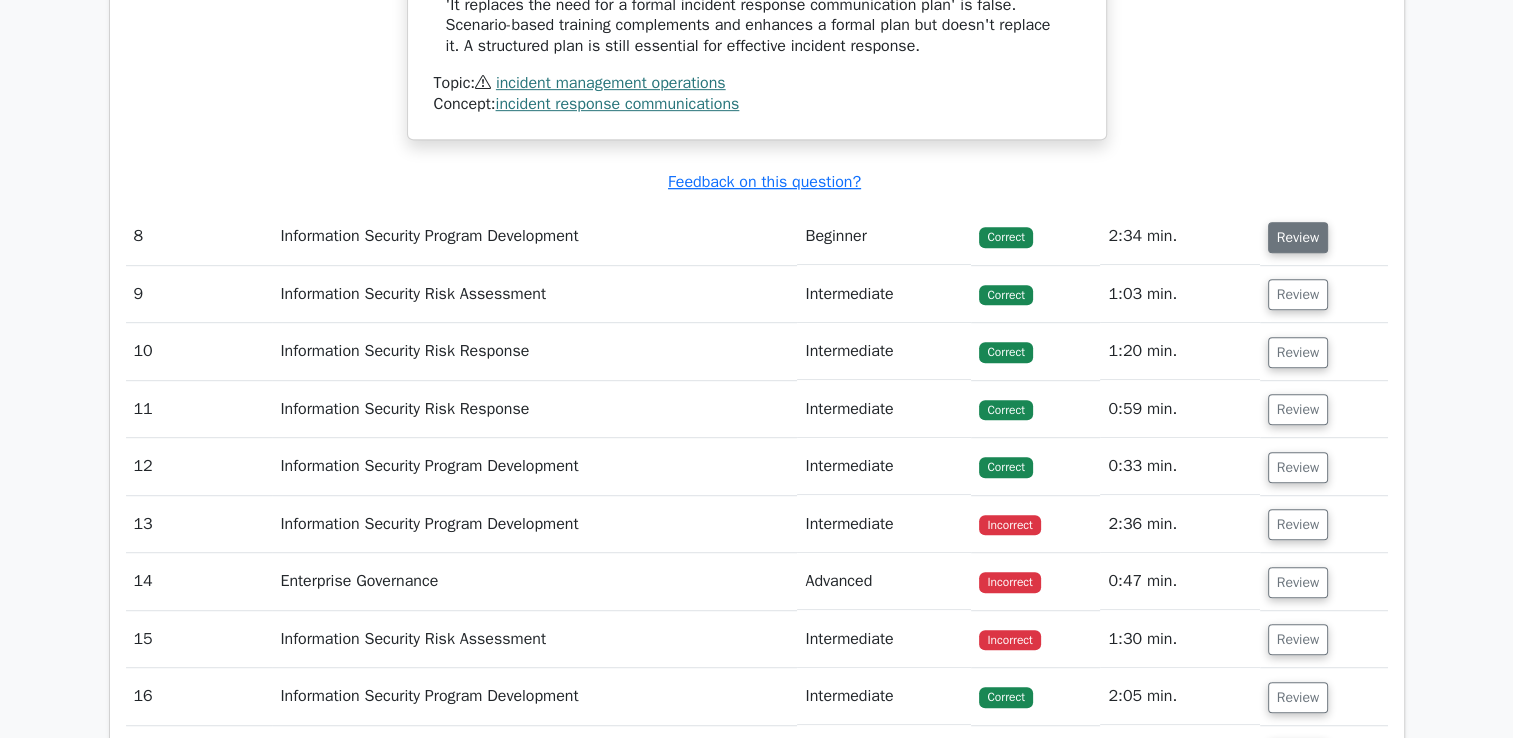 click on "Review" at bounding box center (1298, 237) 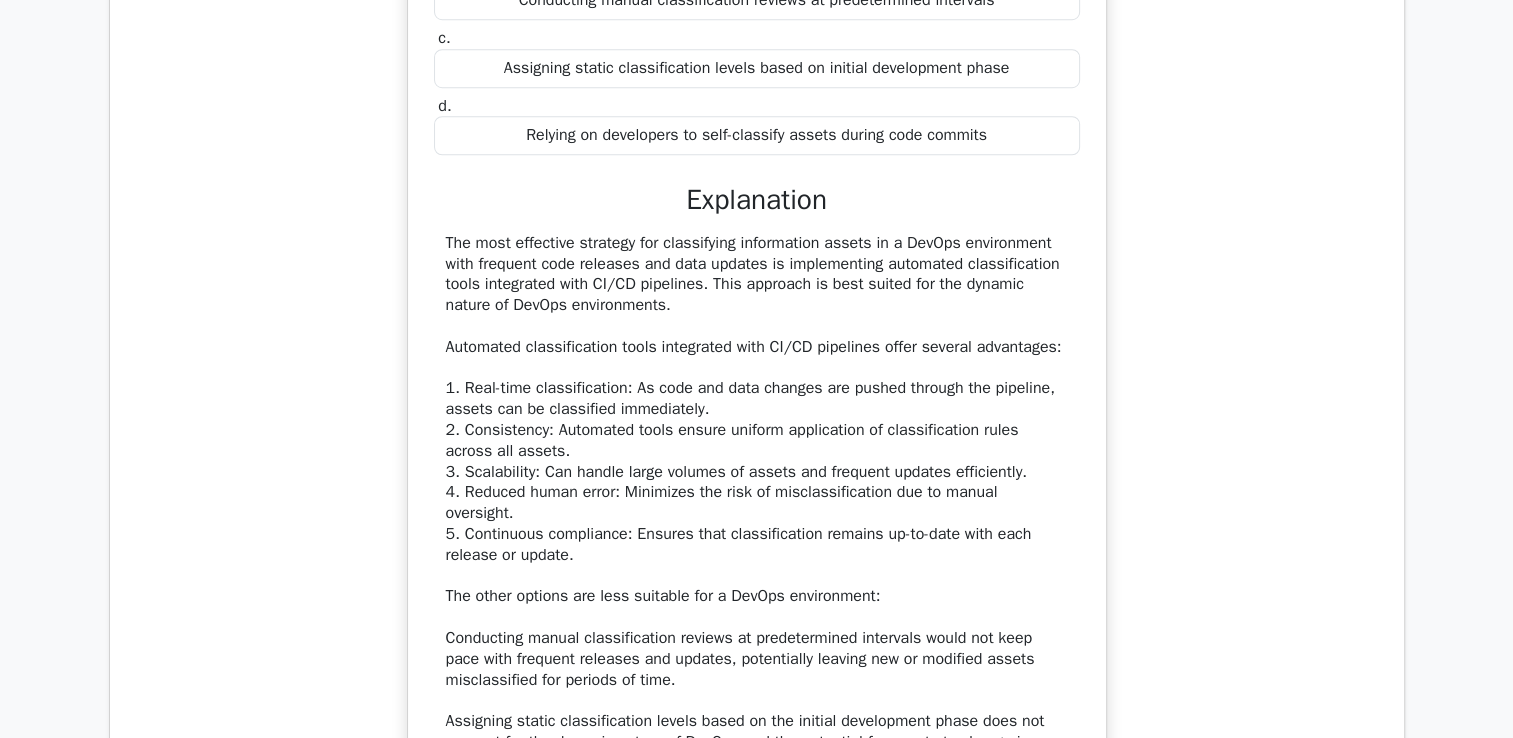 scroll, scrollTop: 9084, scrollLeft: 0, axis: vertical 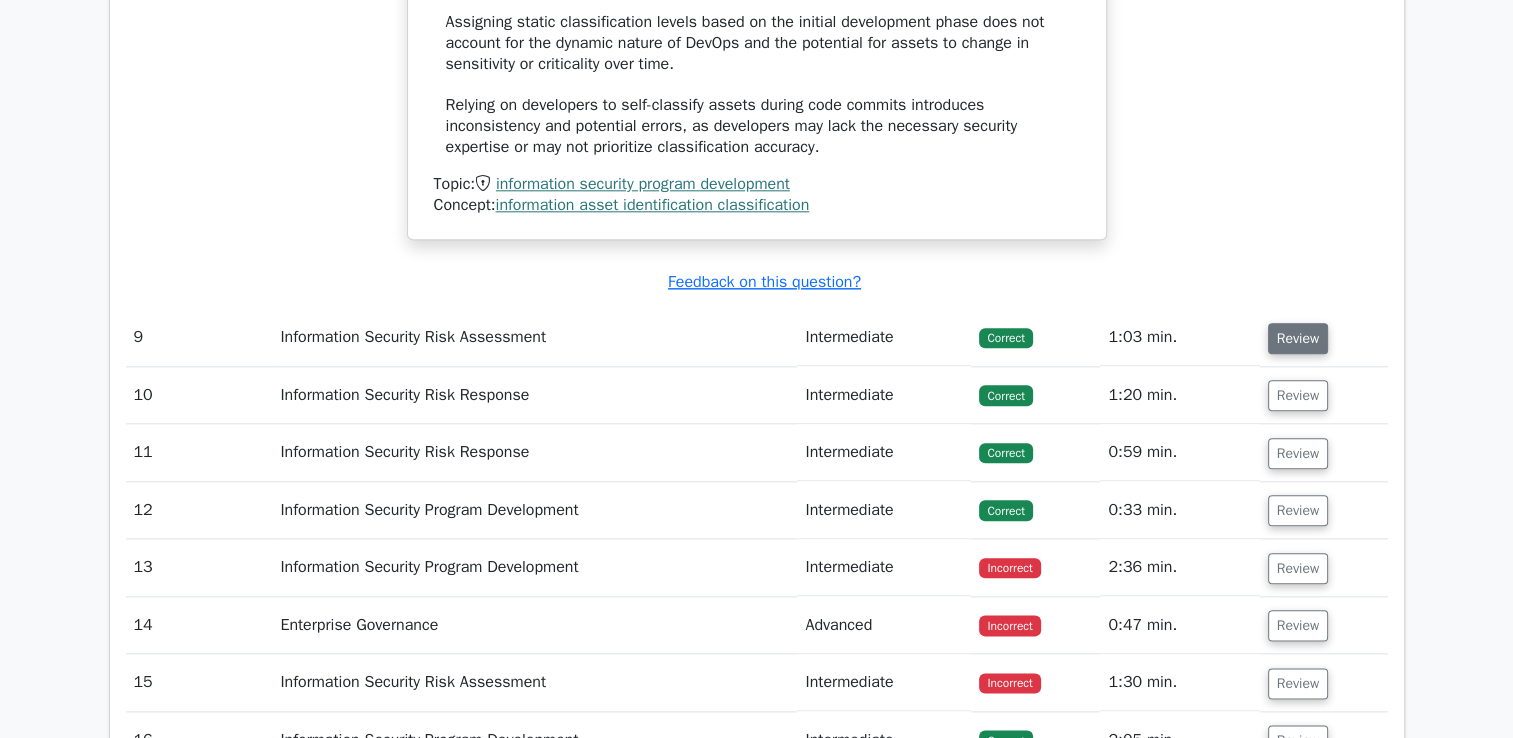 click on "Review" at bounding box center [1298, 338] 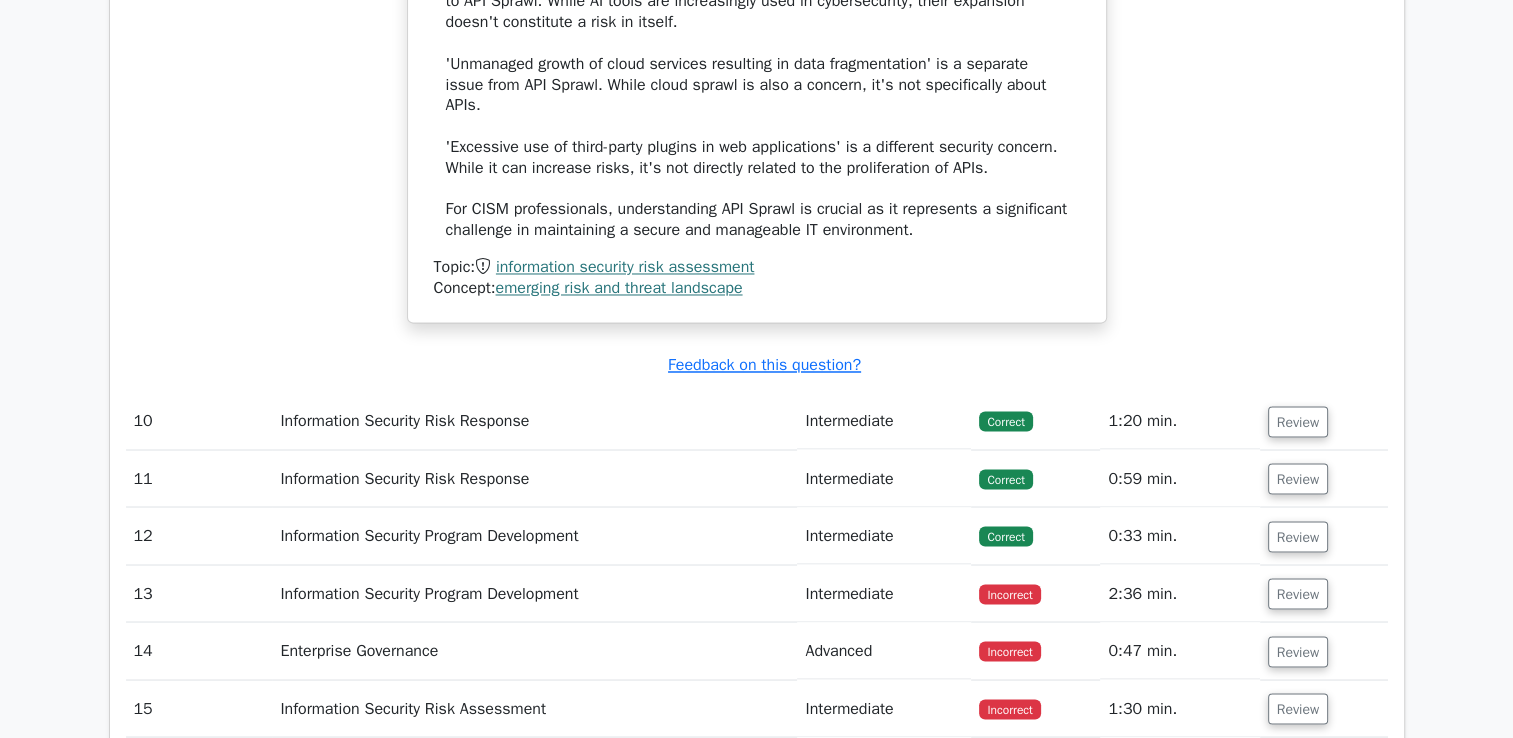 scroll, scrollTop: 10924, scrollLeft: 0, axis: vertical 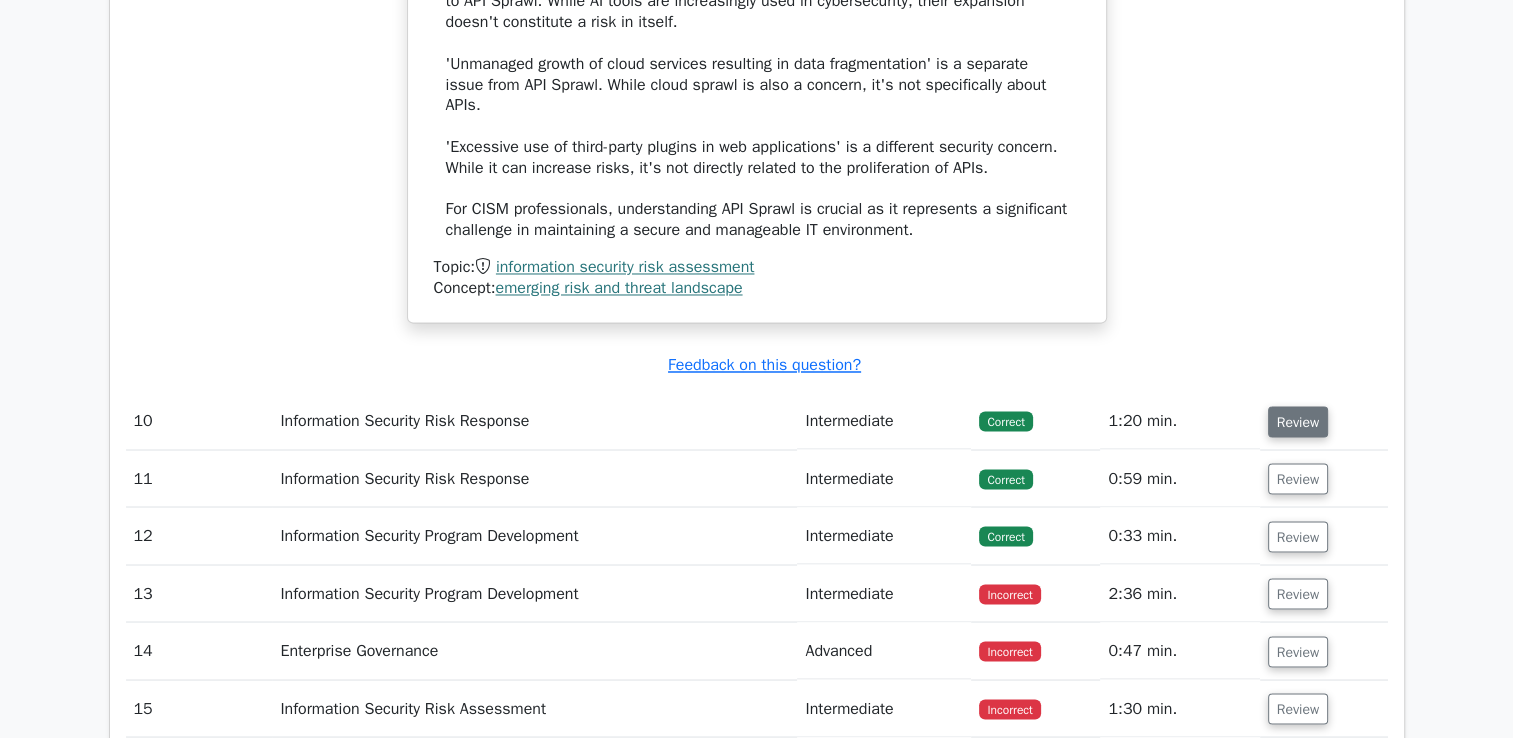 click on "Review" at bounding box center (1298, 421) 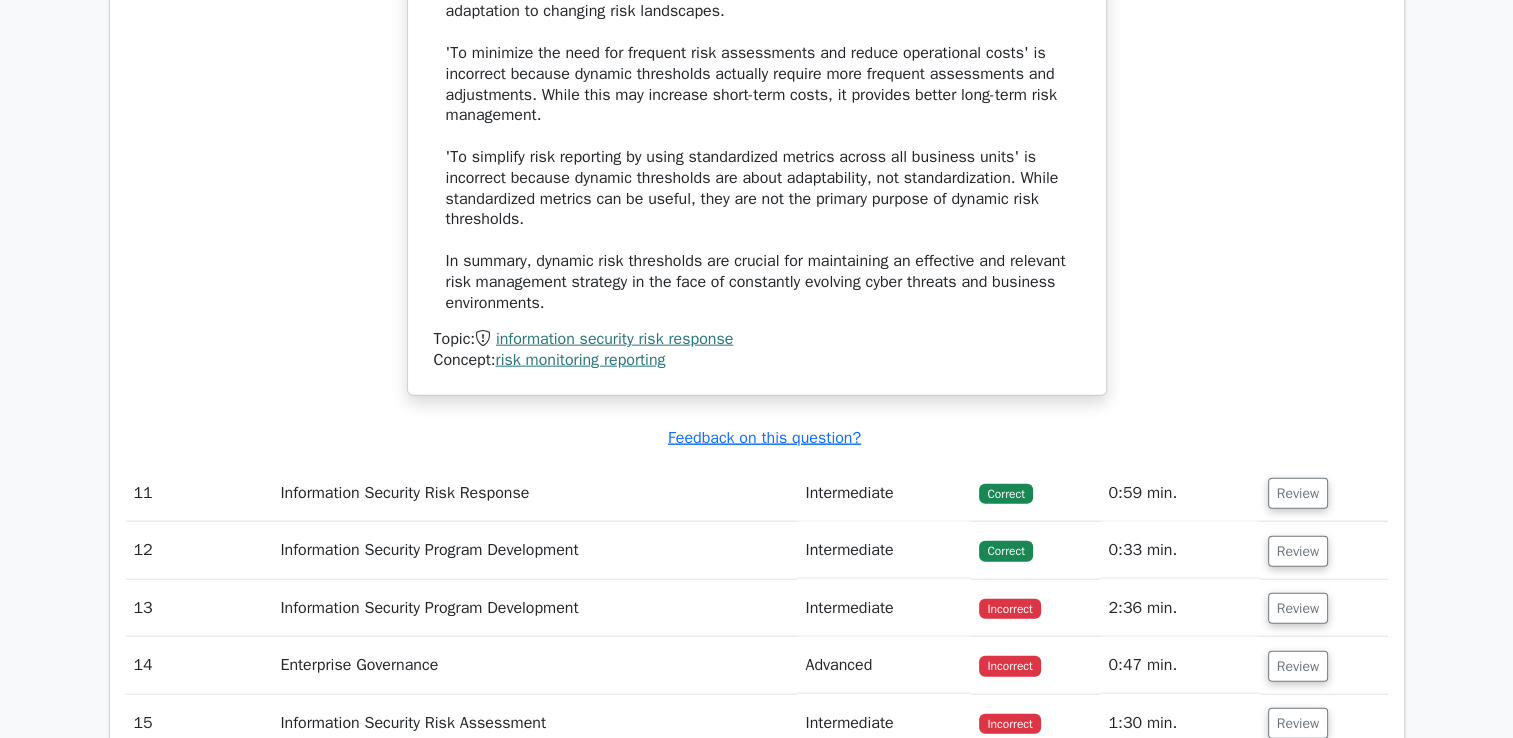 scroll, scrollTop: 12140, scrollLeft: 0, axis: vertical 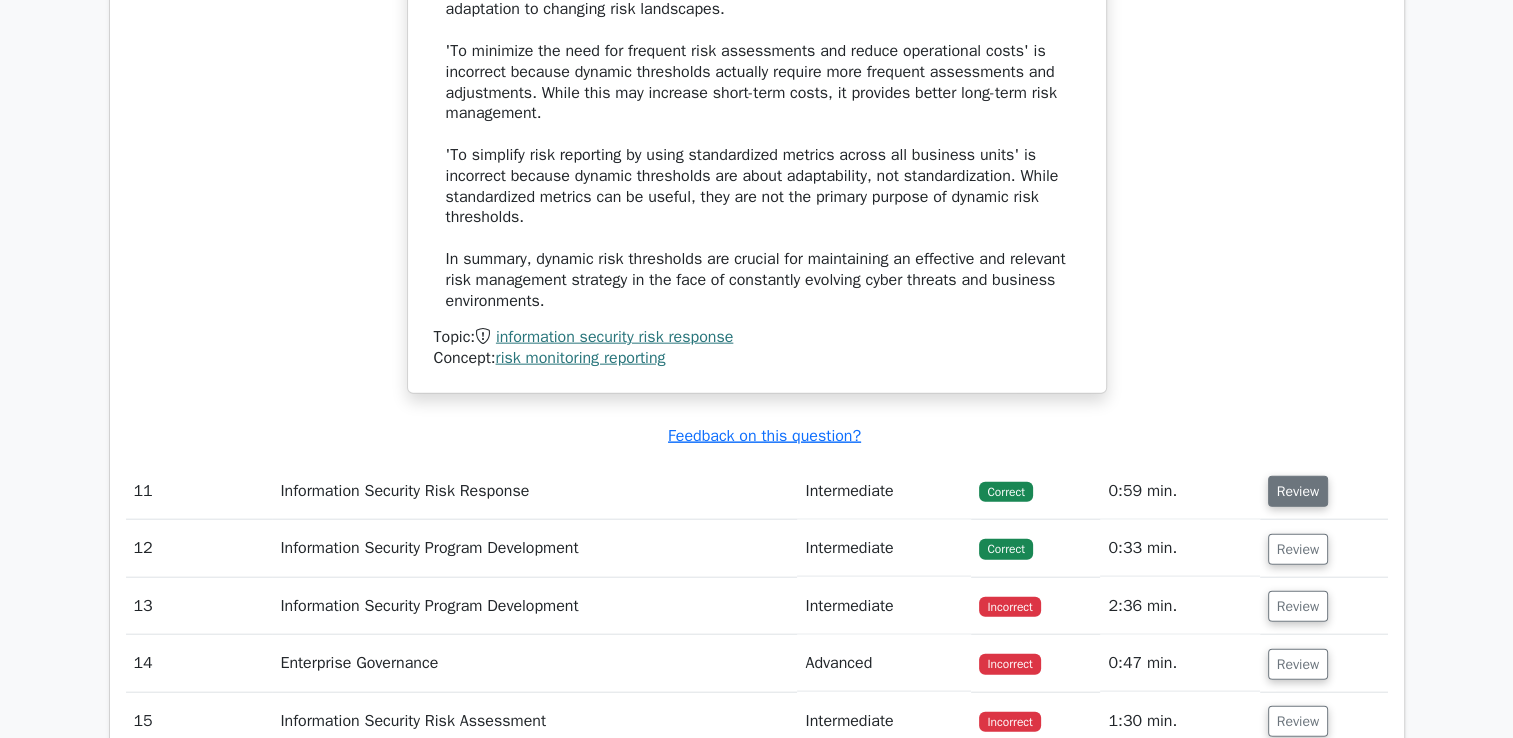 click on "Review" at bounding box center [1298, 491] 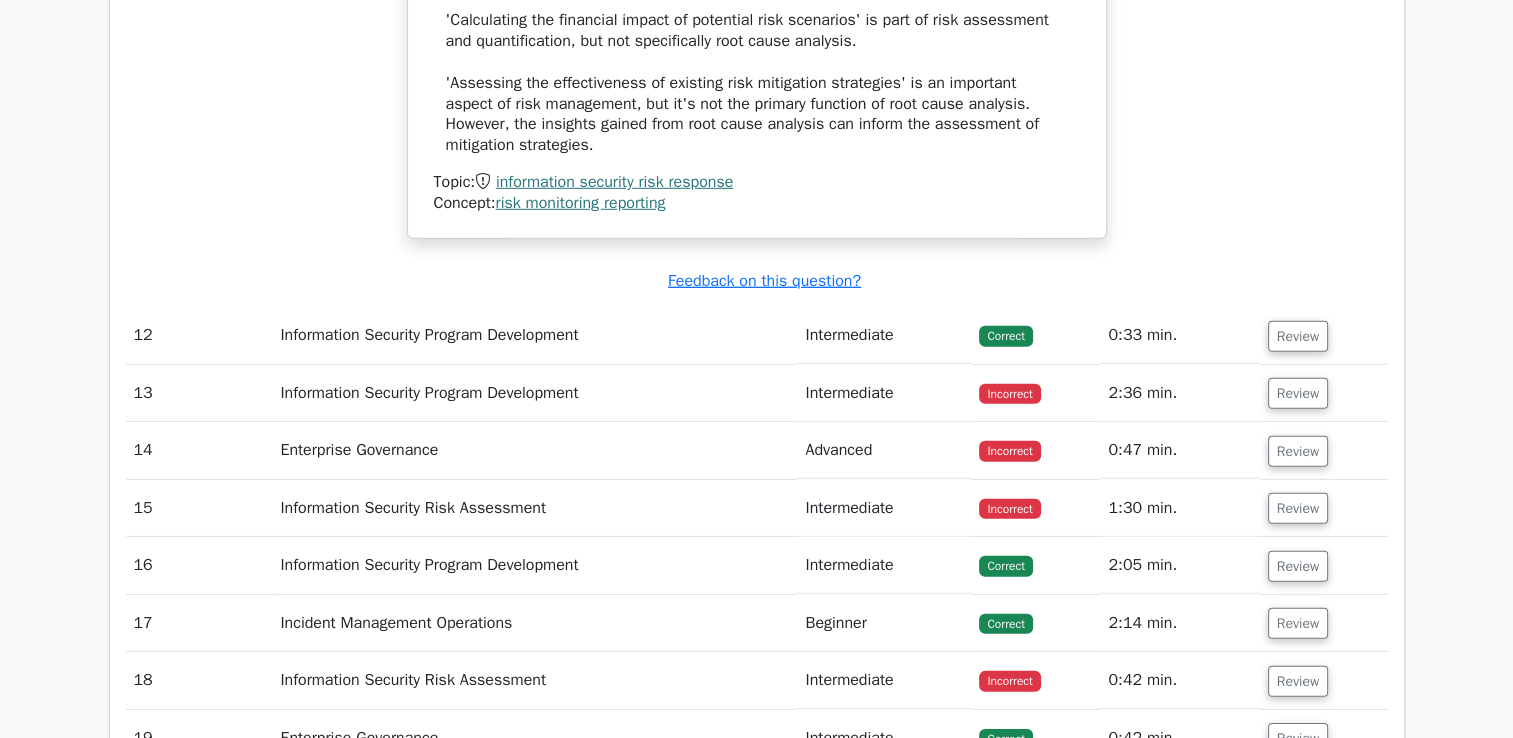 scroll, scrollTop: 13483, scrollLeft: 0, axis: vertical 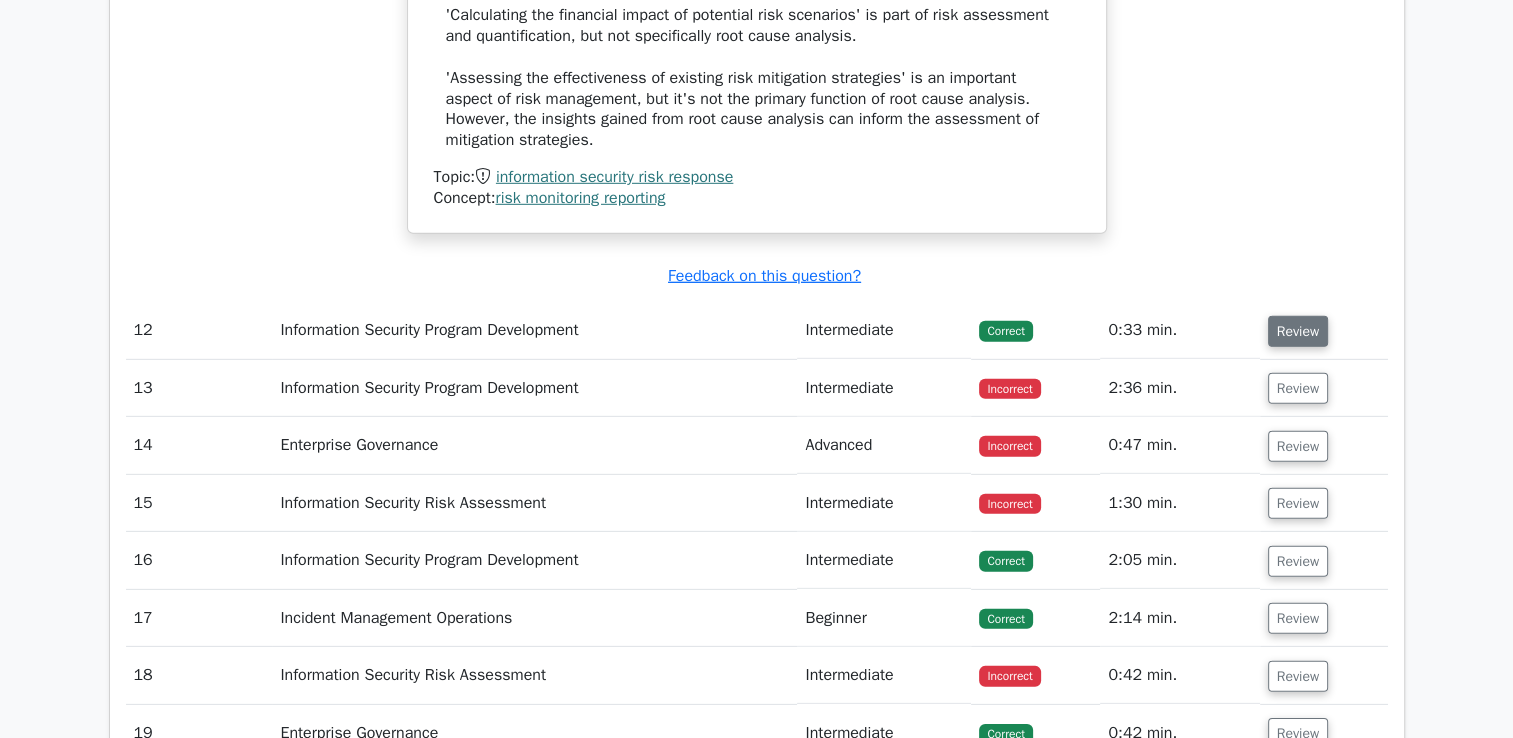 click on "Review" at bounding box center [1298, 331] 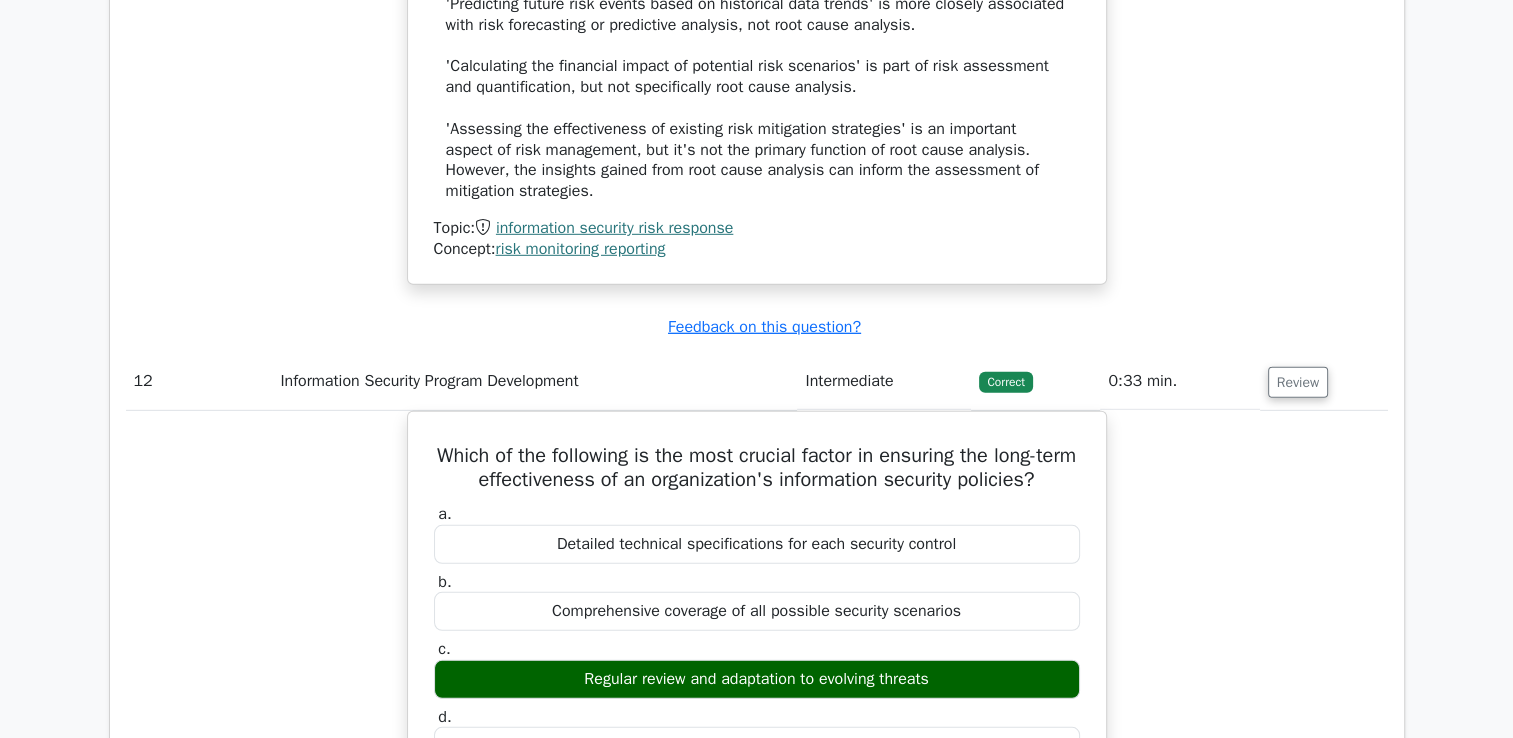 scroll, scrollTop: 13431, scrollLeft: 0, axis: vertical 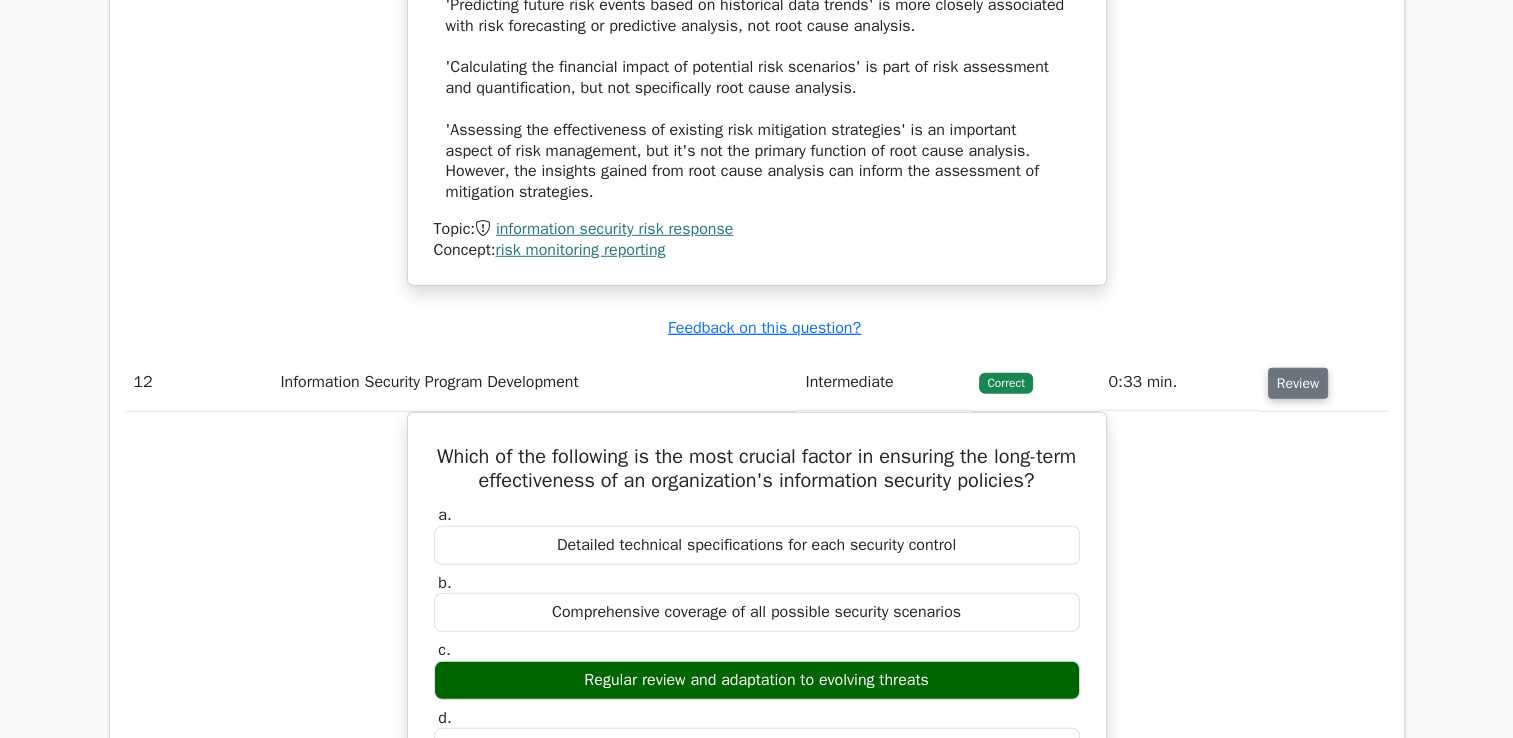 click on "Review" at bounding box center (1298, 383) 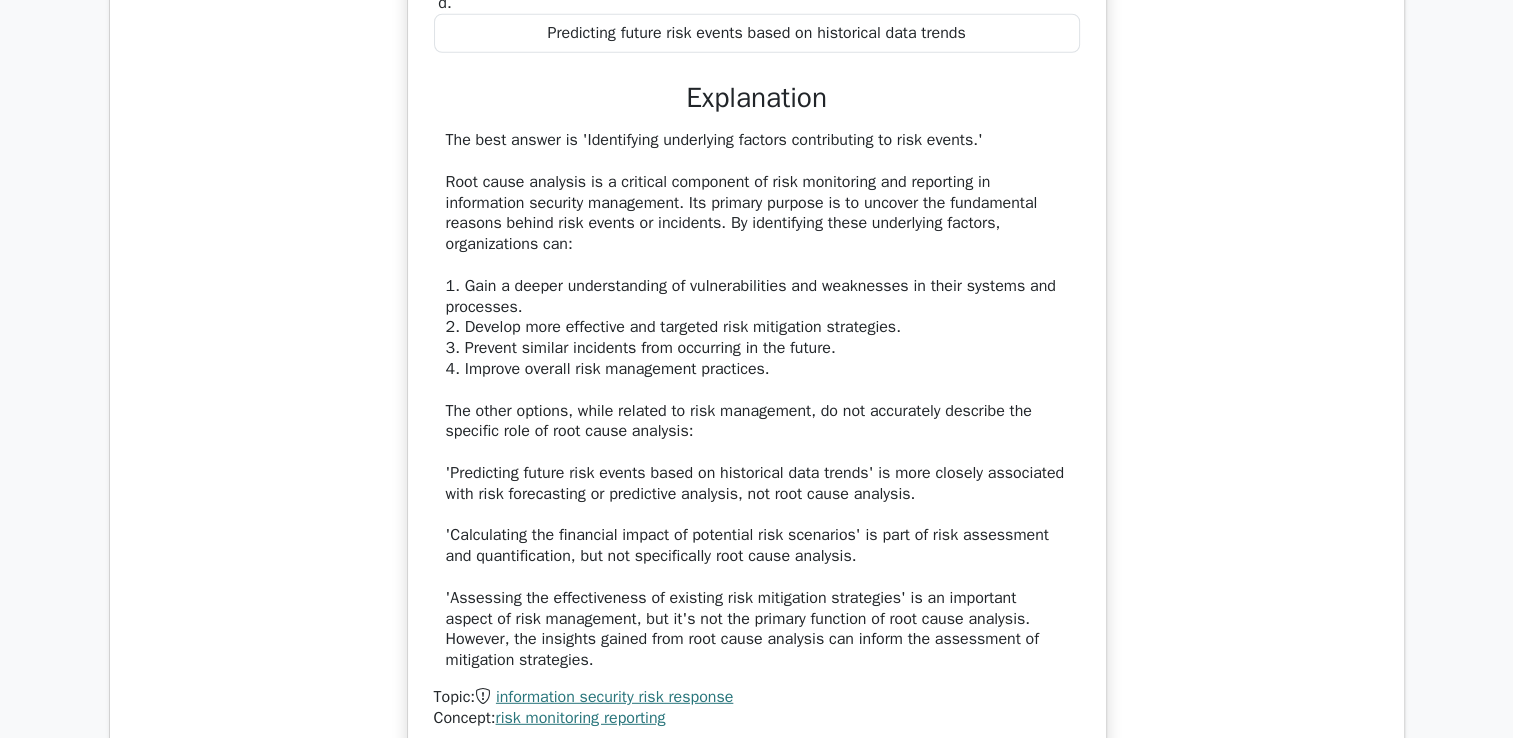 scroll, scrollTop: 12291, scrollLeft: 0, axis: vertical 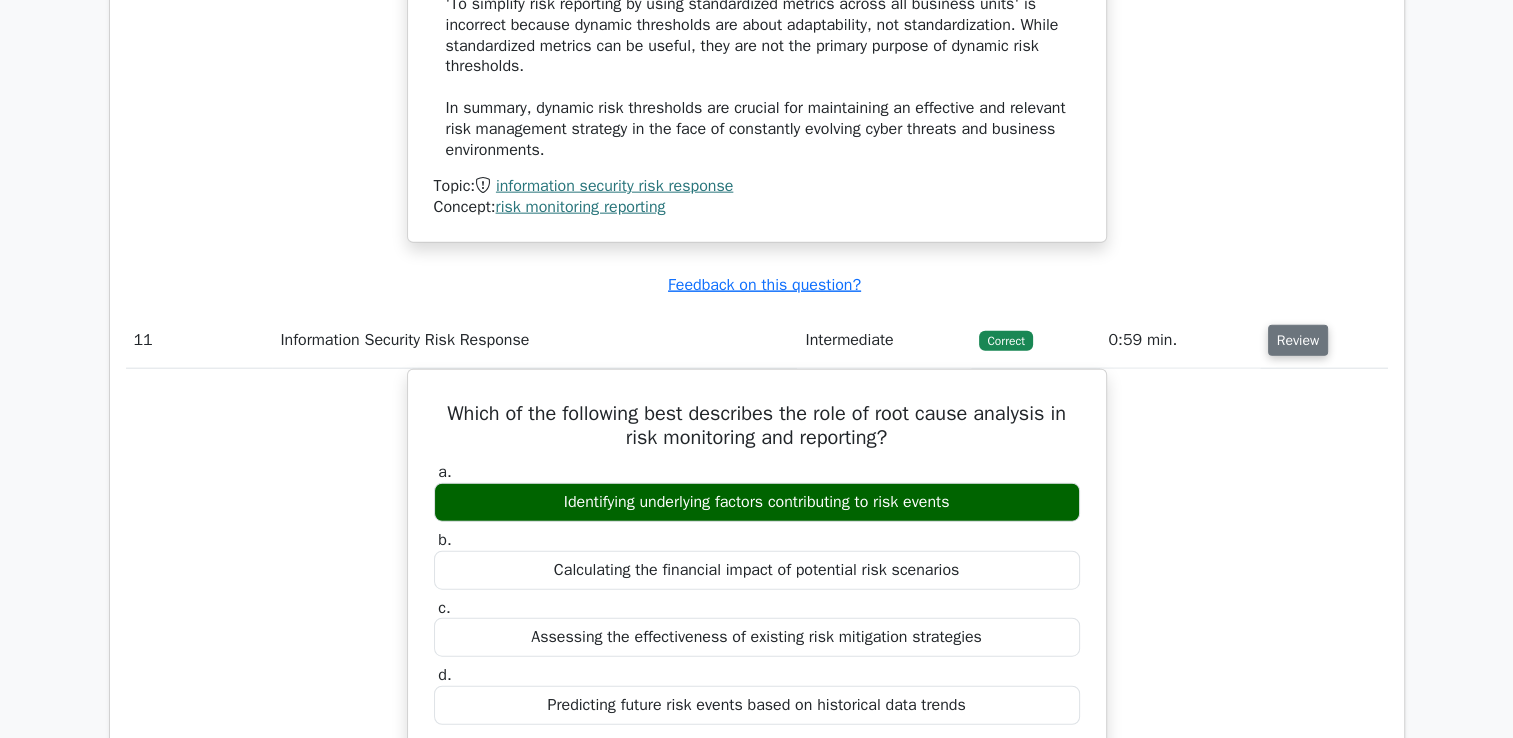 click on "Review" at bounding box center [1298, 340] 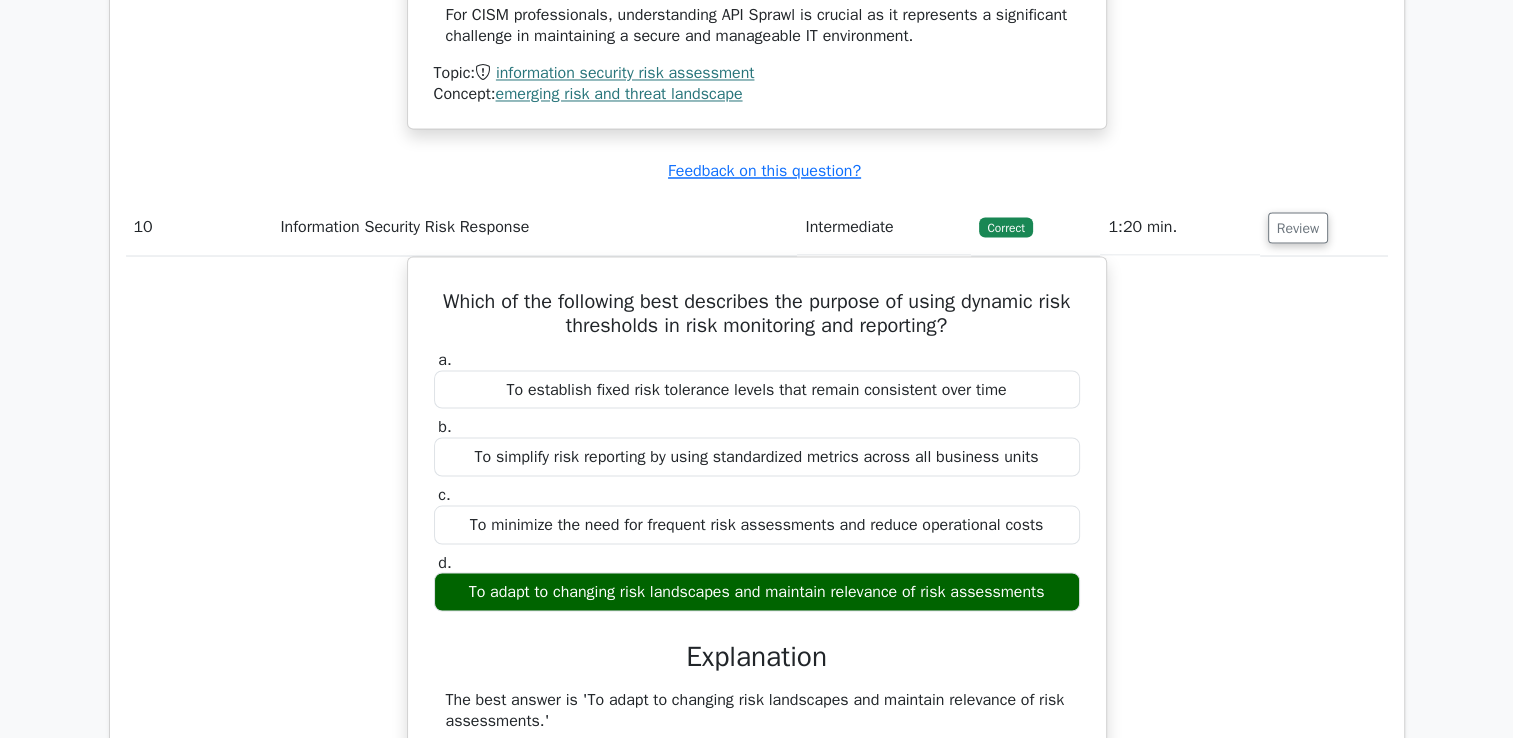 scroll, scrollTop: 11115, scrollLeft: 0, axis: vertical 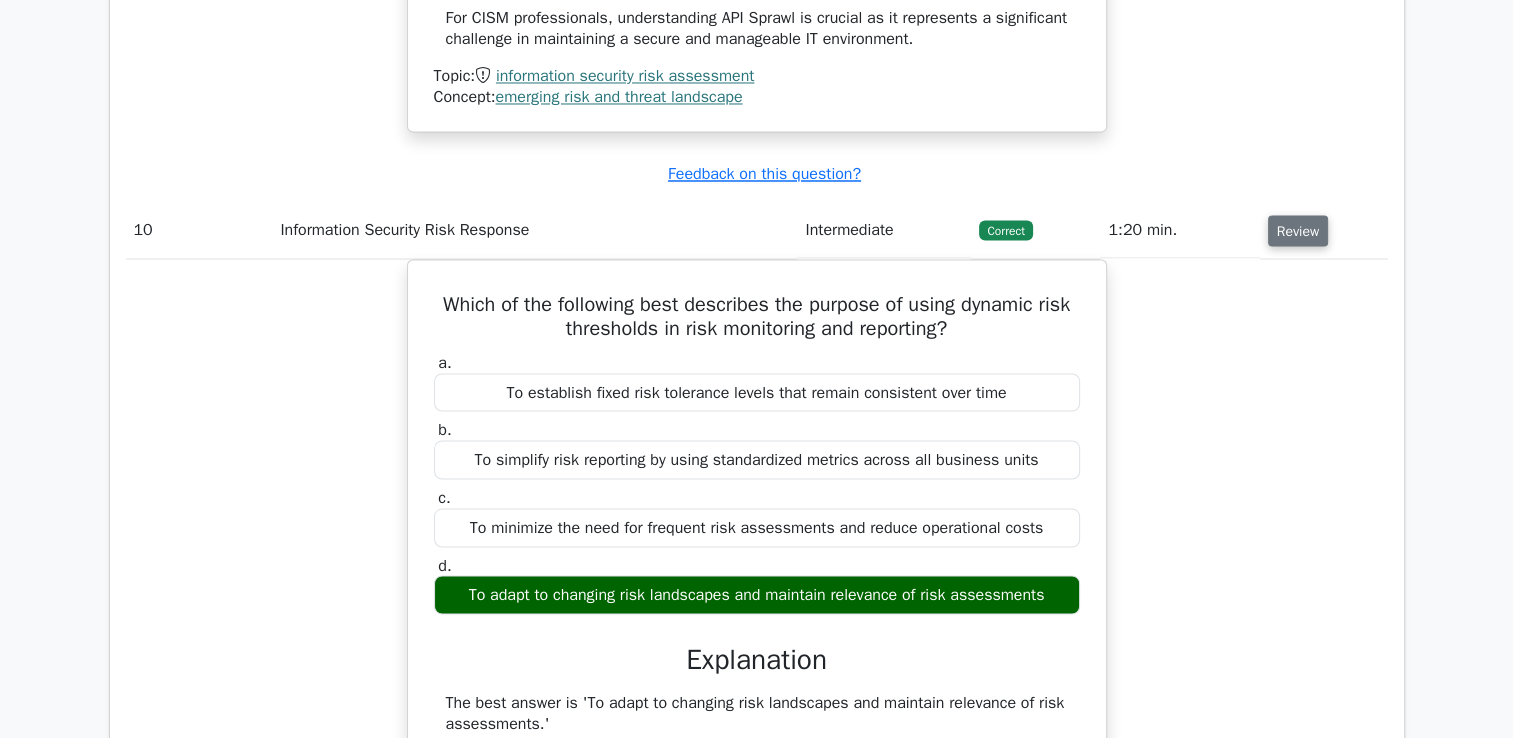 click on "Review" at bounding box center (1298, 230) 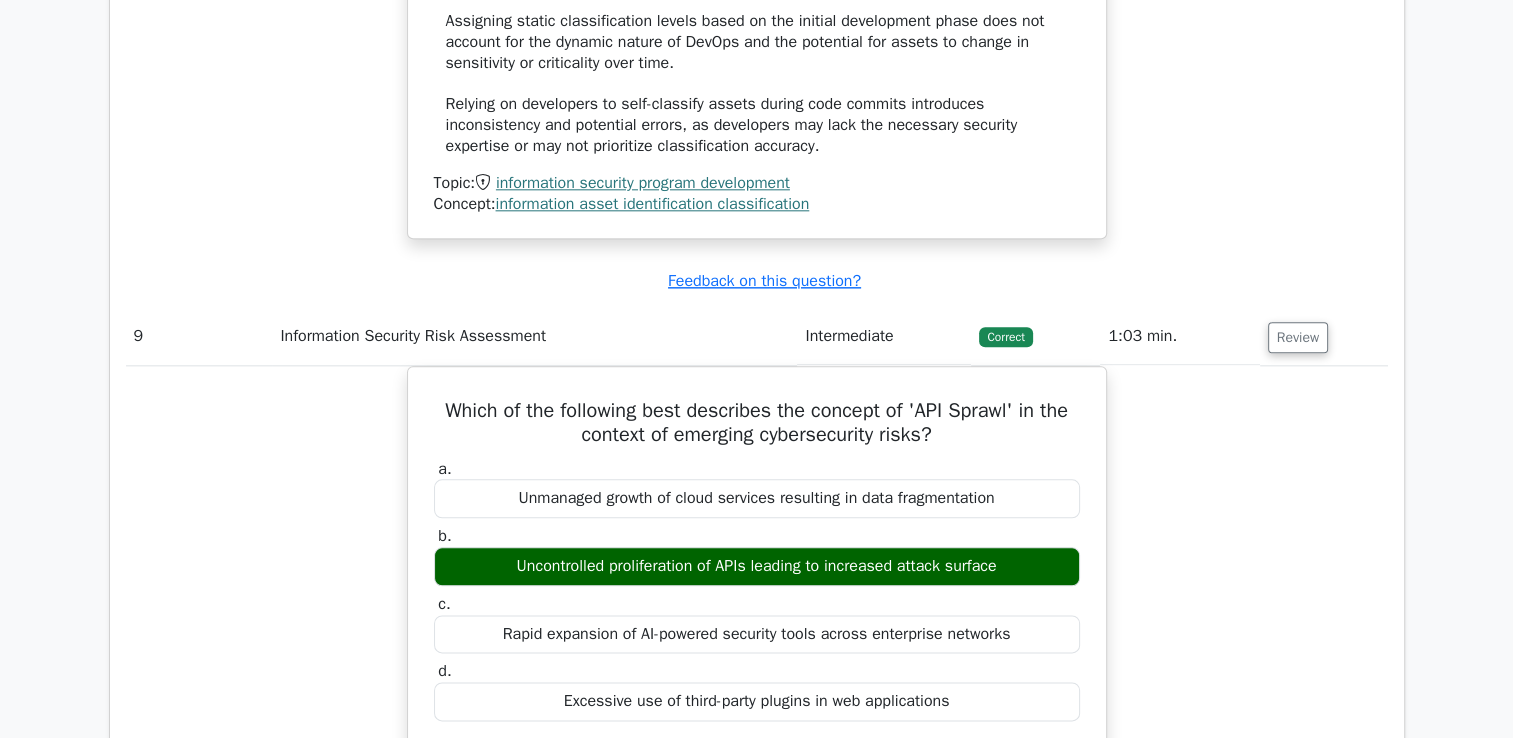 scroll, scrollTop: 9779, scrollLeft: 0, axis: vertical 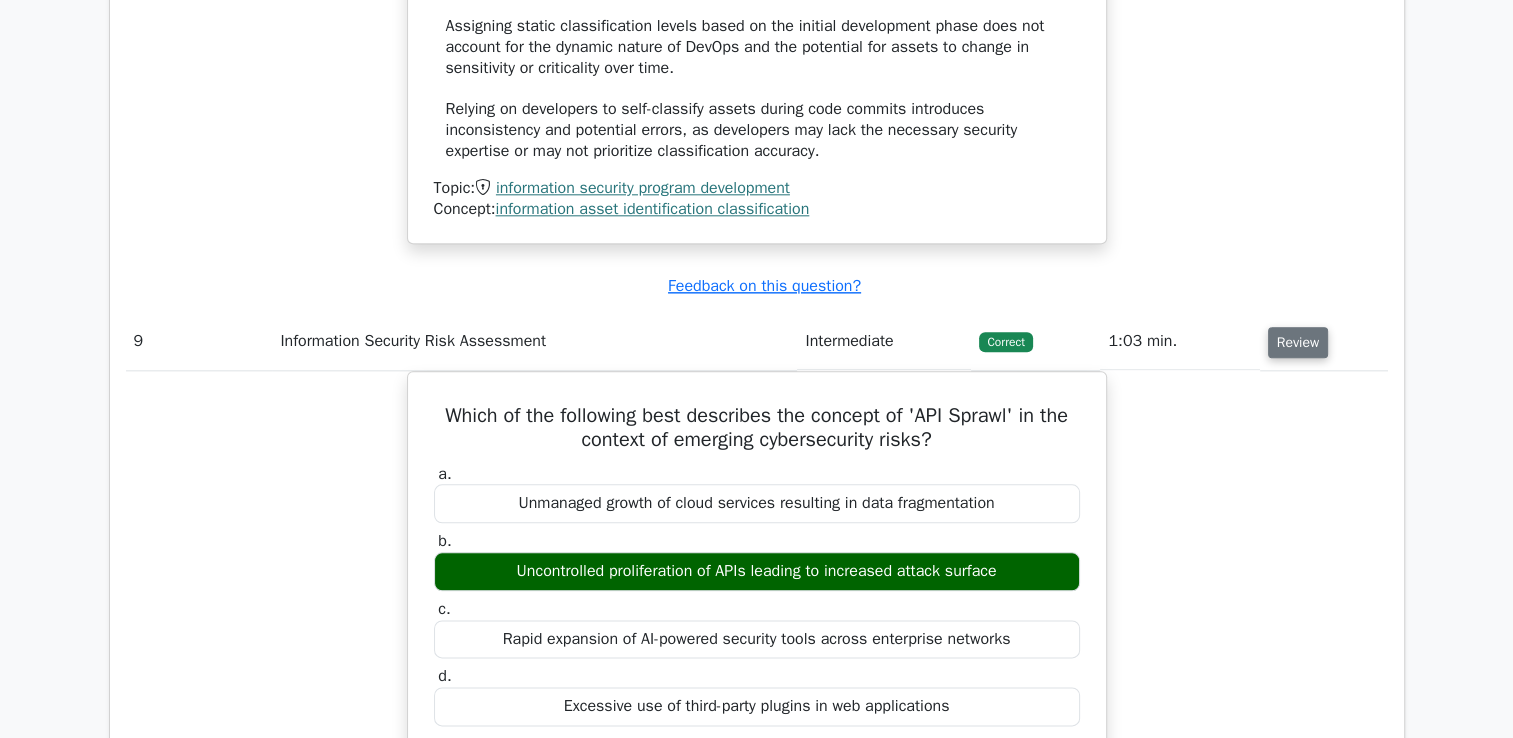 click on "Review" at bounding box center [1298, 342] 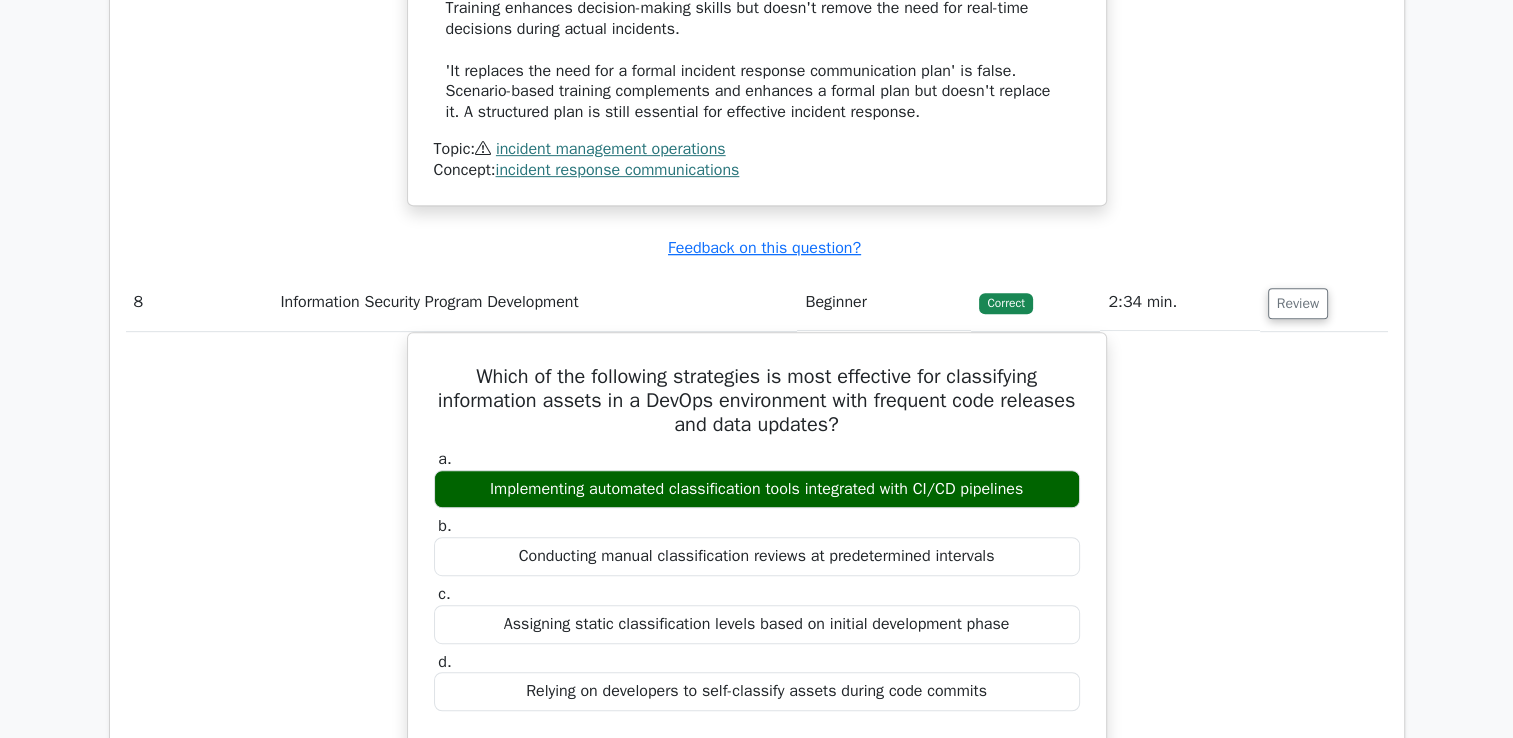 scroll, scrollTop: 8527, scrollLeft: 0, axis: vertical 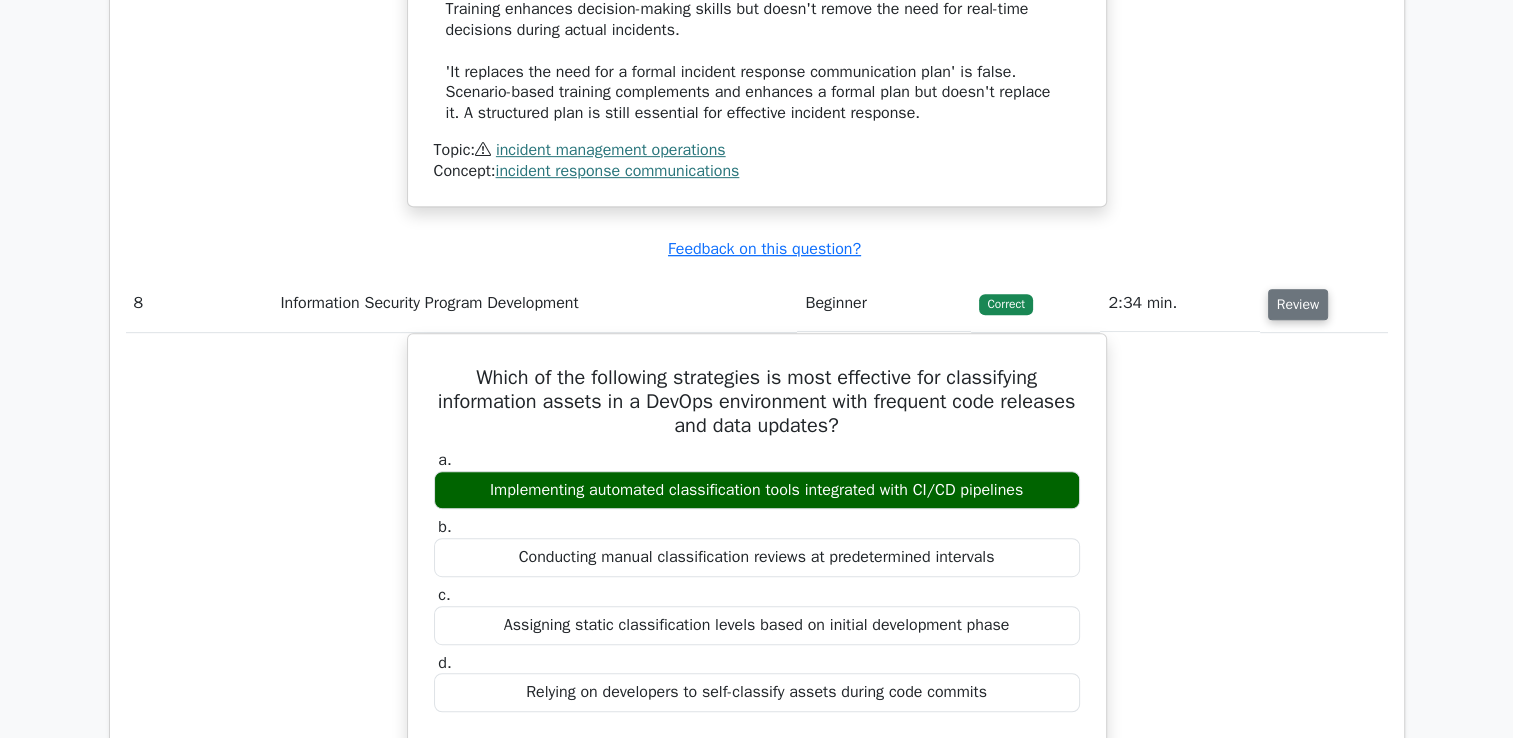 click on "Review" at bounding box center [1298, 304] 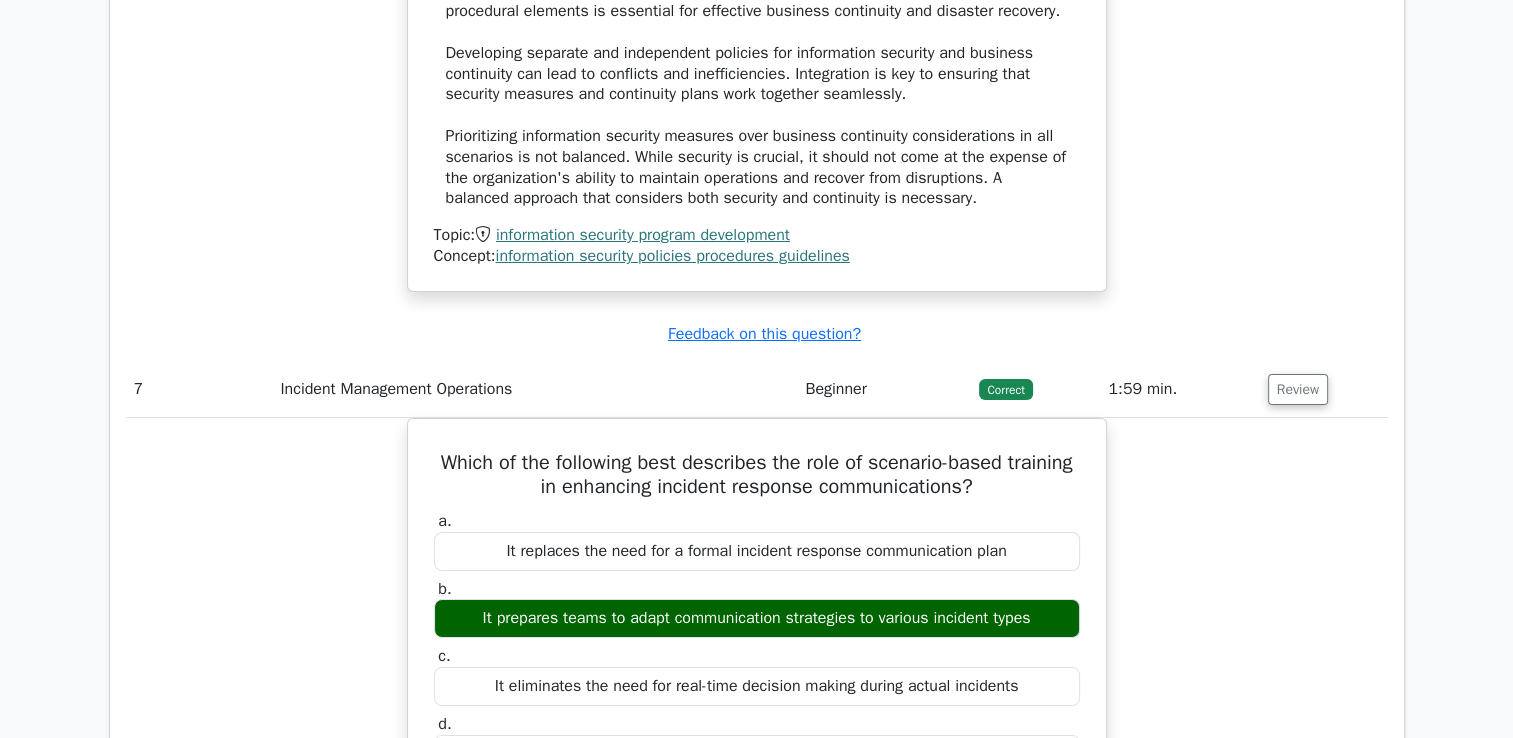 scroll, scrollTop: 7176, scrollLeft: 0, axis: vertical 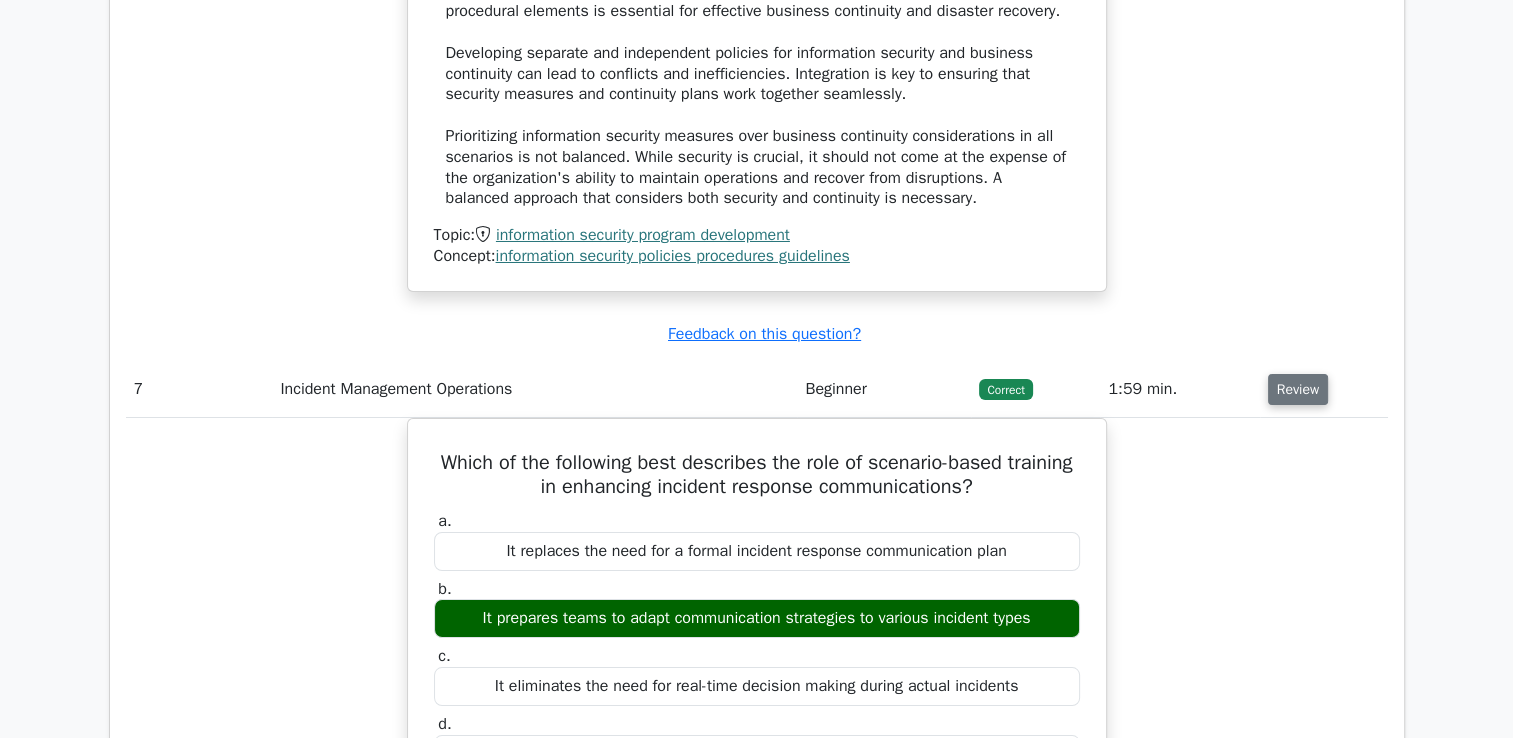 click on "Review" at bounding box center (1298, 389) 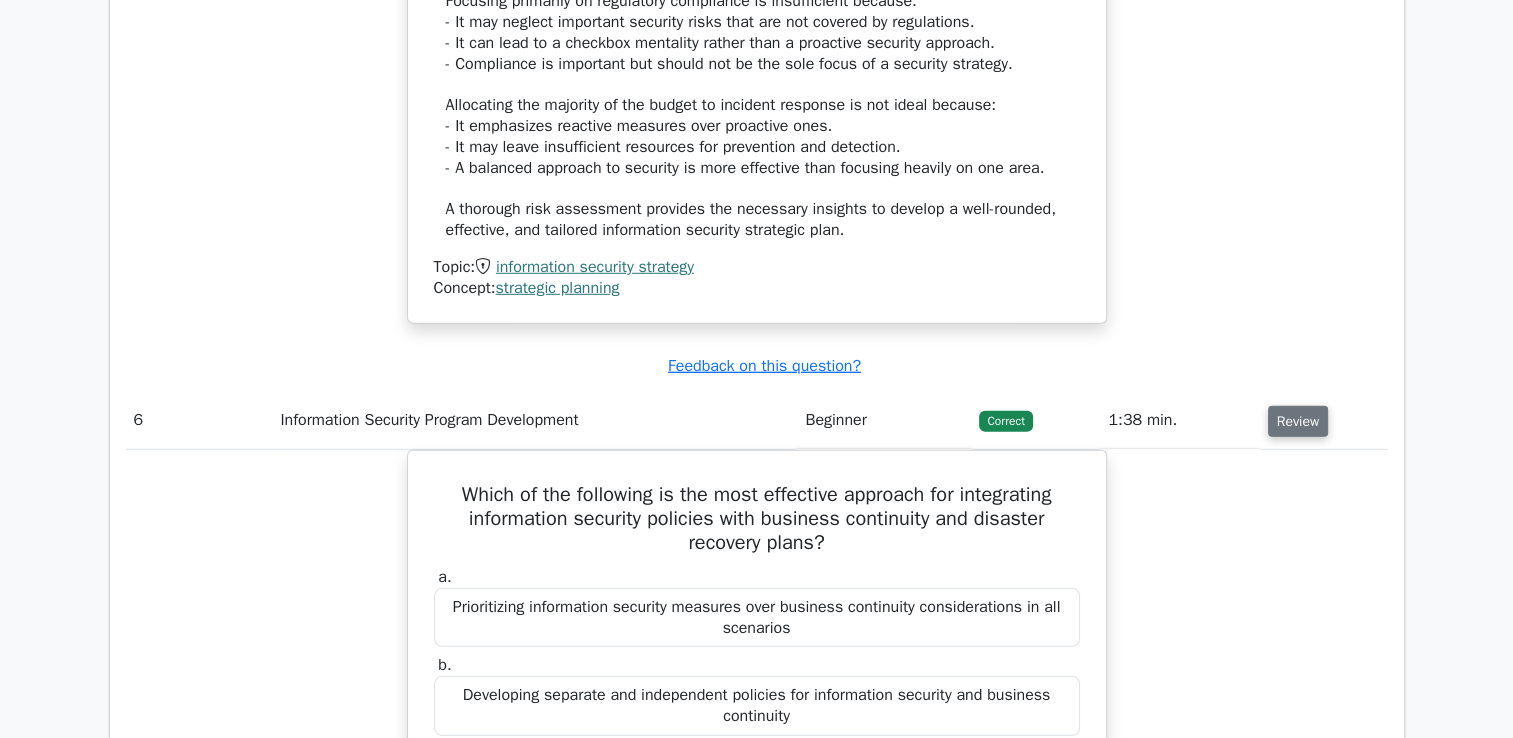 click on "Review" at bounding box center [1298, 421] 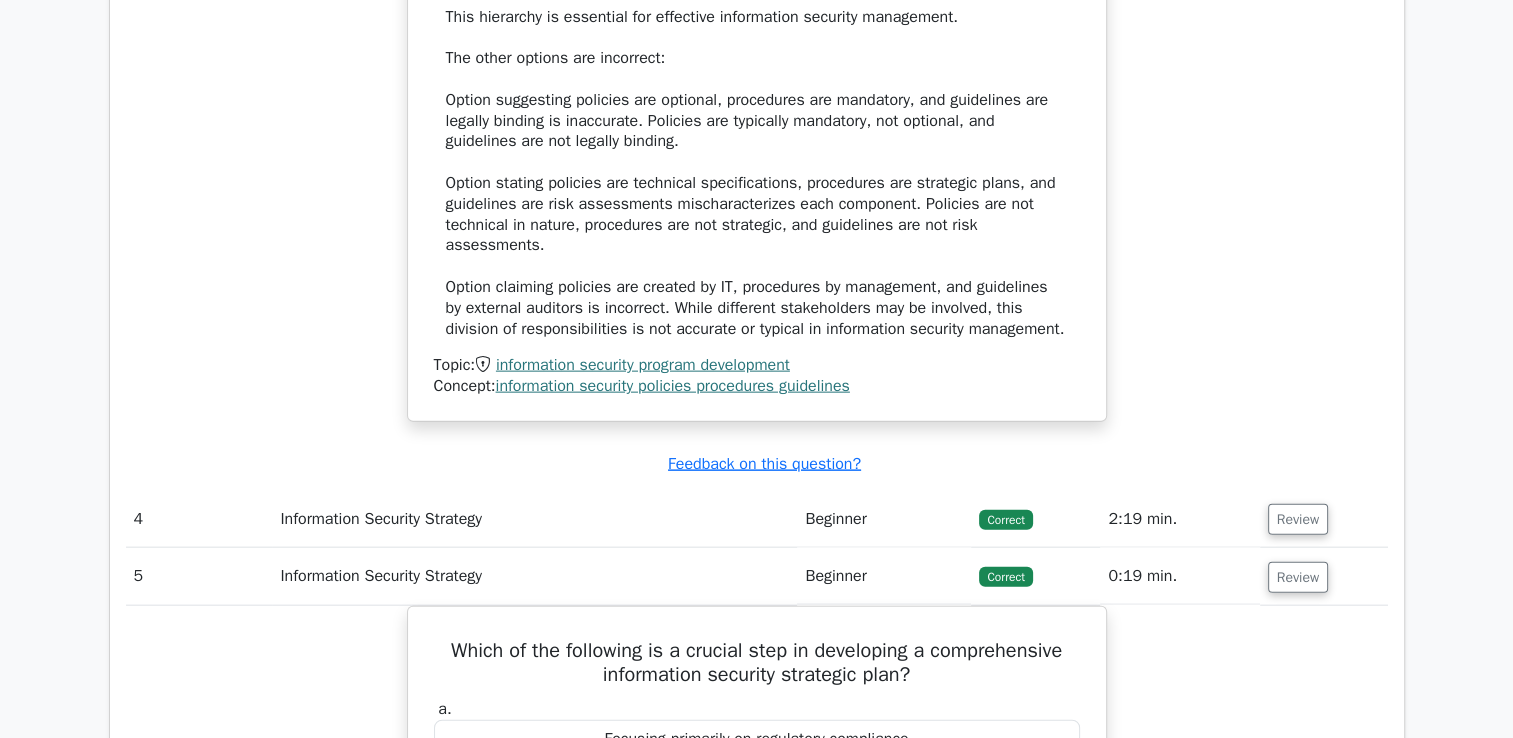 scroll, scrollTop: 4408, scrollLeft: 0, axis: vertical 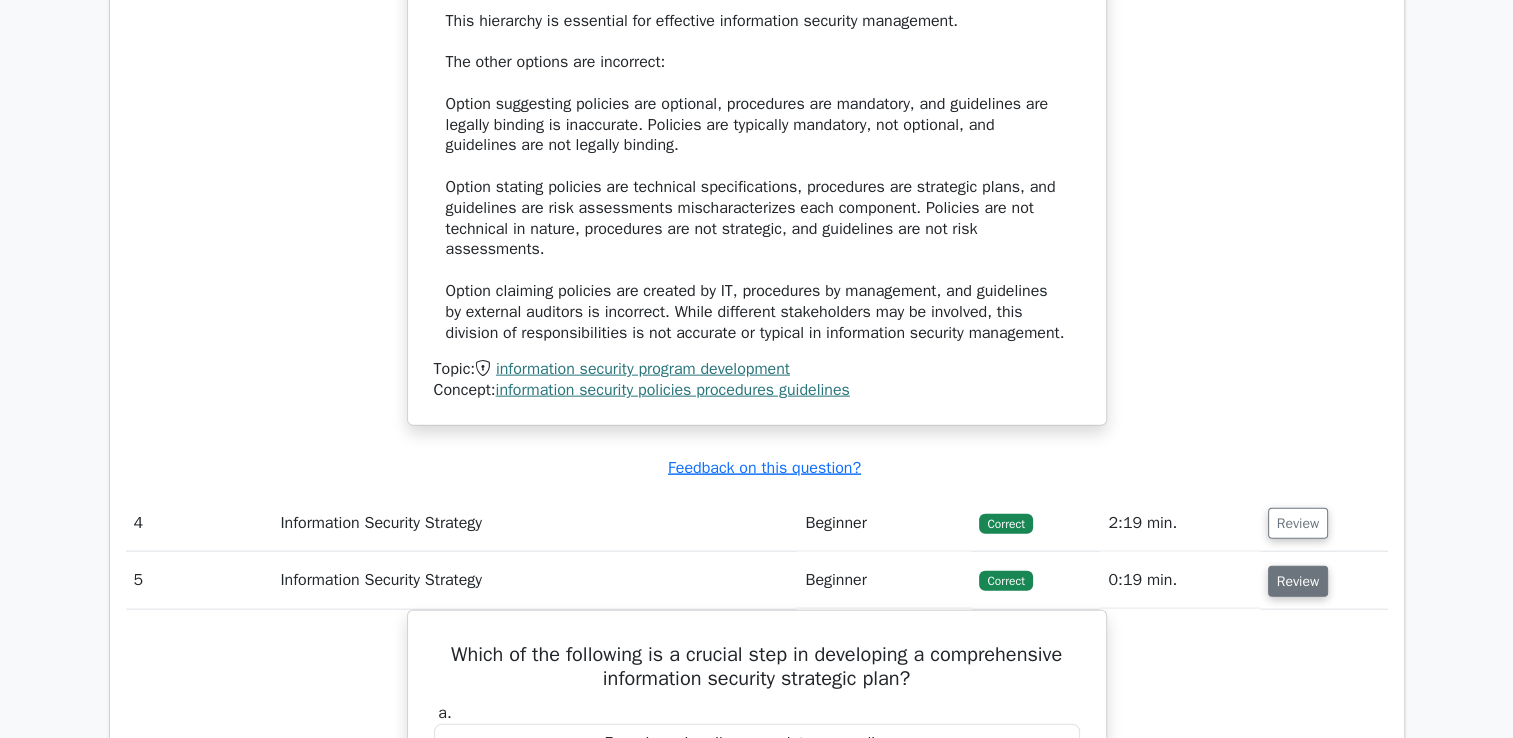 click on "Review" at bounding box center (1298, 581) 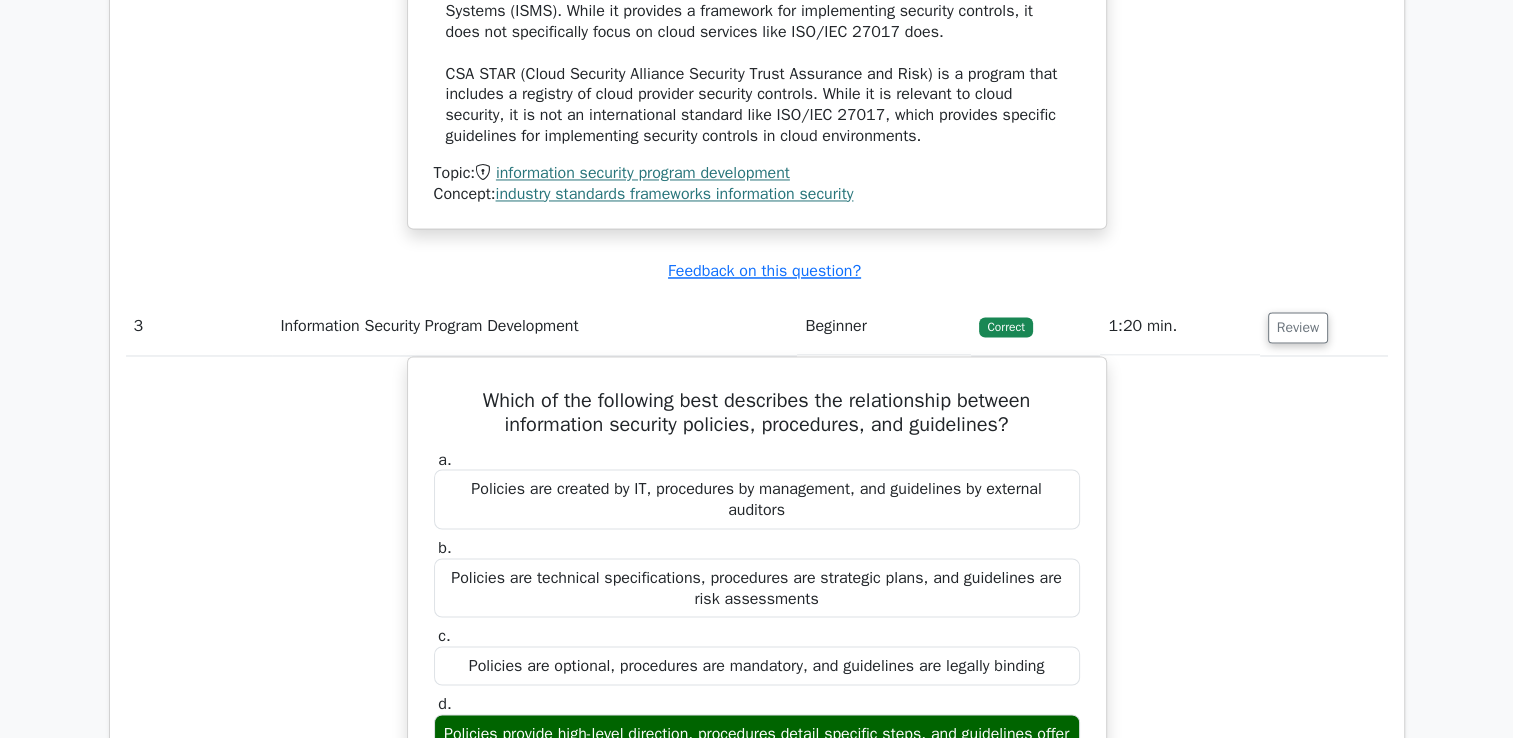 scroll, scrollTop: 3316, scrollLeft: 0, axis: vertical 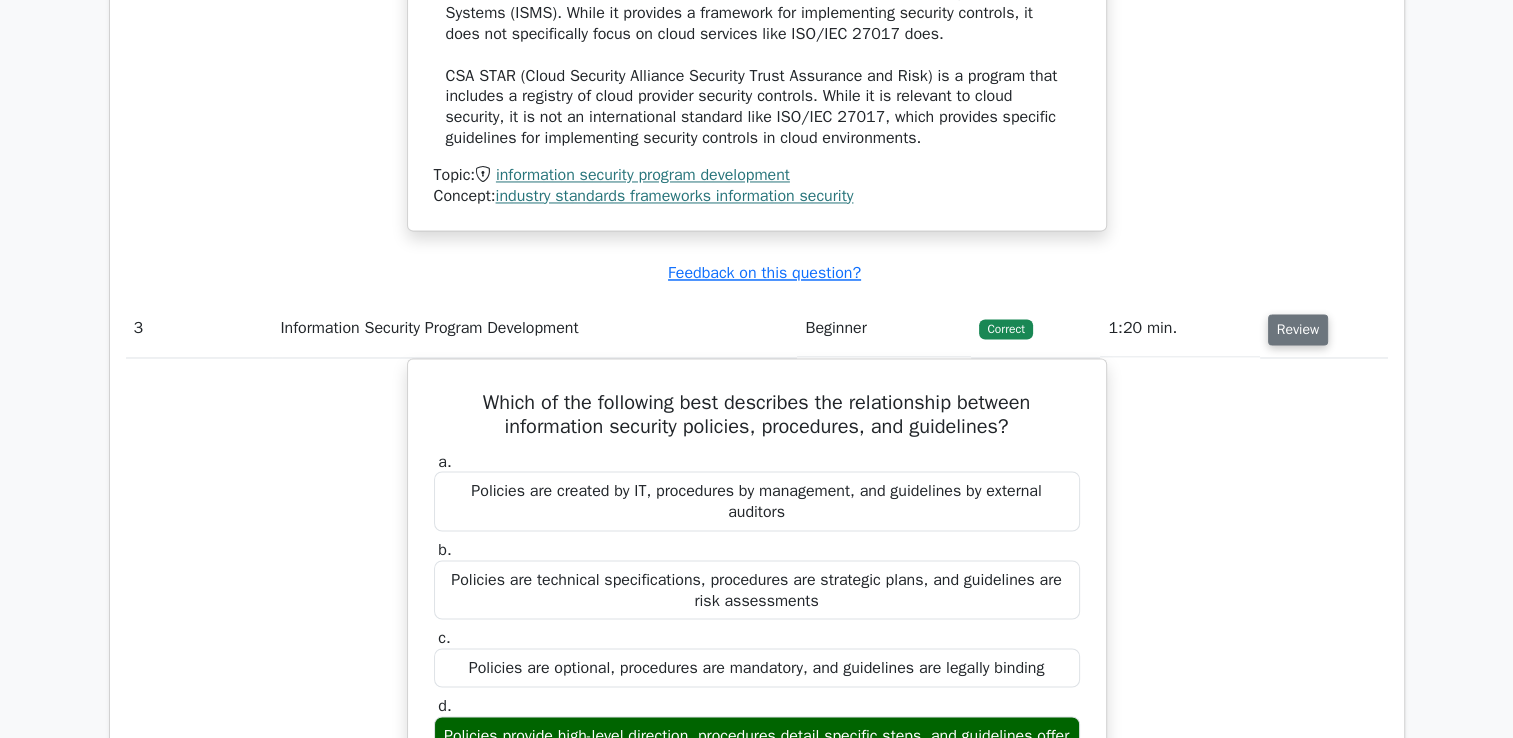 click on "Review" at bounding box center [1298, 329] 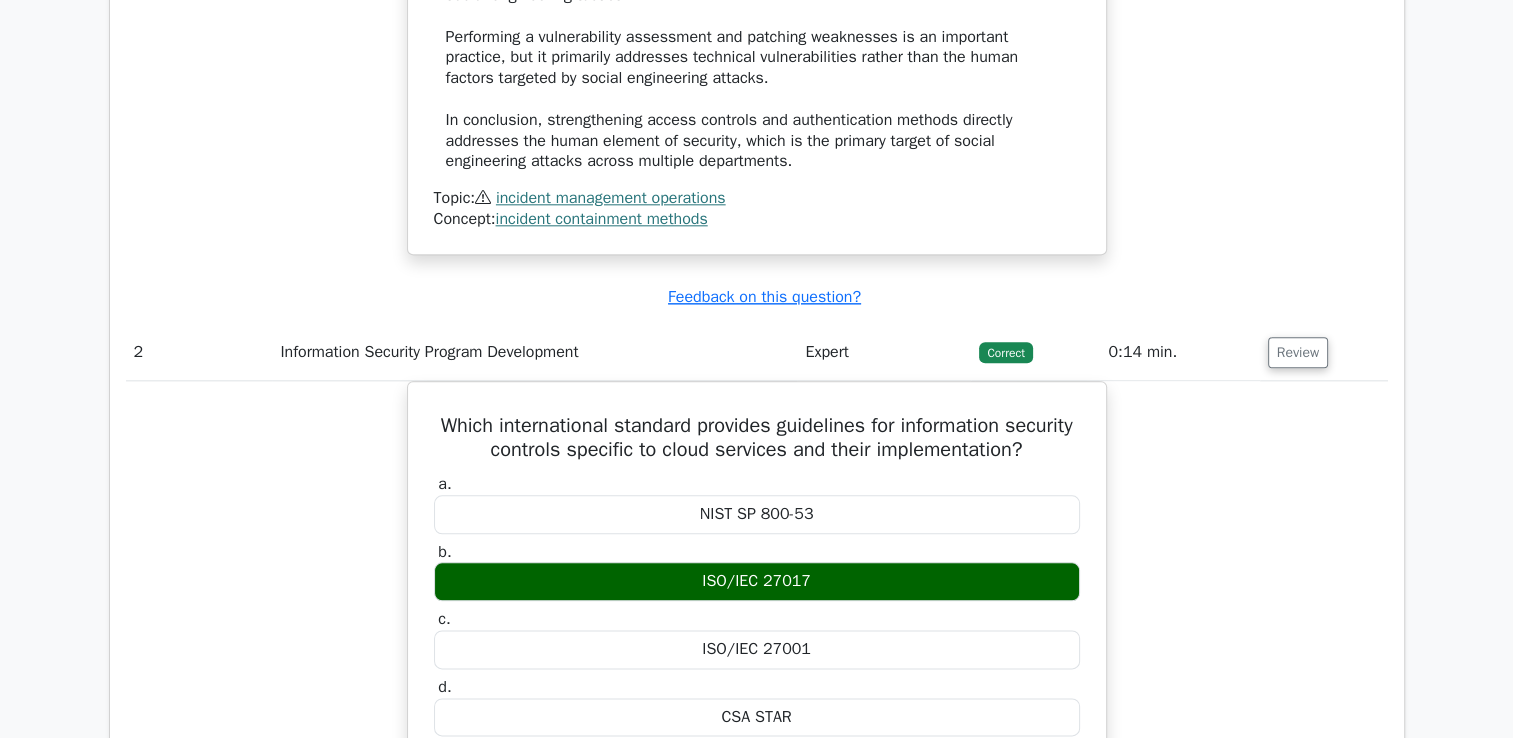 scroll, scrollTop: 2212, scrollLeft: 0, axis: vertical 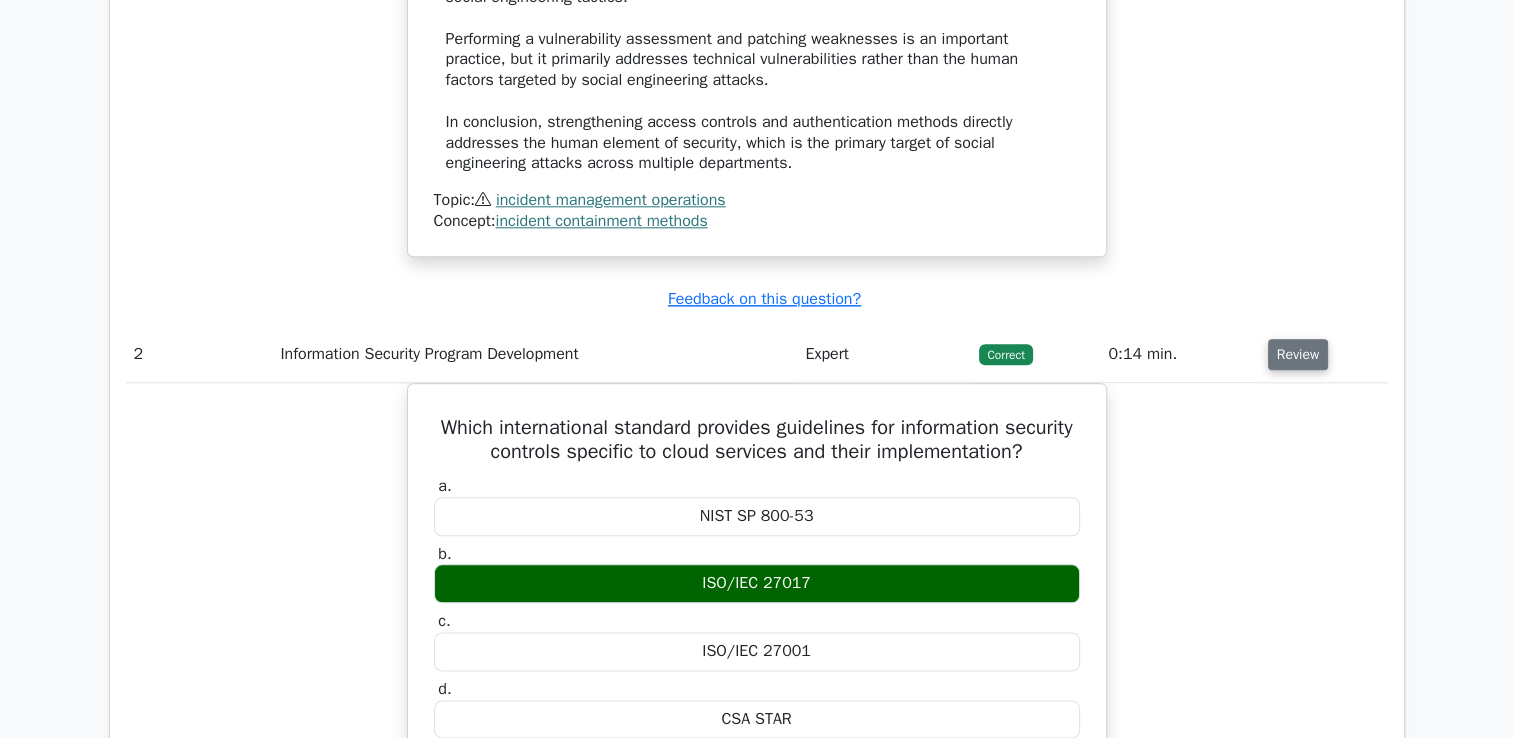 click on "Review" at bounding box center [1298, 354] 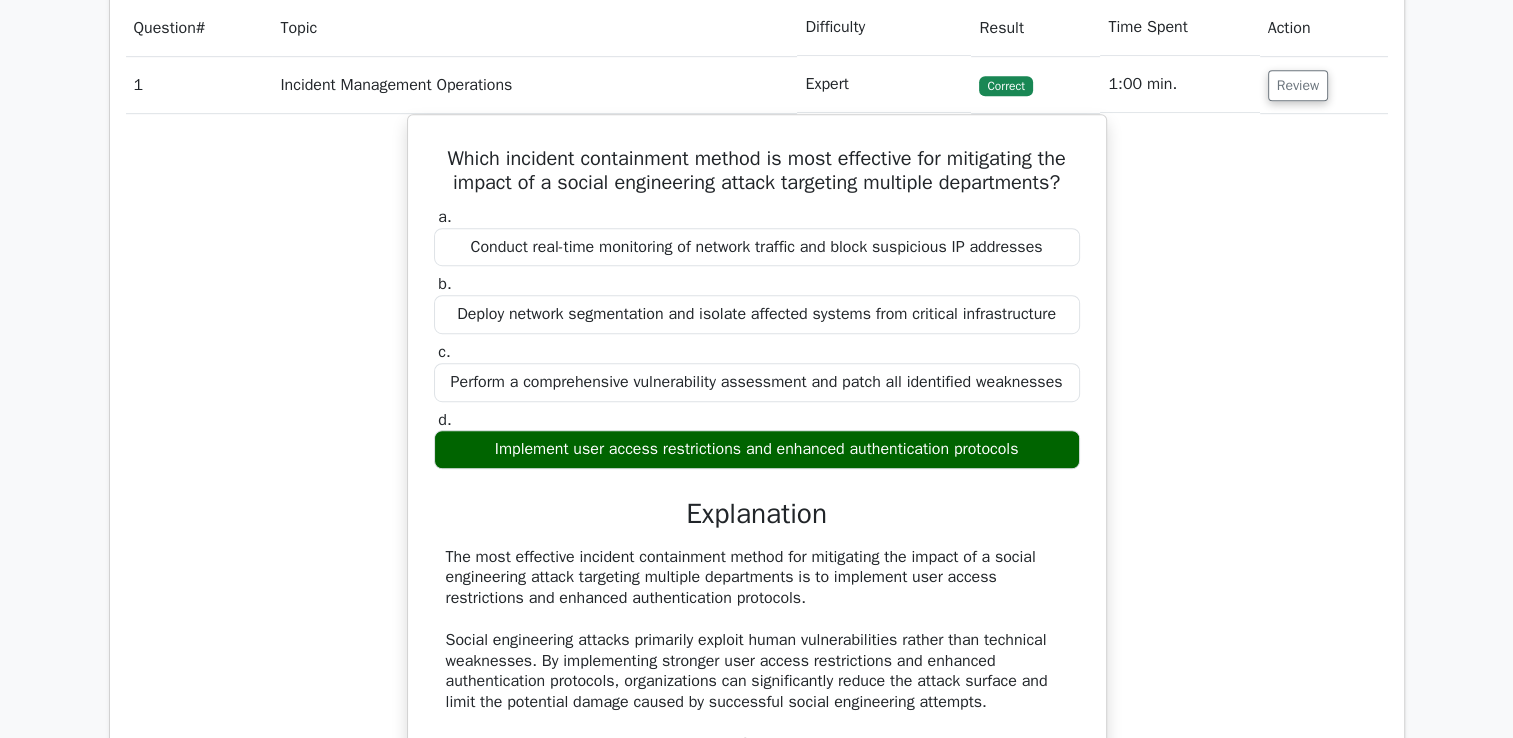 scroll, scrollTop: 1172, scrollLeft: 0, axis: vertical 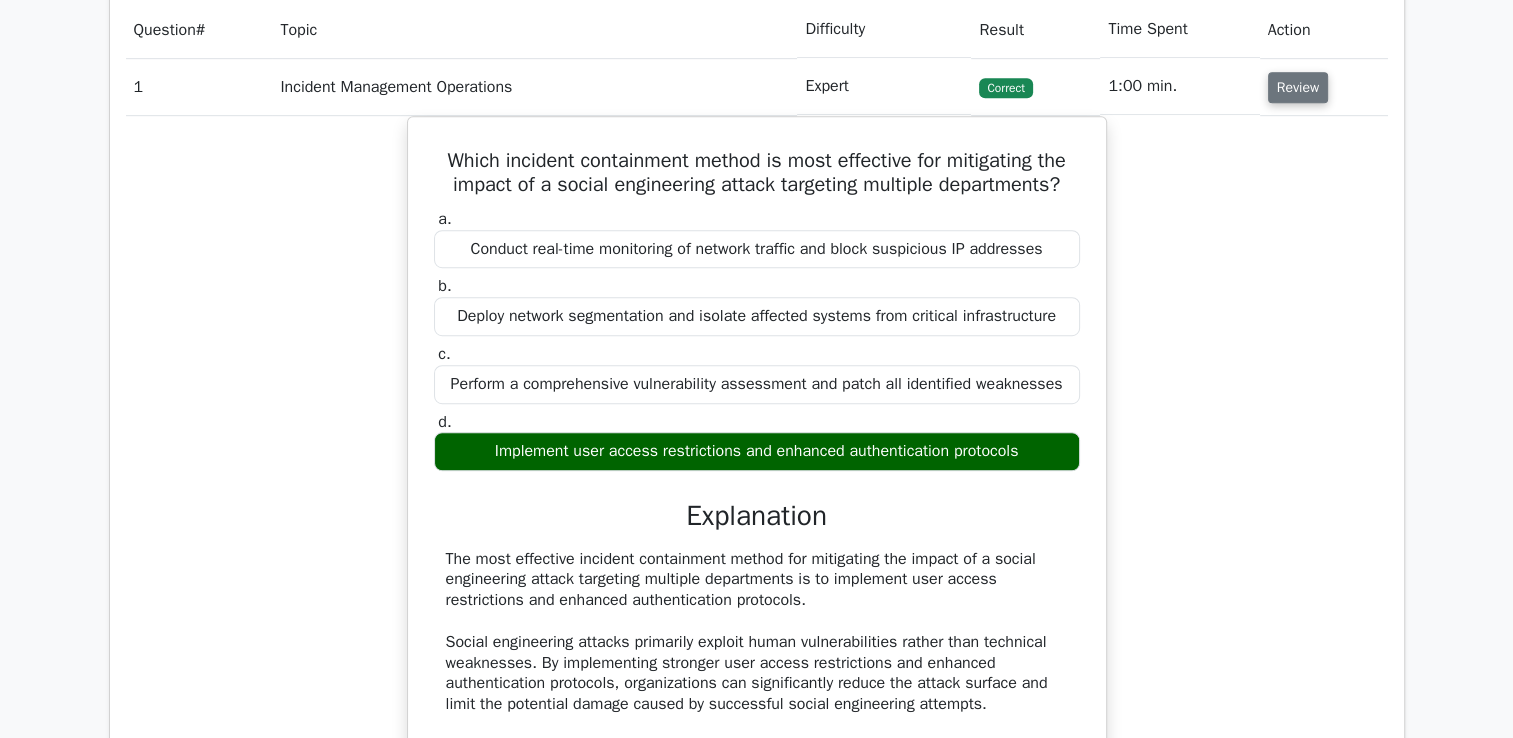 click on "Review" at bounding box center (1298, 87) 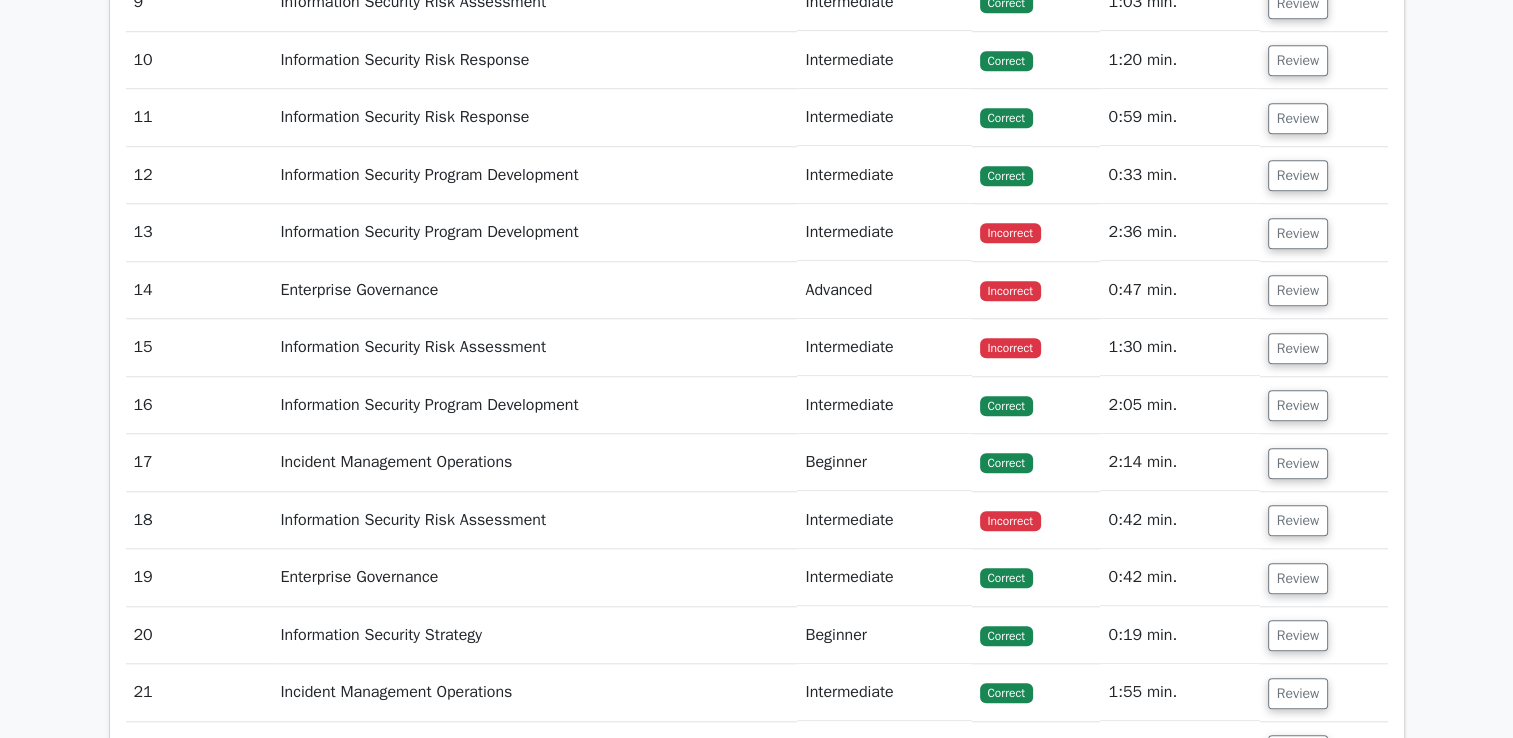scroll, scrollTop: 1715, scrollLeft: 0, axis: vertical 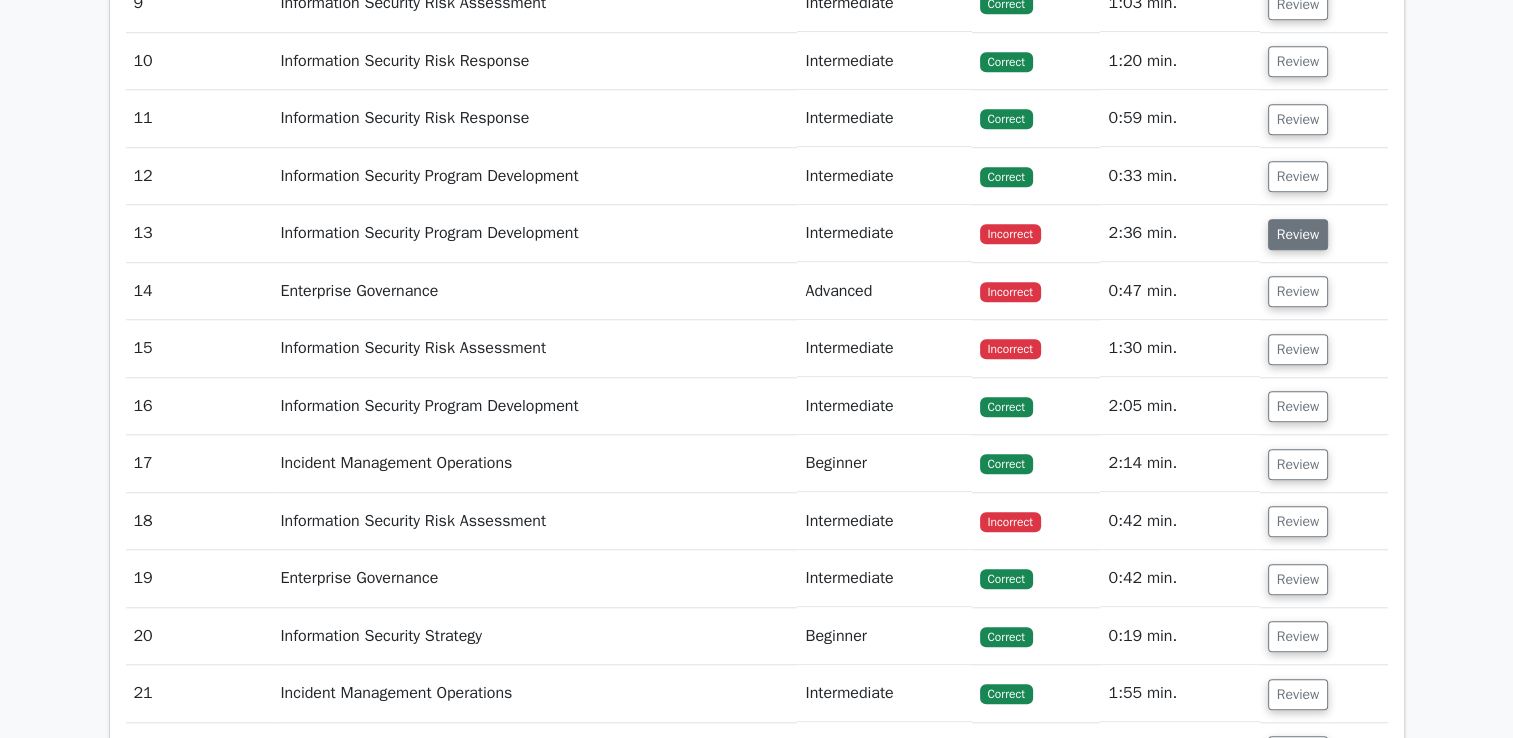 click on "Review" at bounding box center (1298, 234) 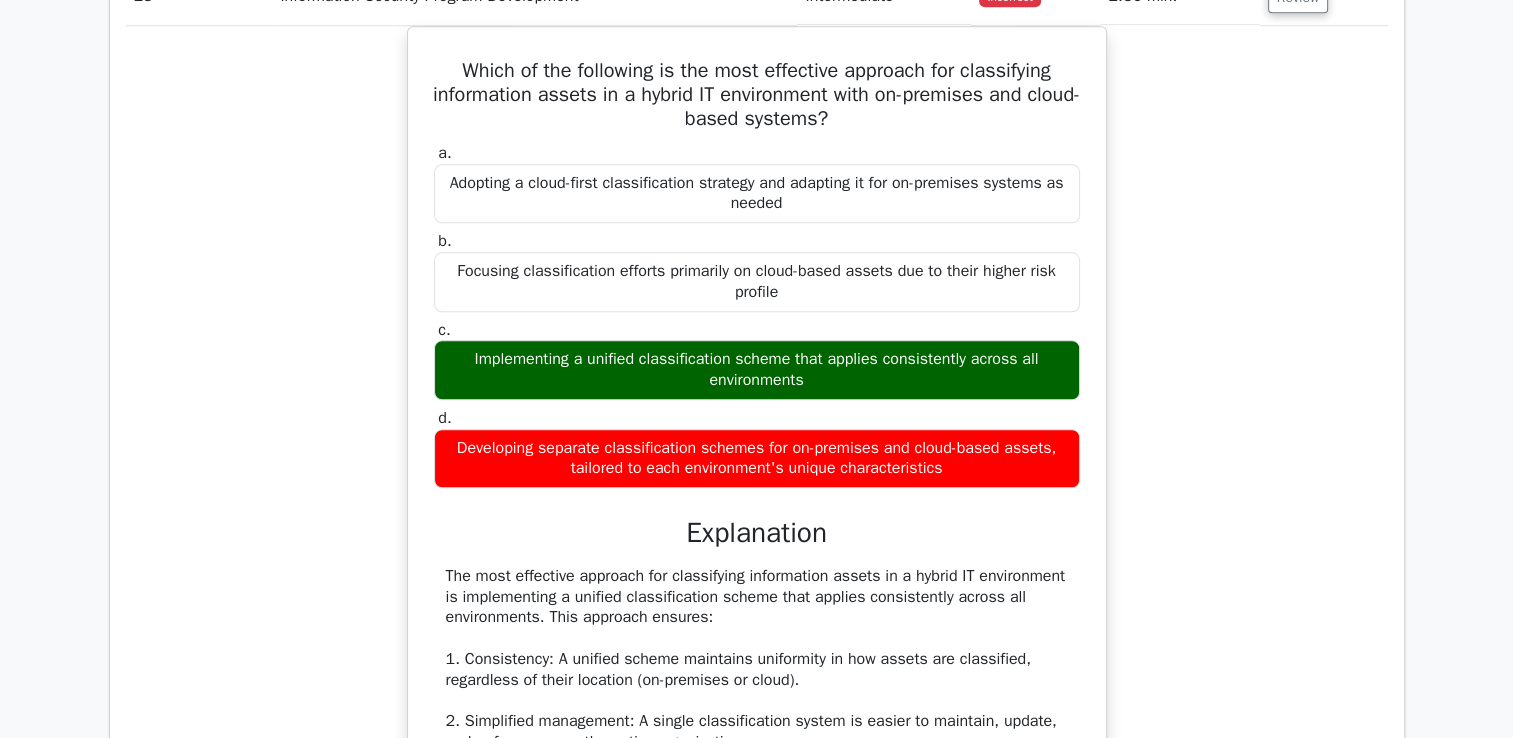 scroll, scrollTop: 1743, scrollLeft: 0, axis: vertical 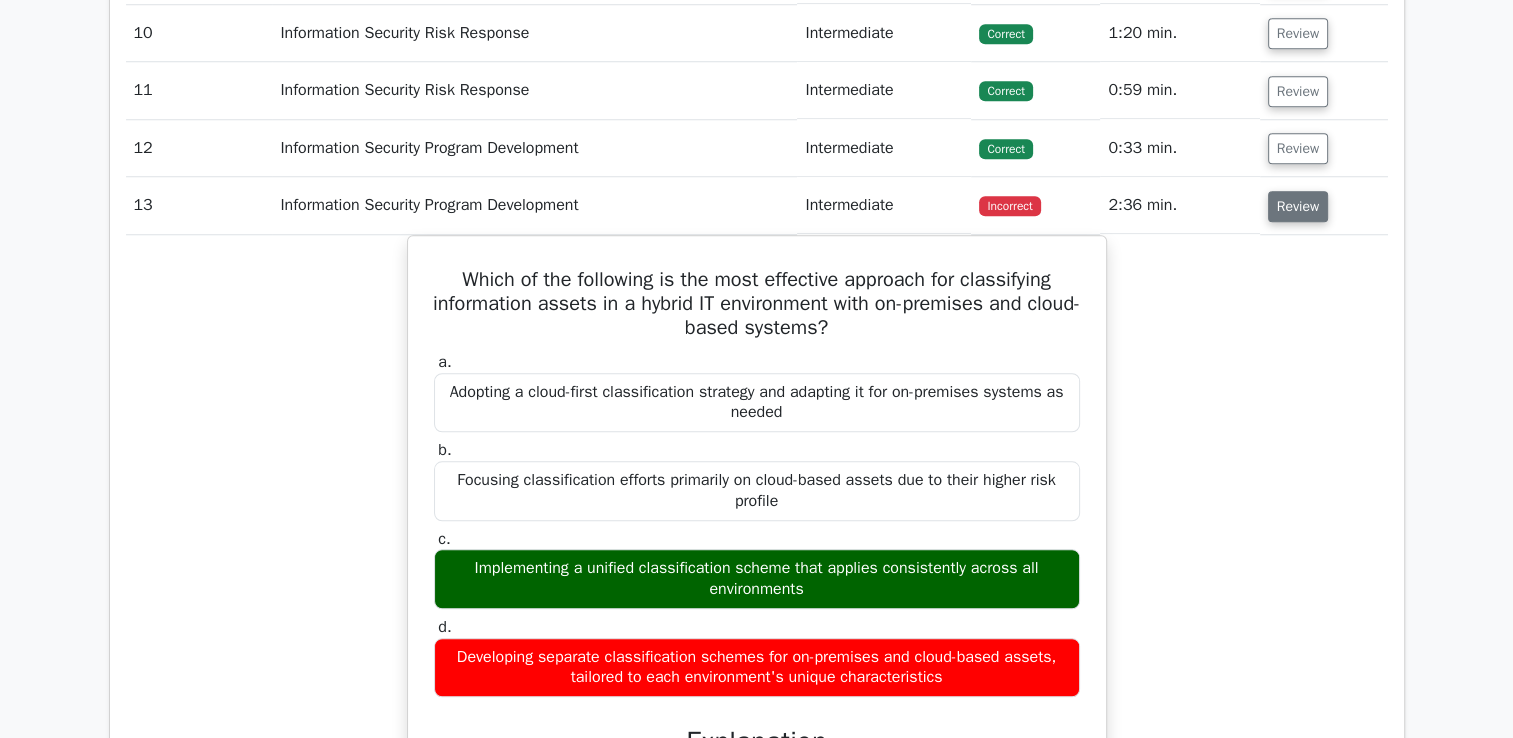 click on "Review" at bounding box center [1298, 206] 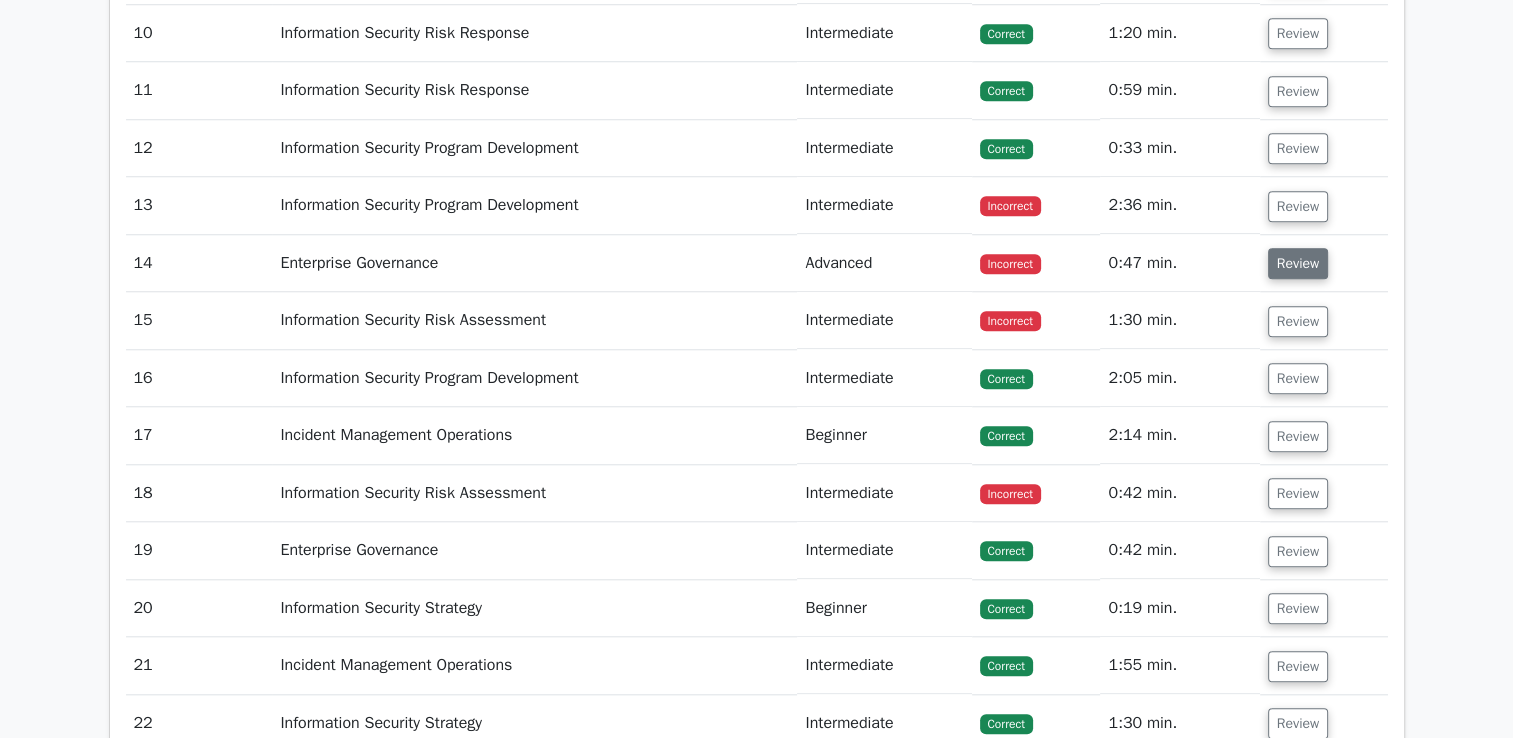 click on "Review" at bounding box center [1298, 263] 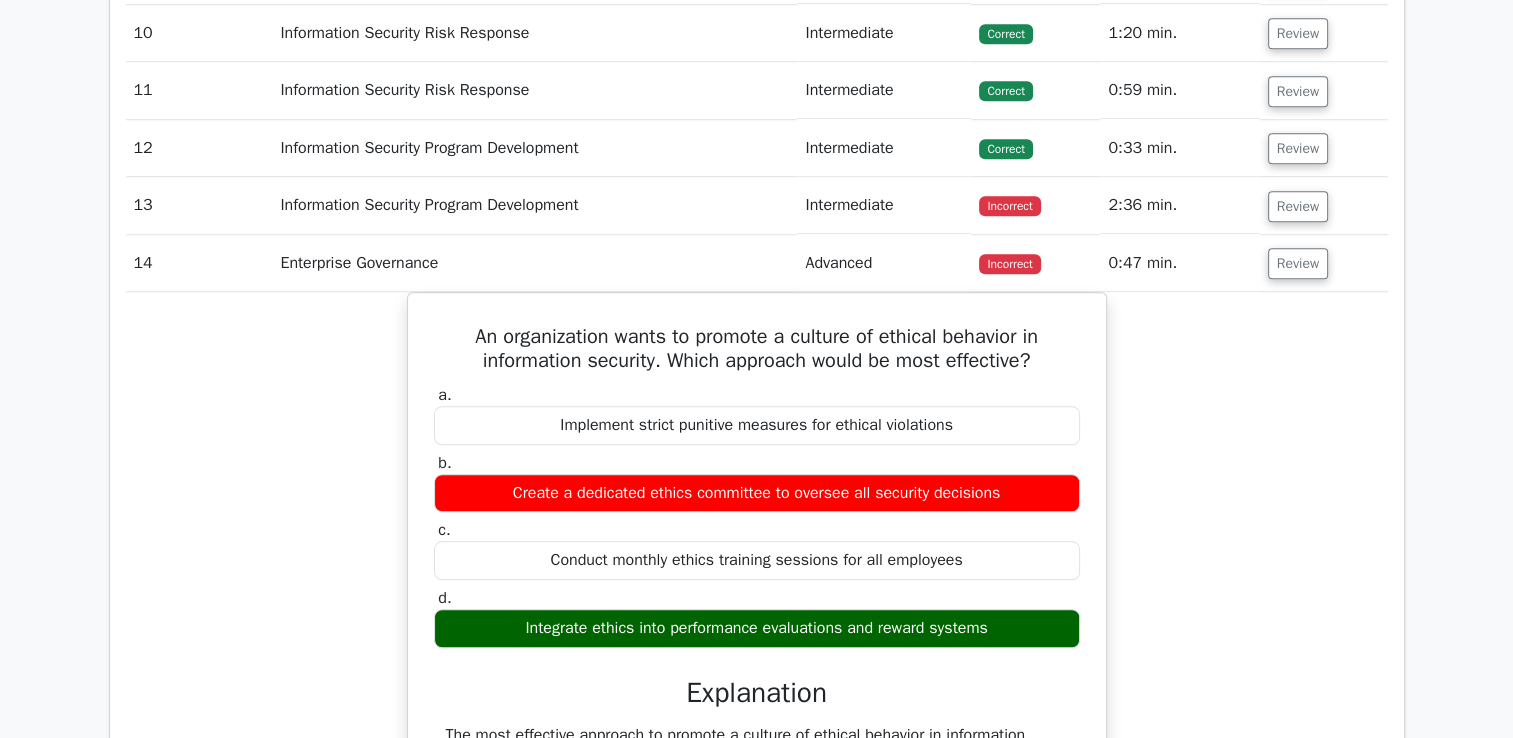 scroll, scrollTop: 0, scrollLeft: 12, axis: horizontal 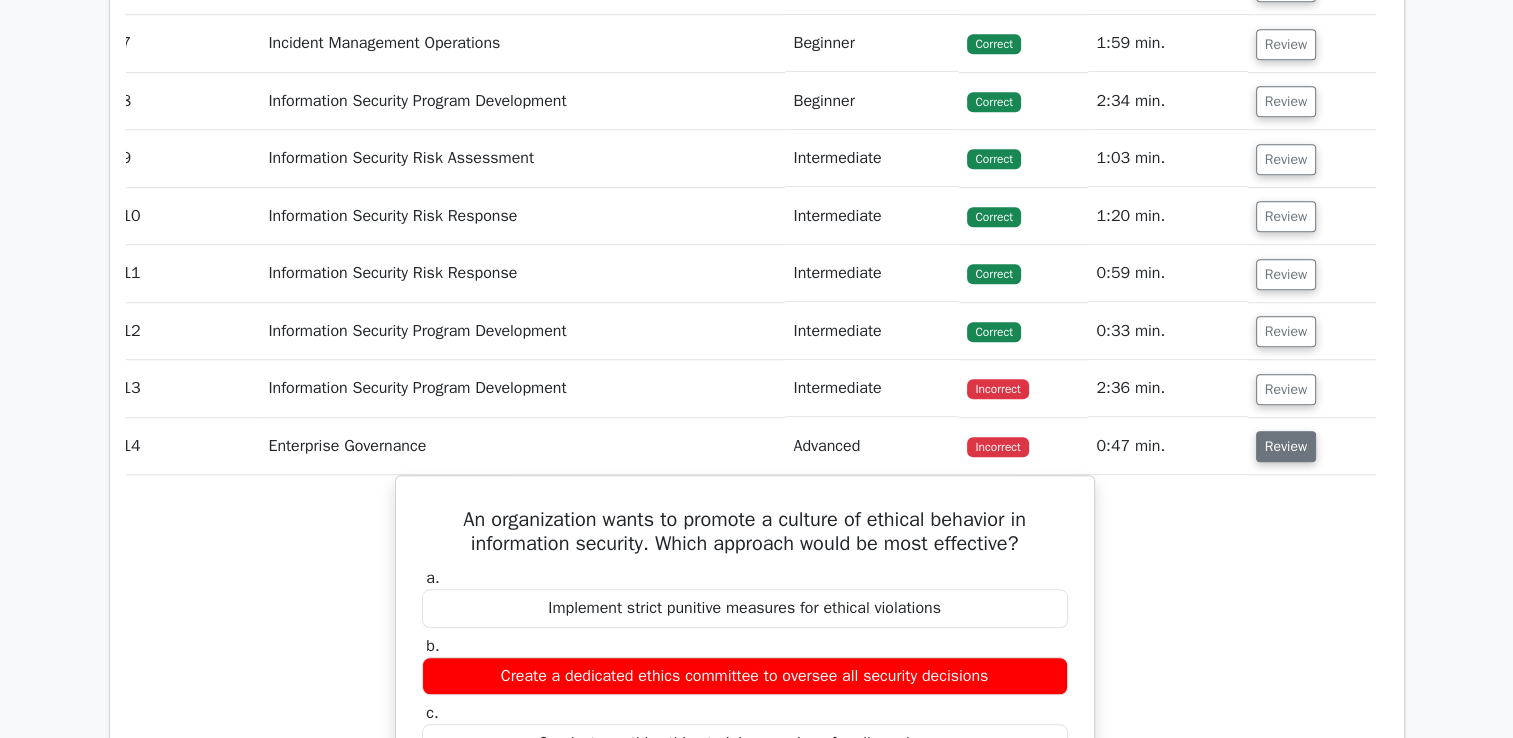 click on "Review" at bounding box center [1286, 446] 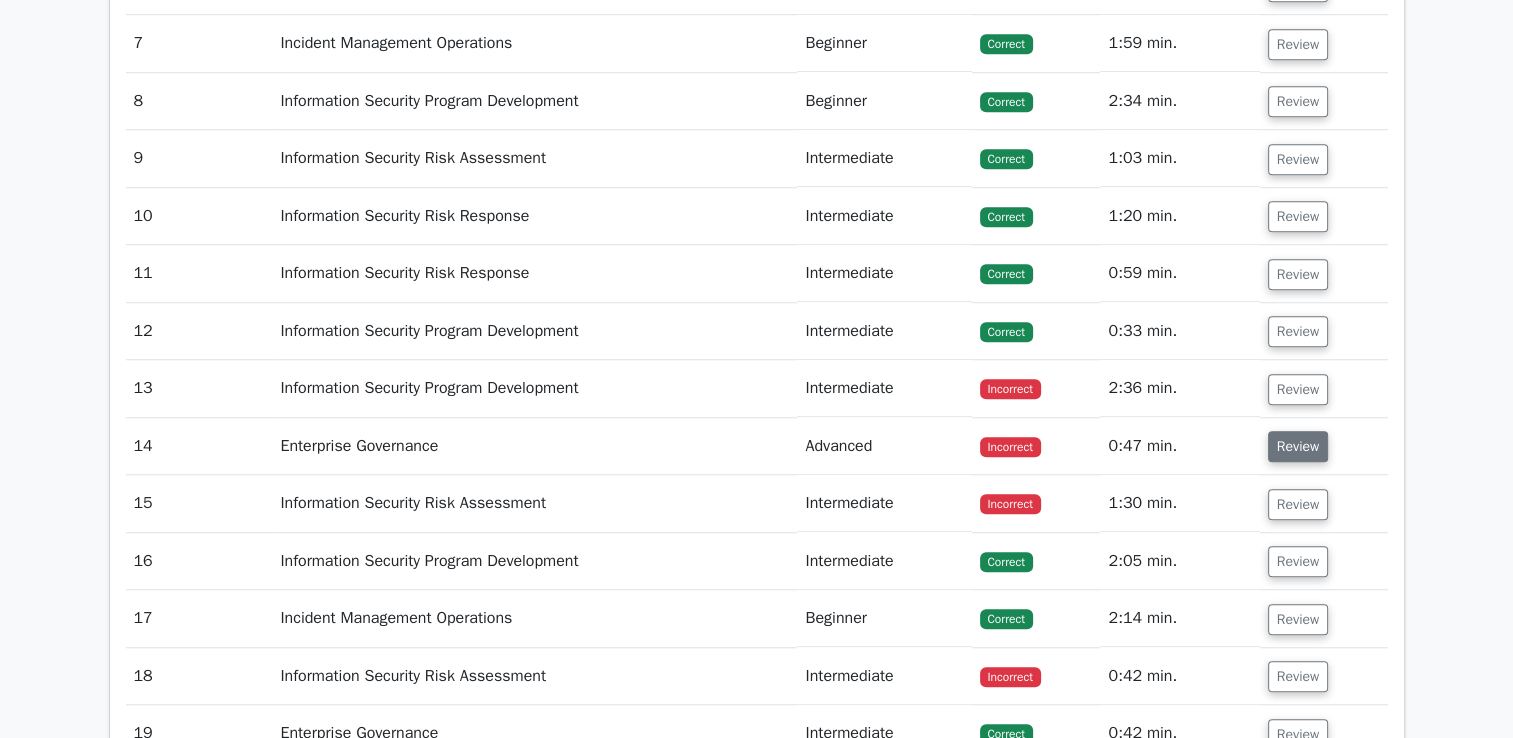 scroll, scrollTop: 0, scrollLeft: 0, axis: both 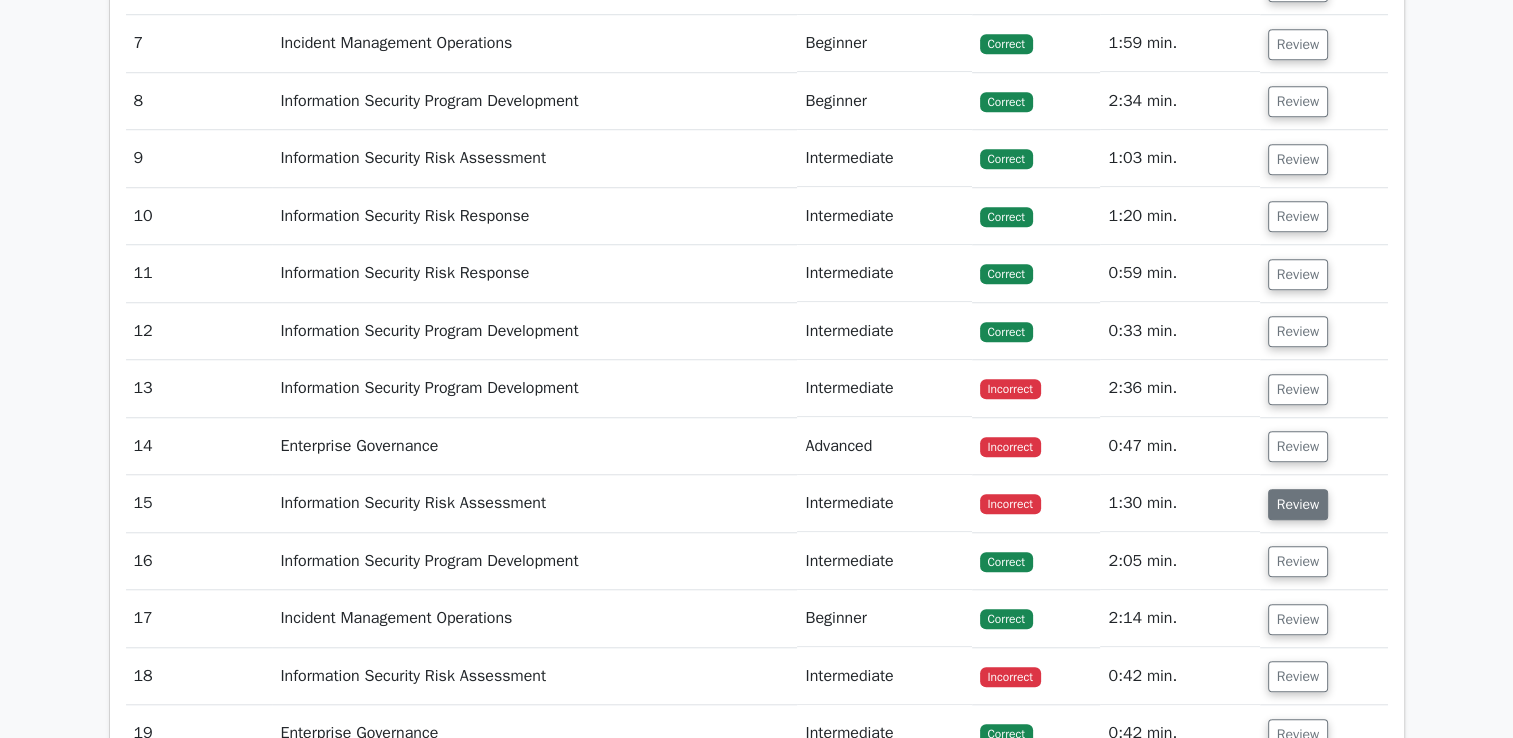 click on "Review" at bounding box center [1298, 504] 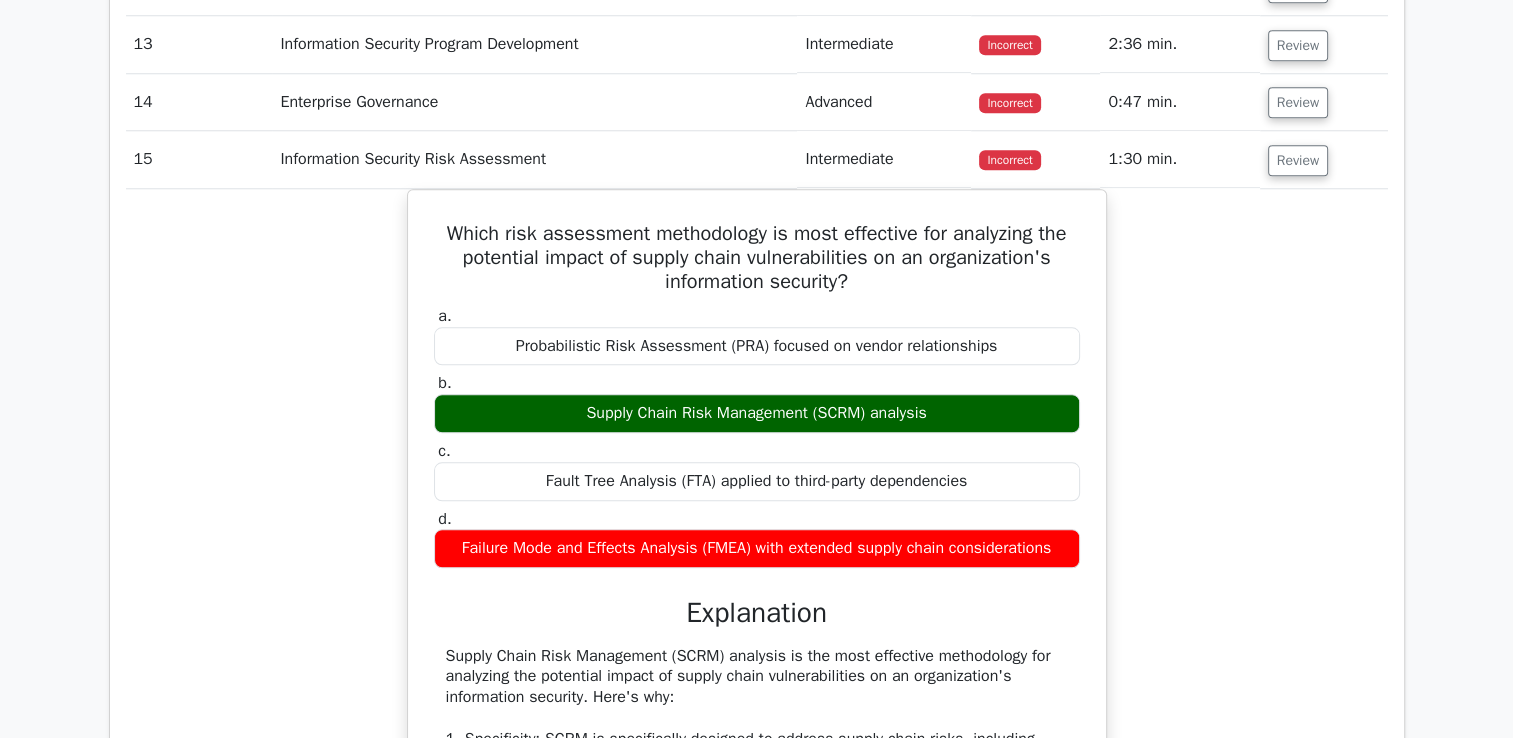 scroll, scrollTop: 1874, scrollLeft: 0, axis: vertical 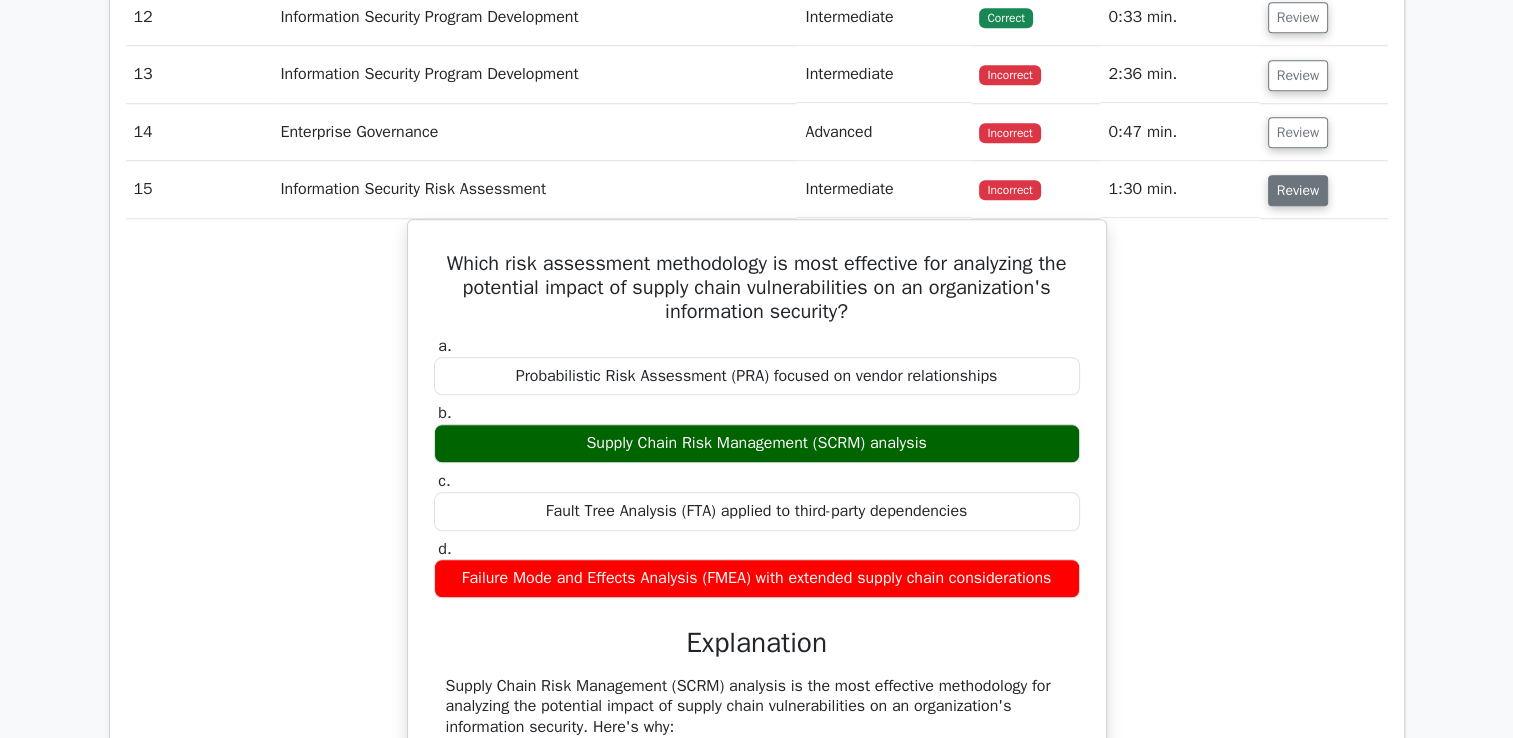 click on "Review" at bounding box center [1298, 190] 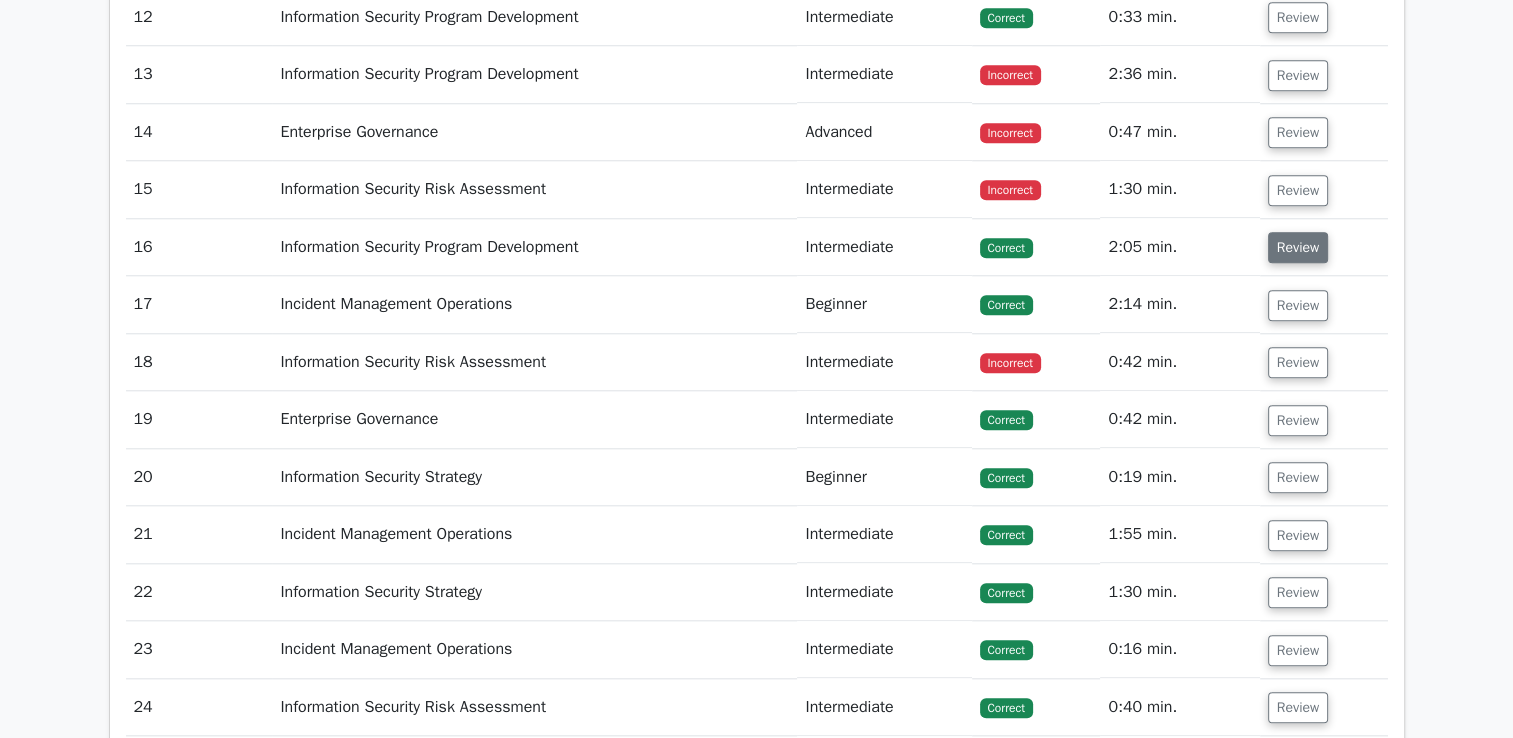 click on "Review" at bounding box center [1298, 247] 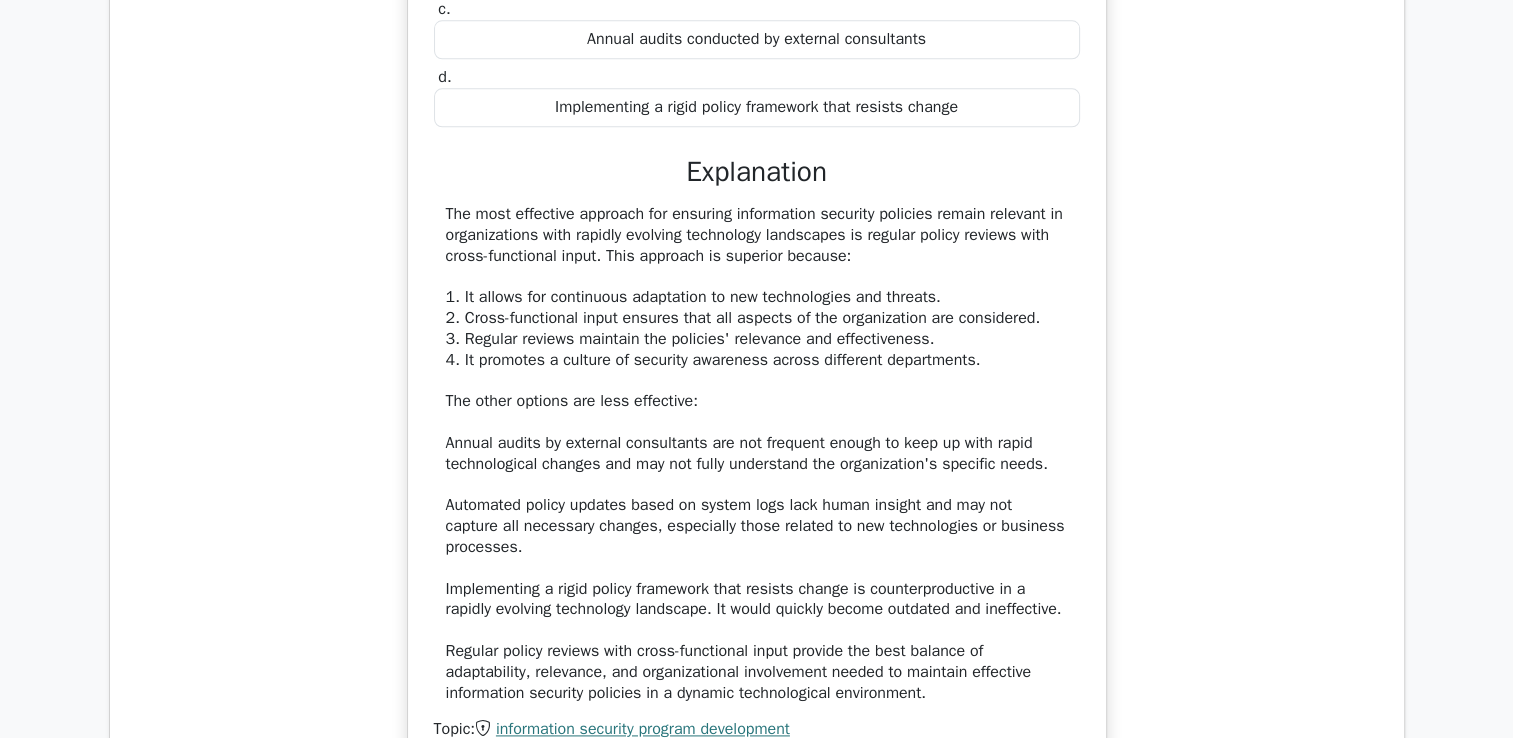 scroll, scrollTop: 2408, scrollLeft: 0, axis: vertical 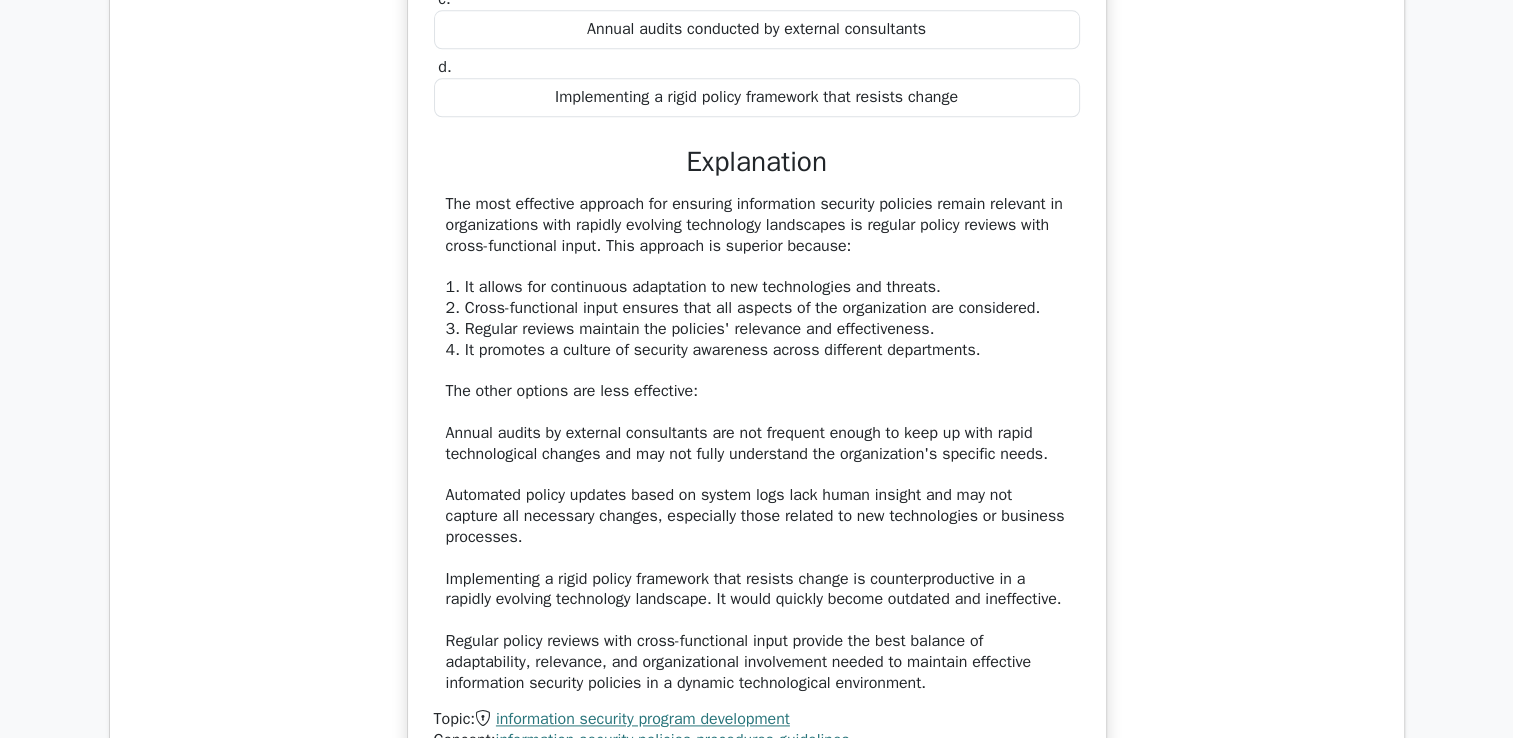 drag, startPoint x: 288, startPoint y: 451, endPoint x: 775, endPoint y: 501, distance: 489.56 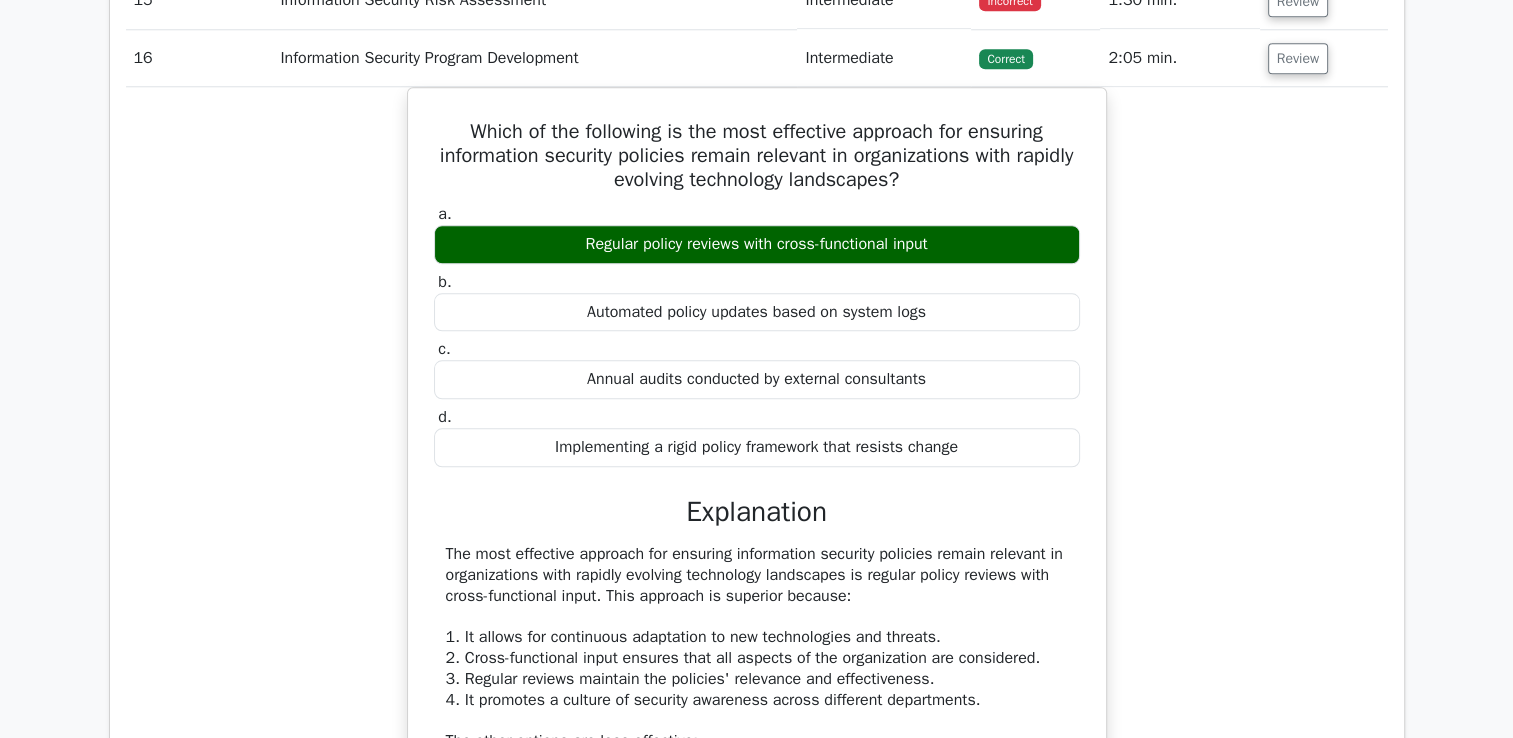 scroll, scrollTop: 2047, scrollLeft: 0, axis: vertical 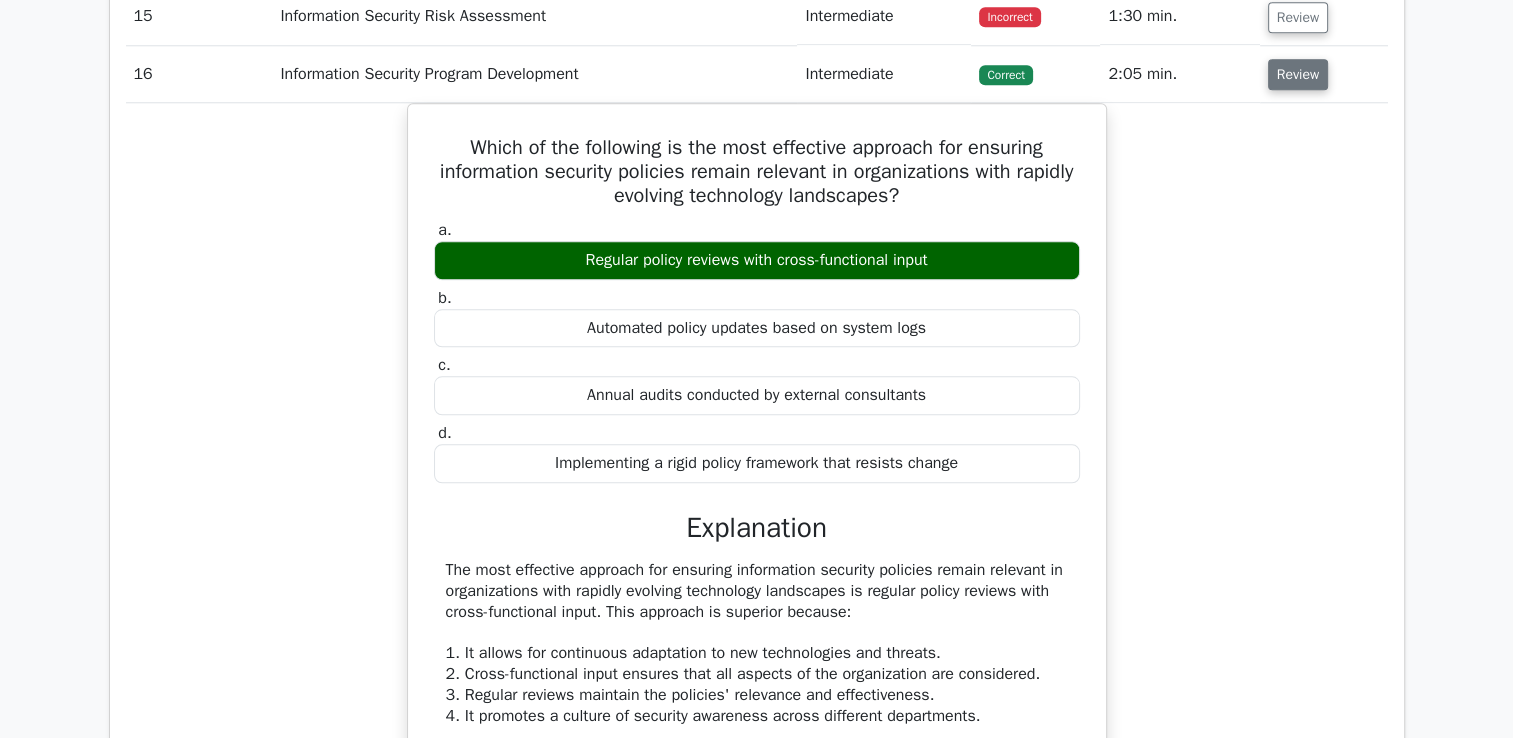 click on "Review" at bounding box center (1298, 74) 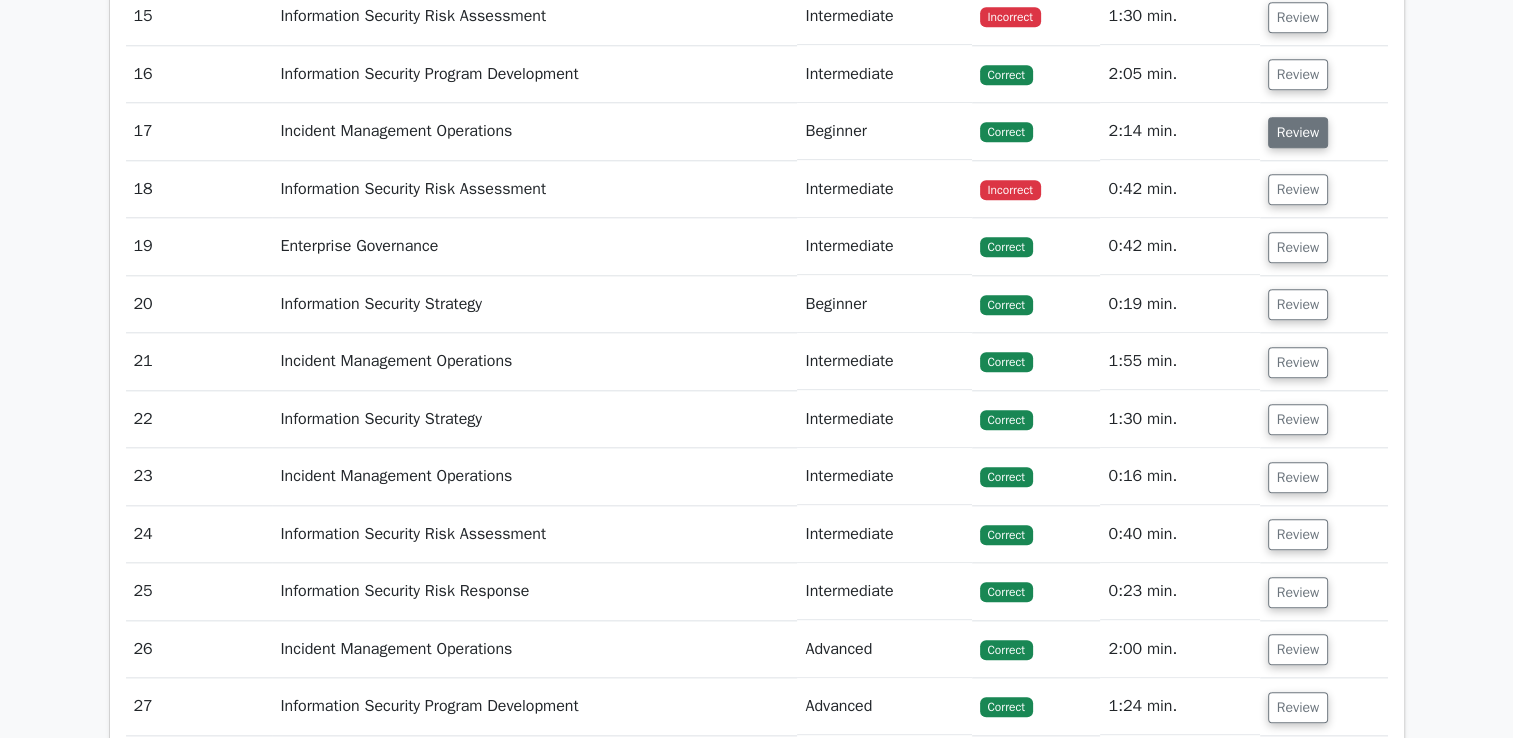 click on "Review" at bounding box center (1298, 132) 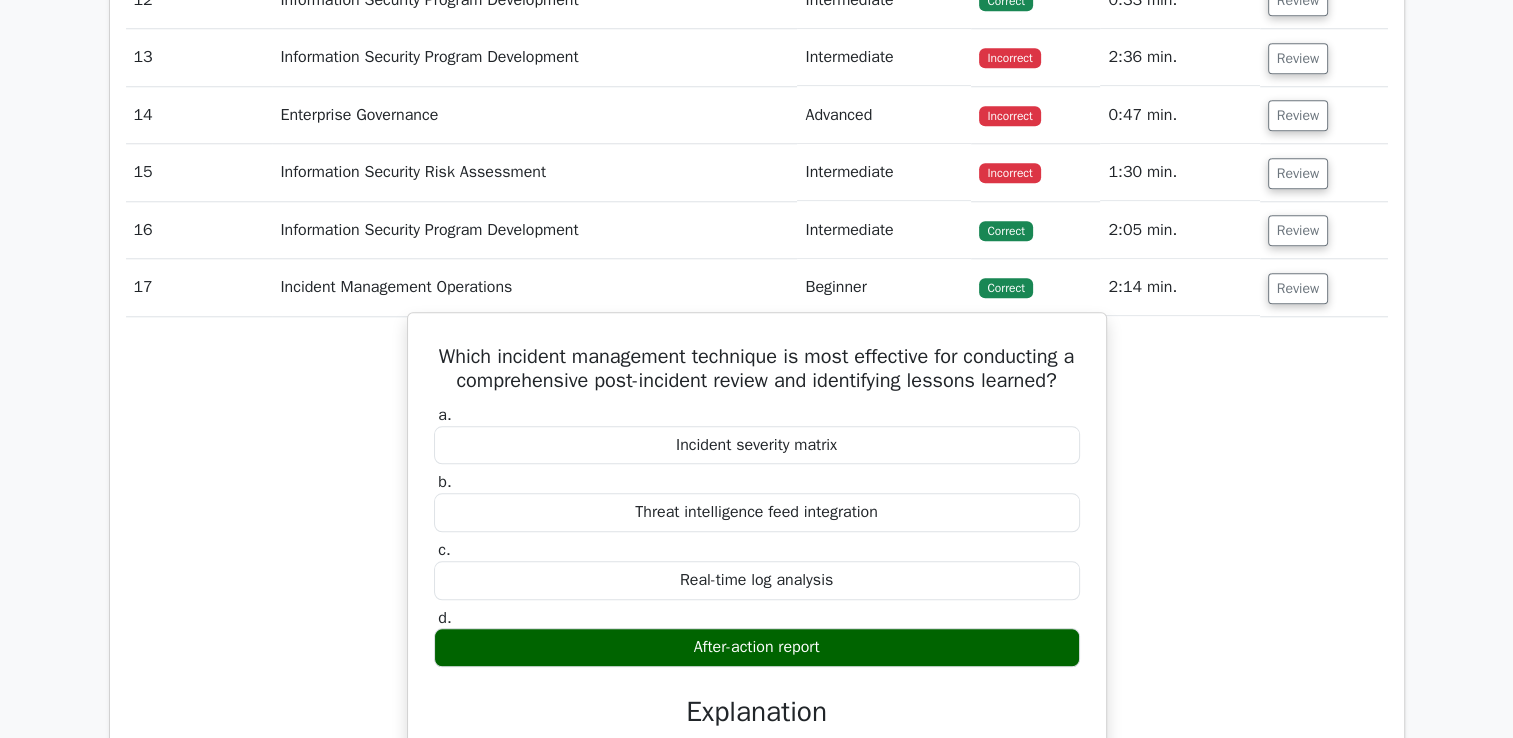 scroll, scrollTop: 1791, scrollLeft: 0, axis: vertical 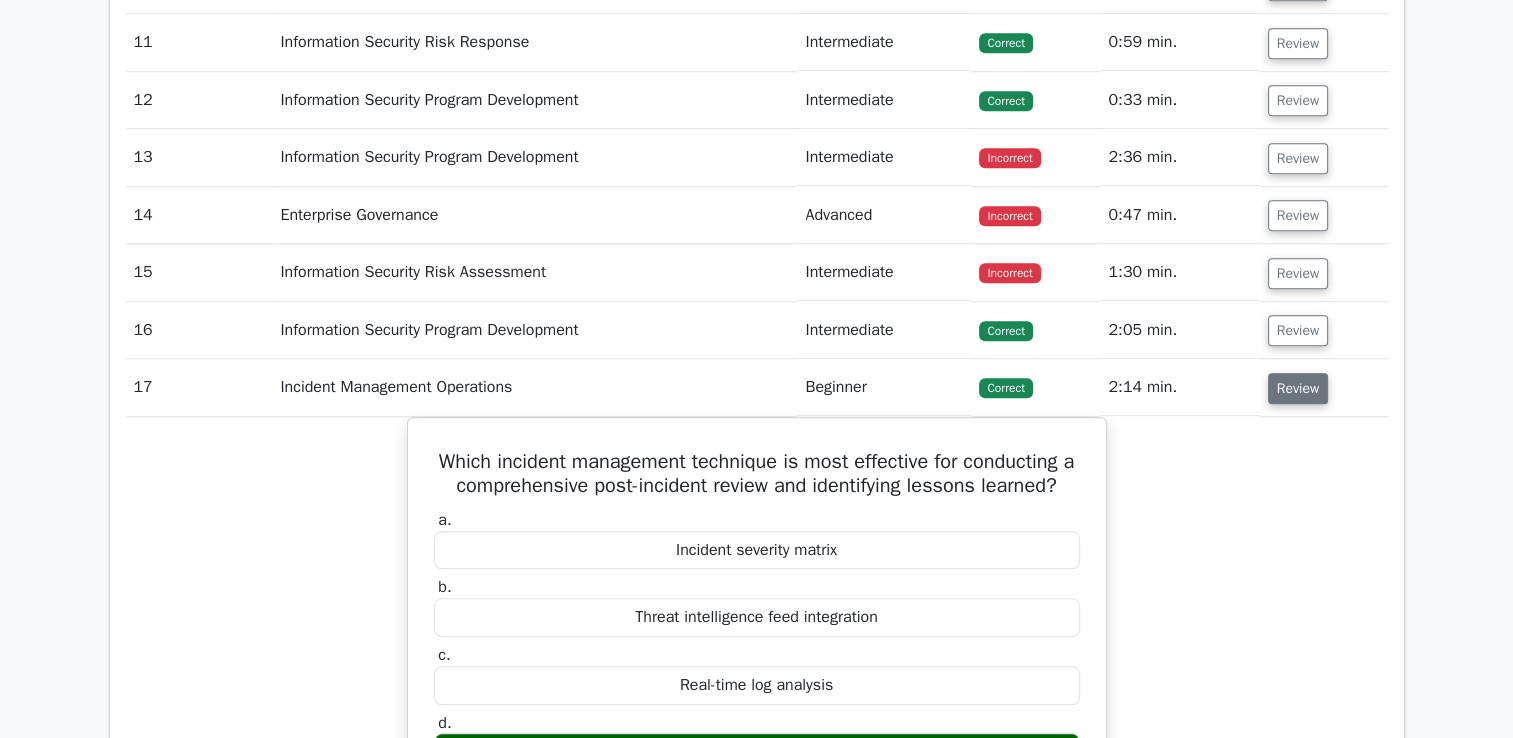 click on "Review" at bounding box center (1298, 388) 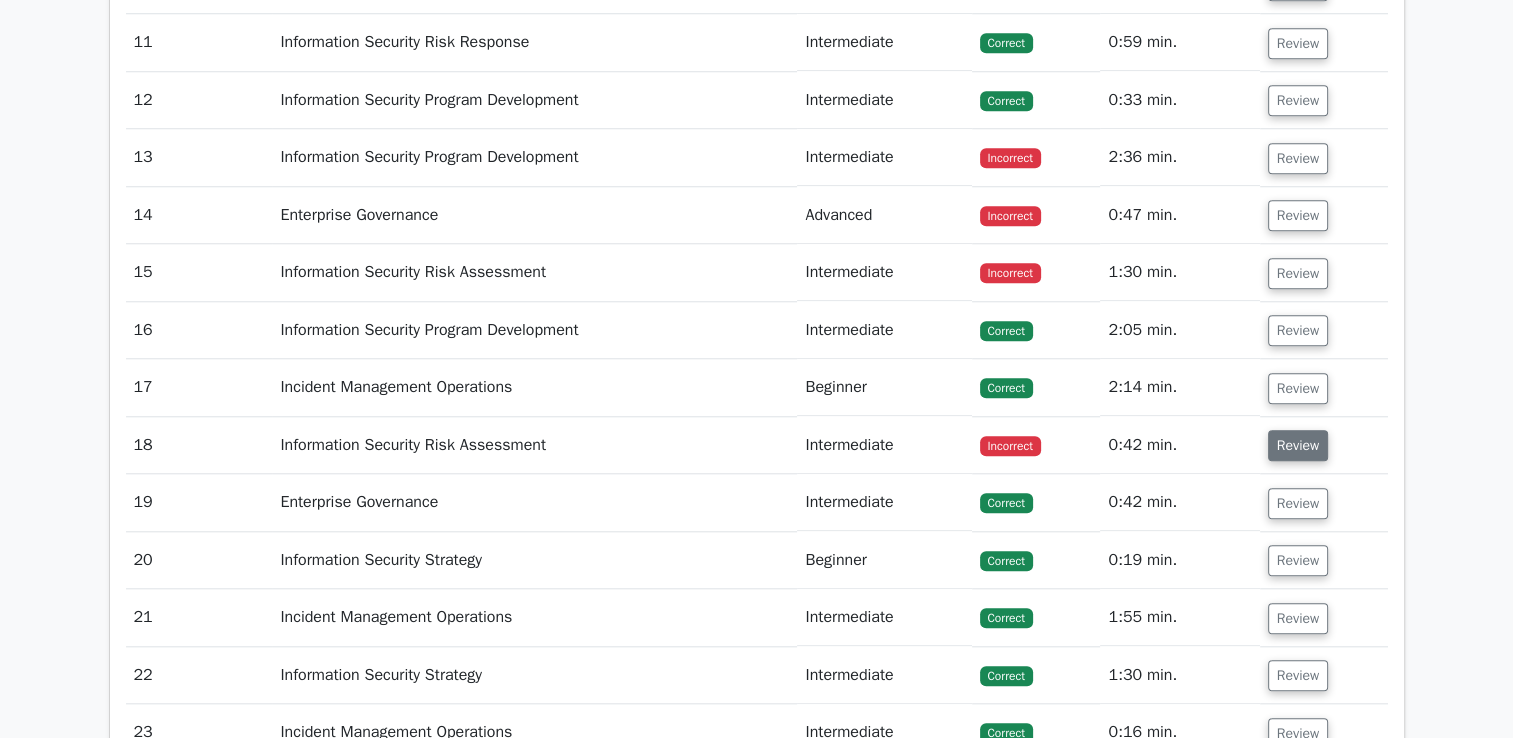 click on "Review" at bounding box center (1298, 445) 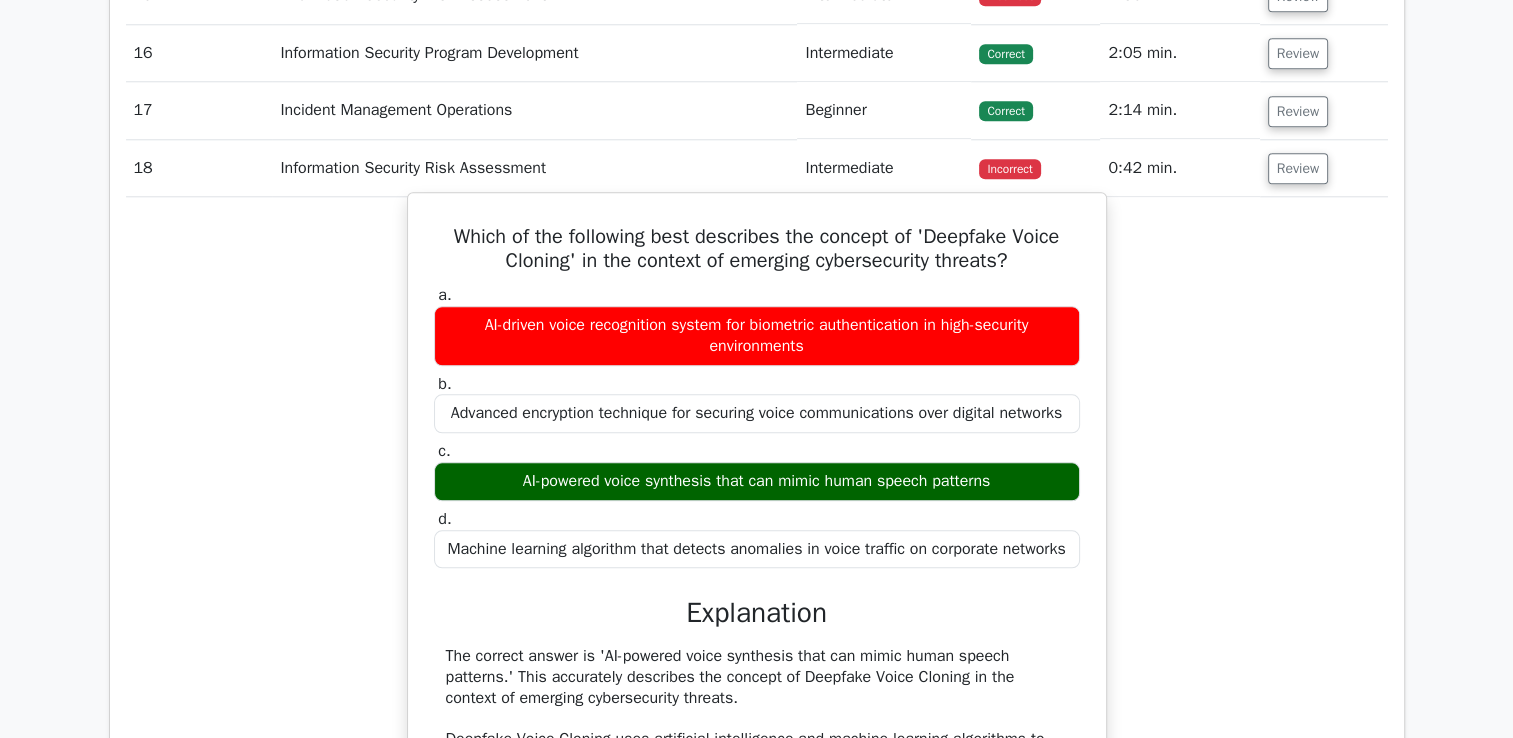scroll, scrollTop: 2076, scrollLeft: 0, axis: vertical 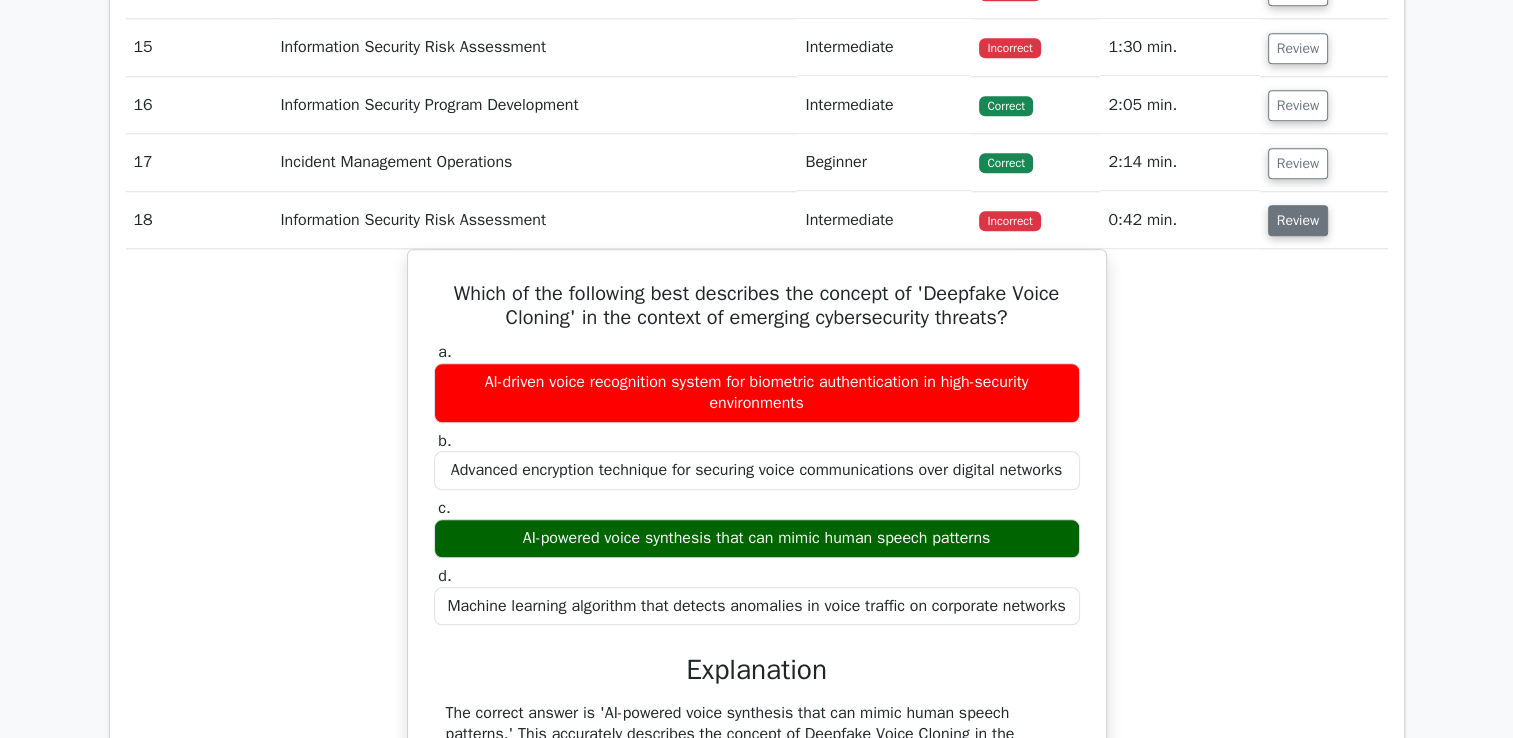 click on "Review" at bounding box center [1298, 220] 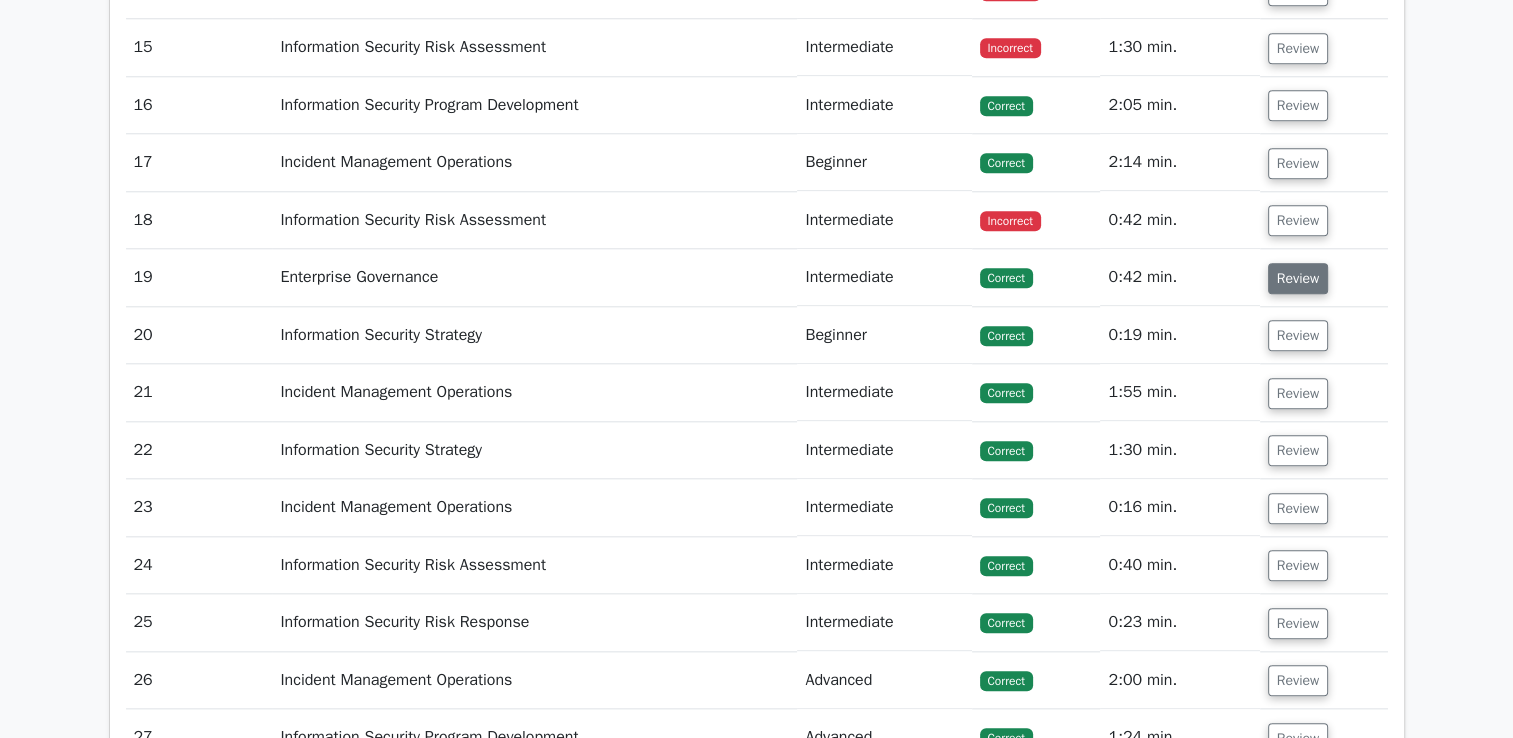 click on "Review" at bounding box center (1298, 278) 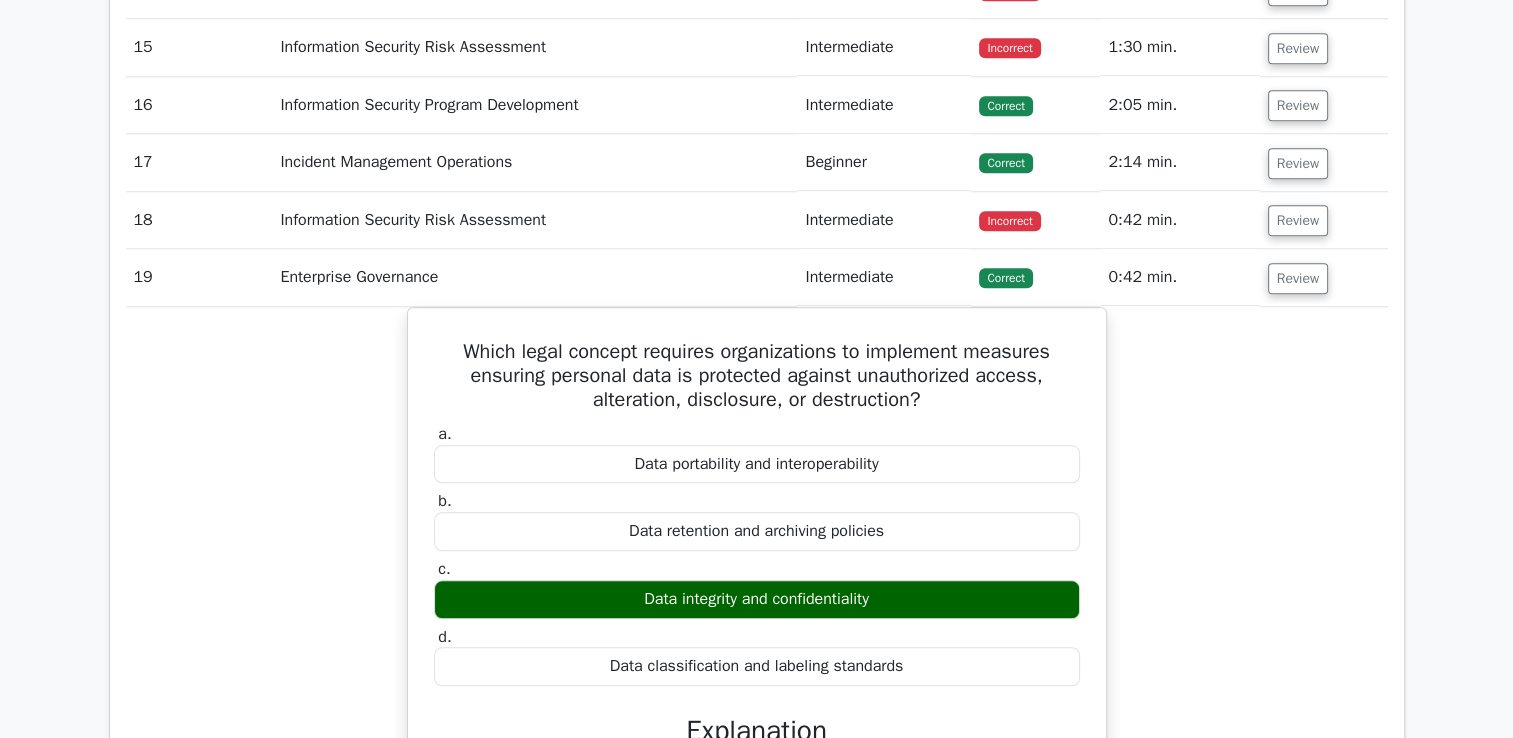 scroll, scrollTop: 0, scrollLeft: 8, axis: horizontal 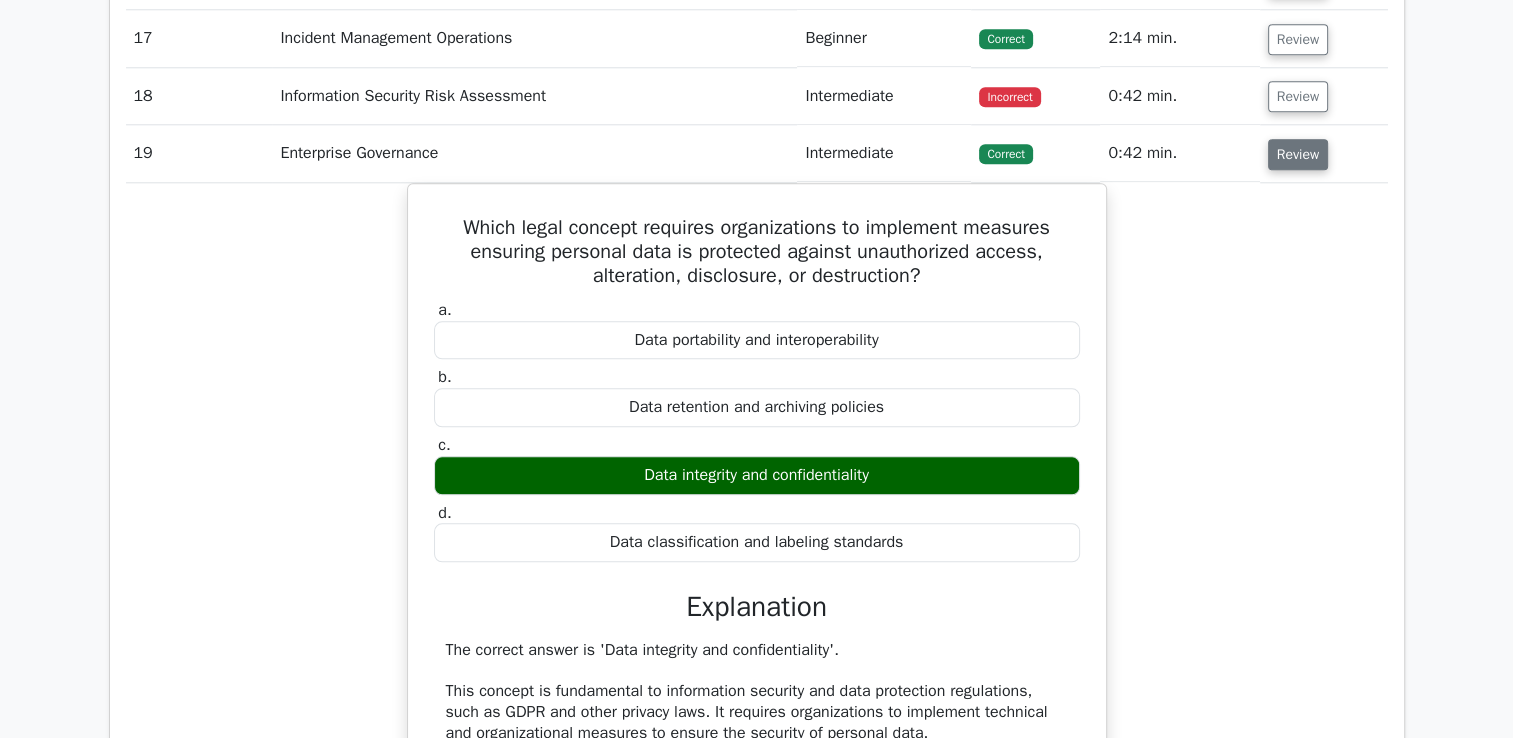 click on "Review" at bounding box center [1298, 154] 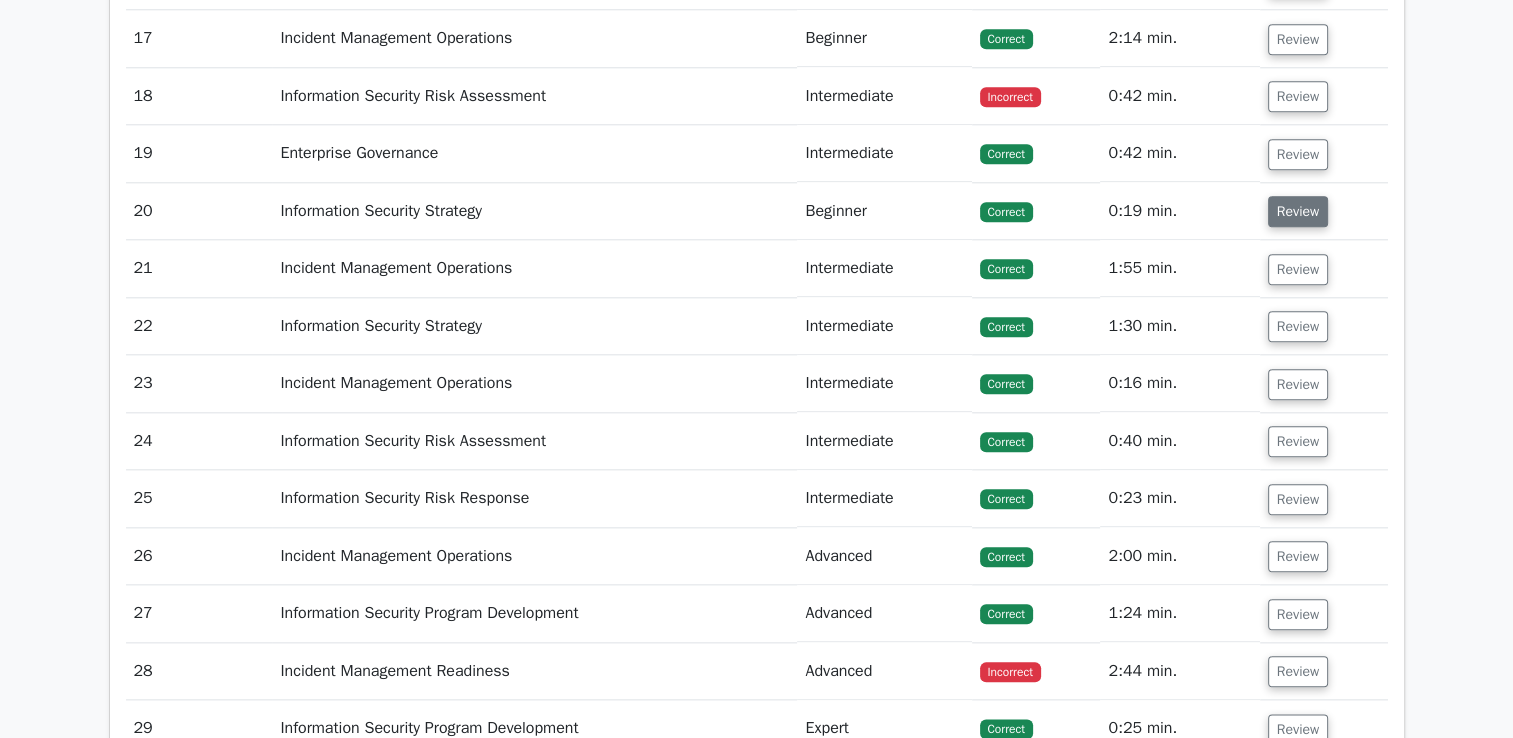 click on "Review" at bounding box center [1298, 211] 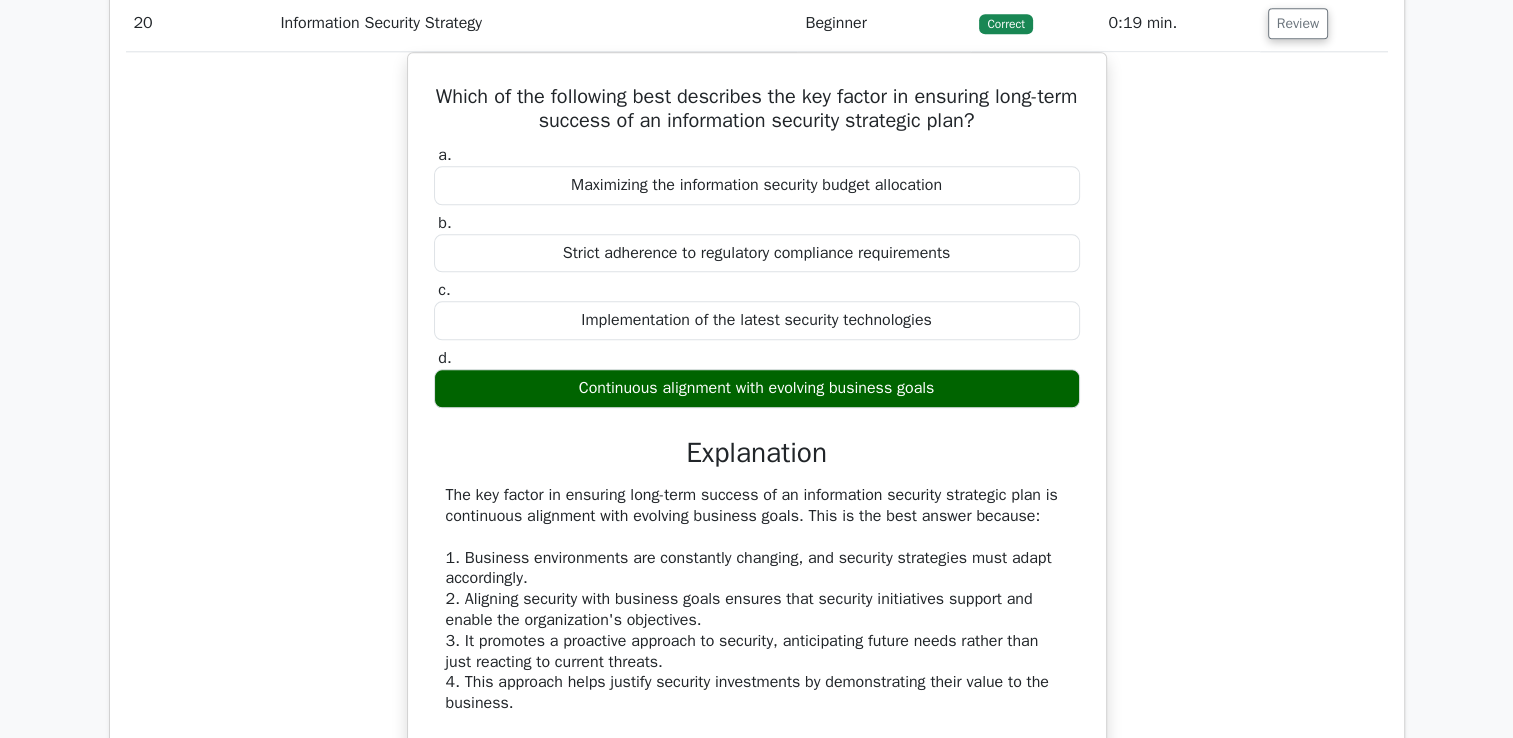 scroll, scrollTop: 2316, scrollLeft: 0, axis: vertical 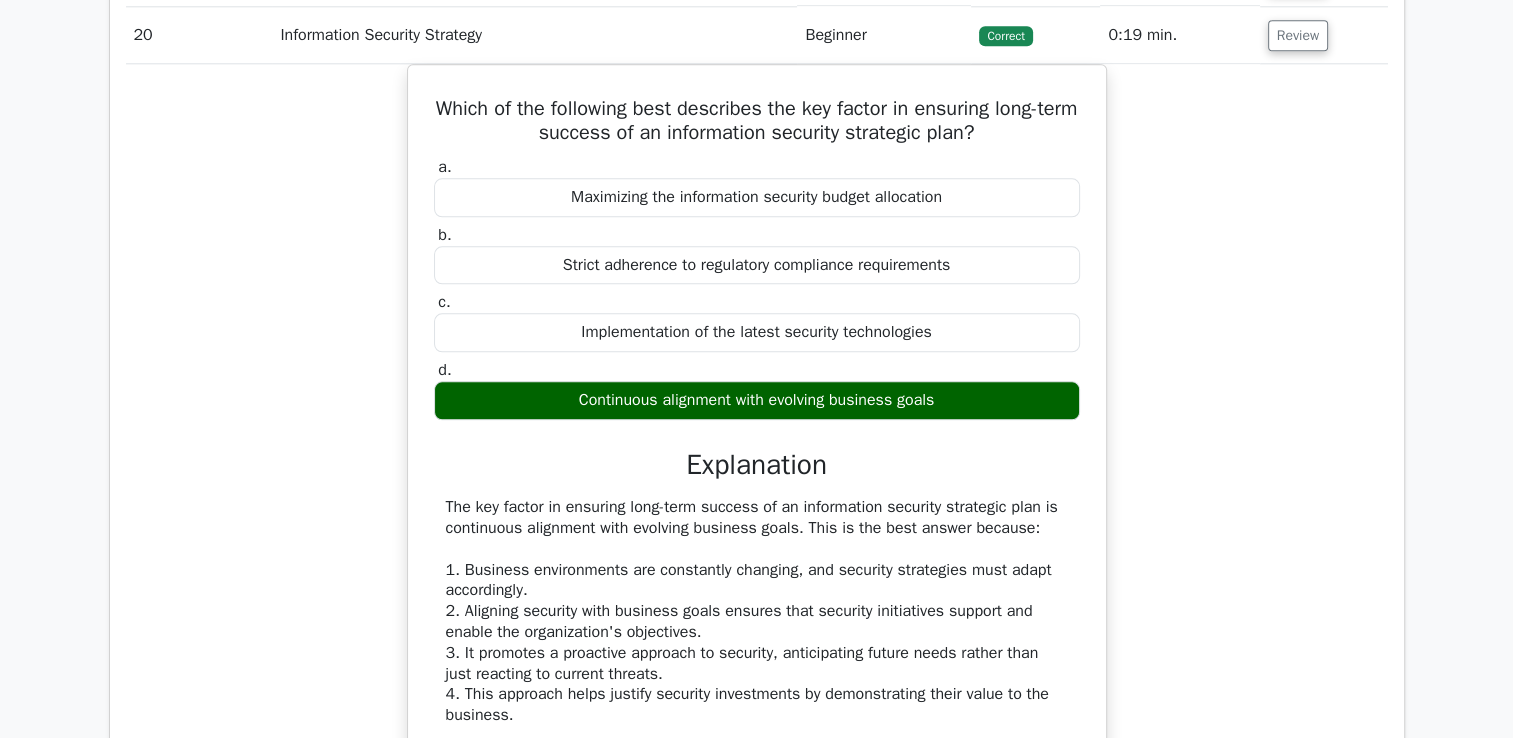 click on "Which of the following best describes the key factor in ensuring long-term success of an information security strategic plan?
a.
Maximizing the information security budget allocation
b.
c. d." at bounding box center (757, 645) 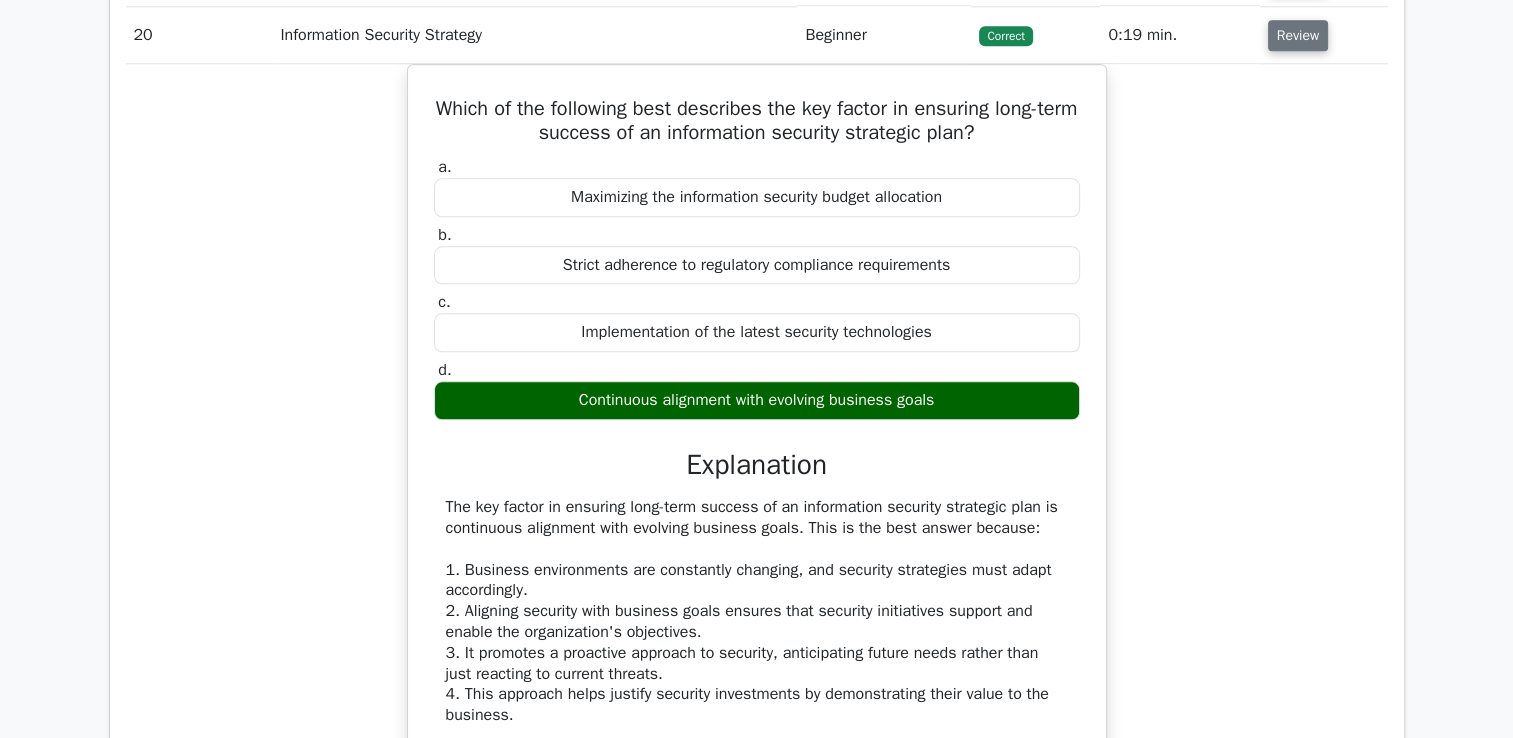 click on "Review" at bounding box center (1298, 35) 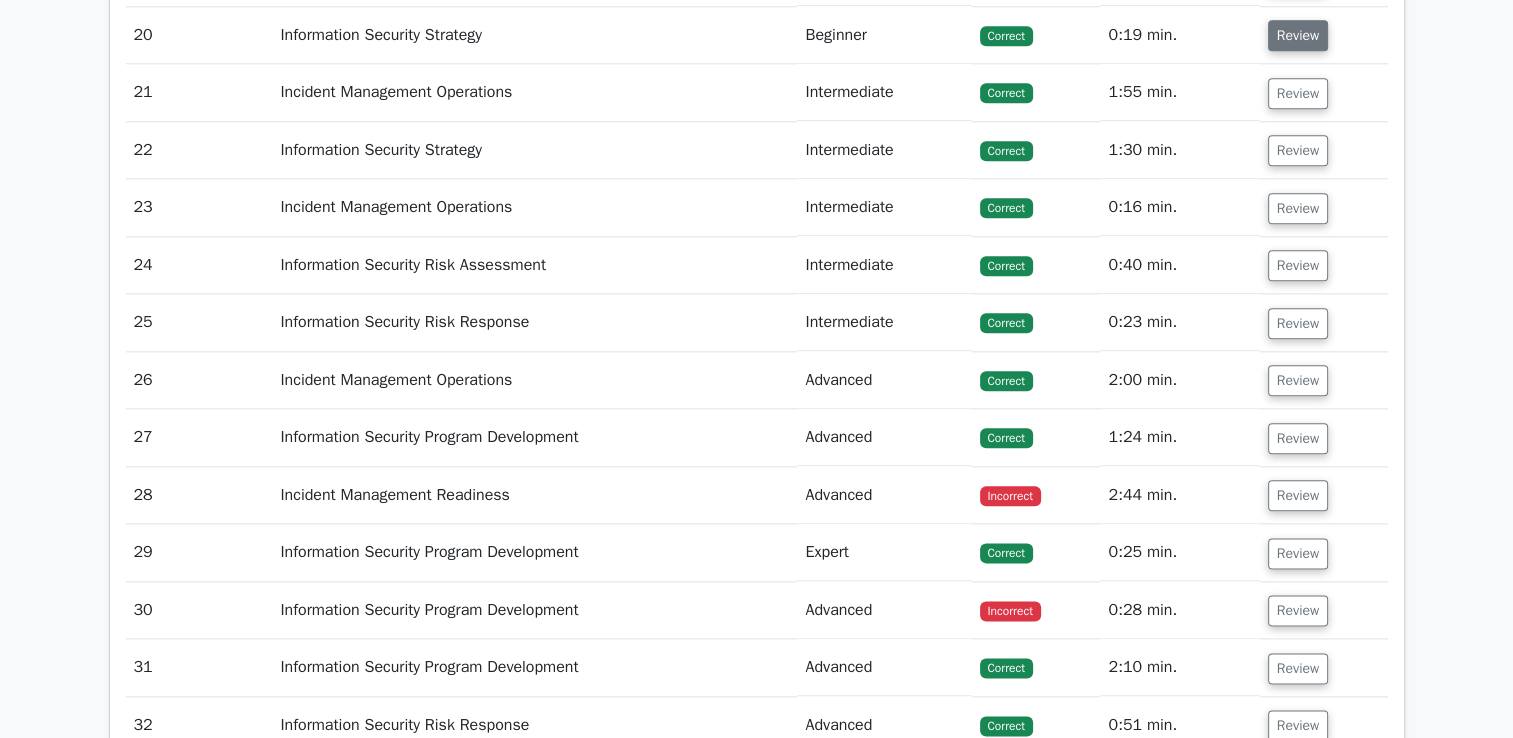 click on "Review" at bounding box center [1298, 35] 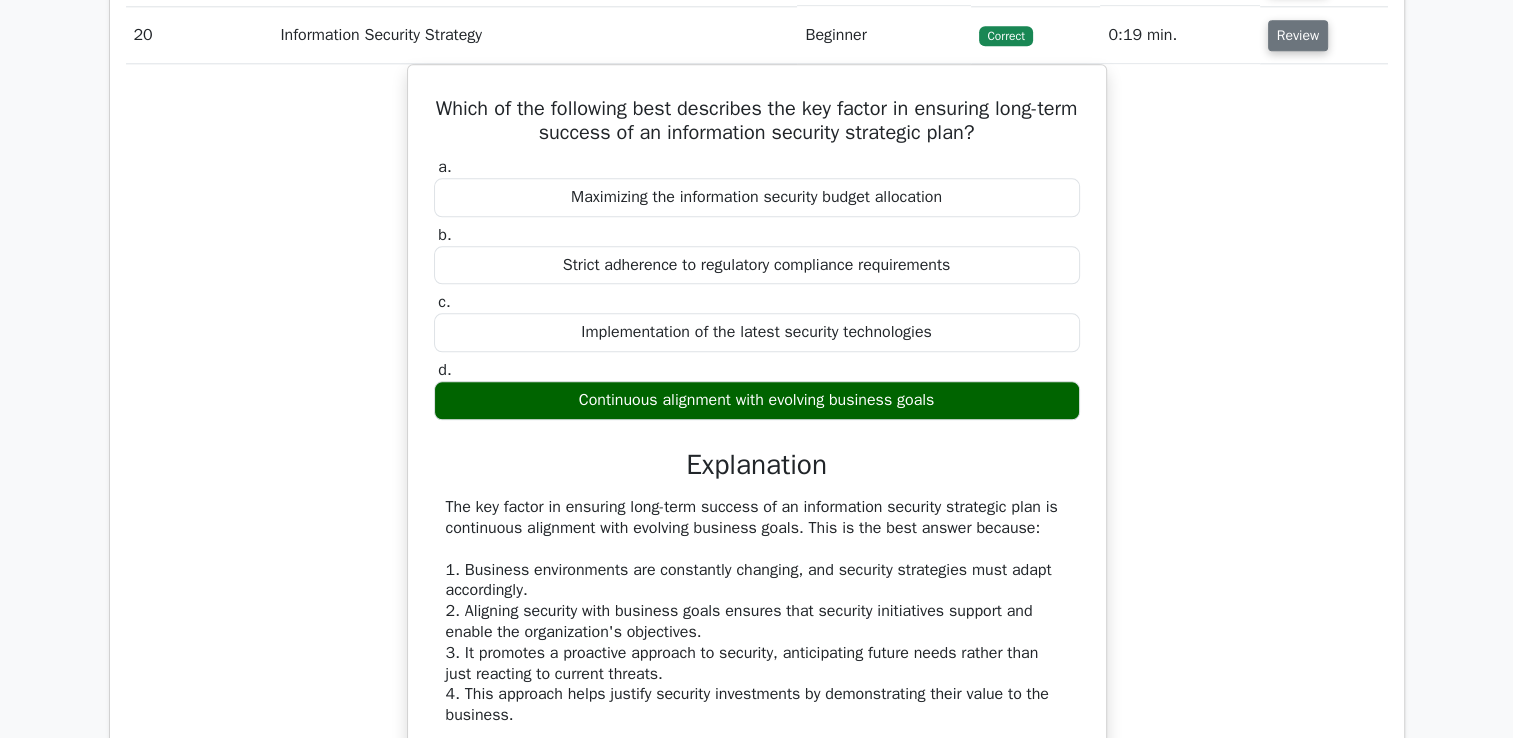 click on "Review" at bounding box center [1298, 35] 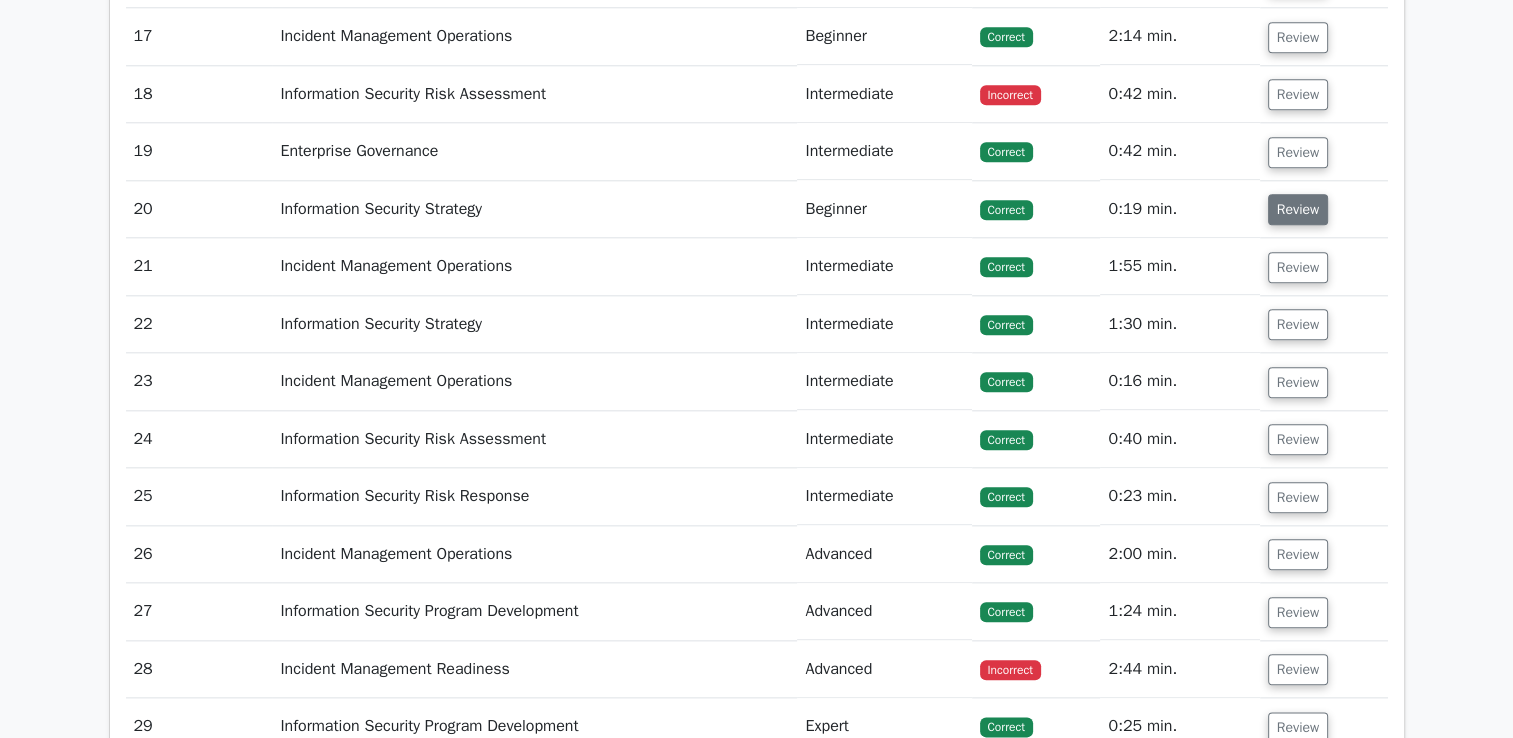 scroll, scrollTop: 2154, scrollLeft: 0, axis: vertical 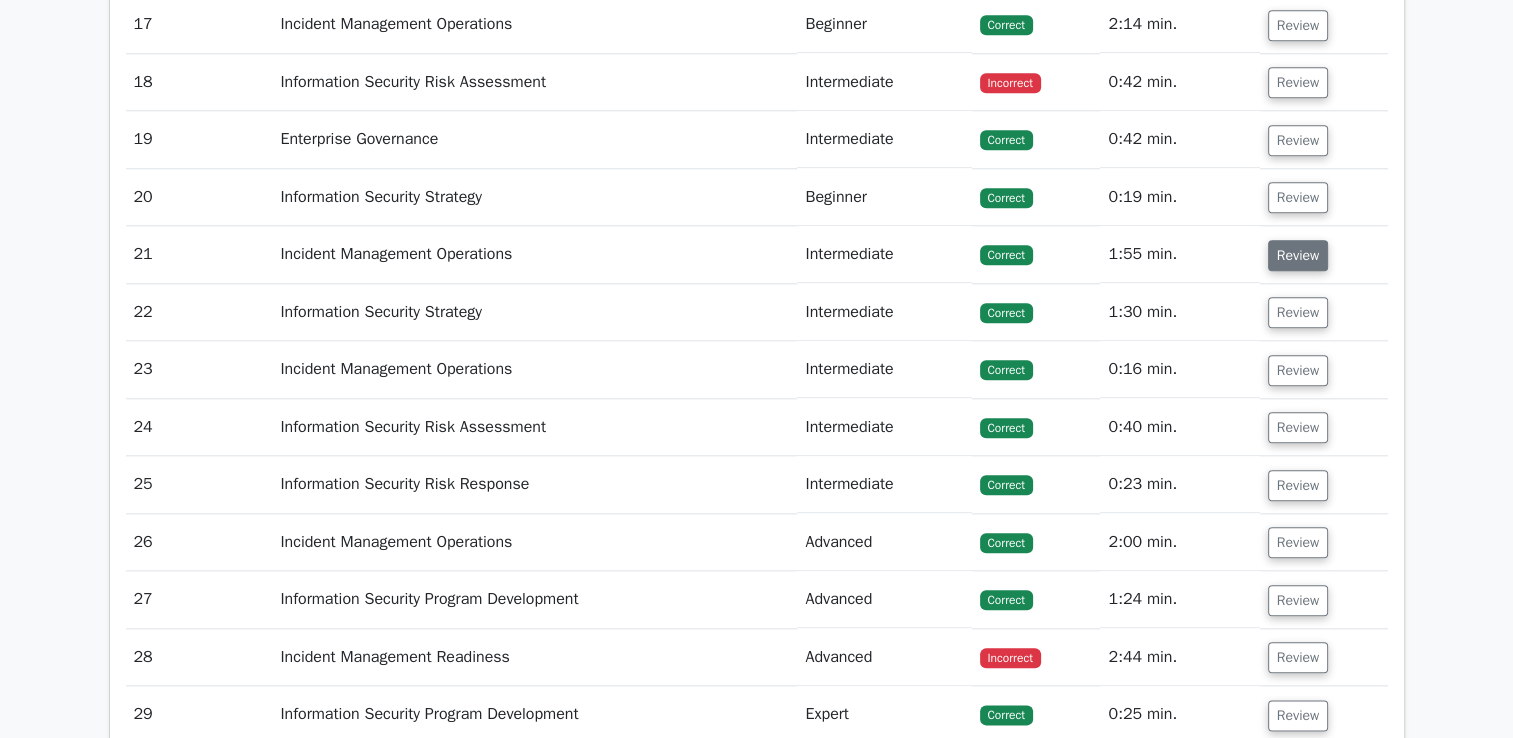 click on "Review" at bounding box center [1298, 255] 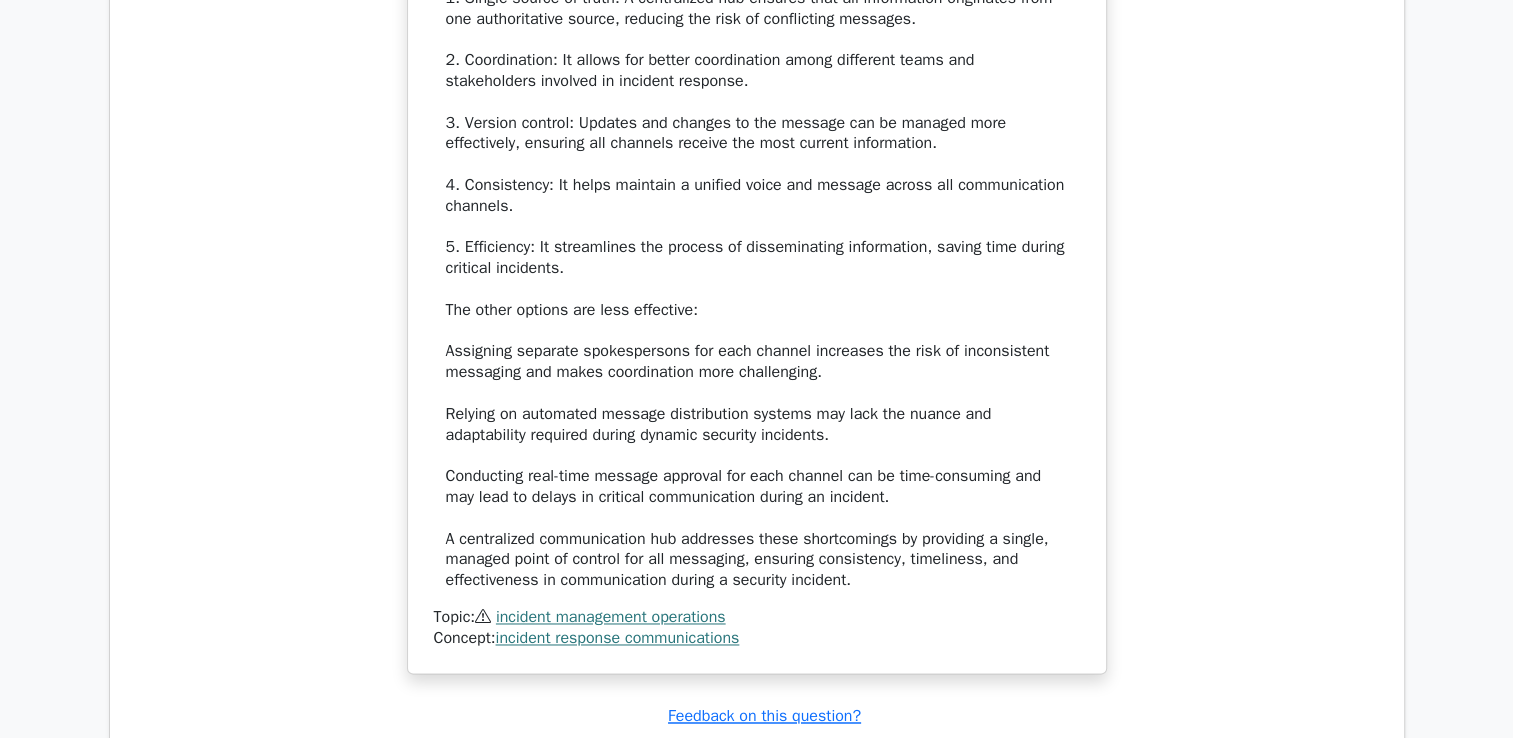scroll, scrollTop: 2991, scrollLeft: 0, axis: vertical 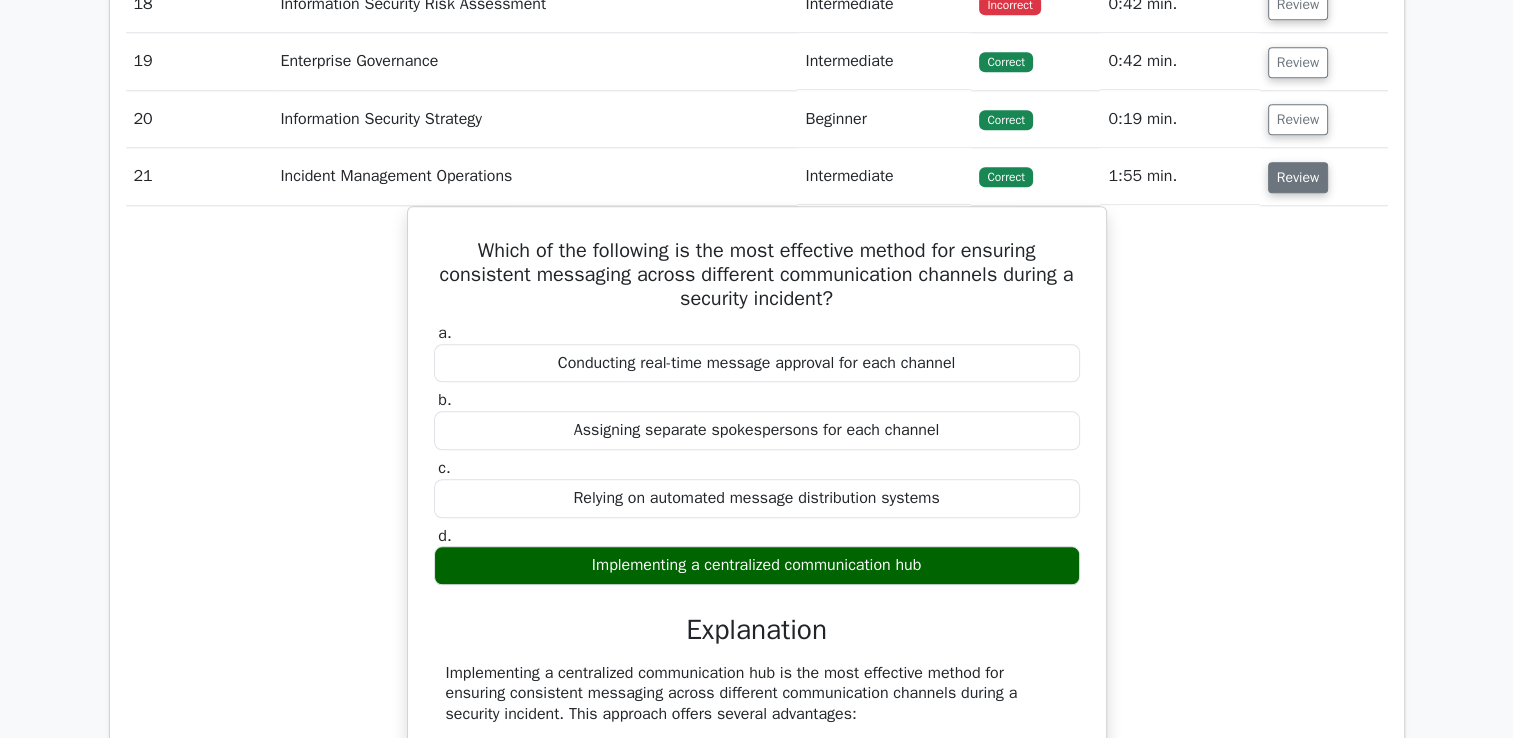 click on "Review" at bounding box center (1298, 177) 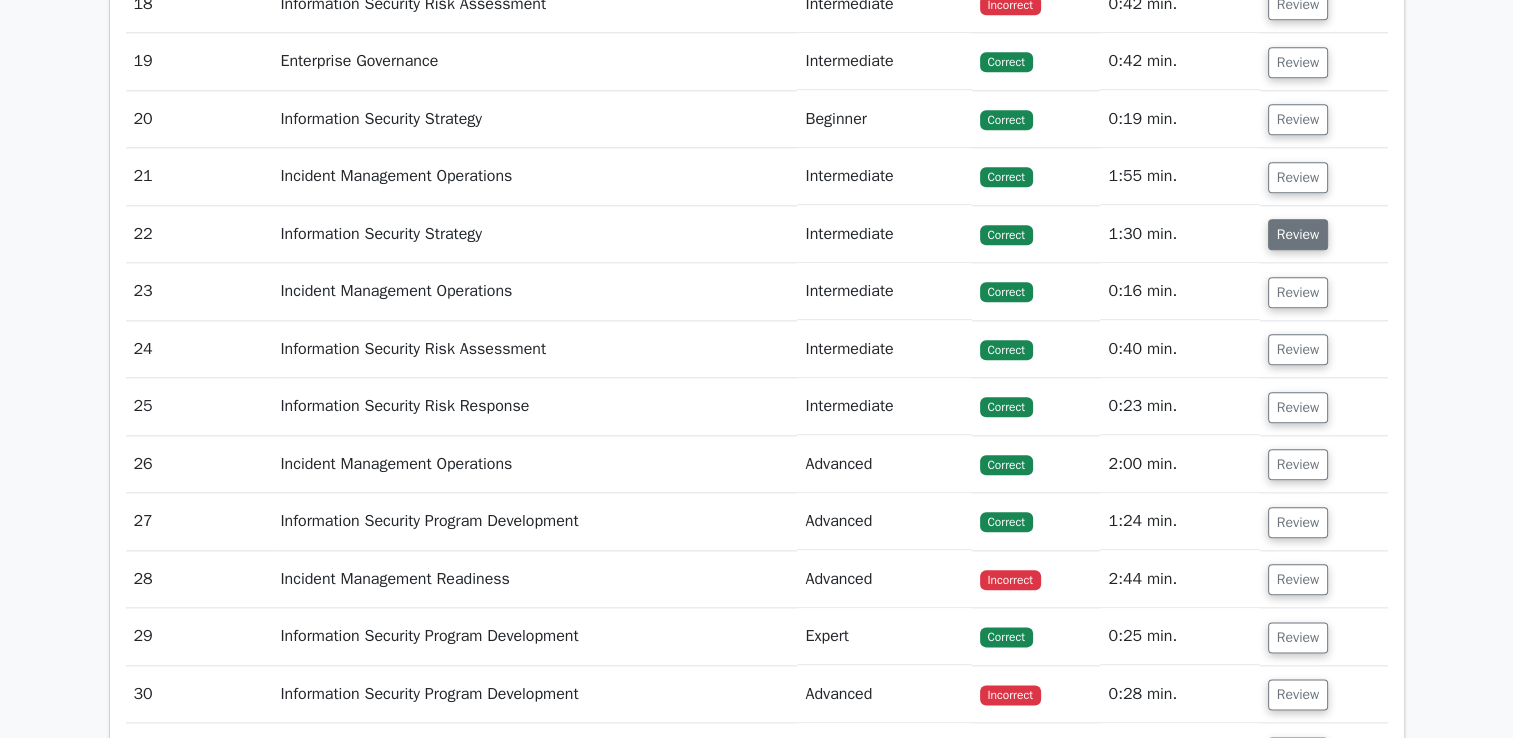 click on "Review" at bounding box center [1298, 234] 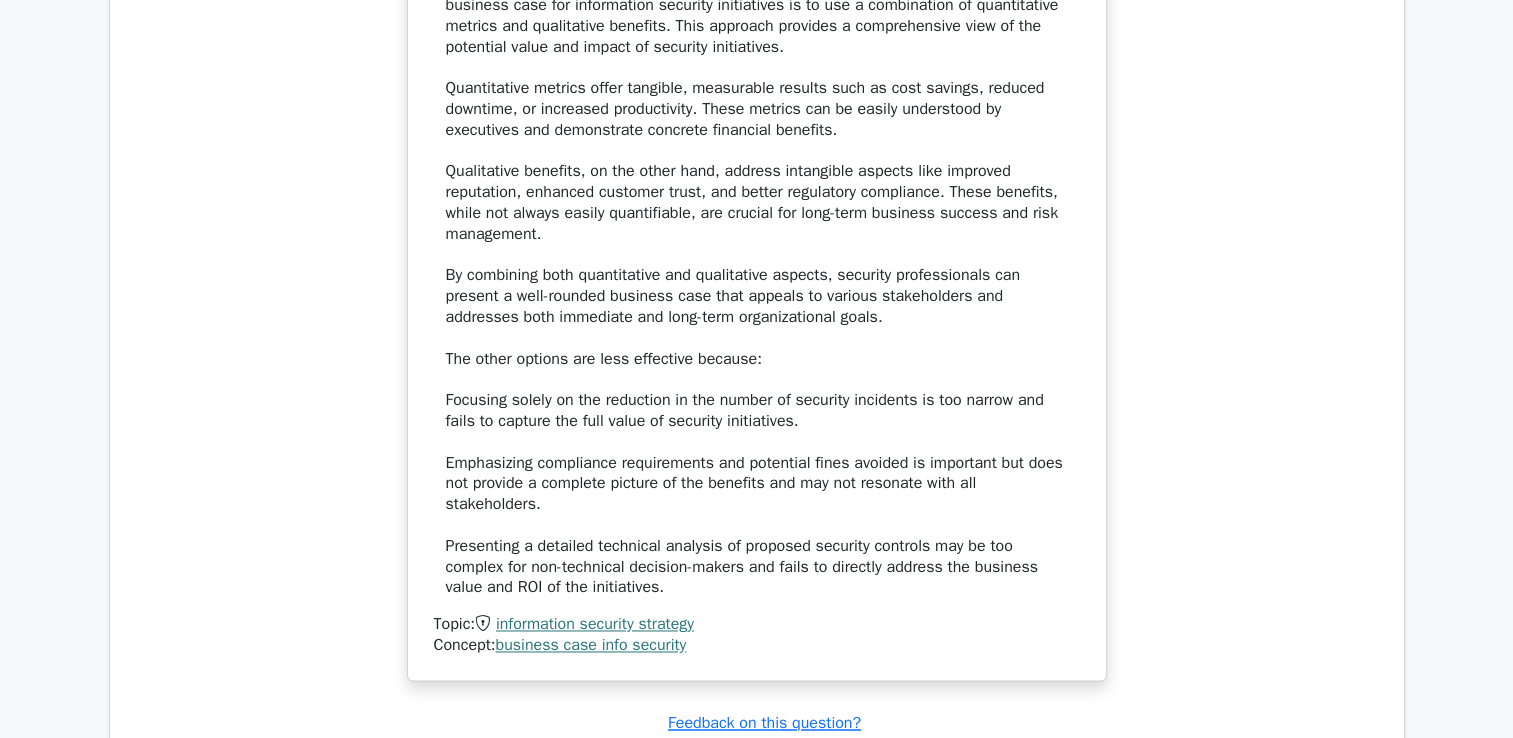 scroll, scrollTop: 2955, scrollLeft: 0, axis: vertical 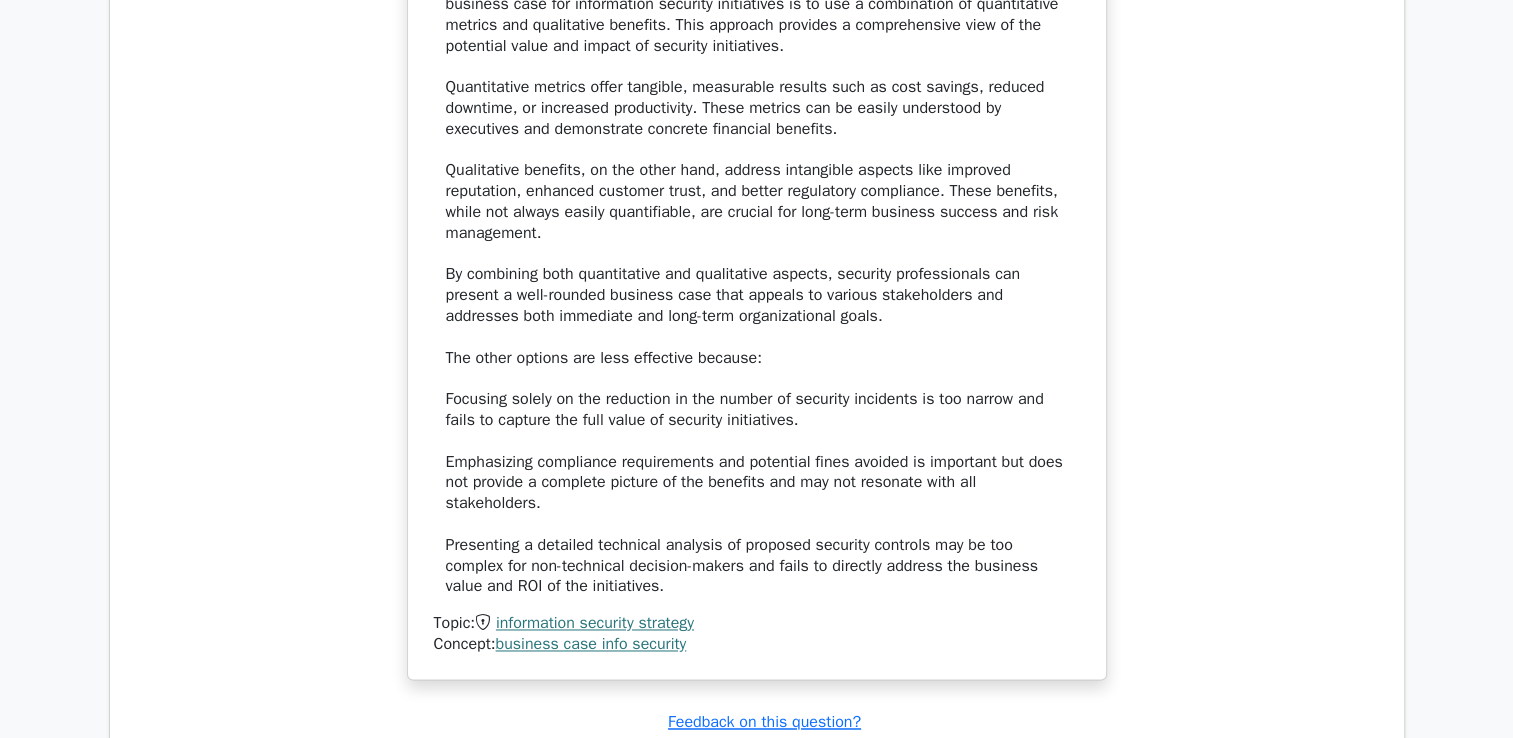 drag, startPoint x: 1230, startPoint y: 628, endPoint x: 1210, endPoint y: 658, distance: 36.05551 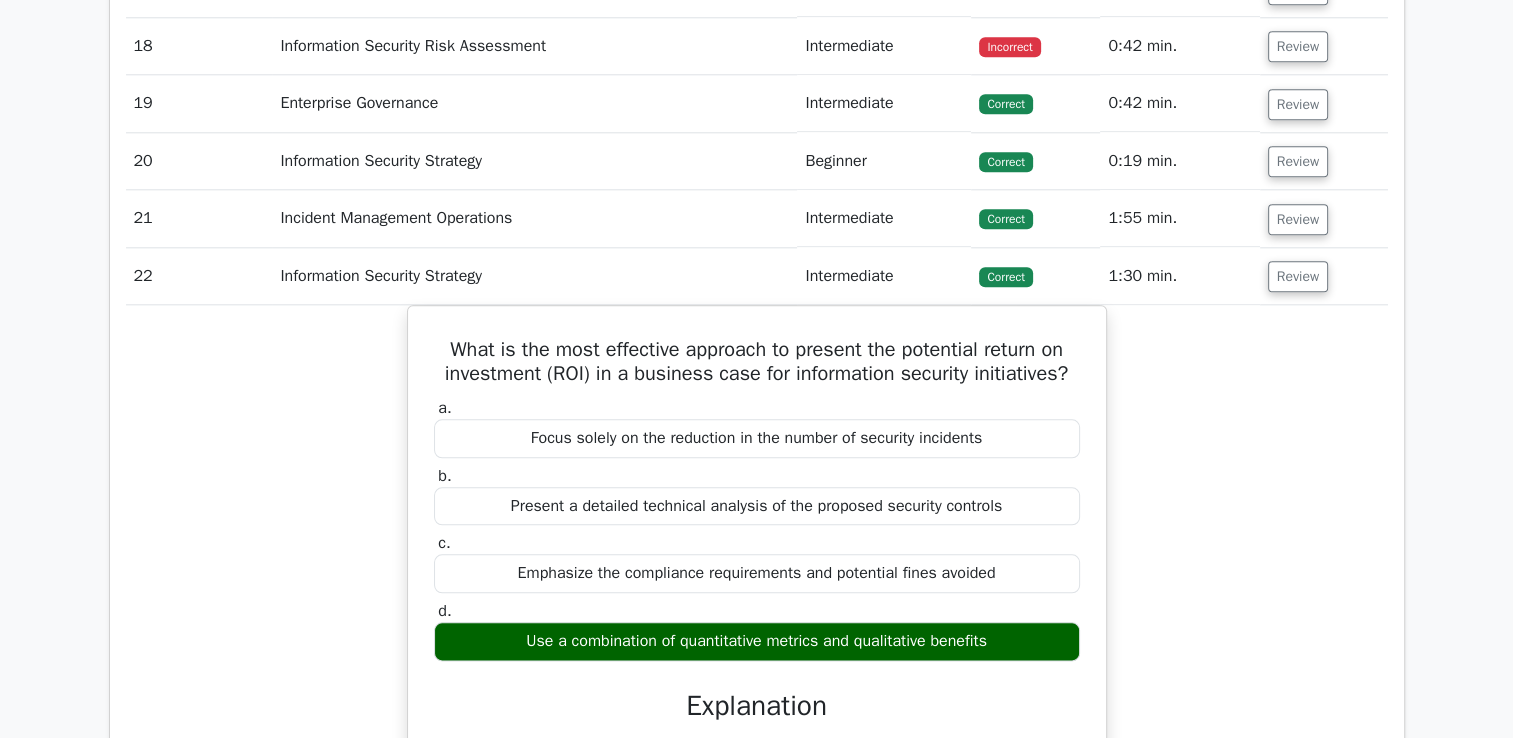 scroll, scrollTop: 2148, scrollLeft: 0, axis: vertical 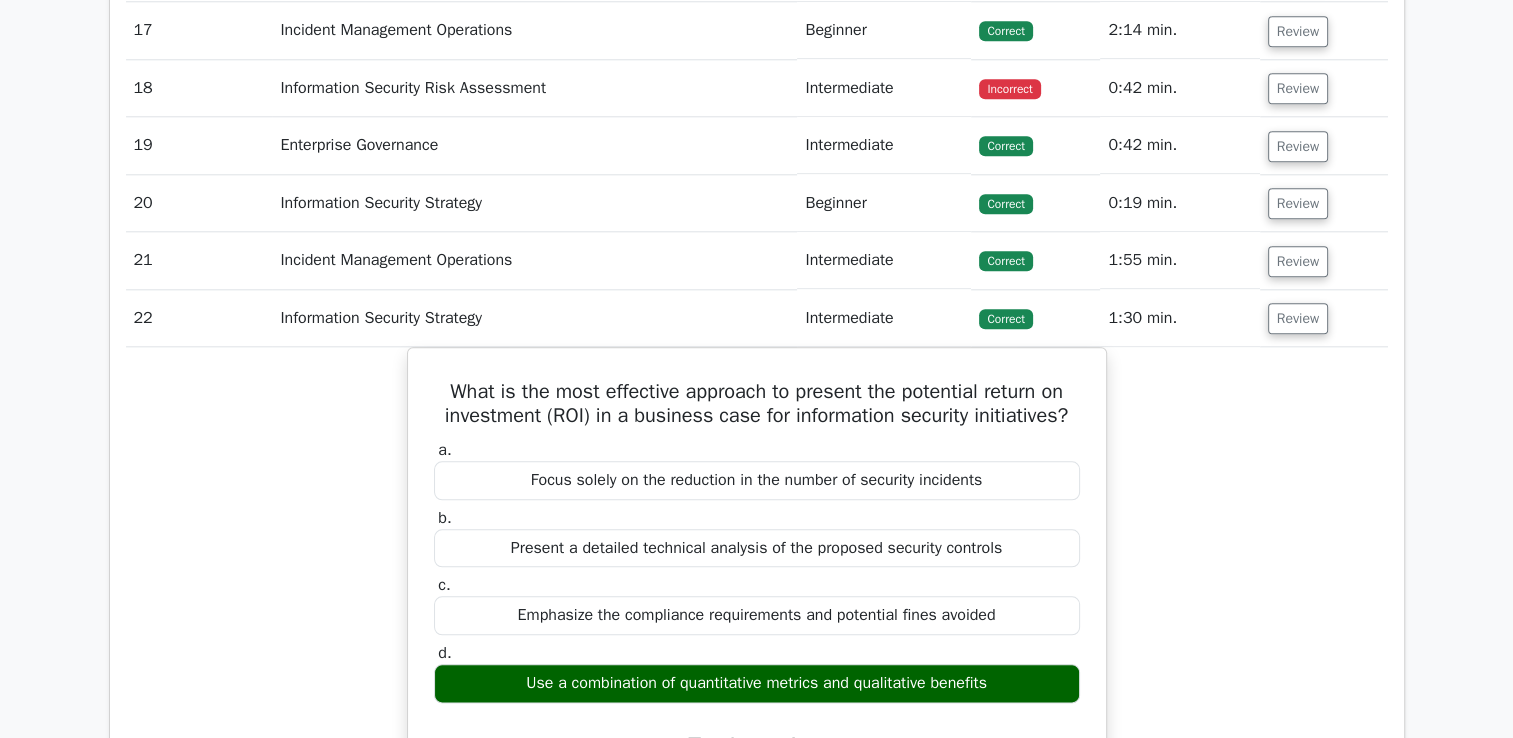 click on "Review" at bounding box center (1324, 318) 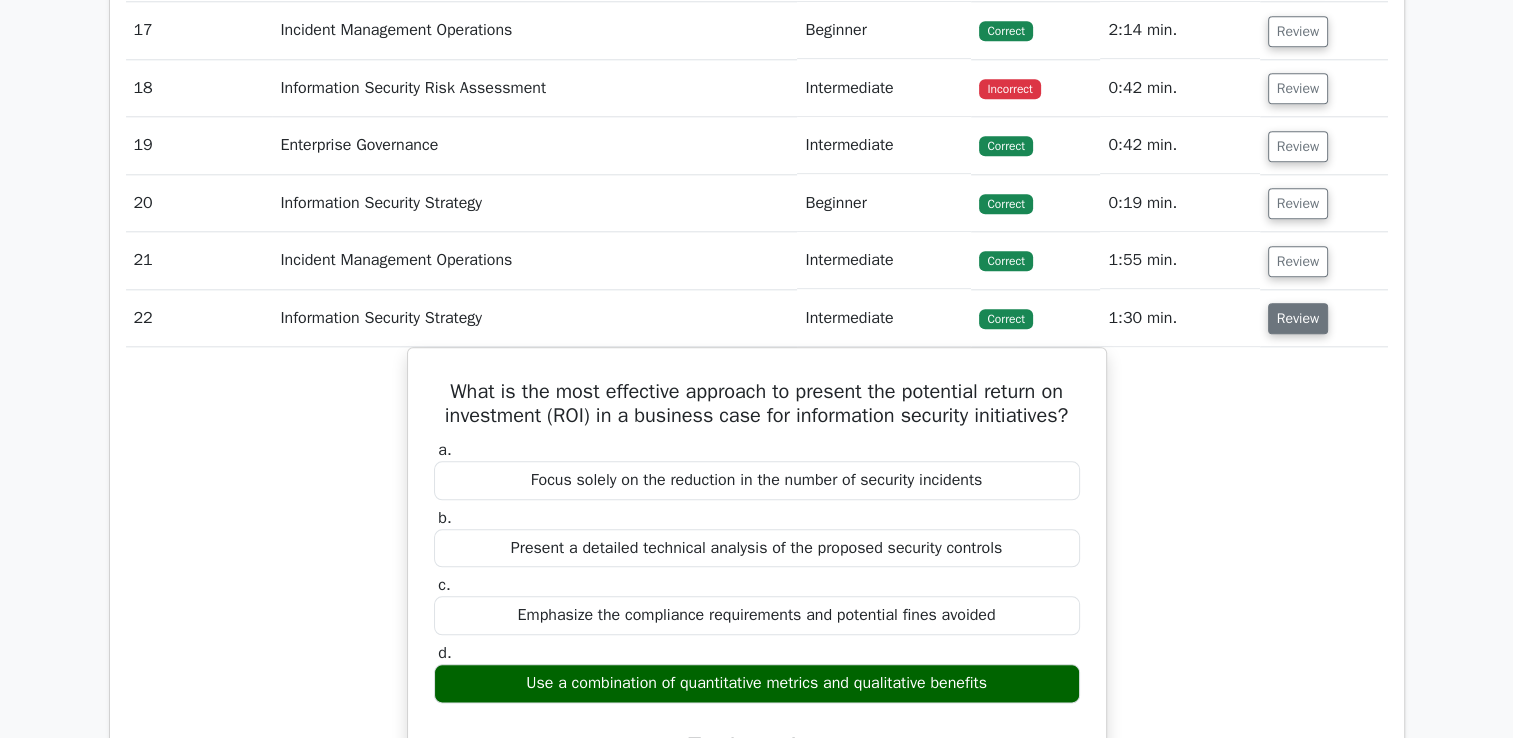 click on "Review" at bounding box center (1298, 318) 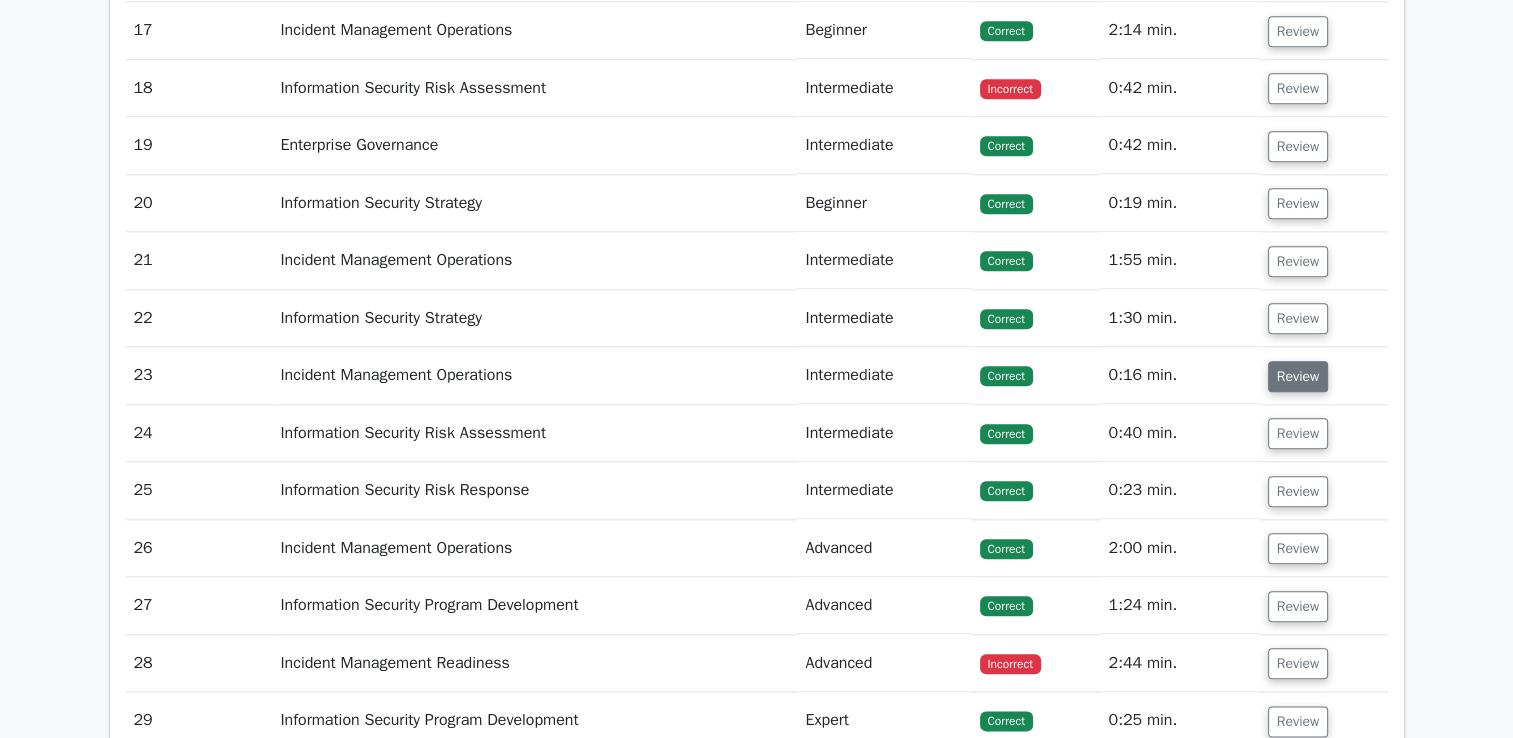 click on "Review" at bounding box center [1298, 376] 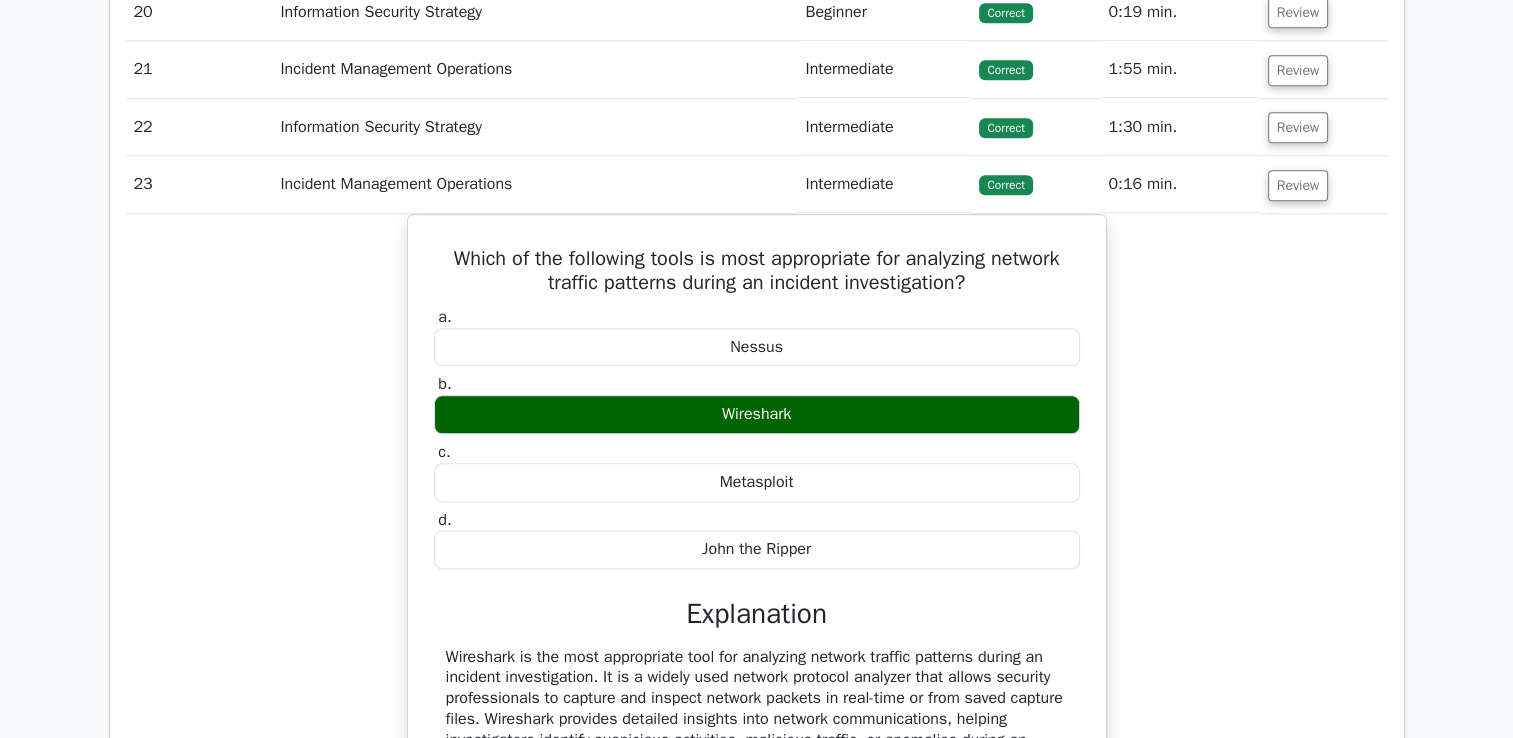 scroll, scrollTop: 2343, scrollLeft: 0, axis: vertical 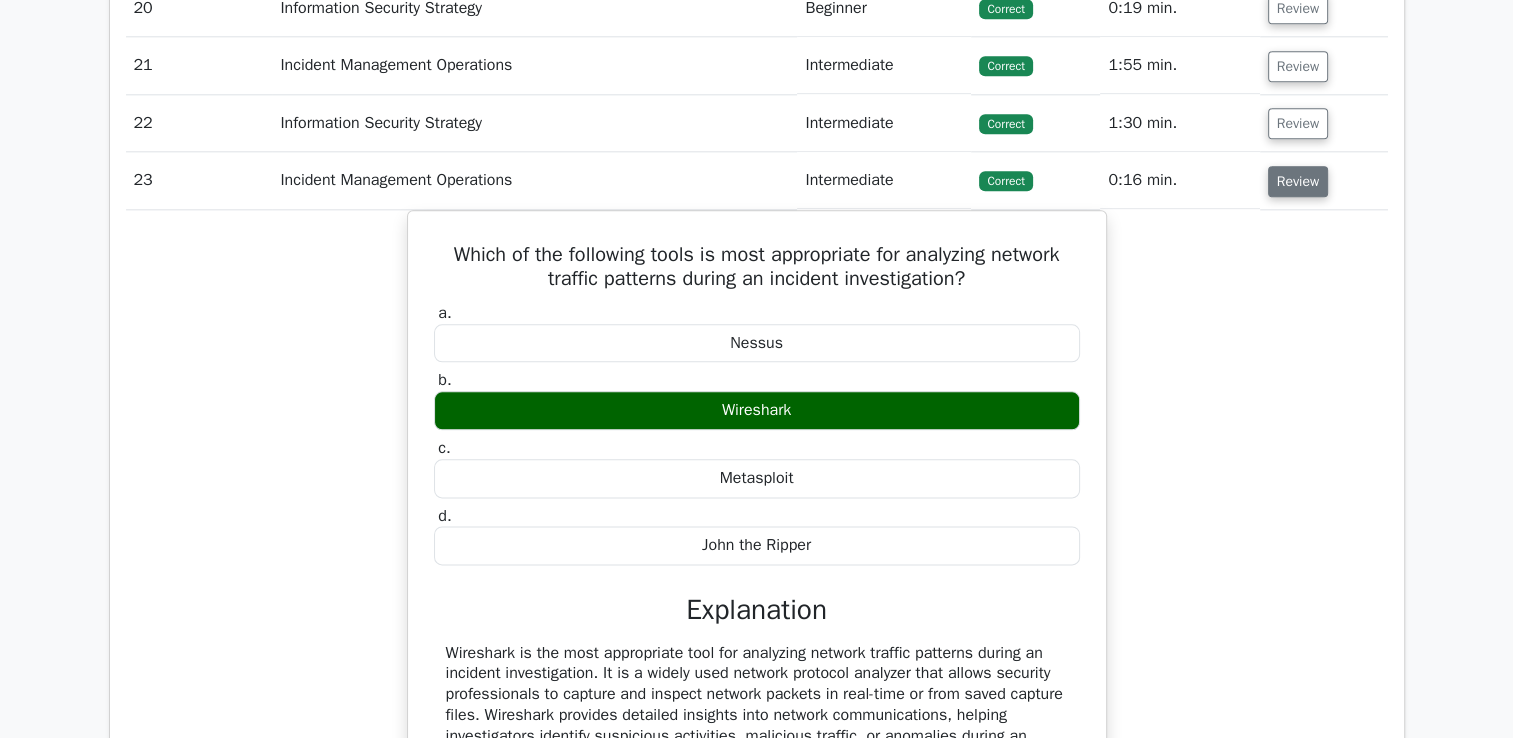 click on "Review" at bounding box center (1298, 181) 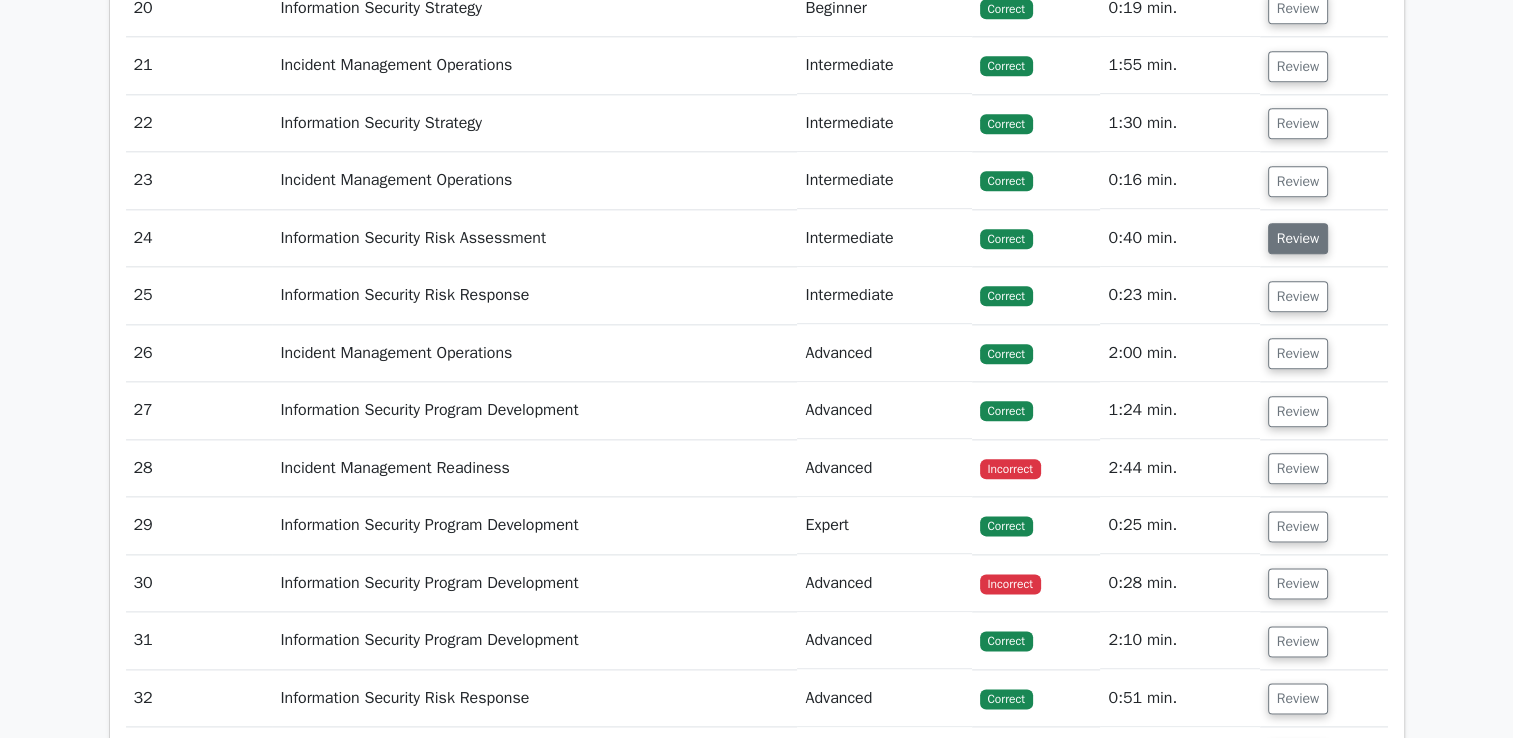 click on "Review" at bounding box center [1298, 238] 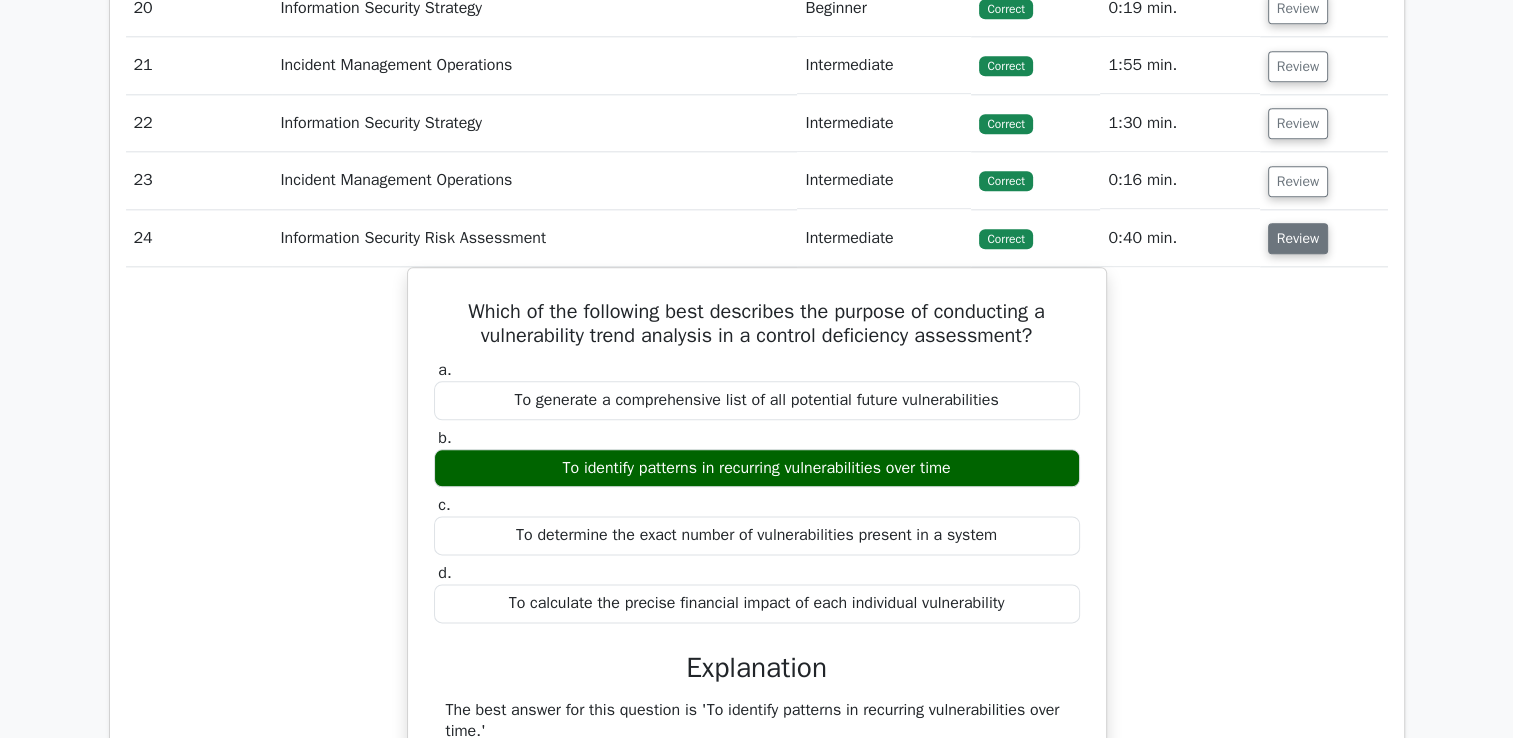 click on "Review" at bounding box center (1298, 238) 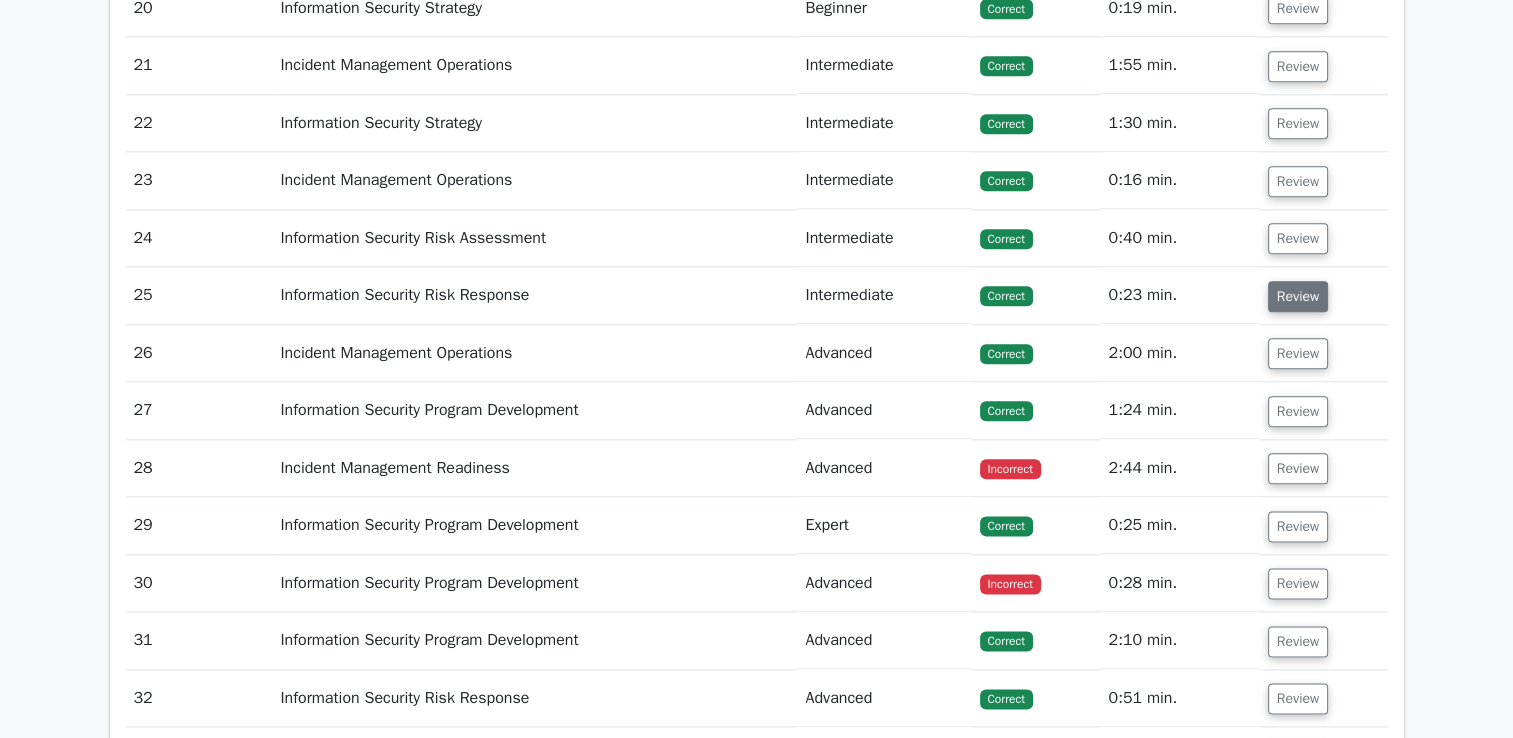 click on "Review" at bounding box center [1298, 296] 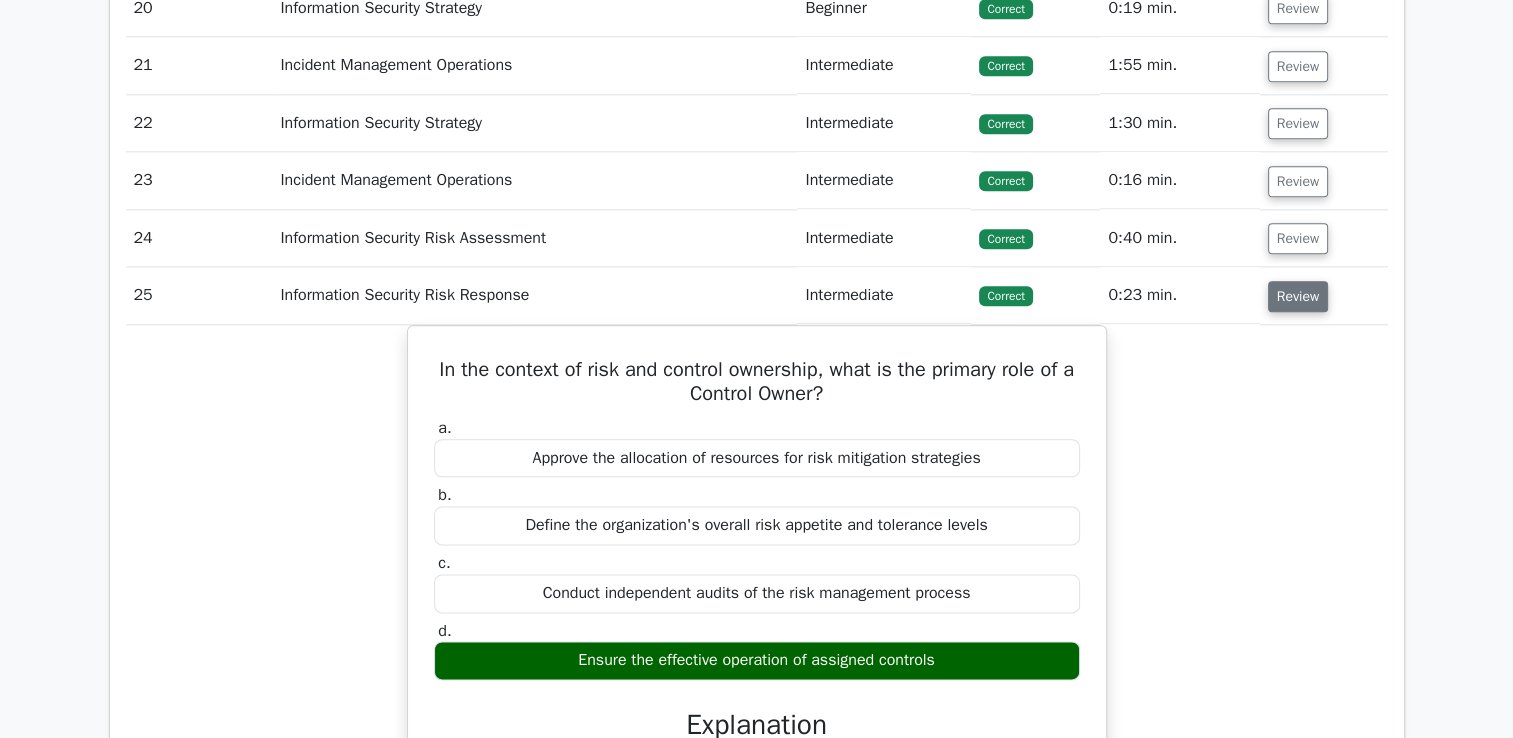 click on "Review" at bounding box center (1298, 296) 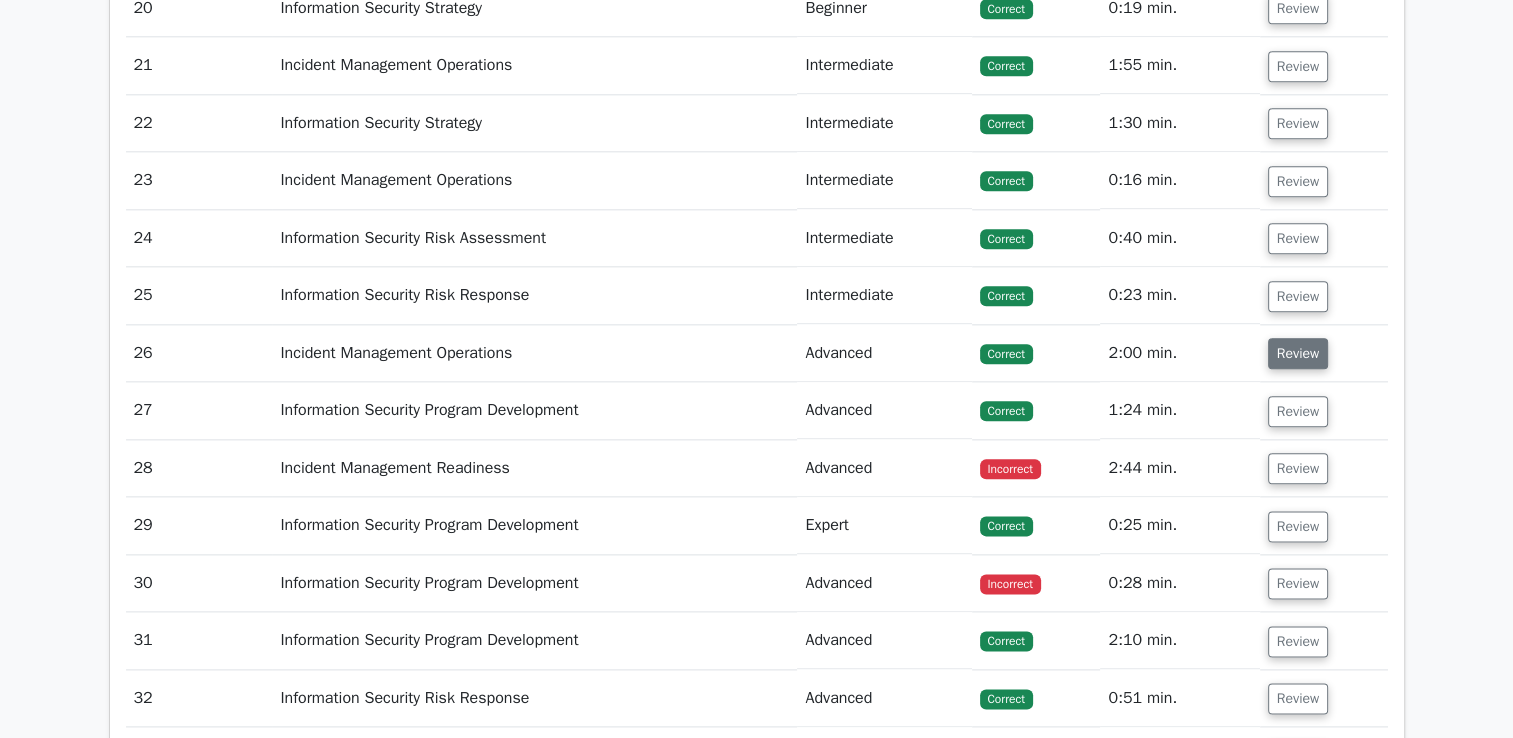 click on "Review" at bounding box center [1298, 353] 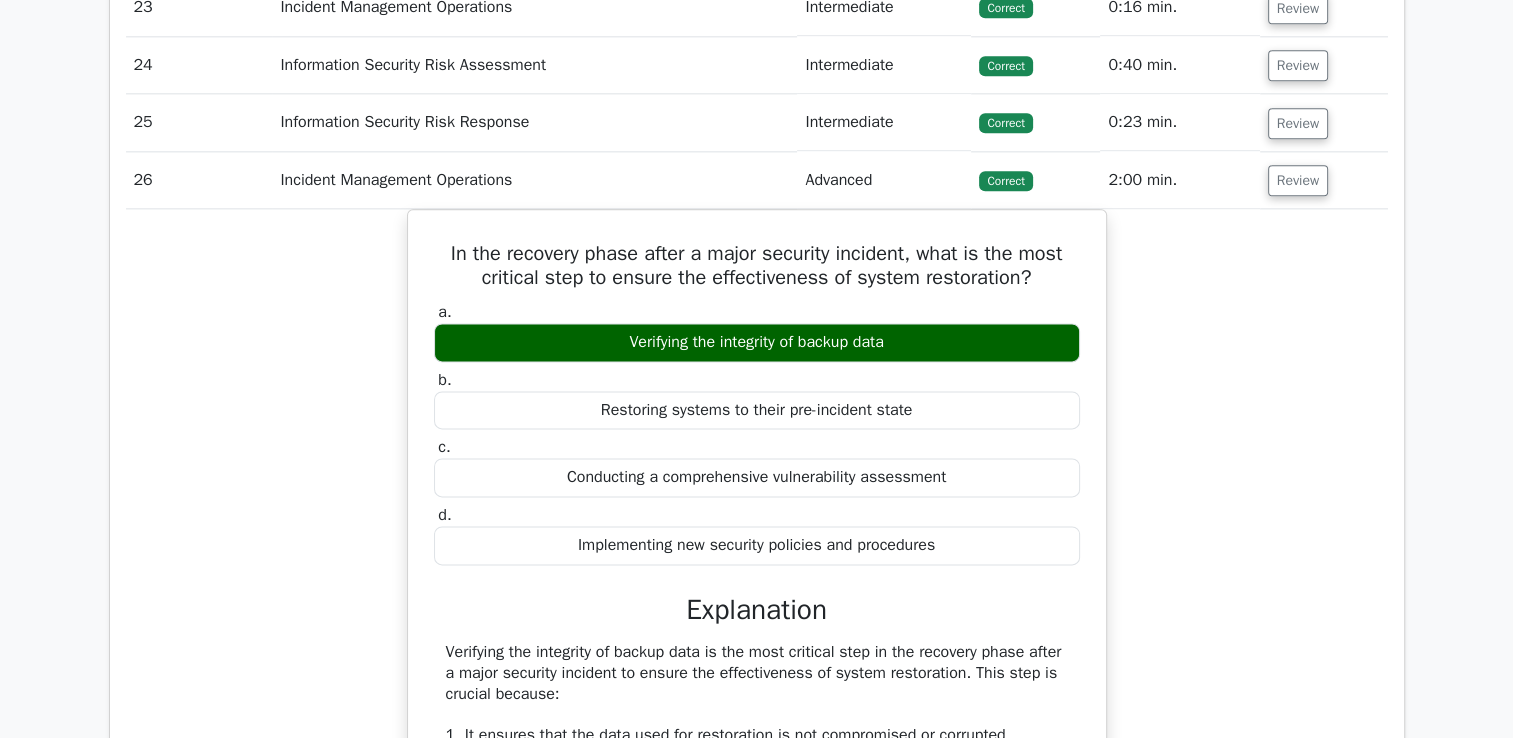 scroll, scrollTop: 2472, scrollLeft: 0, axis: vertical 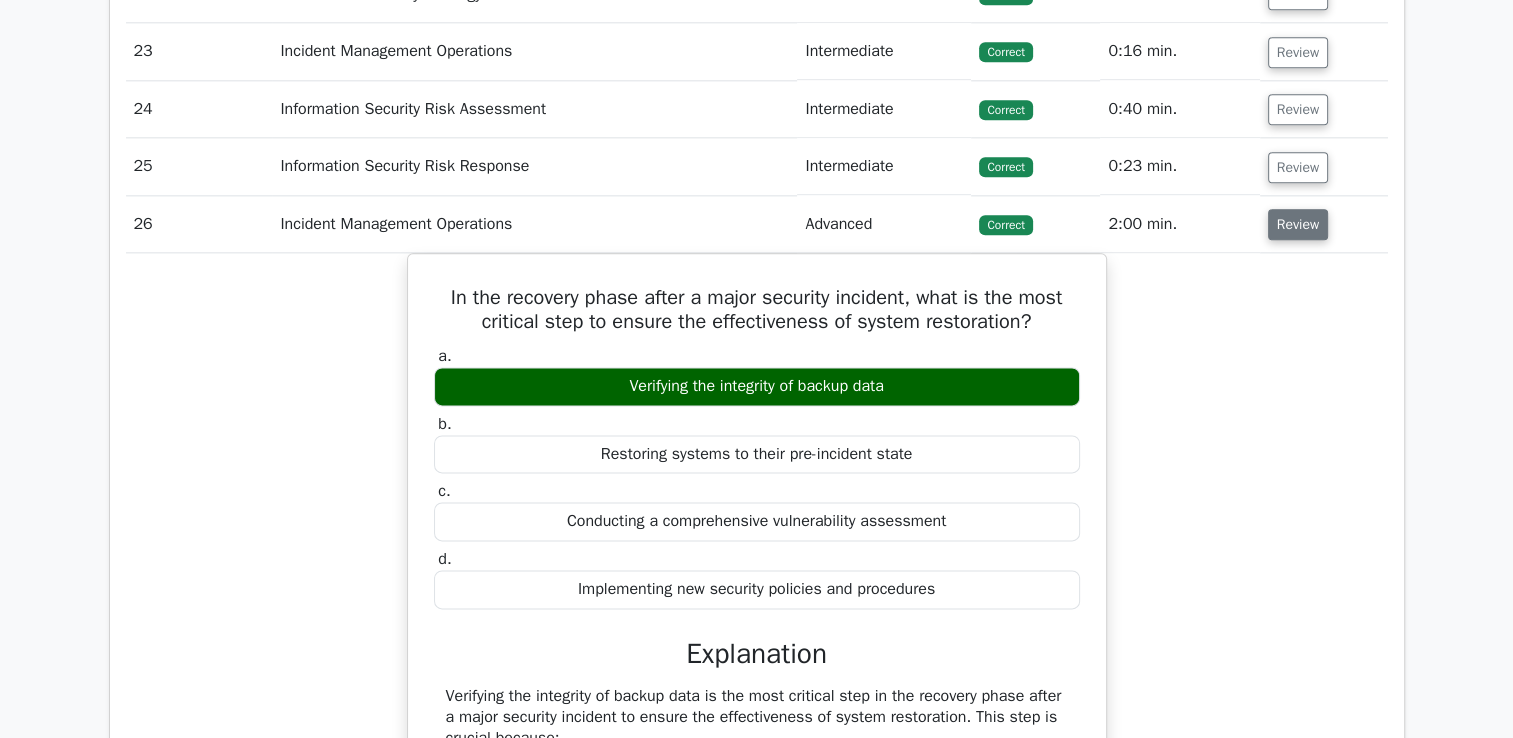 click on "Review" at bounding box center [1298, 224] 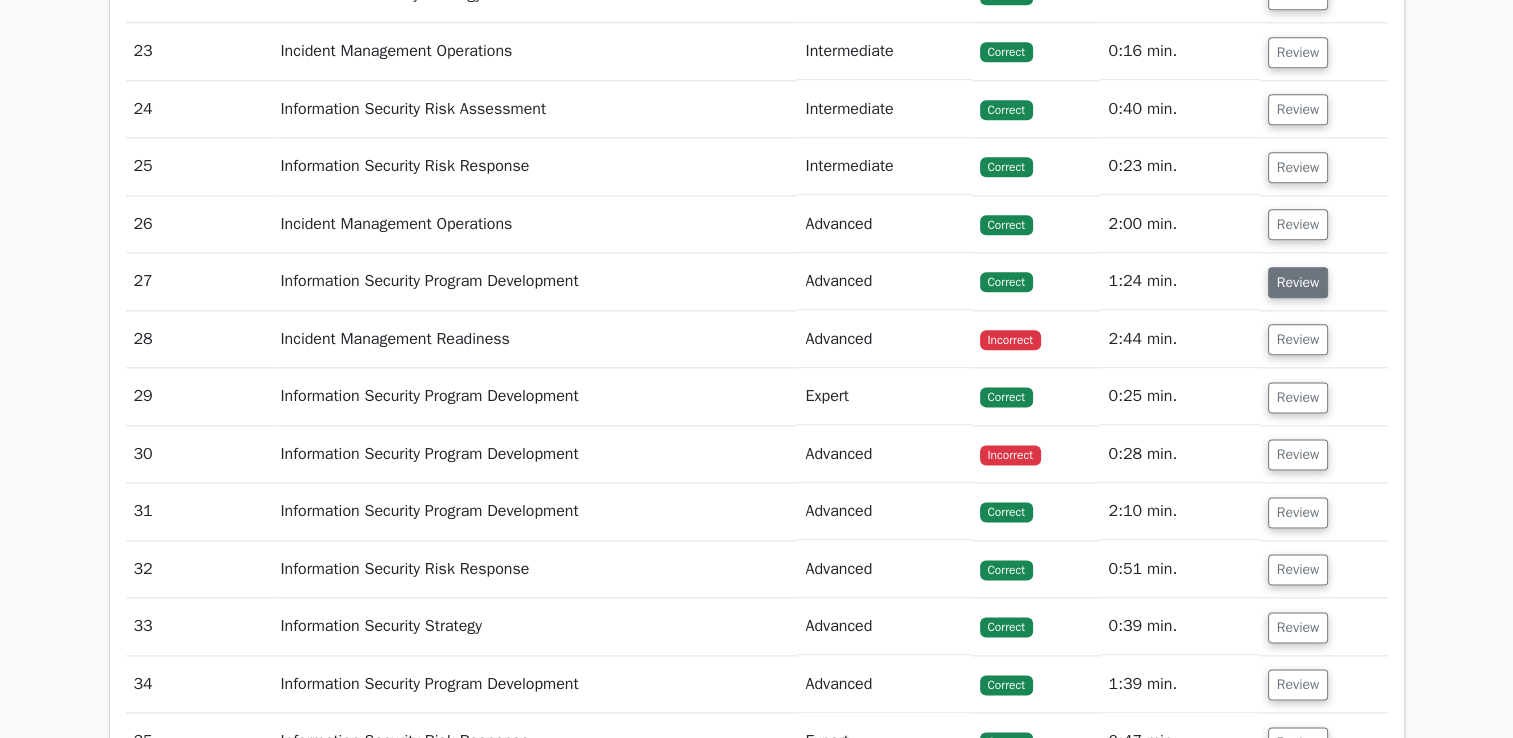 click on "Review" at bounding box center [1298, 282] 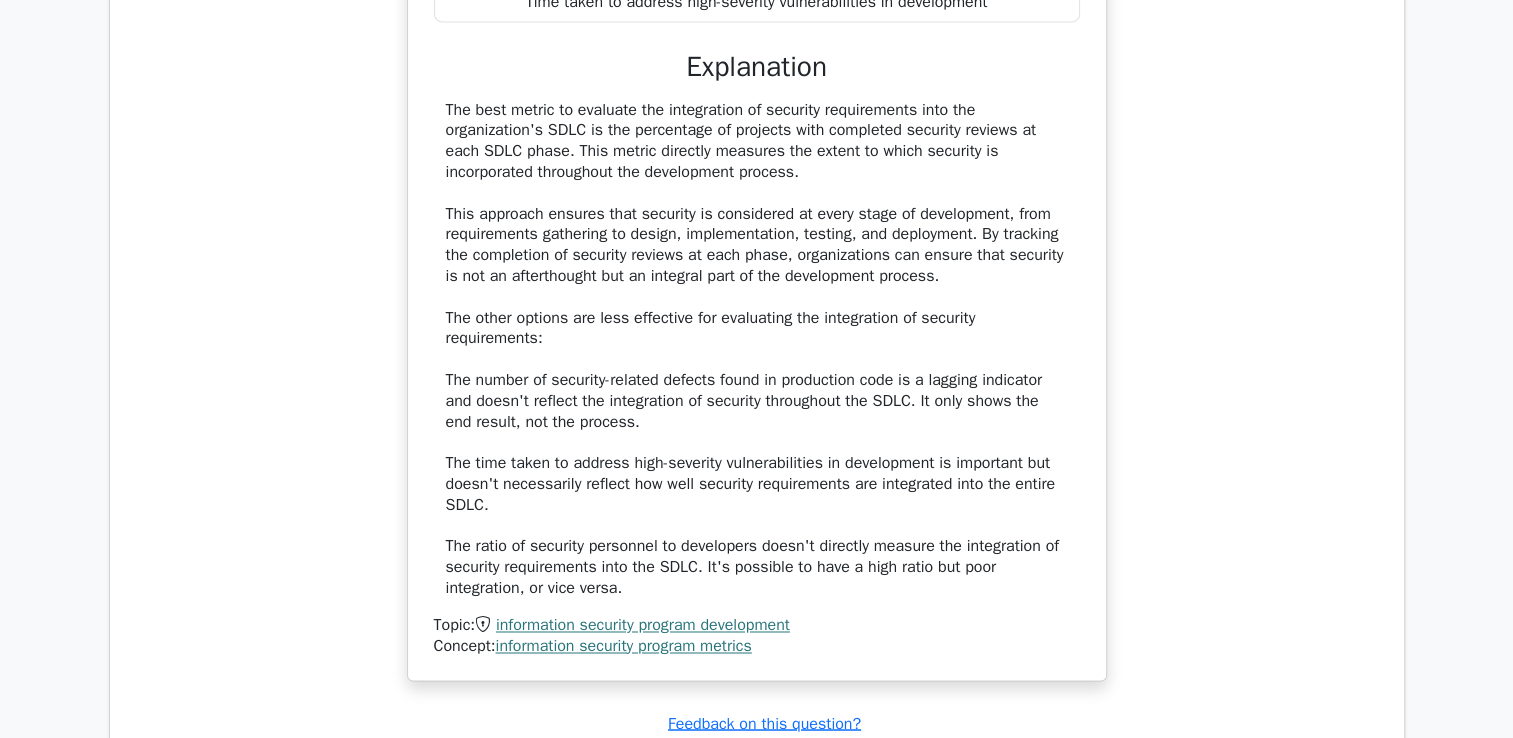 scroll, scrollTop: 3118, scrollLeft: 0, axis: vertical 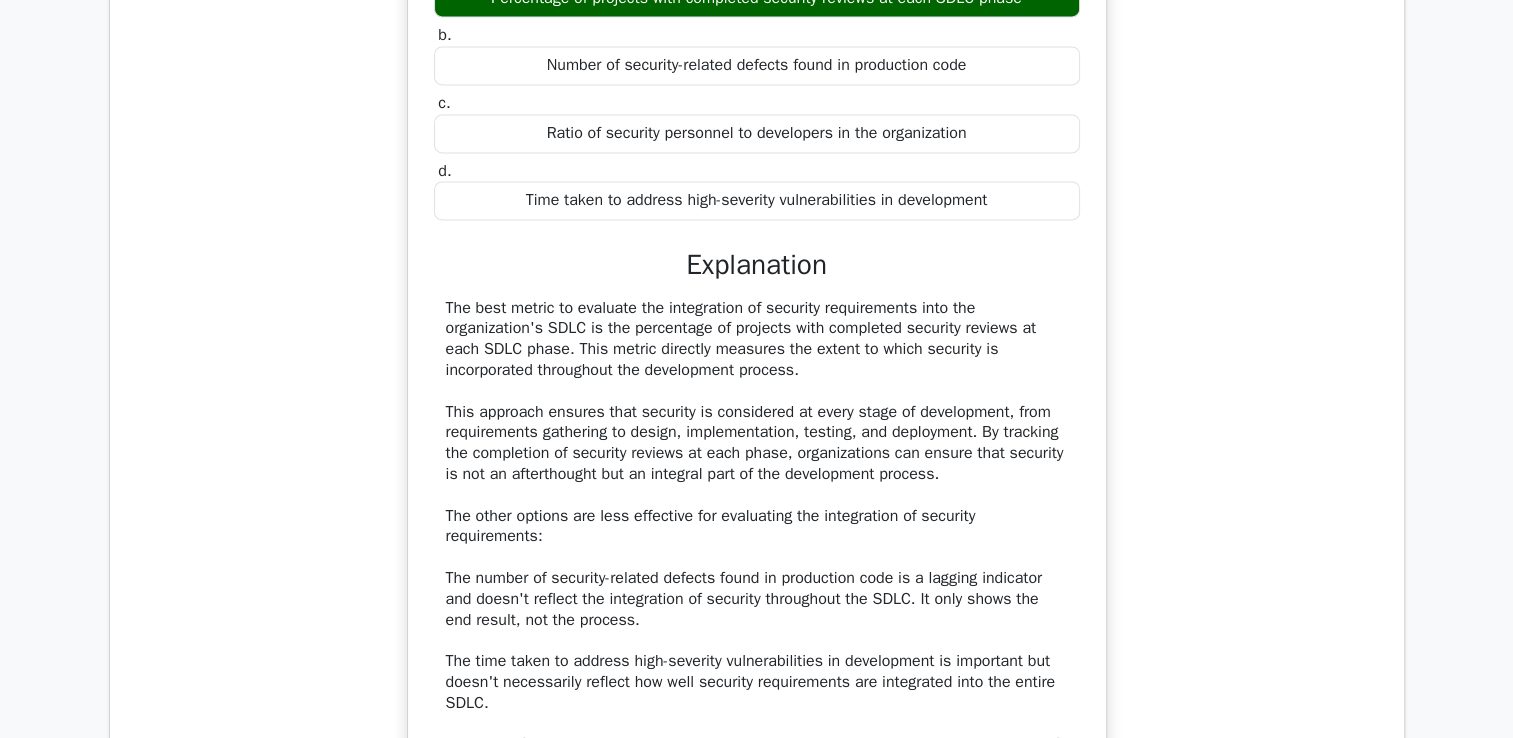 type 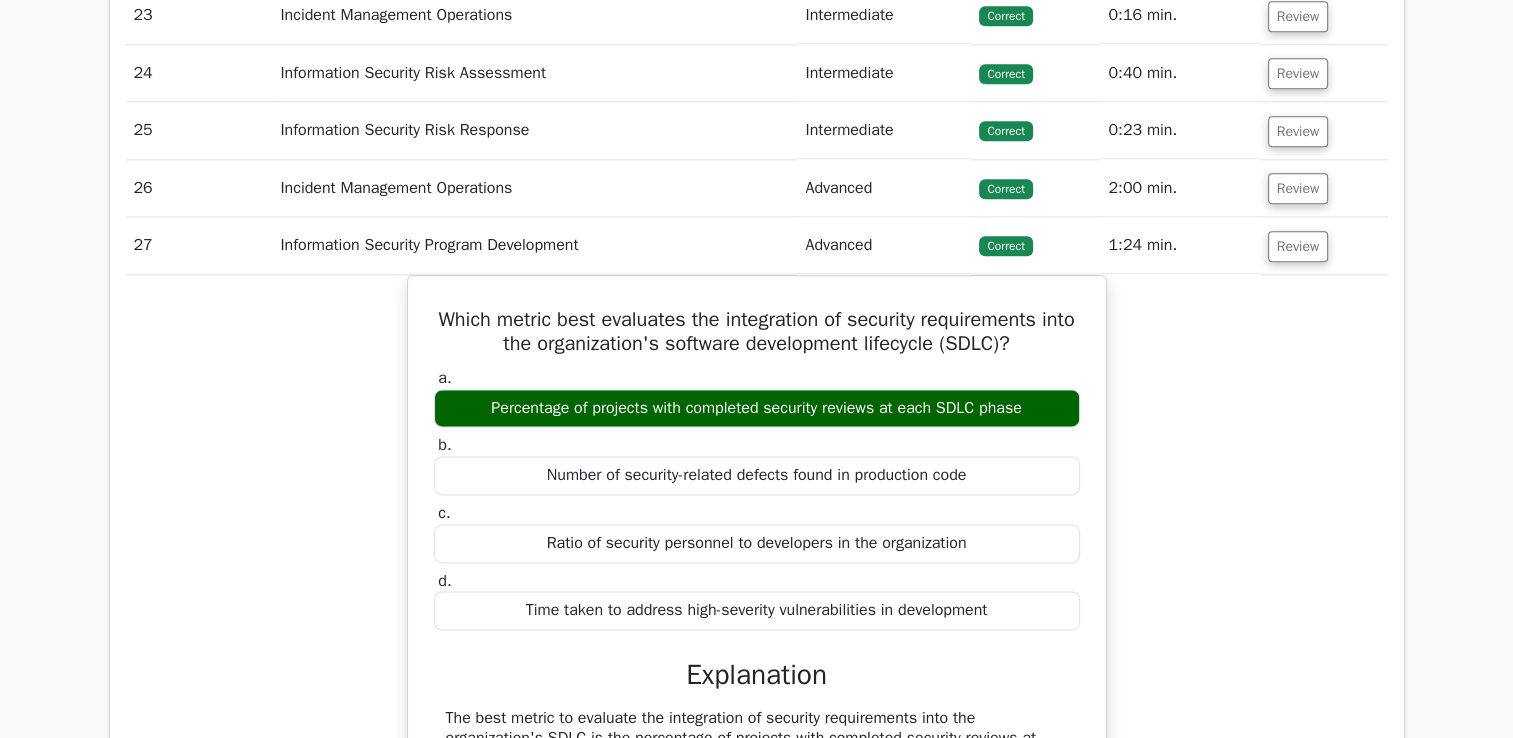 scroll, scrollTop: 2506, scrollLeft: 0, axis: vertical 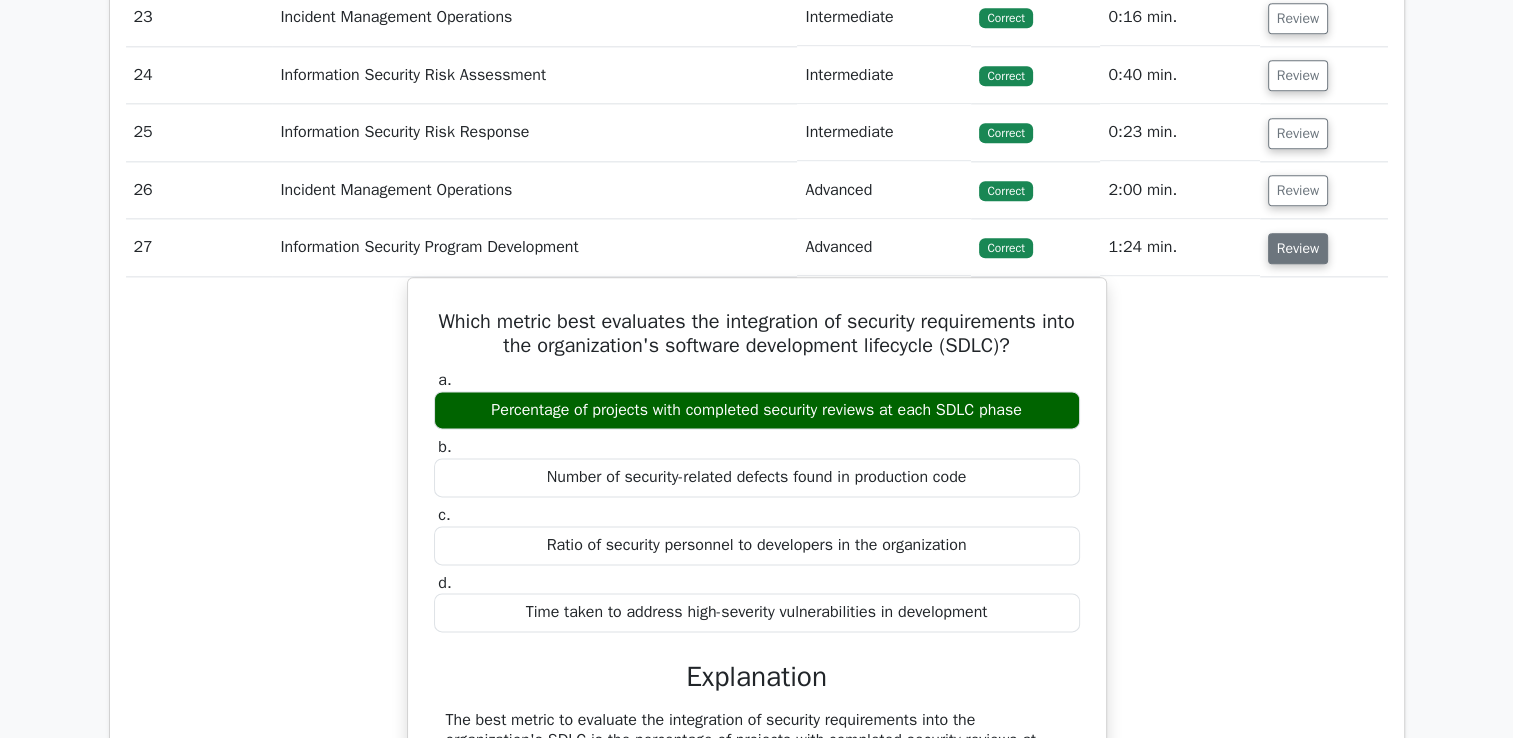 click on "Review" at bounding box center [1298, 248] 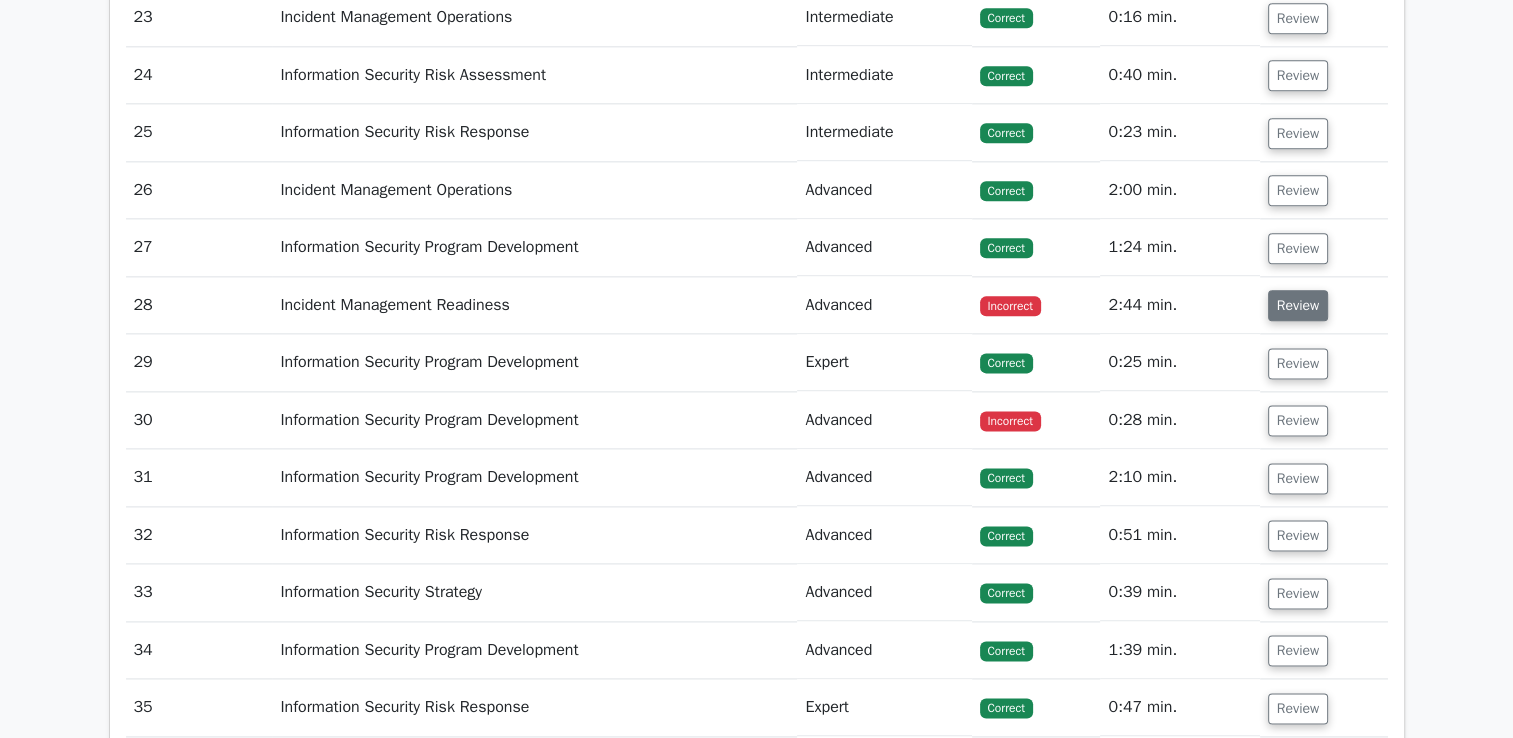 click on "Review" at bounding box center [1298, 305] 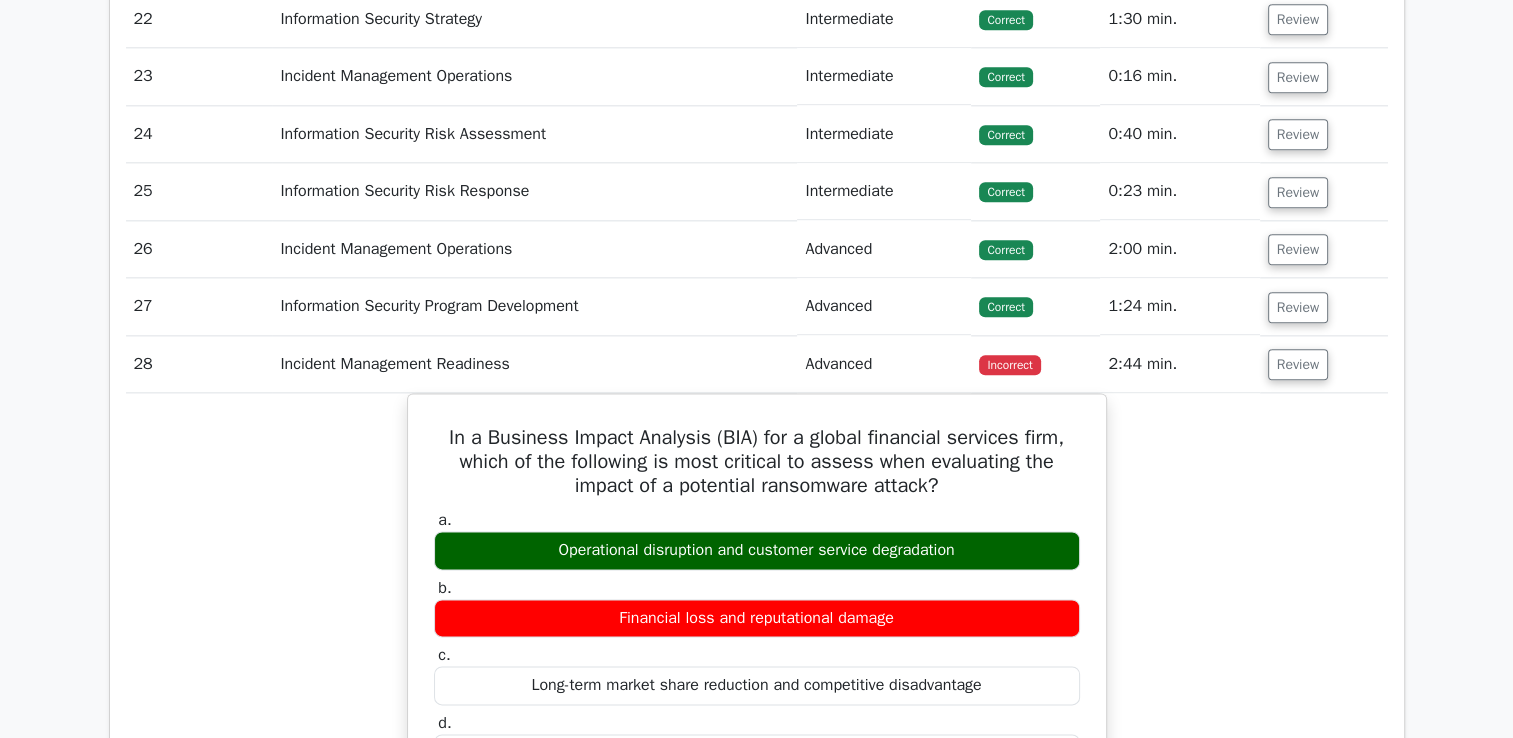 scroll, scrollTop: 2443, scrollLeft: 0, axis: vertical 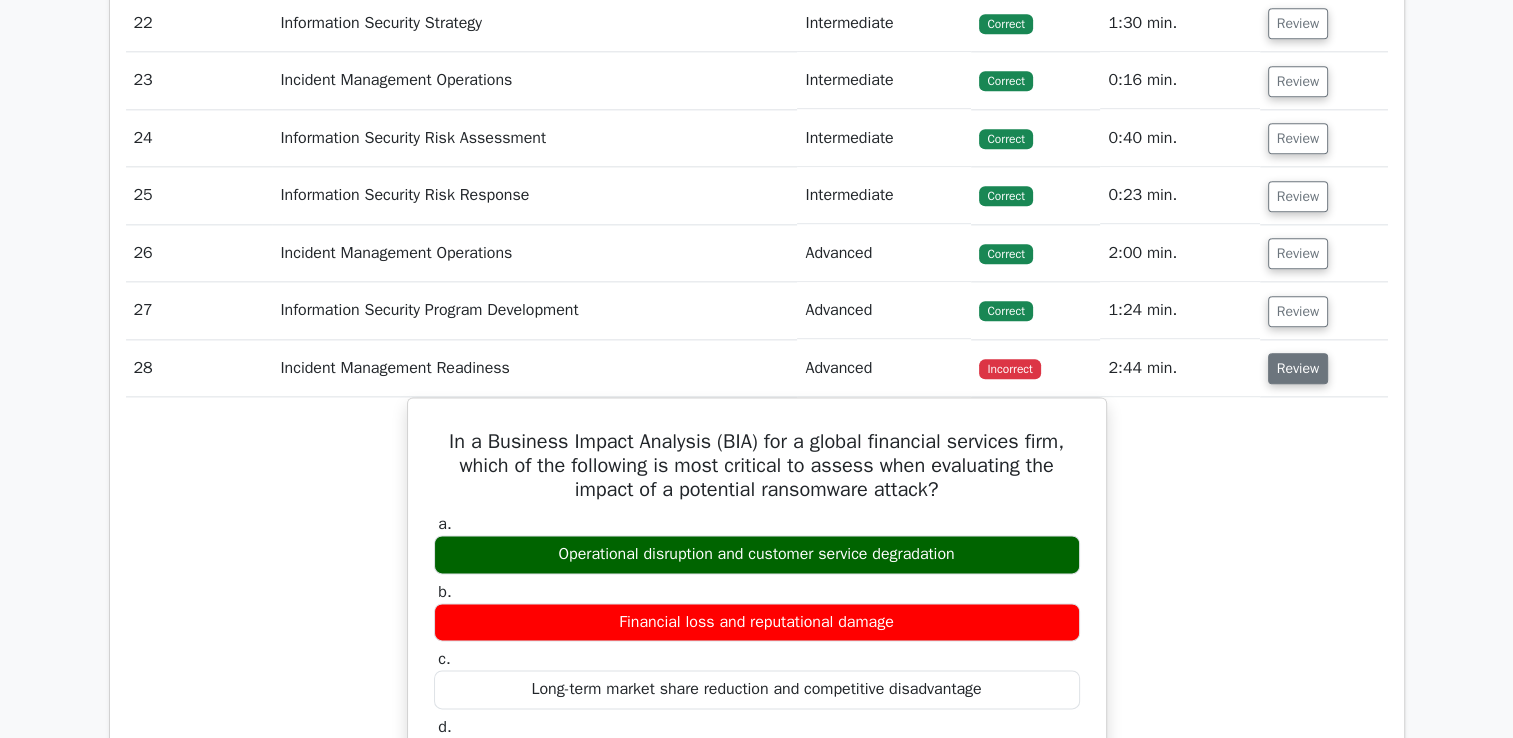 click on "Review" at bounding box center [1298, 368] 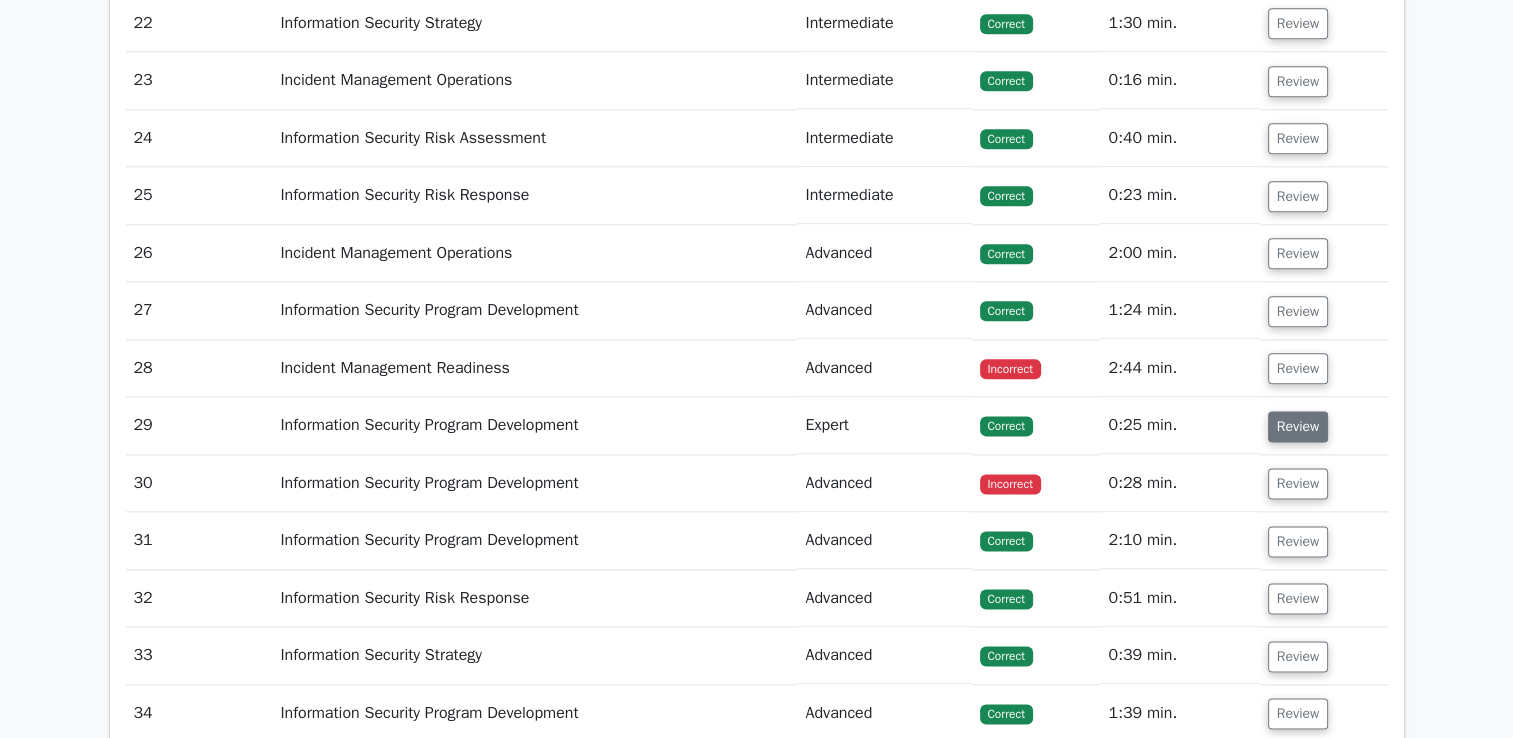 click on "Review" at bounding box center (1298, 426) 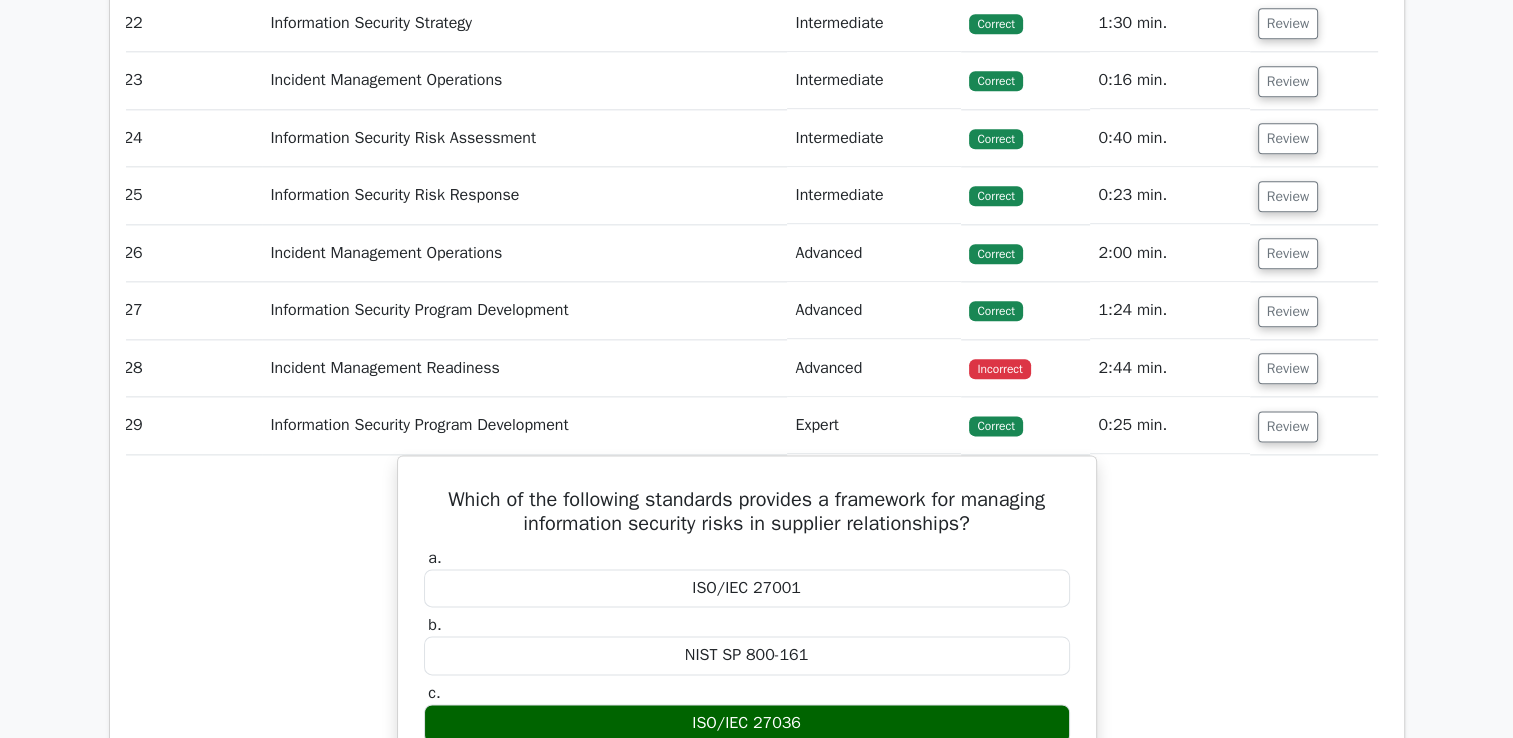 scroll, scrollTop: 0, scrollLeft: 4, axis: horizontal 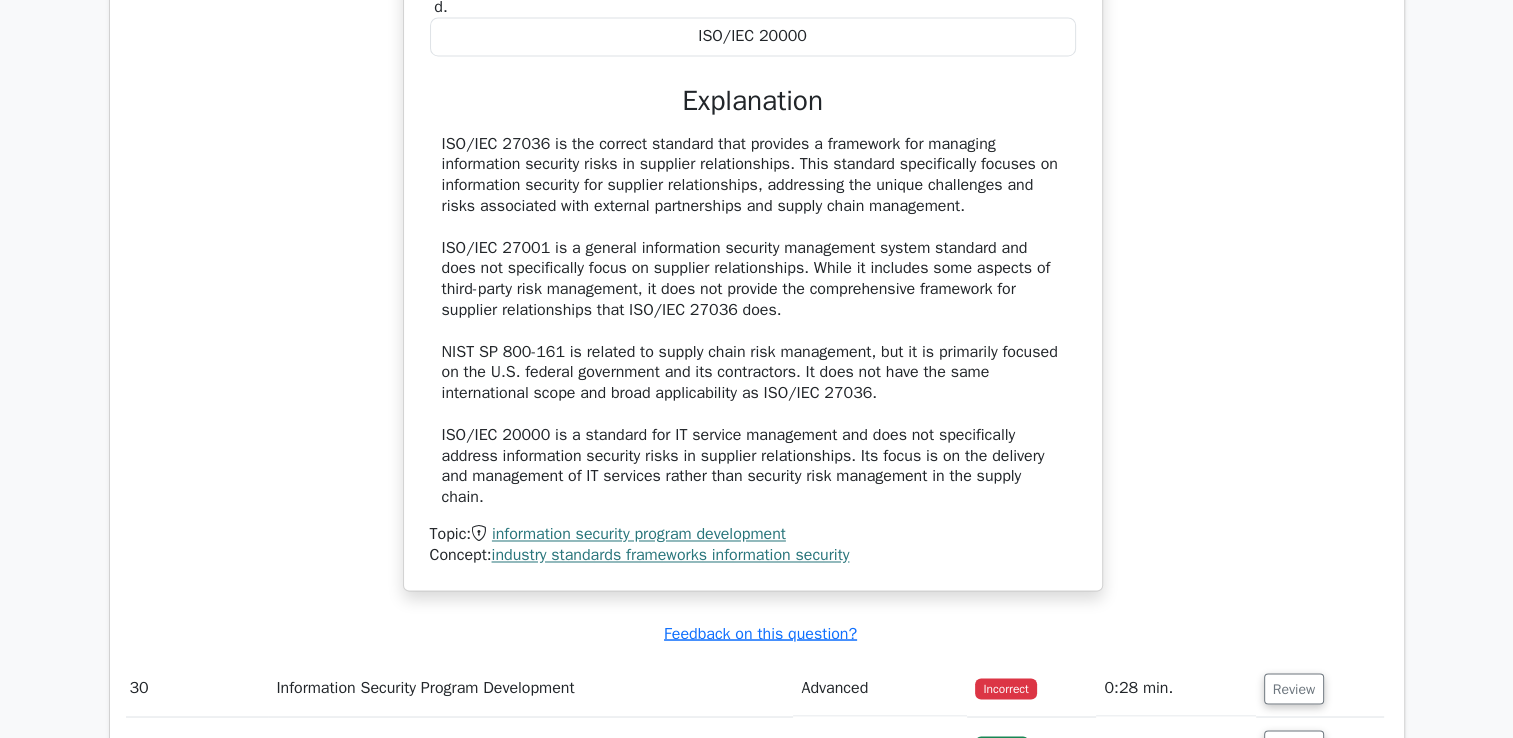 click on "Brian
Profile
Settings" at bounding box center (756, 2426) 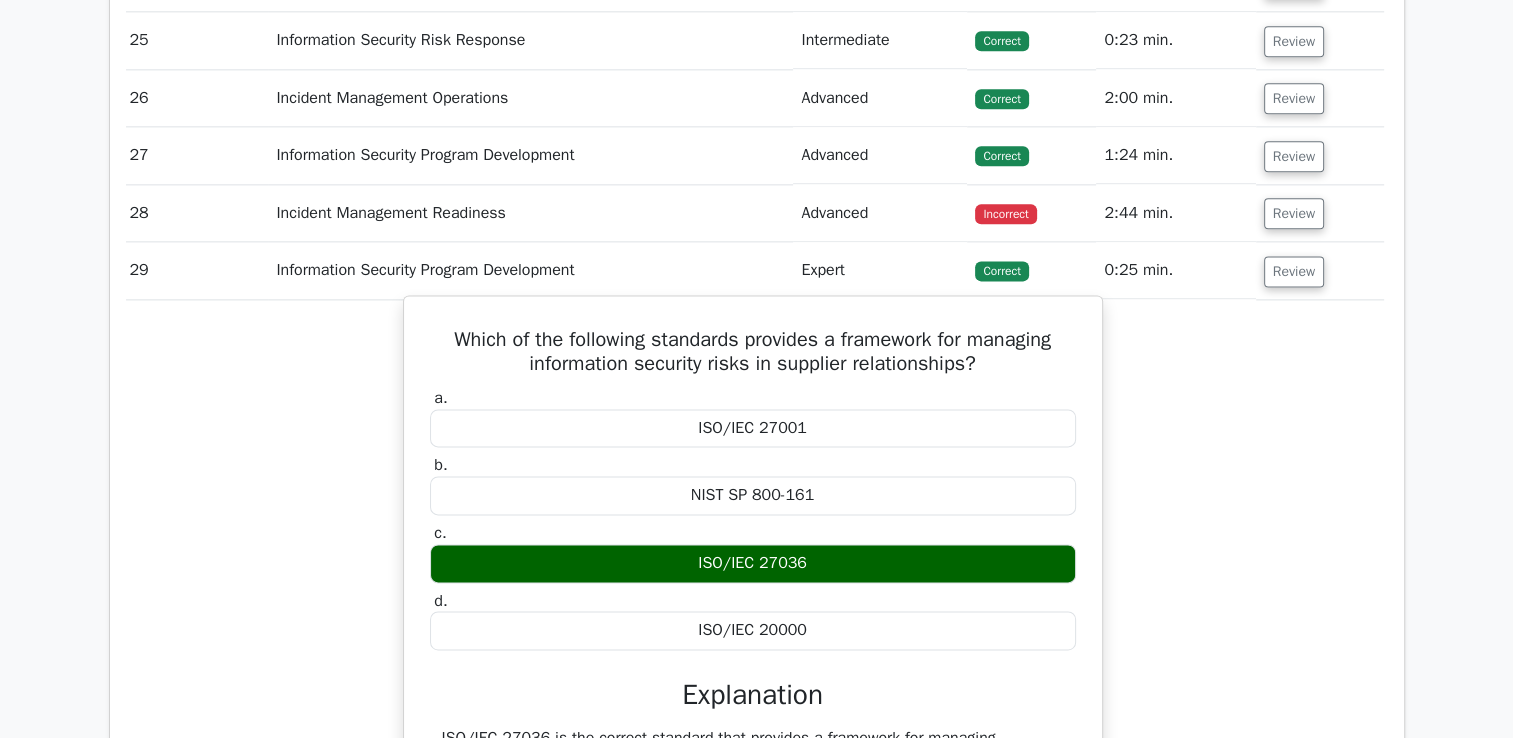 scroll, scrollTop: 2591, scrollLeft: 0, axis: vertical 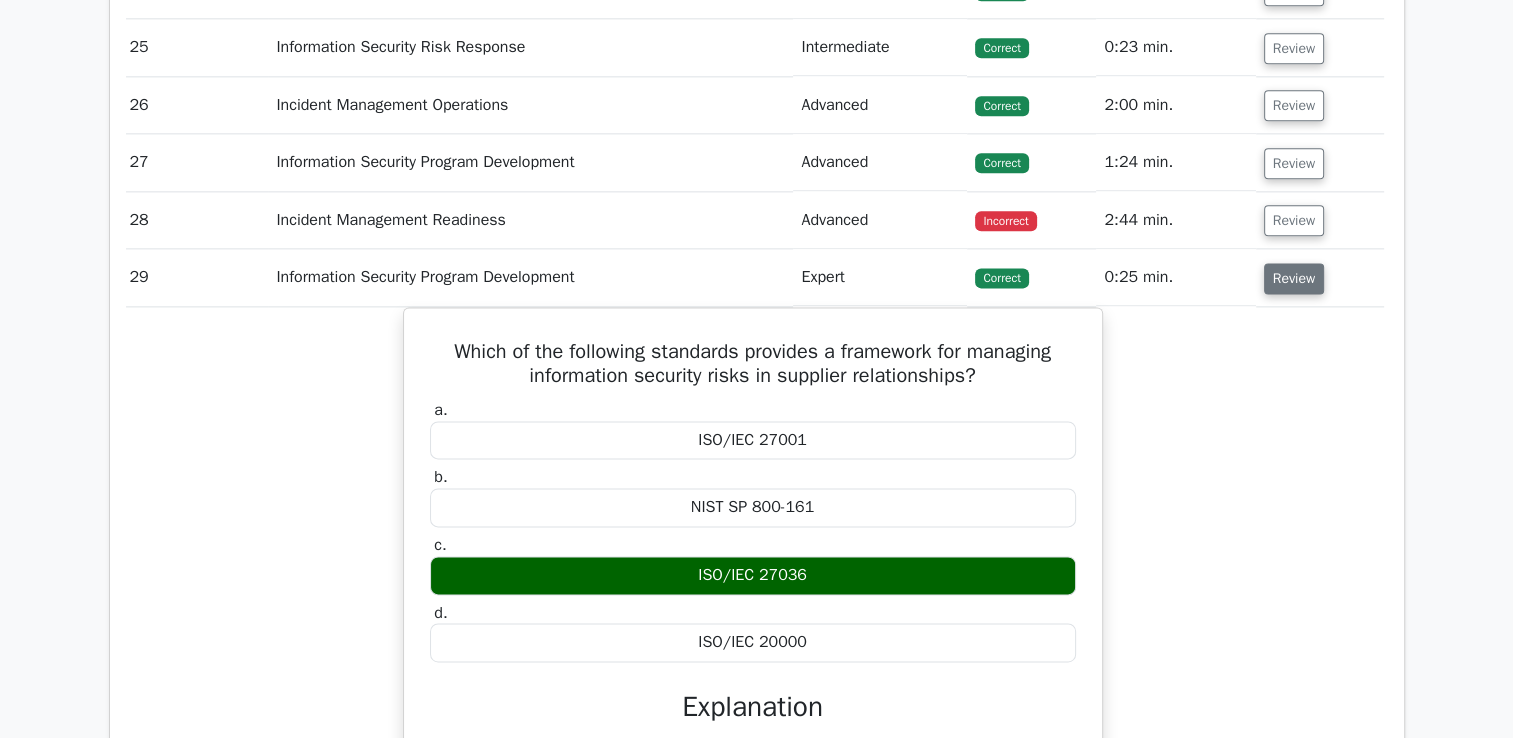 click on "Review" at bounding box center [1294, 278] 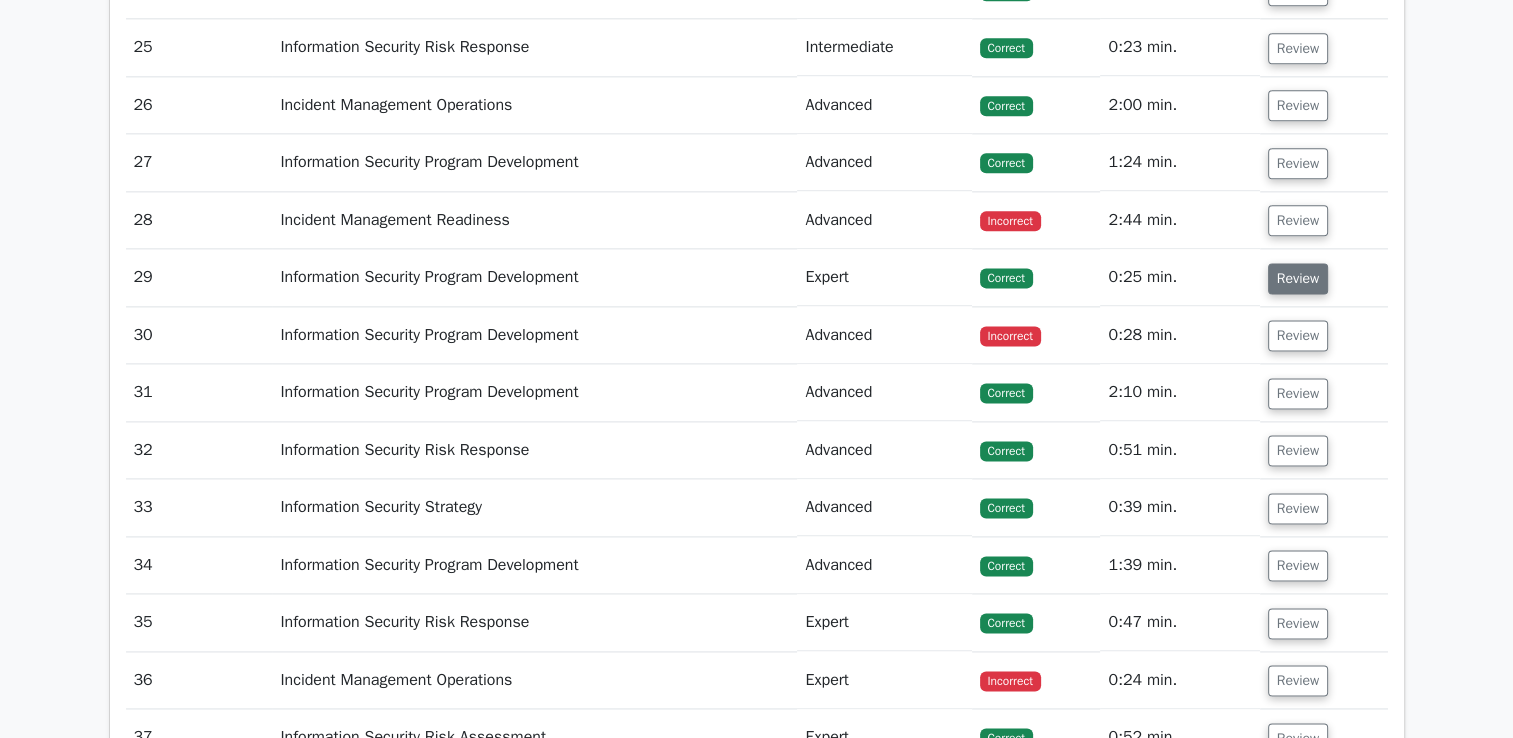 scroll, scrollTop: 0, scrollLeft: 0, axis: both 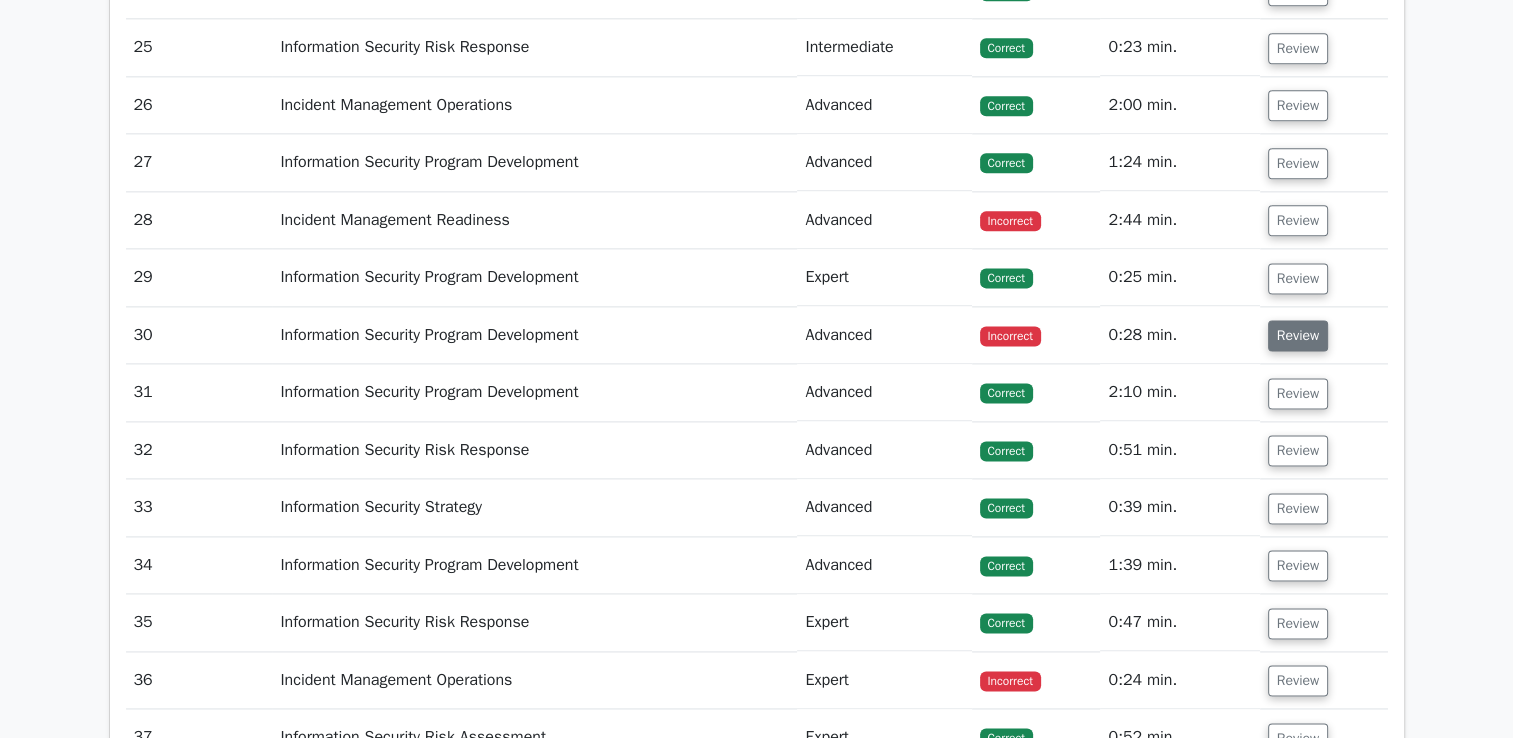 click on "Review" at bounding box center (1298, 335) 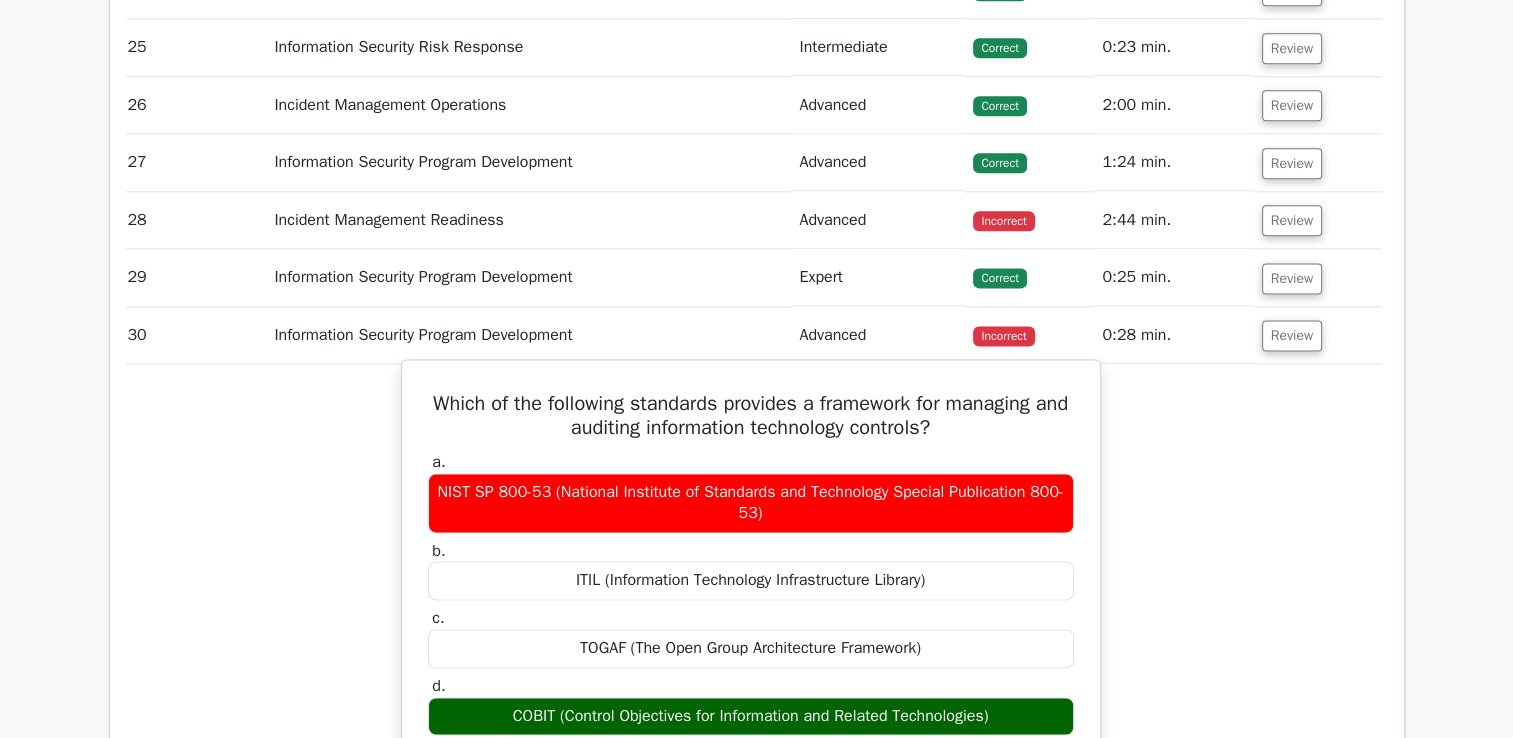 scroll, scrollTop: 0, scrollLeft: 7, axis: horizontal 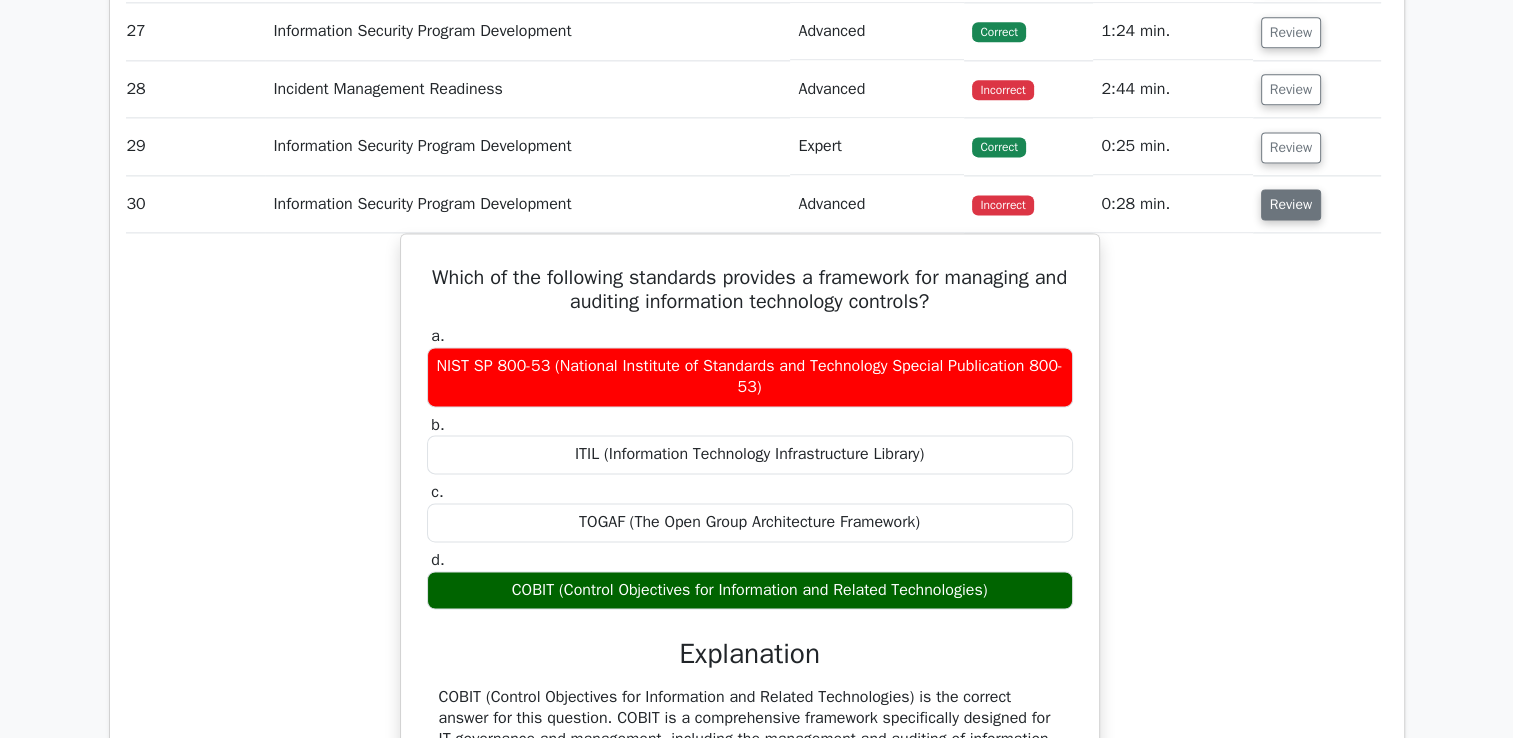 click on "Review" at bounding box center [1291, 204] 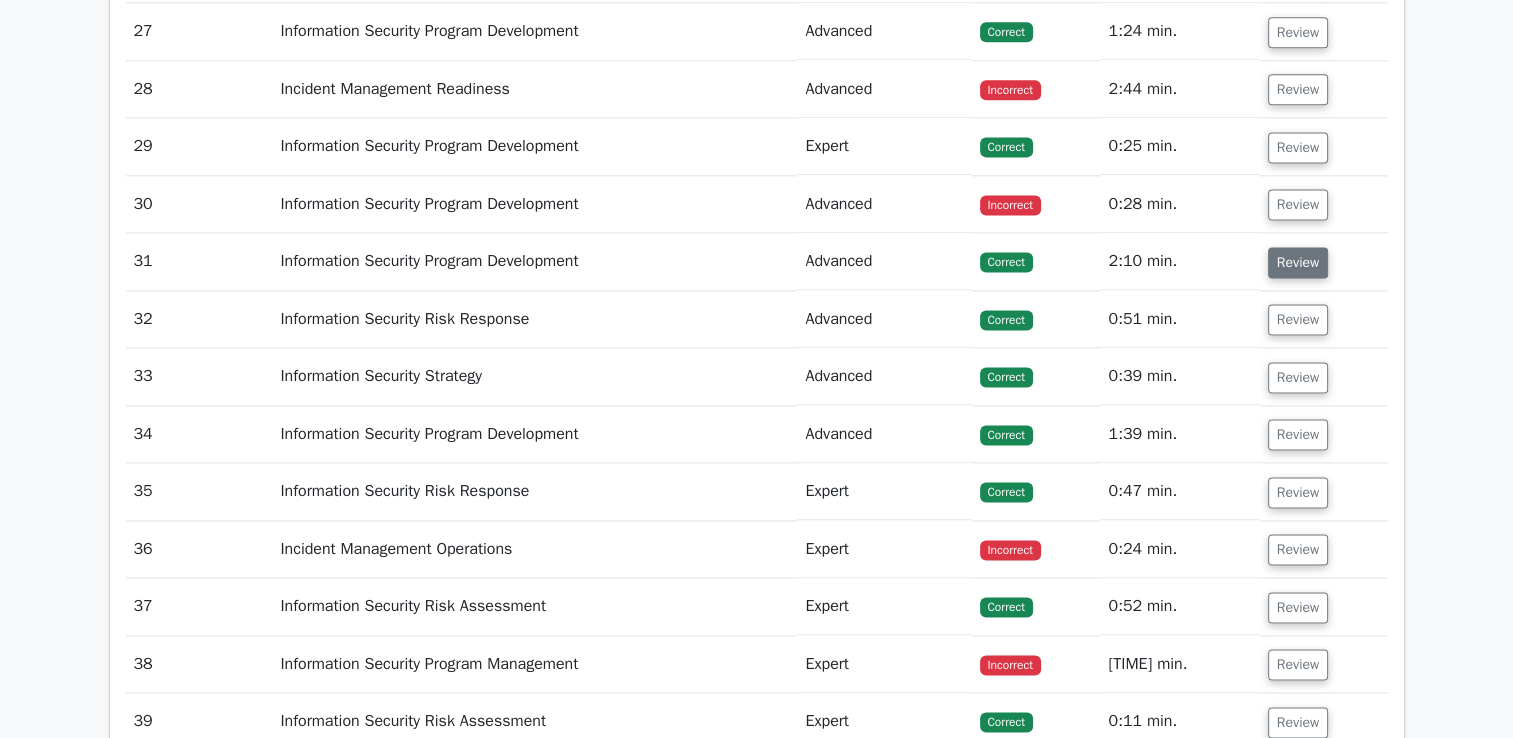 click on "Review" at bounding box center (1298, 262) 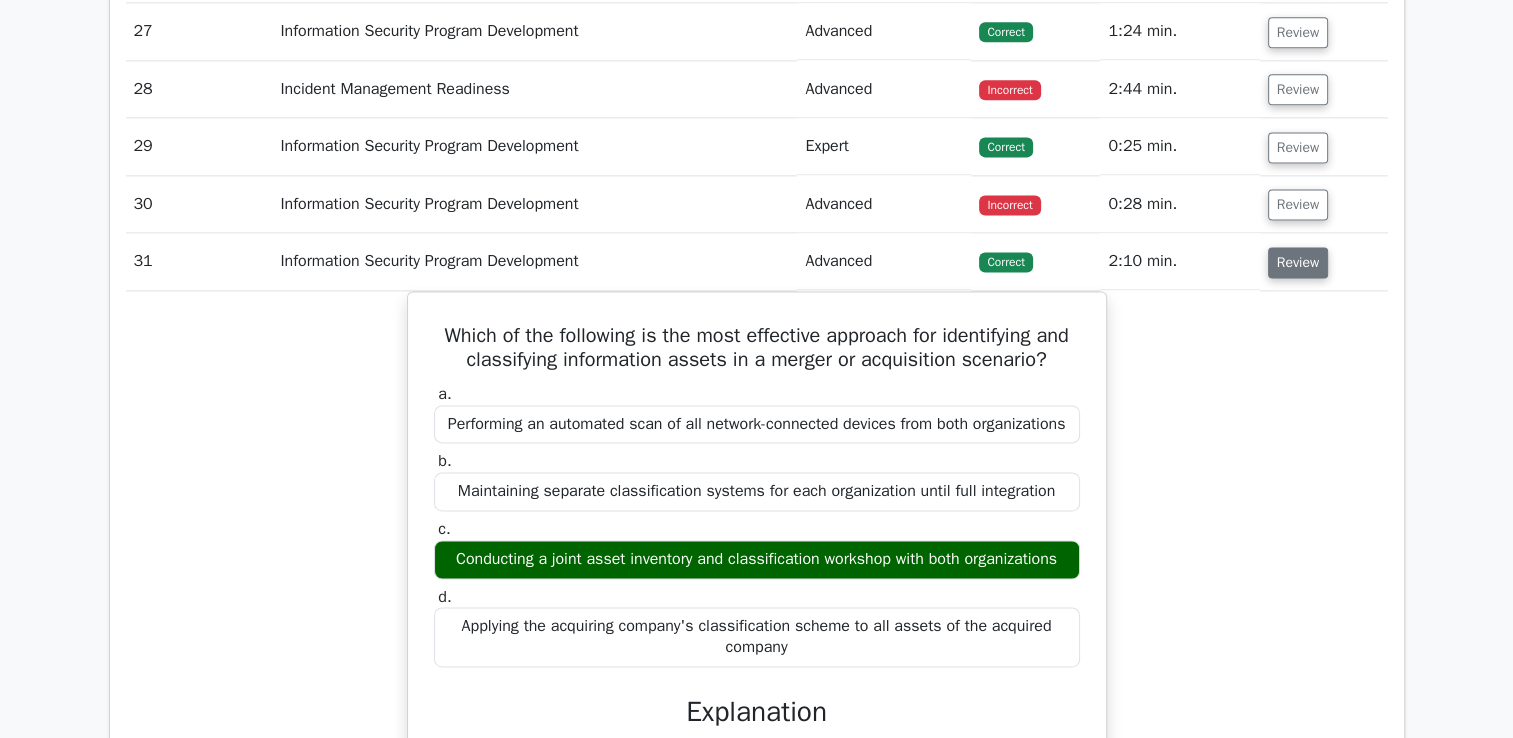 click on "Review" at bounding box center [1298, 262] 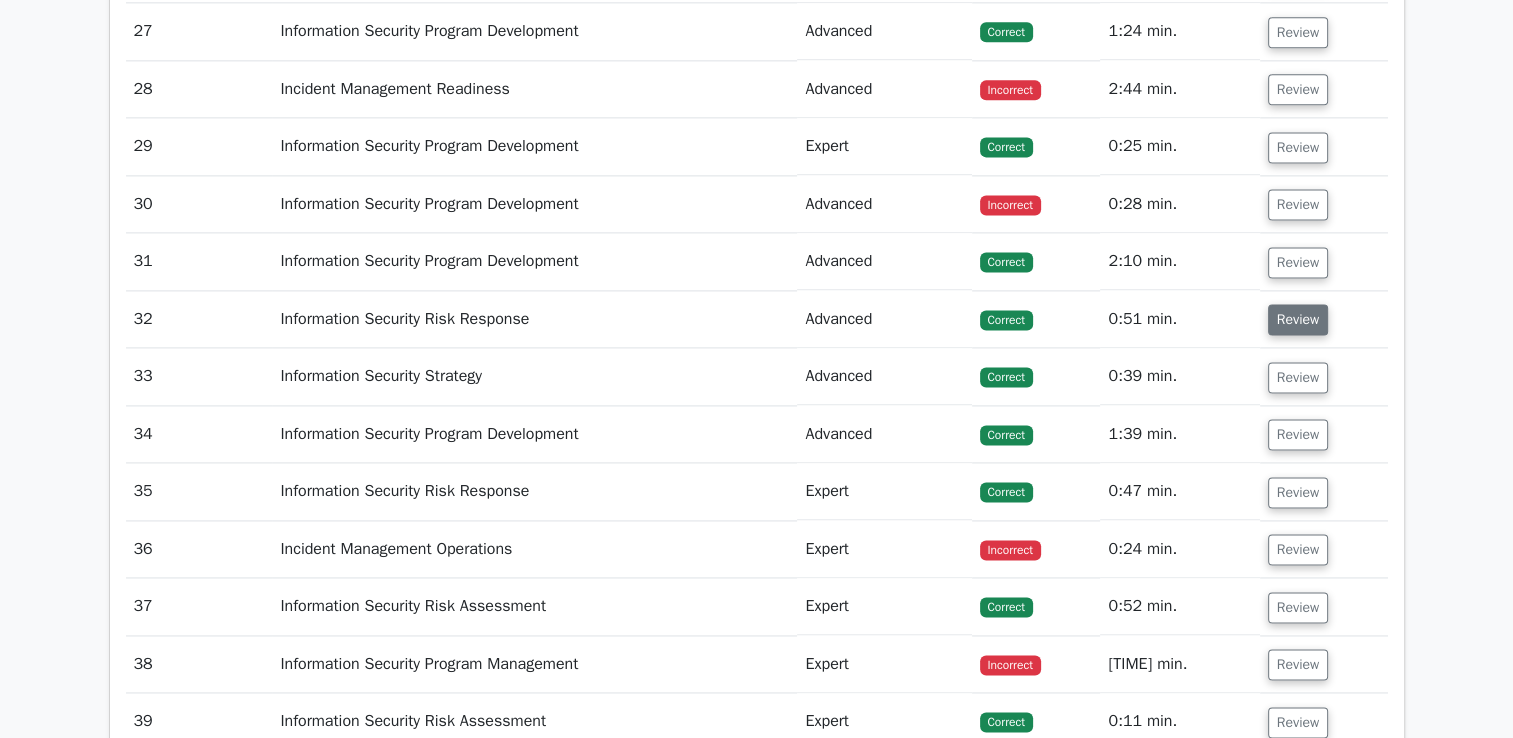 click on "Review" at bounding box center (1298, 319) 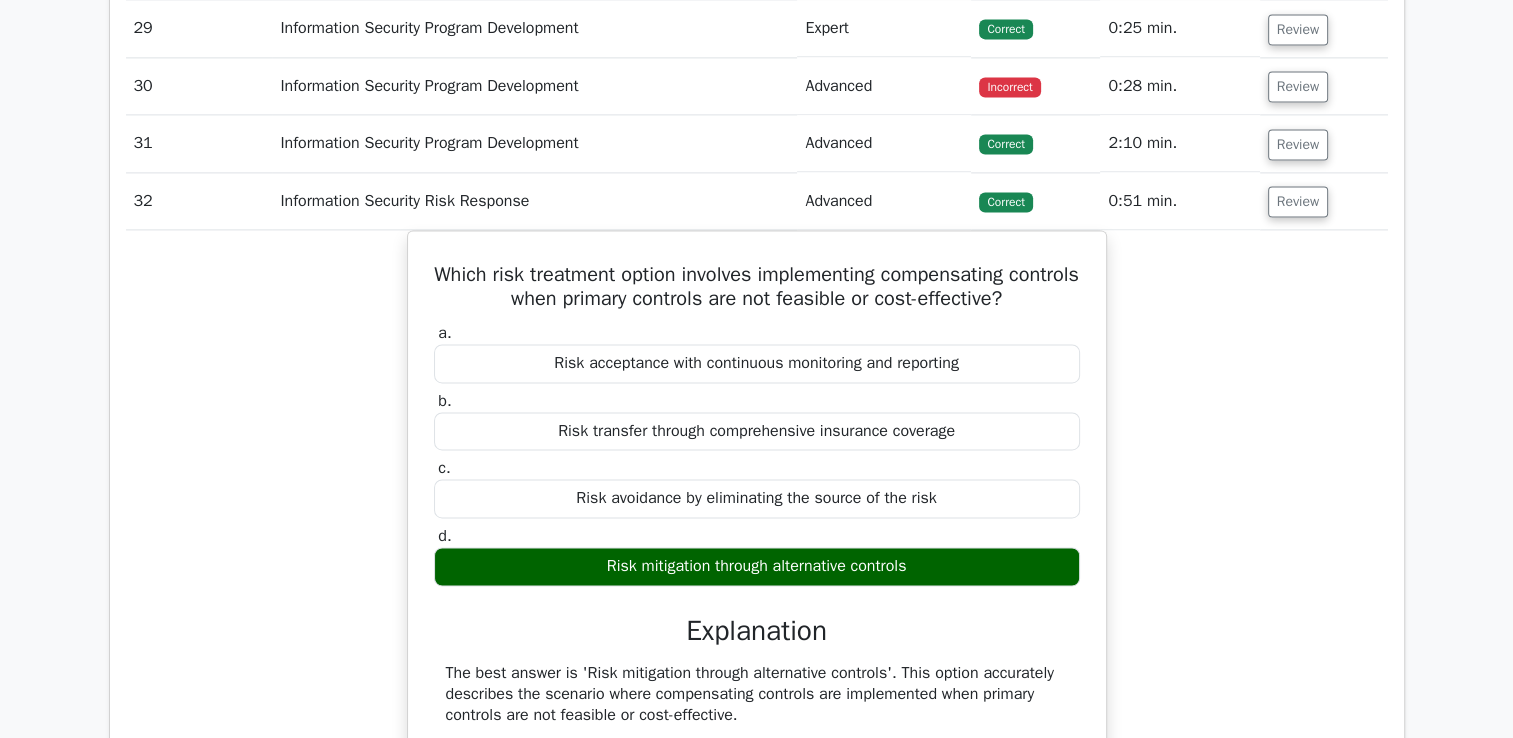scroll, scrollTop: 2839, scrollLeft: 0, axis: vertical 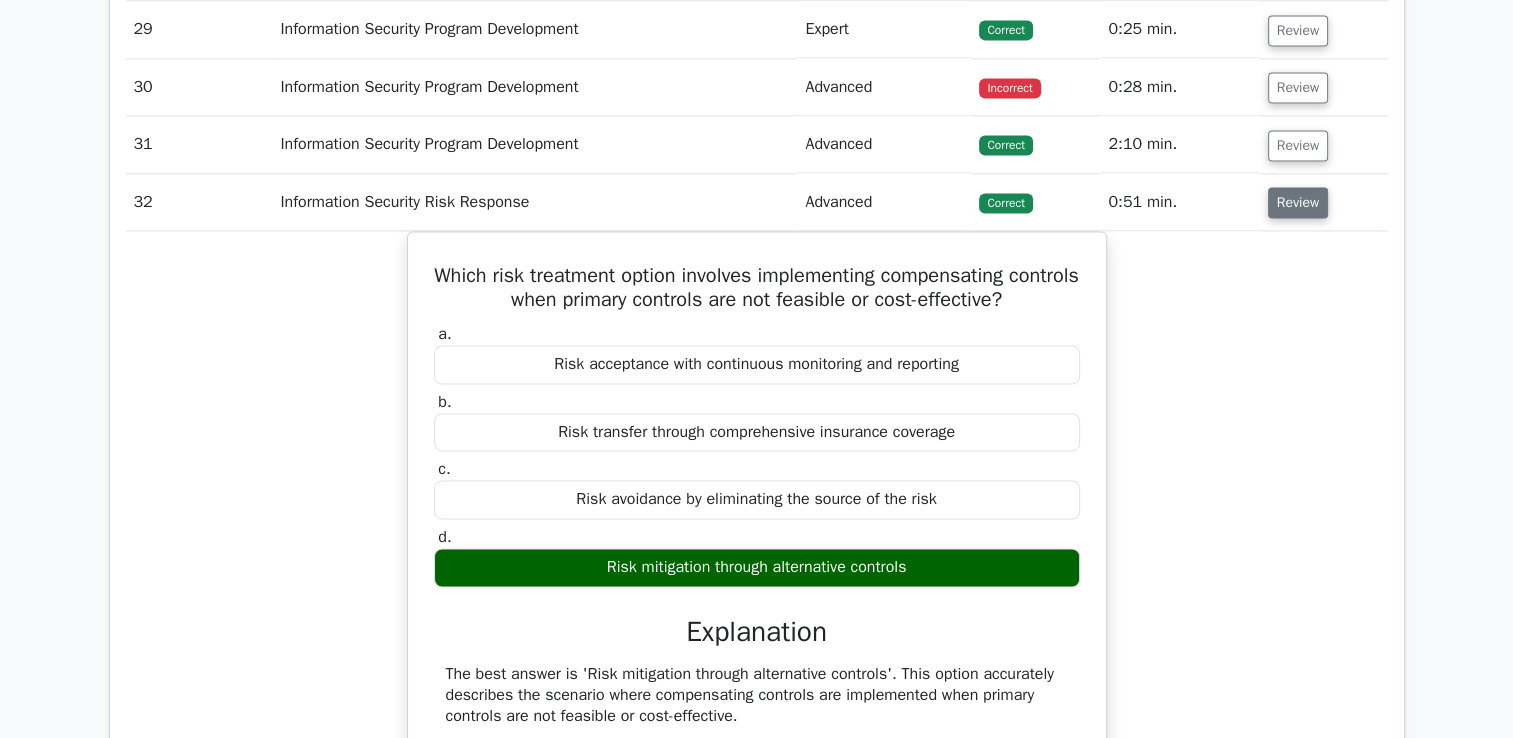 click on "Review" at bounding box center (1298, 202) 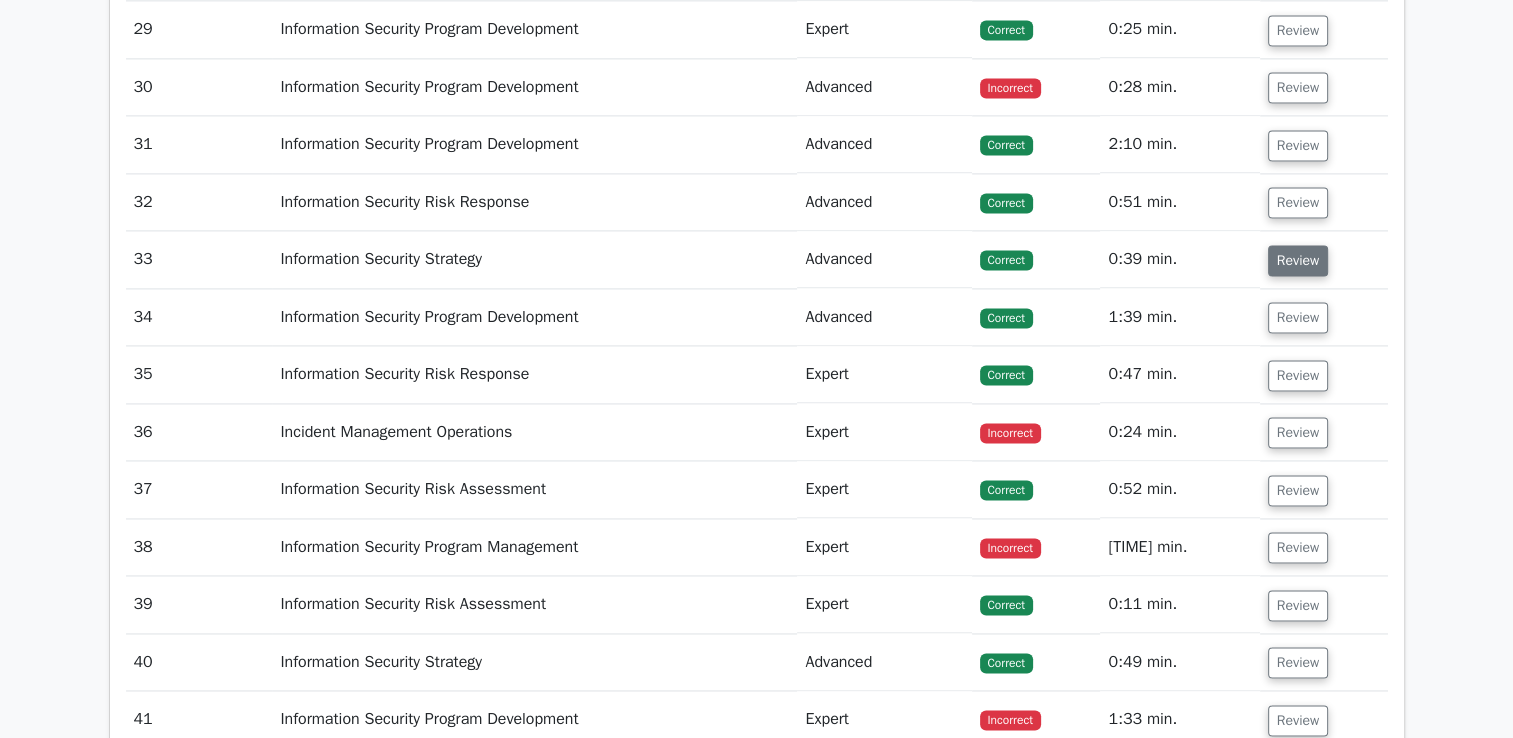 click on "Review" at bounding box center [1298, 260] 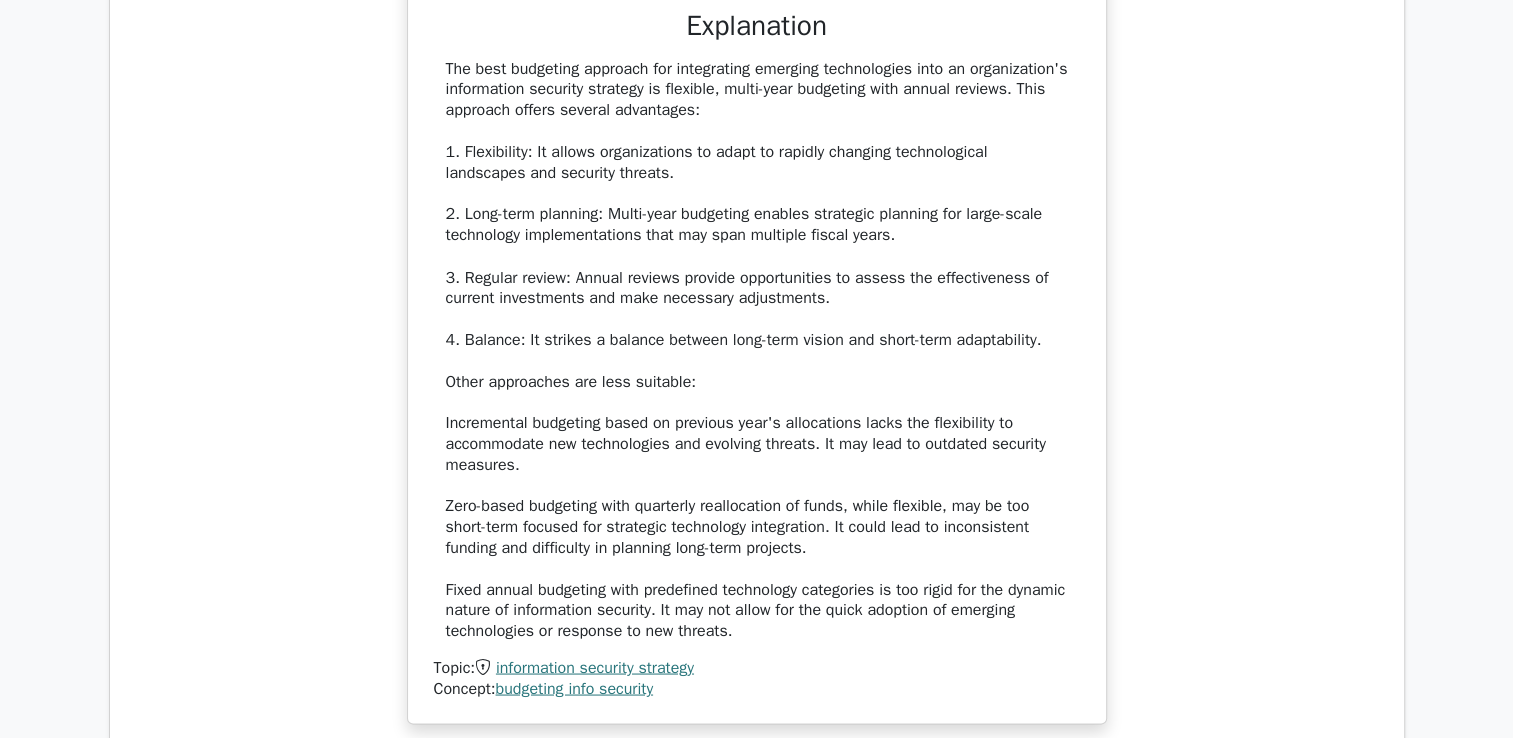 scroll, scrollTop: 3503, scrollLeft: 0, axis: vertical 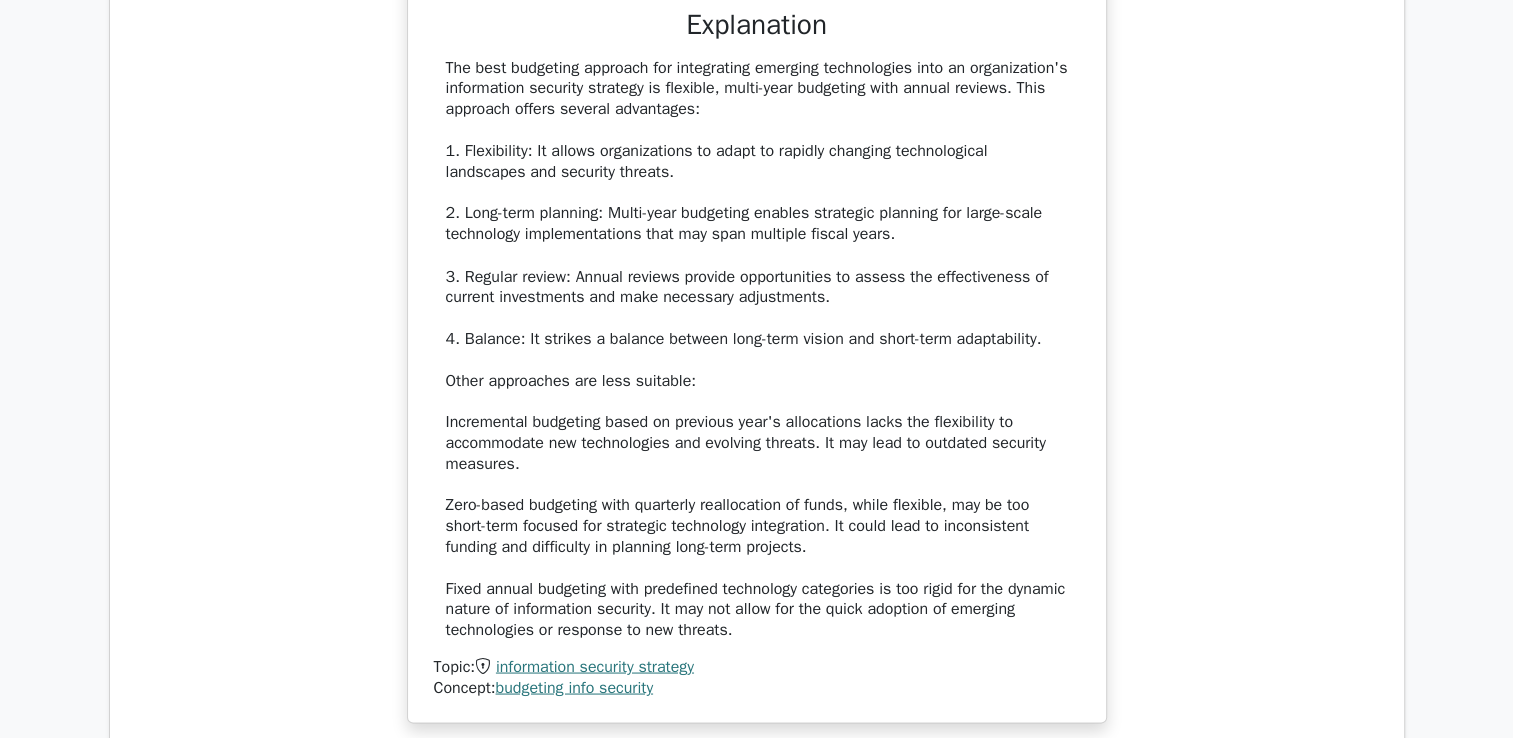 click on "Question Analysis
Question  #
Topic
Difficulty
Result
Time Spent
Action
1
Incident Management Operations
Expert
Correct
a." at bounding box center (757, 2574) 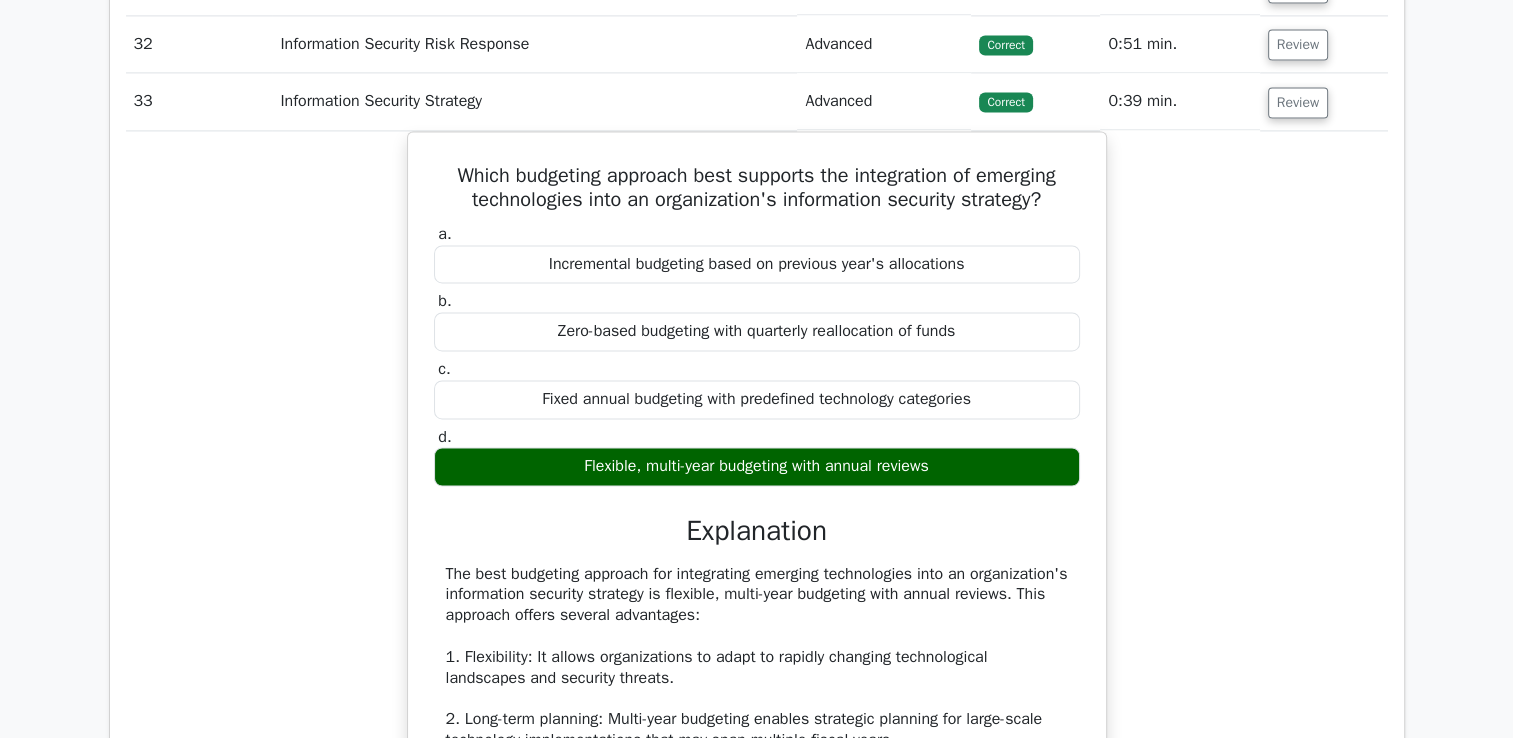 scroll, scrollTop: 2982, scrollLeft: 0, axis: vertical 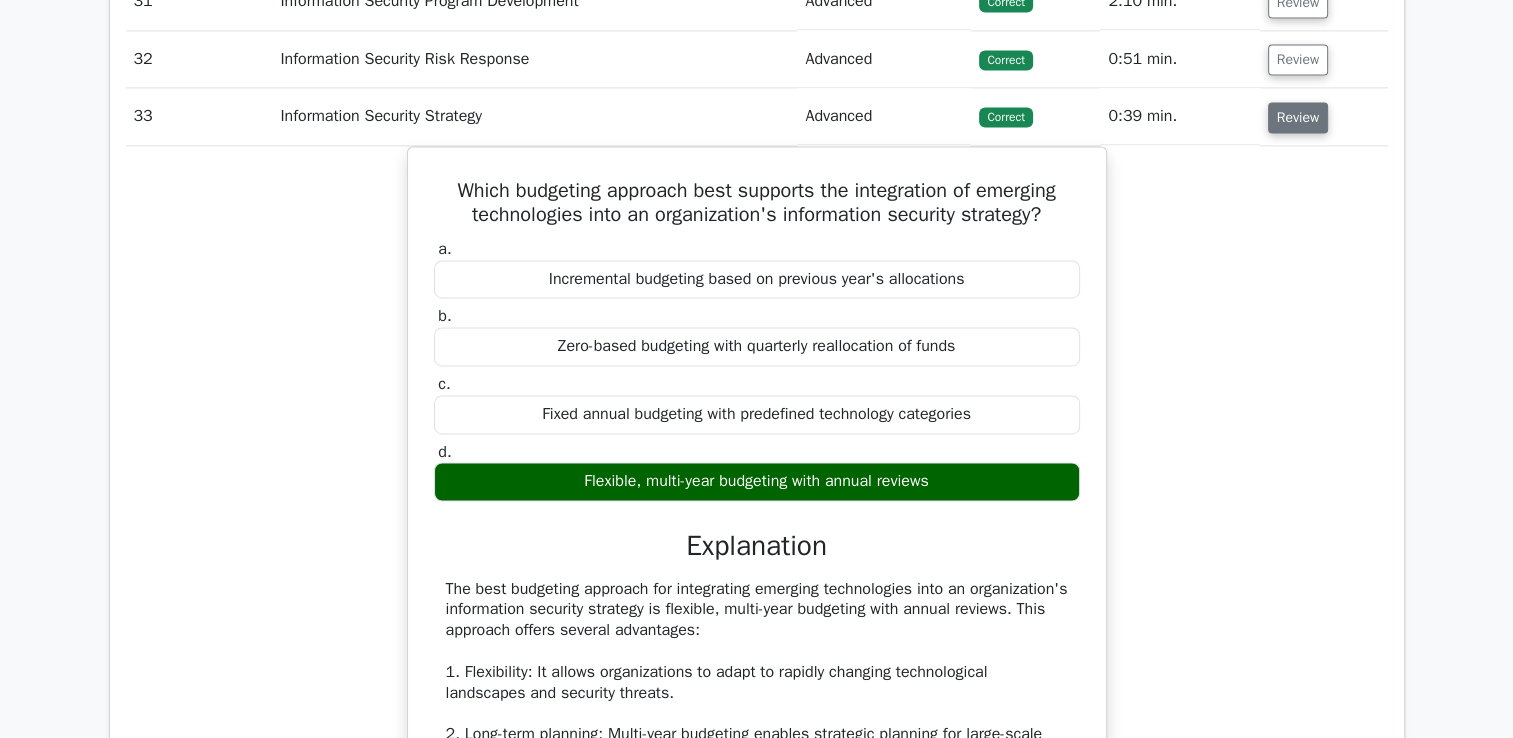 click on "Review" at bounding box center [1298, 117] 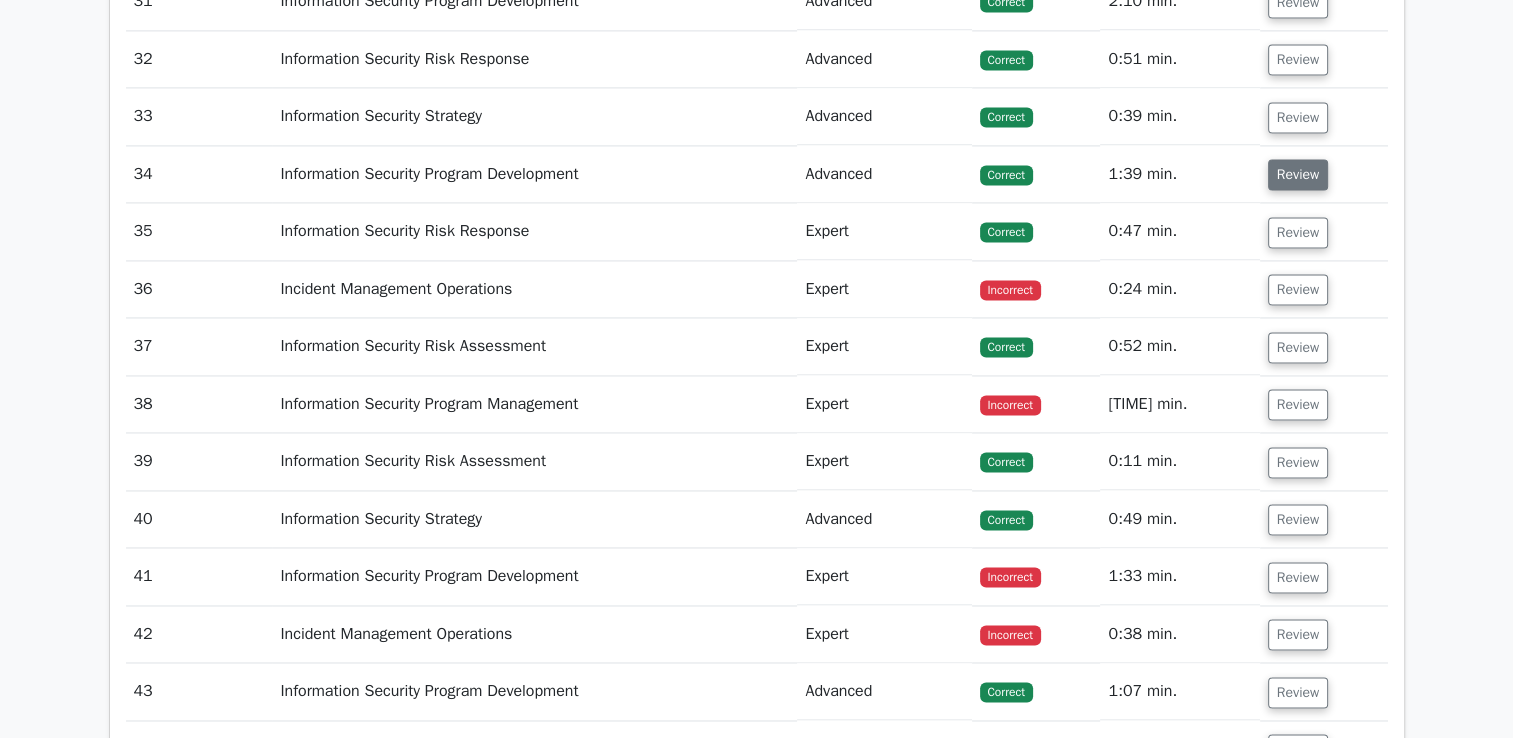 click on "Review" at bounding box center (1298, 174) 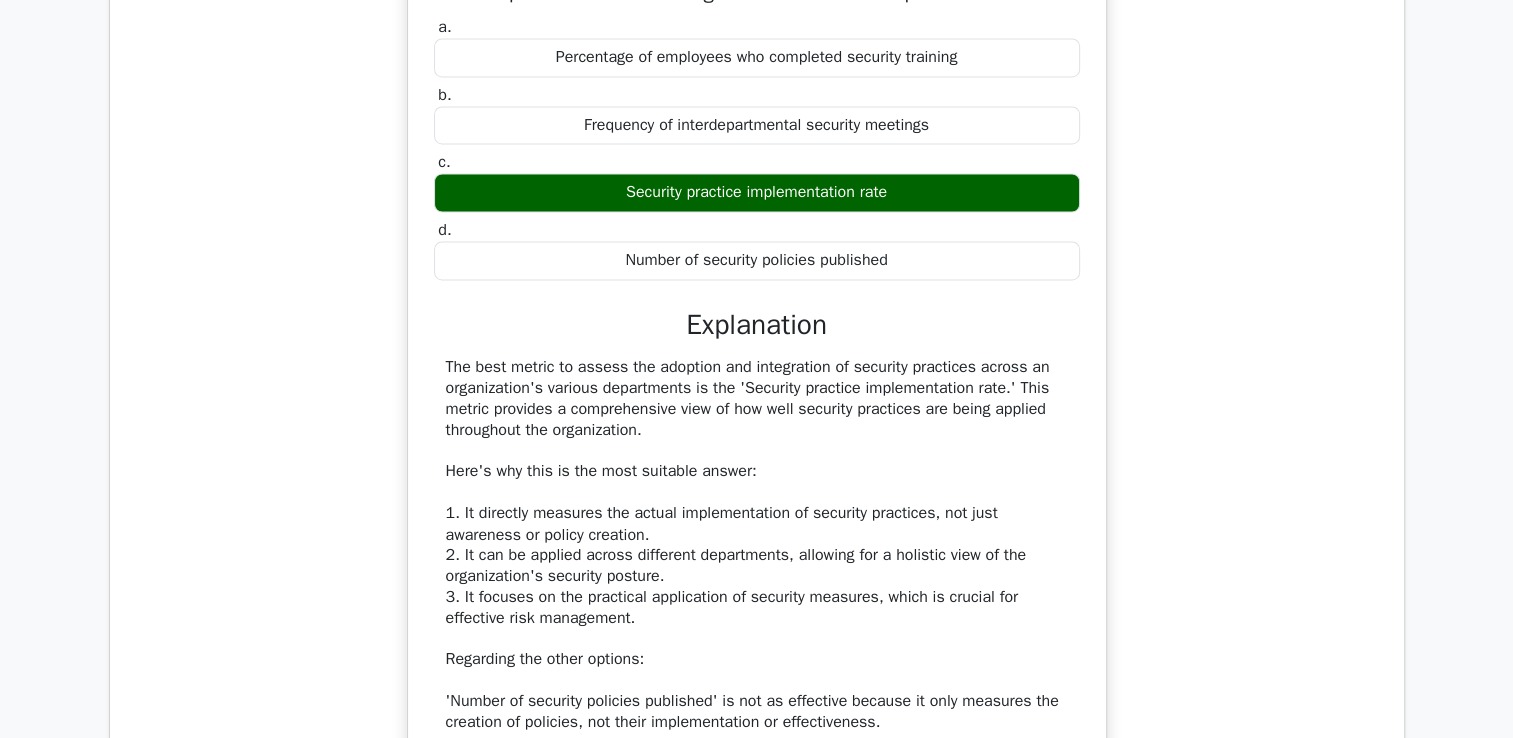 scroll, scrollTop: 3262, scrollLeft: 0, axis: vertical 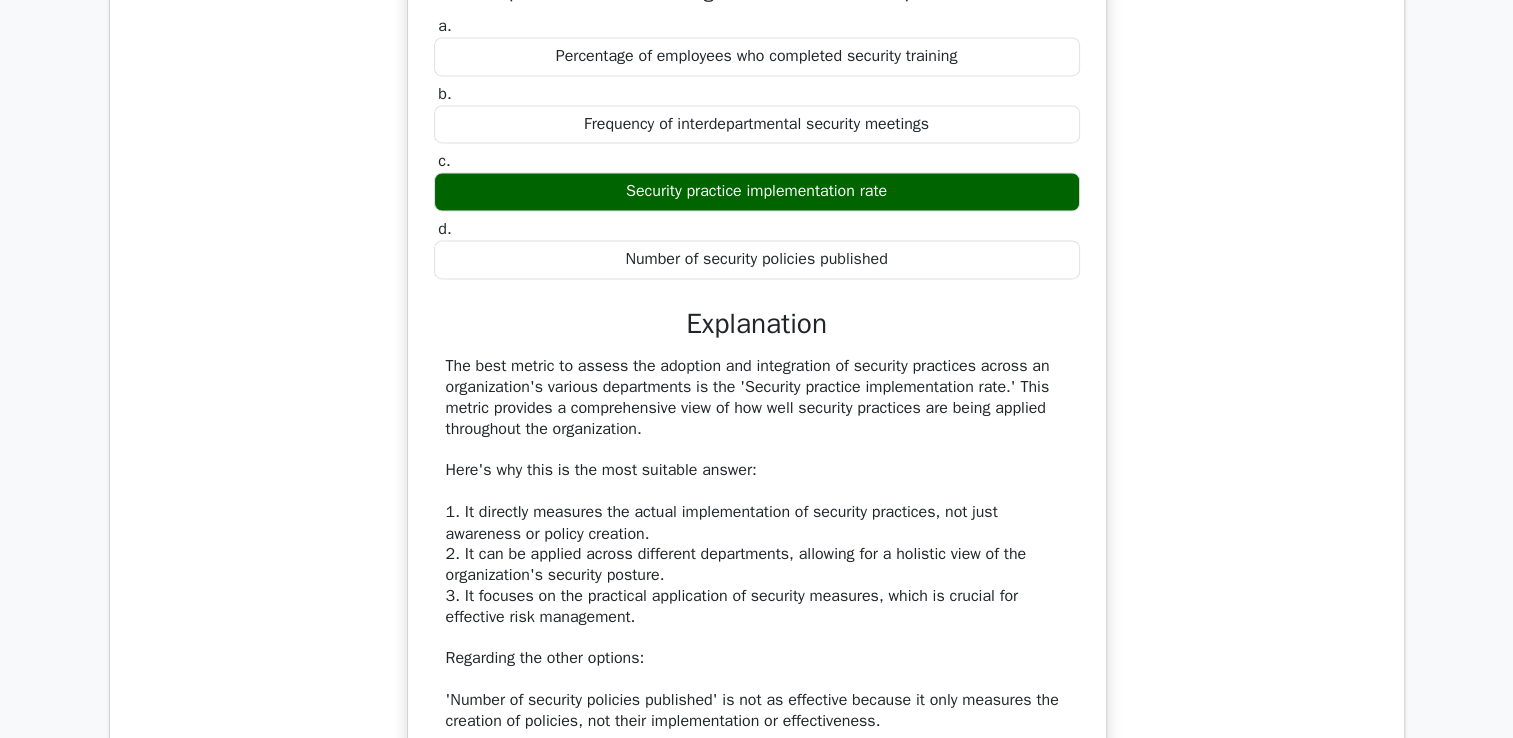 click on "Which metric best assesses the adoption and integration of security practices across an organization's various departments?
a.
Percentage of employees who completed security training
b.
c. d." at bounding box center [757, 494] 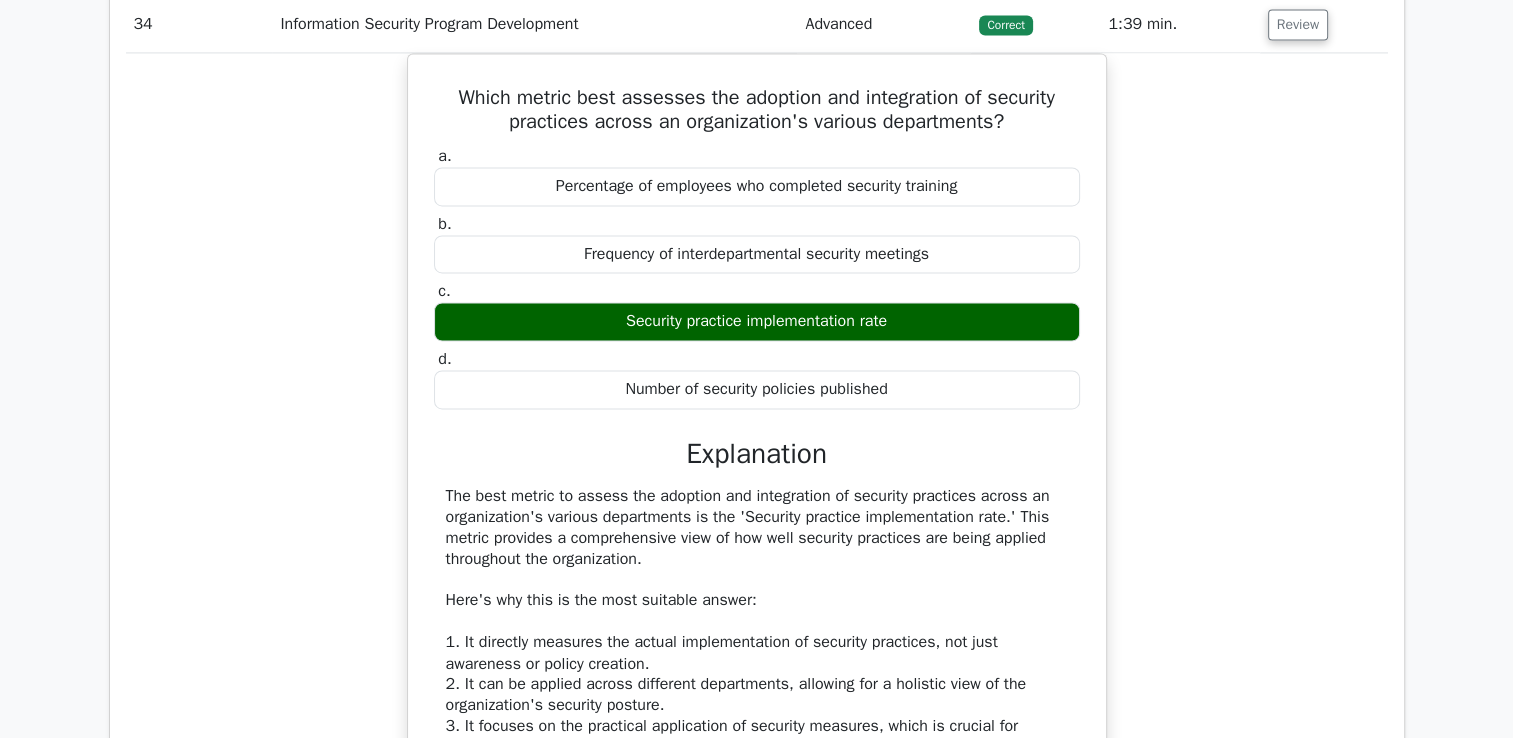 scroll, scrollTop: 3128, scrollLeft: 0, axis: vertical 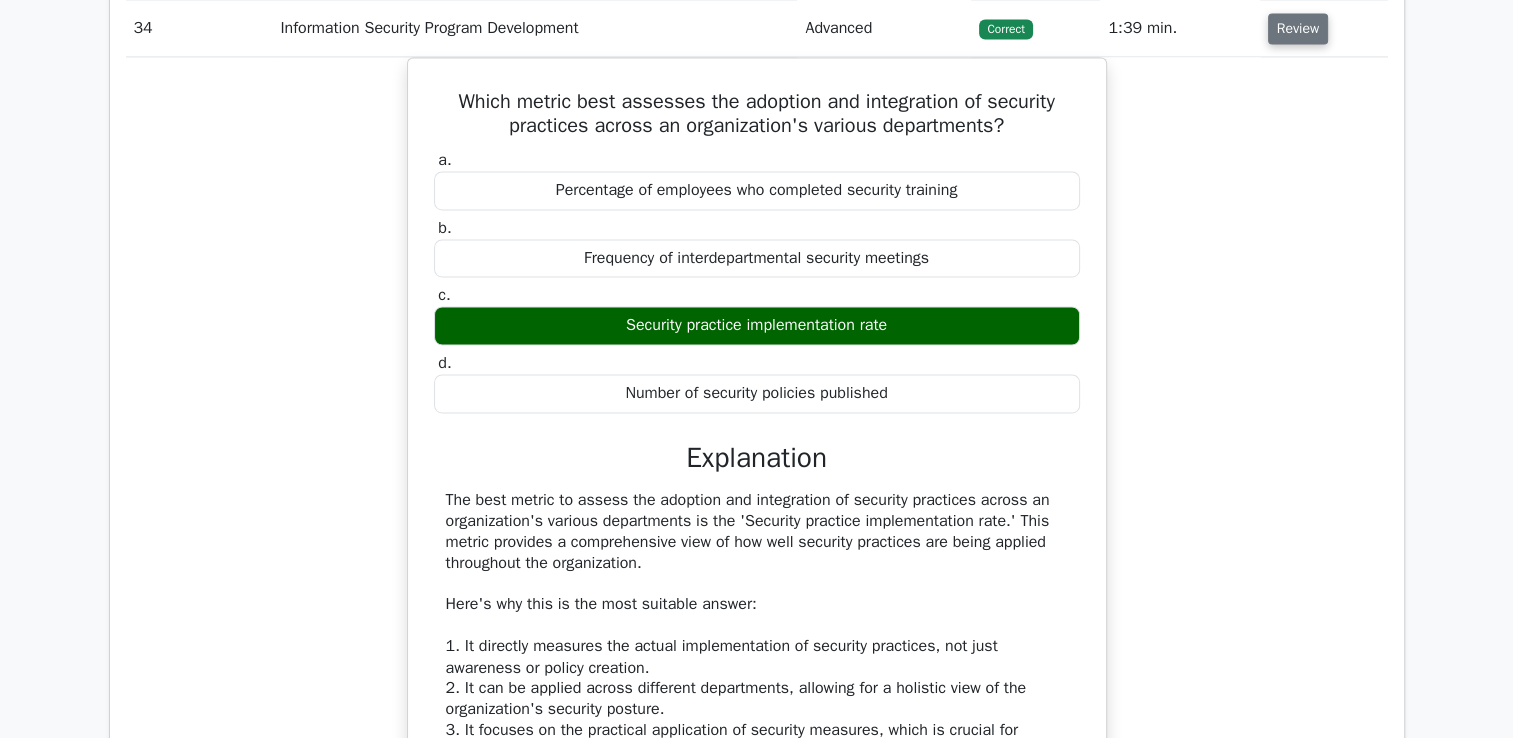 click on "Review" at bounding box center (1298, 28) 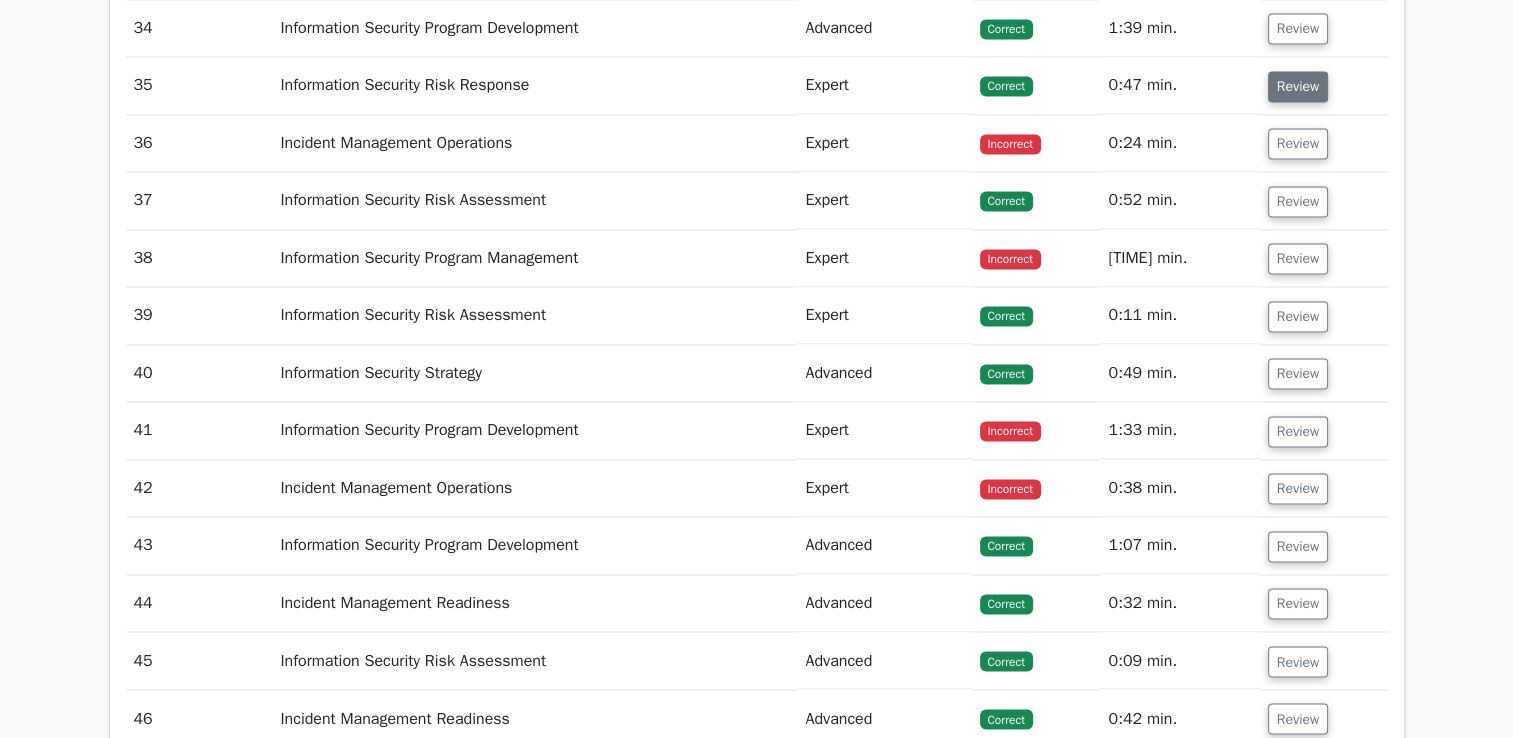 click on "Review" at bounding box center [1298, 86] 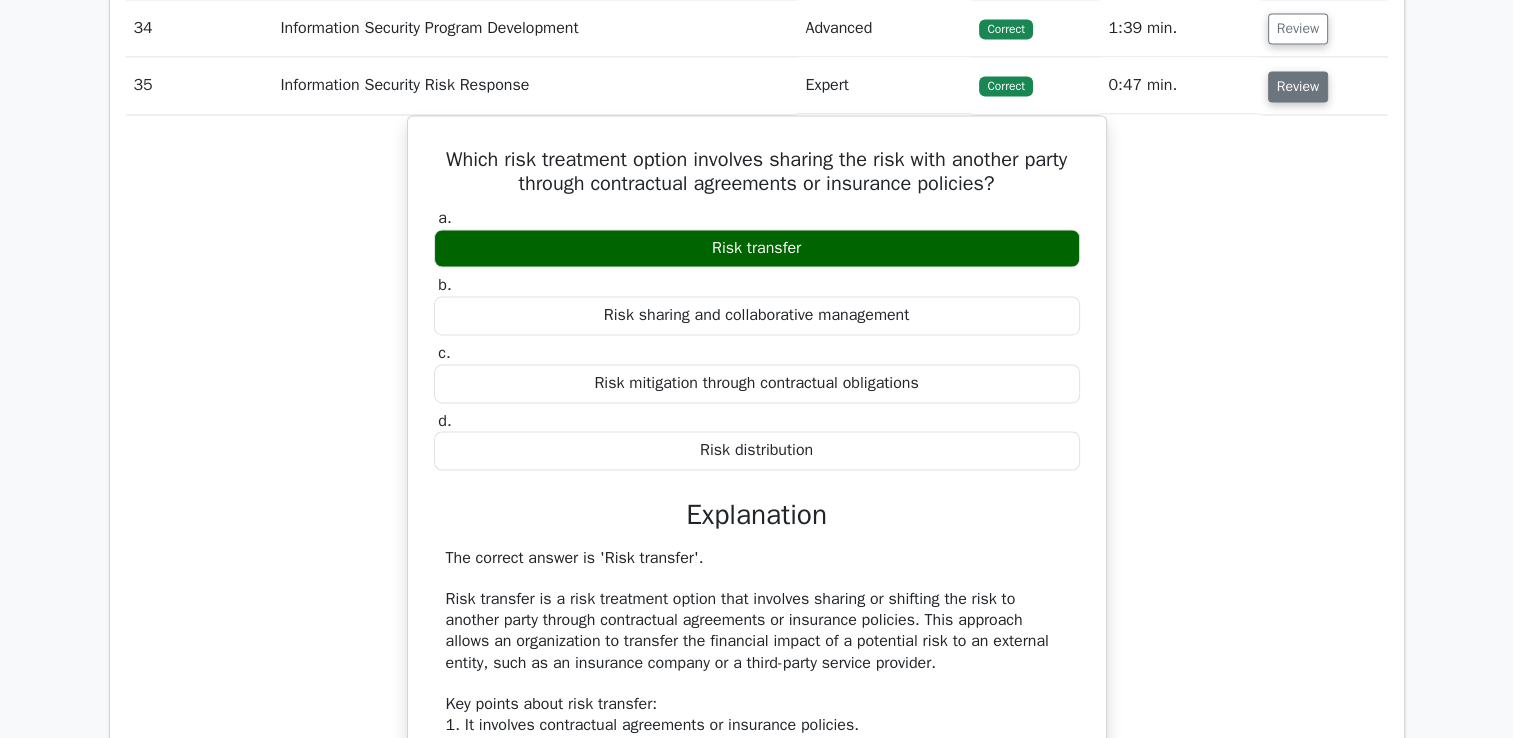 click on "Review" at bounding box center [1298, 86] 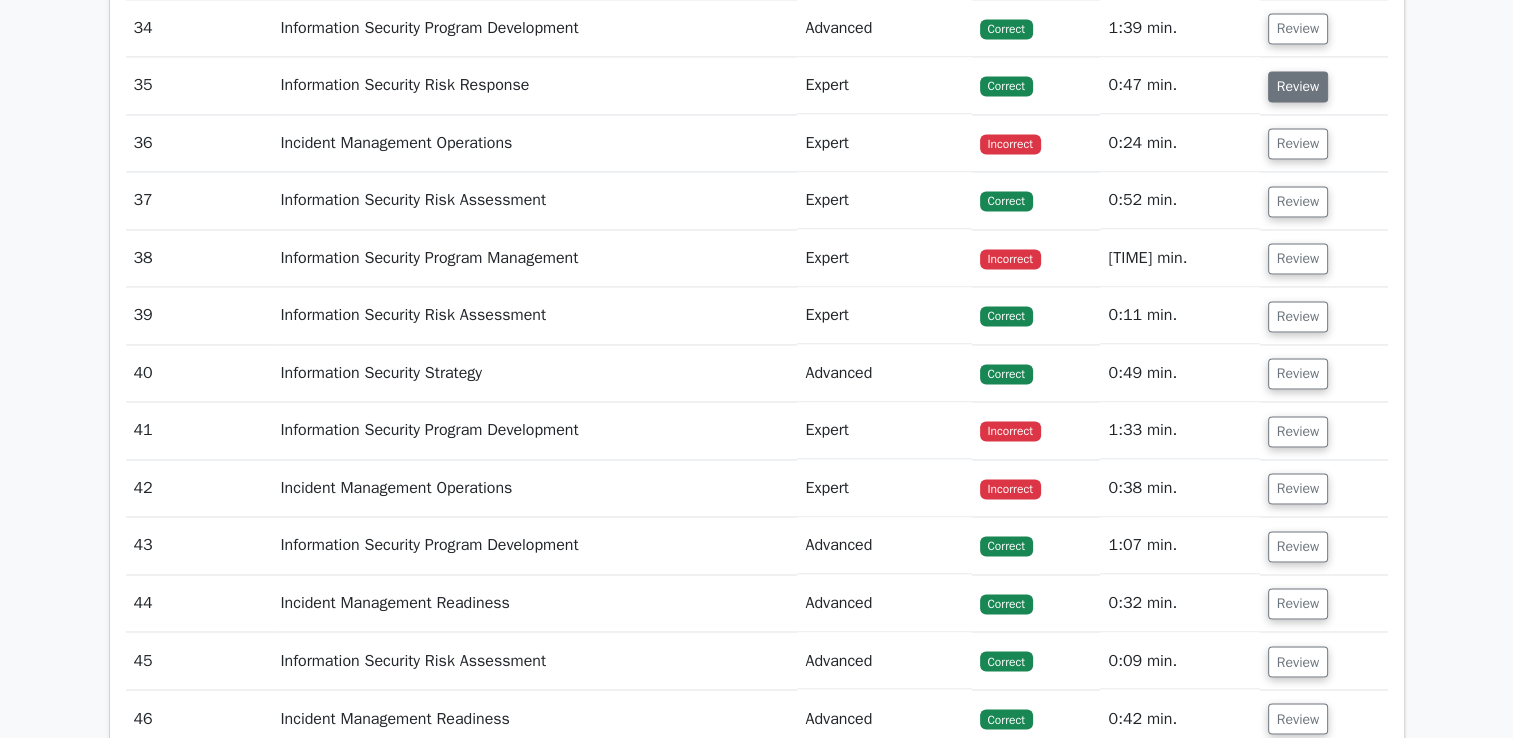 click on "Review" at bounding box center [1298, 86] 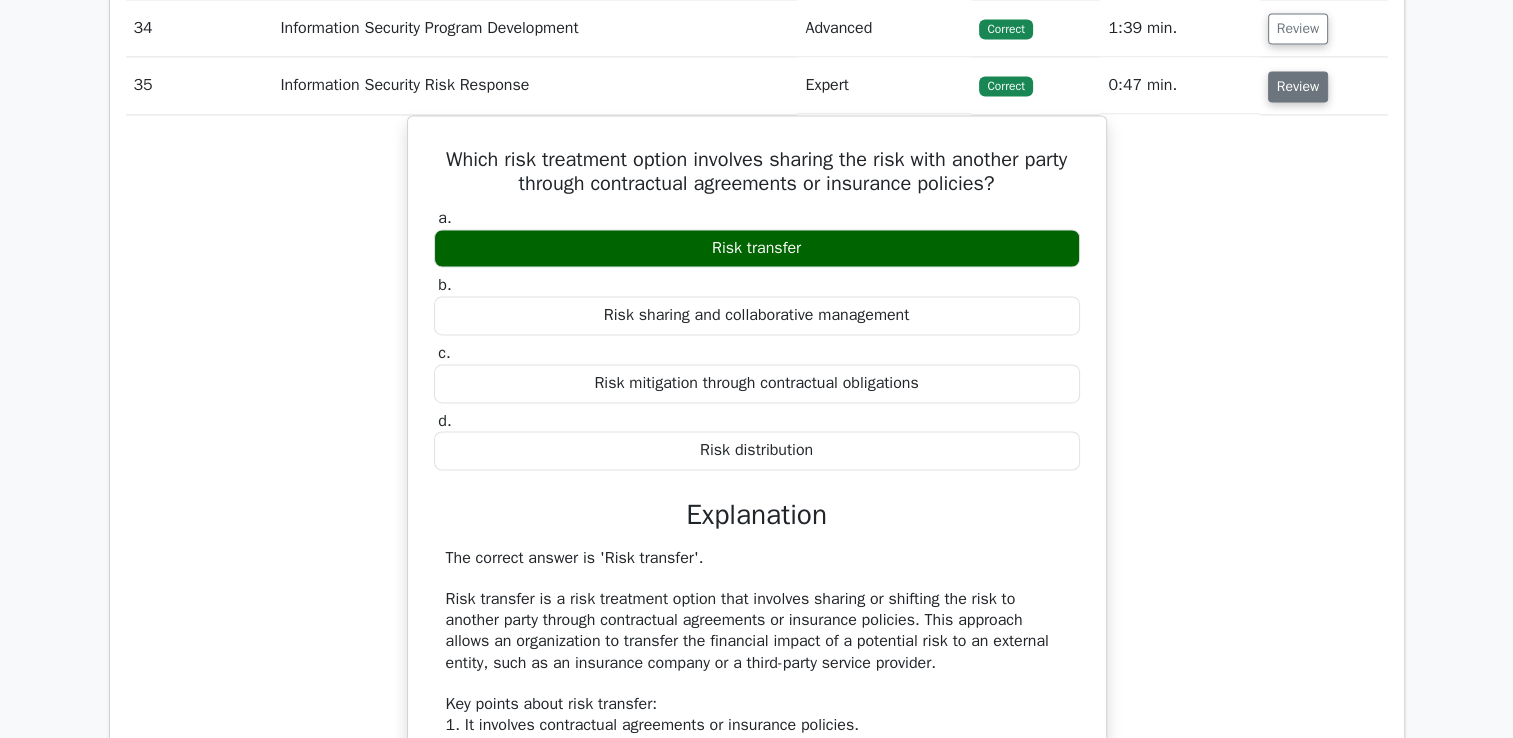 click on "Review" at bounding box center (1298, 86) 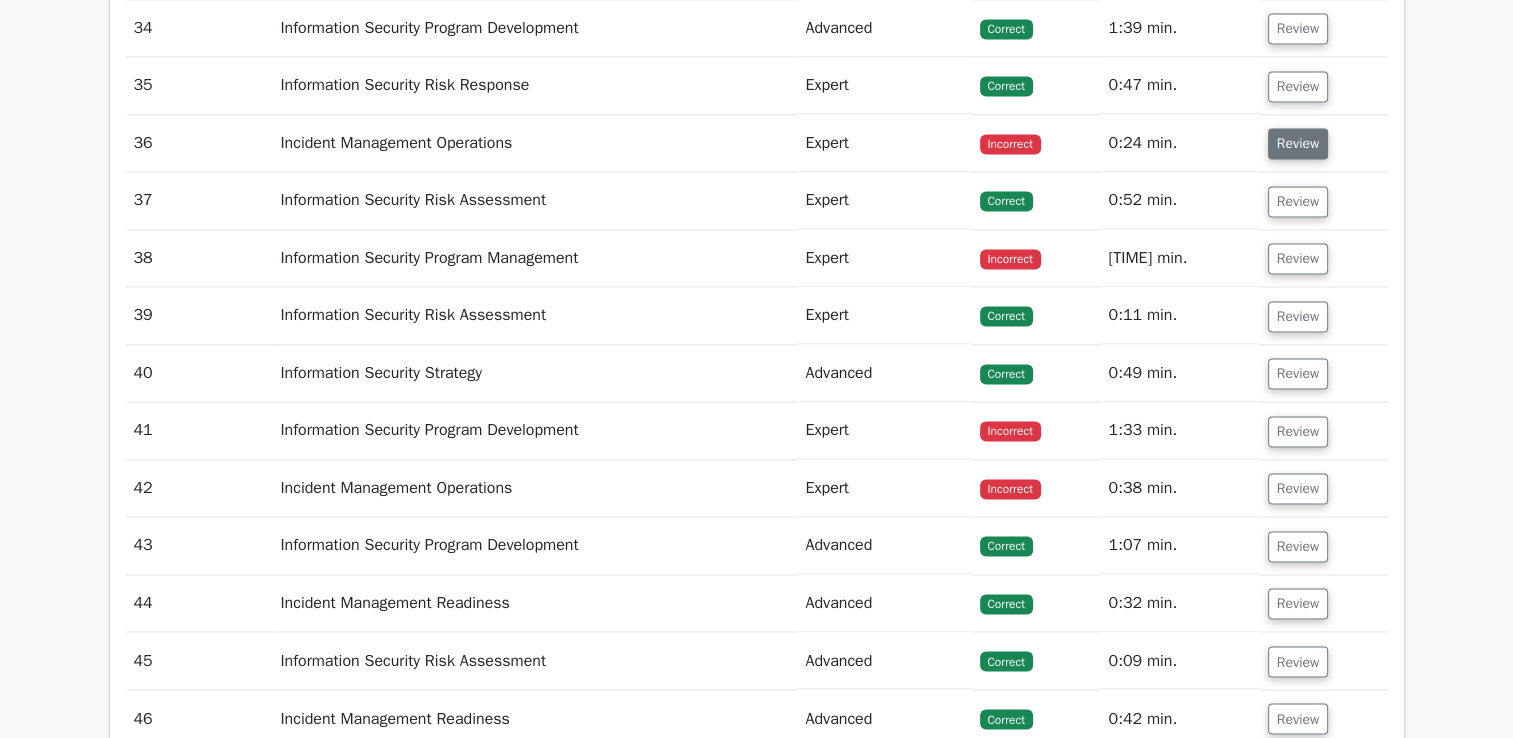 click on "Review" at bounding box center [1298, 143] 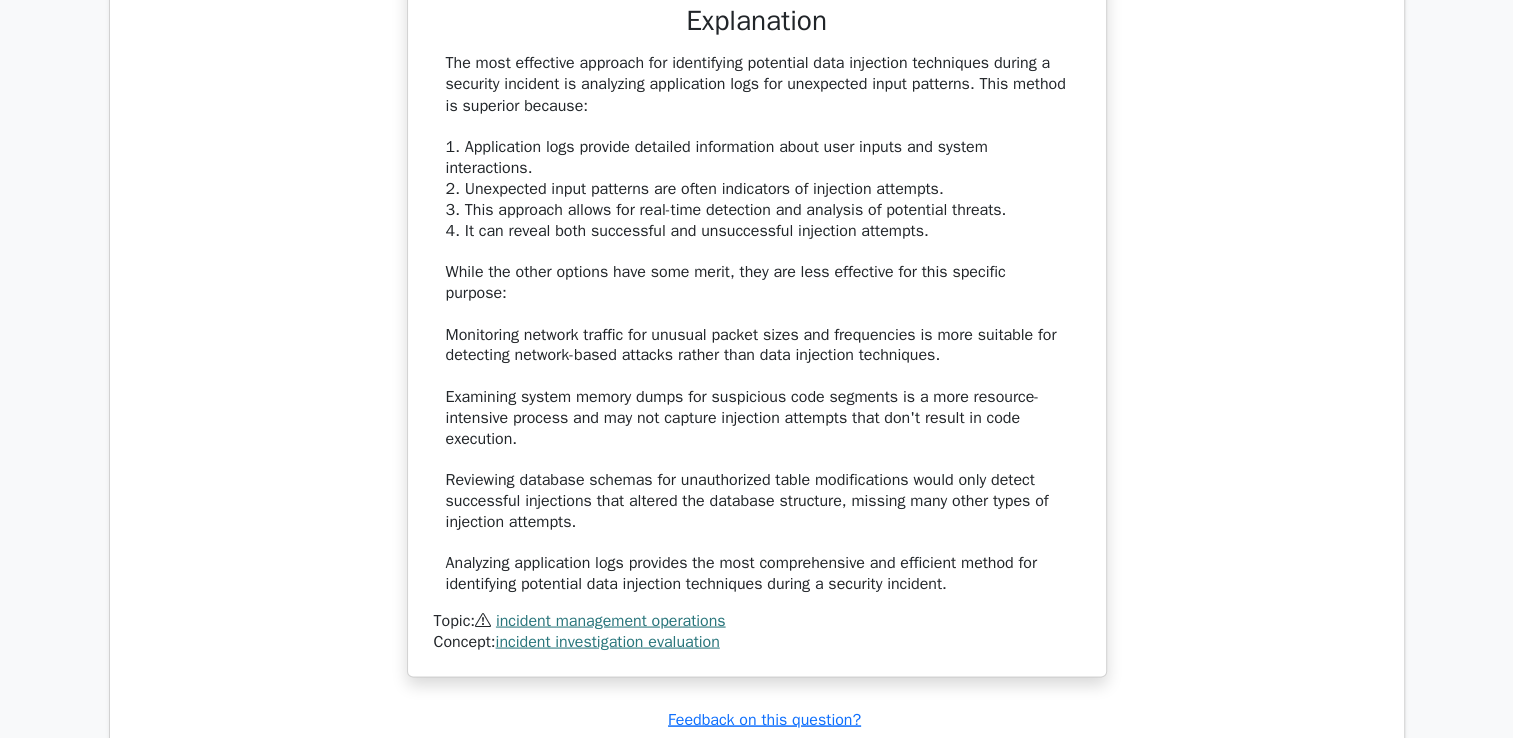 scroll, scrollTop: 3688, scrollLeft: 0, axis: vertical 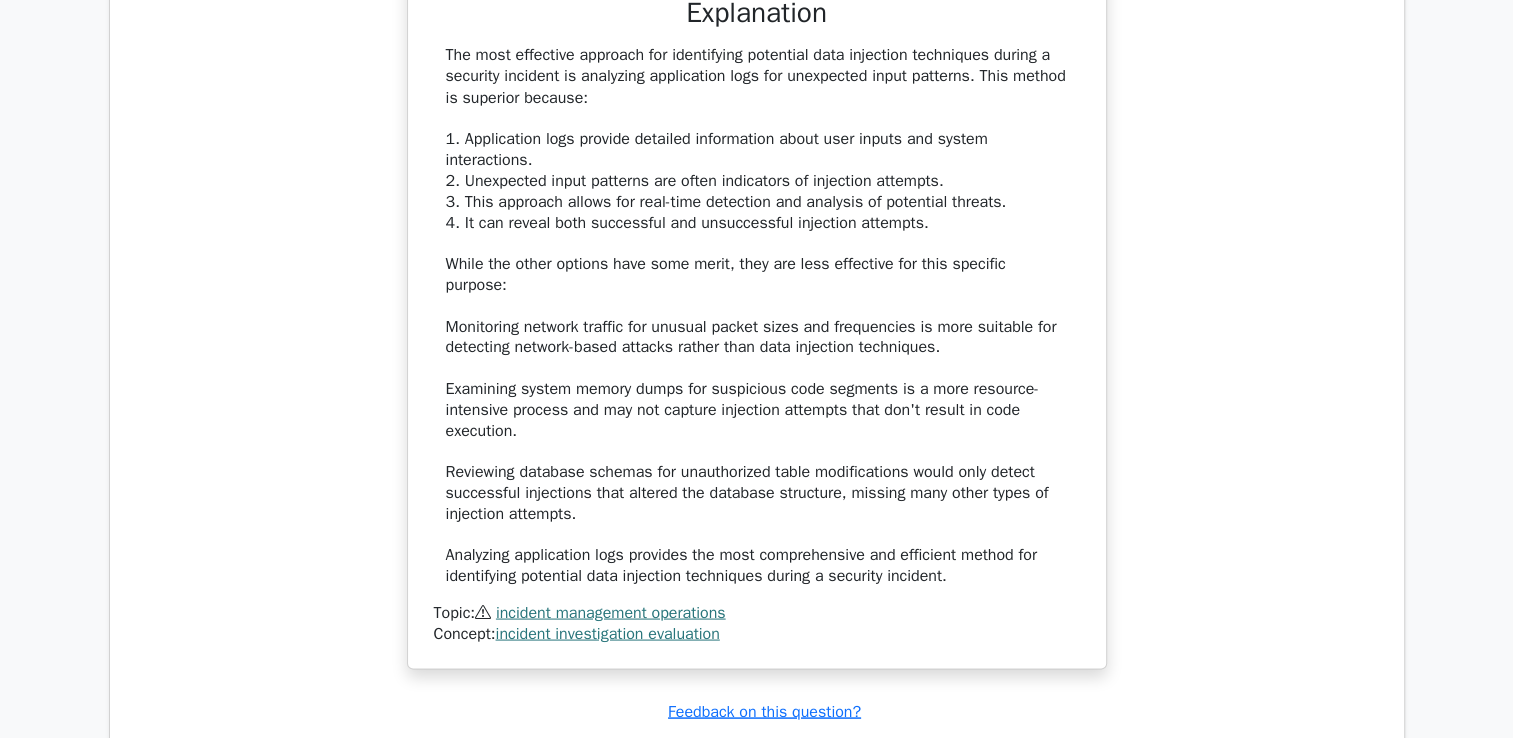 click on "Which of the following is the most effective approach for identifying potential data injection techniques used during a security incident?
a.
Reviewing database schemas for unauthorized table modifications
b.
c. d." at bounding box center [757, 152] 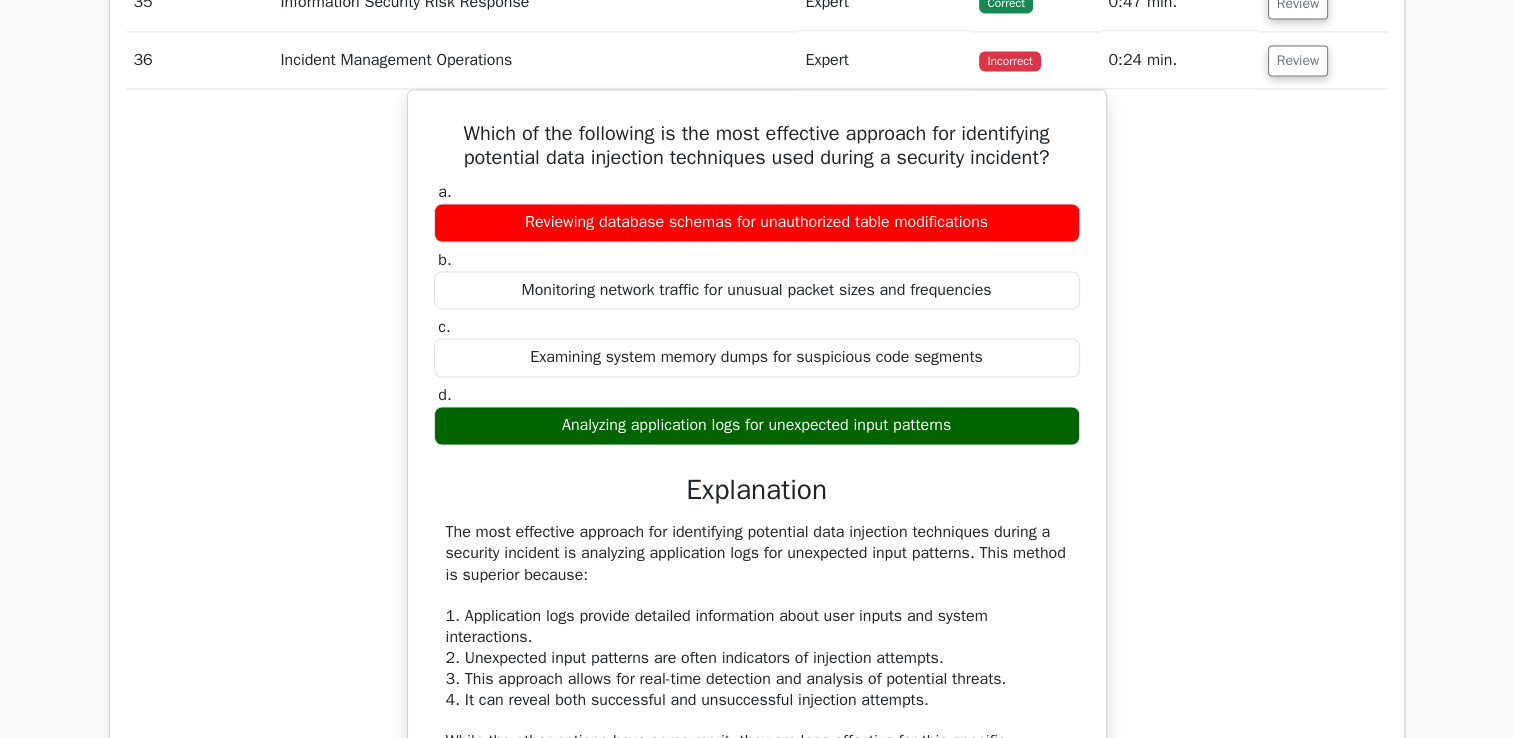scroll, scrollTop: 3151, scrollLeft: 0, axis: vertical 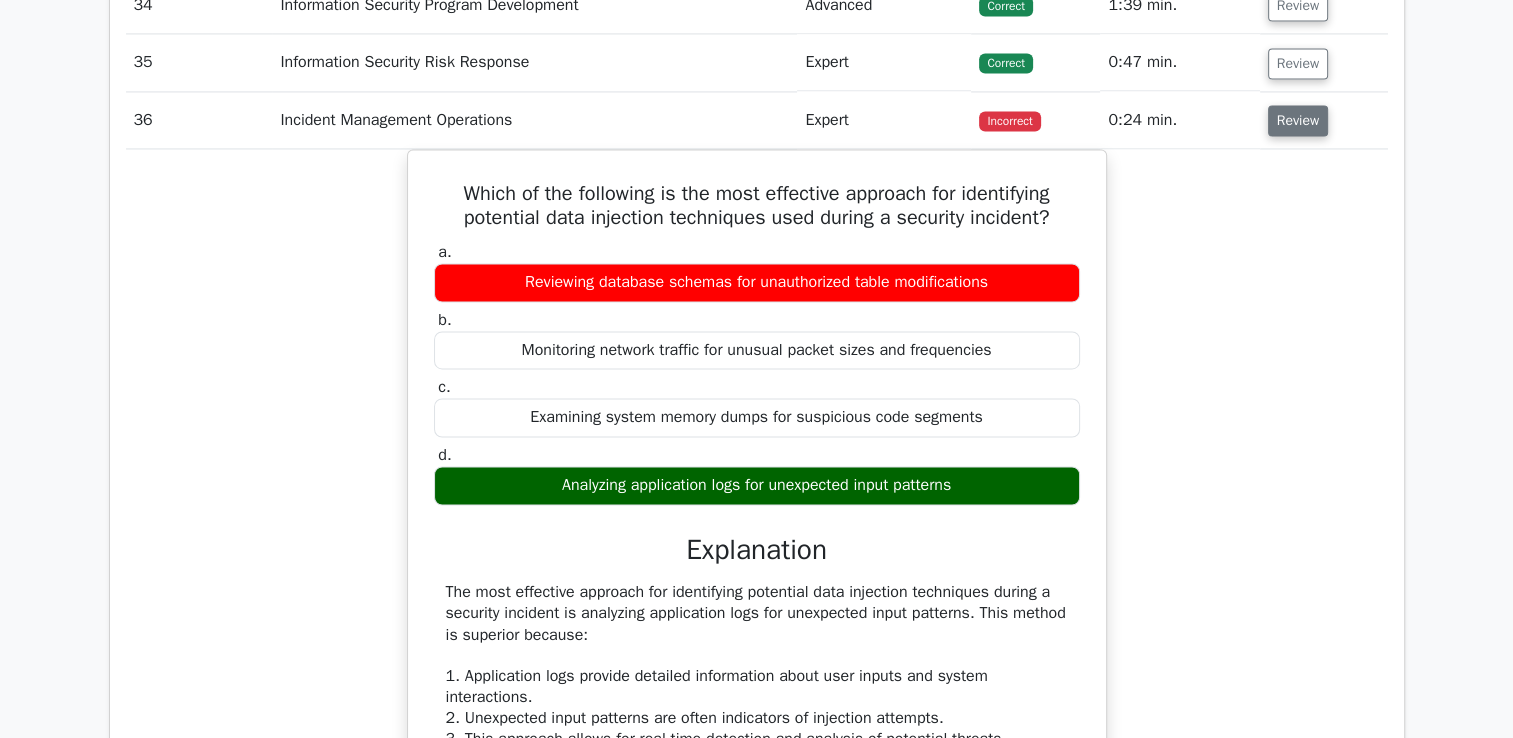 click on "Review" at bounding box center (1298, 120) 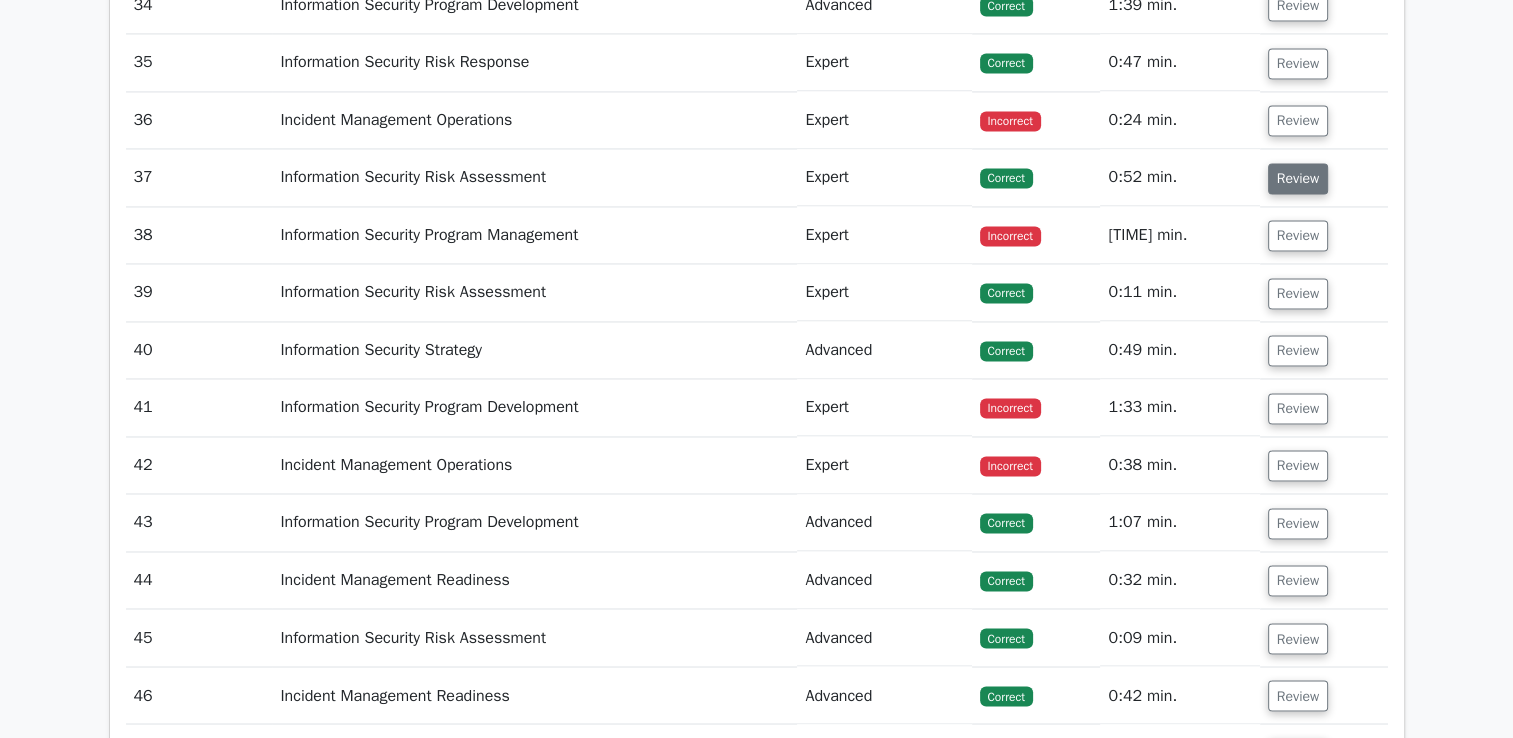 click on "Review" at bounding box center [1298, 178] 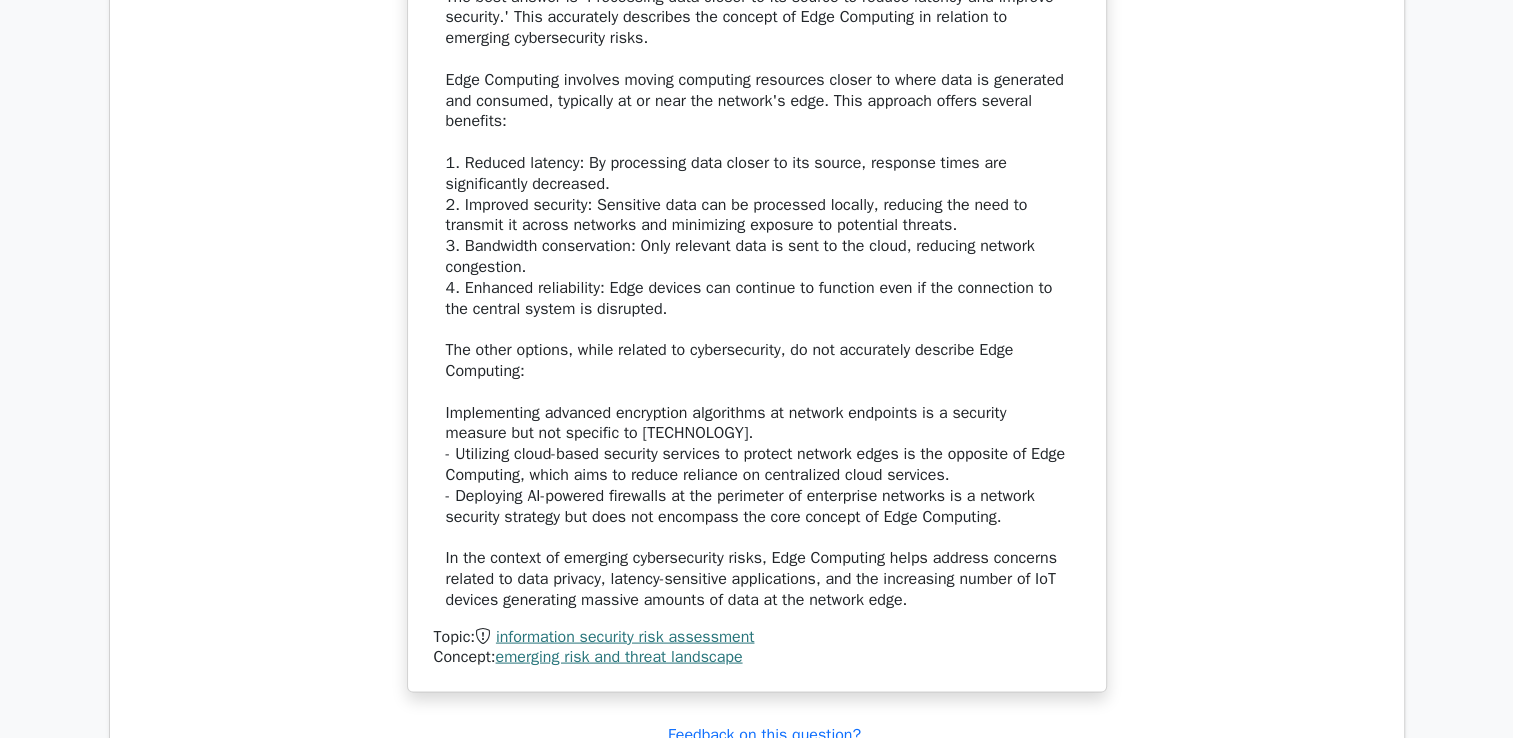 scroll, scrollTop: 3807, scrollLeft: 0, axis: vertical 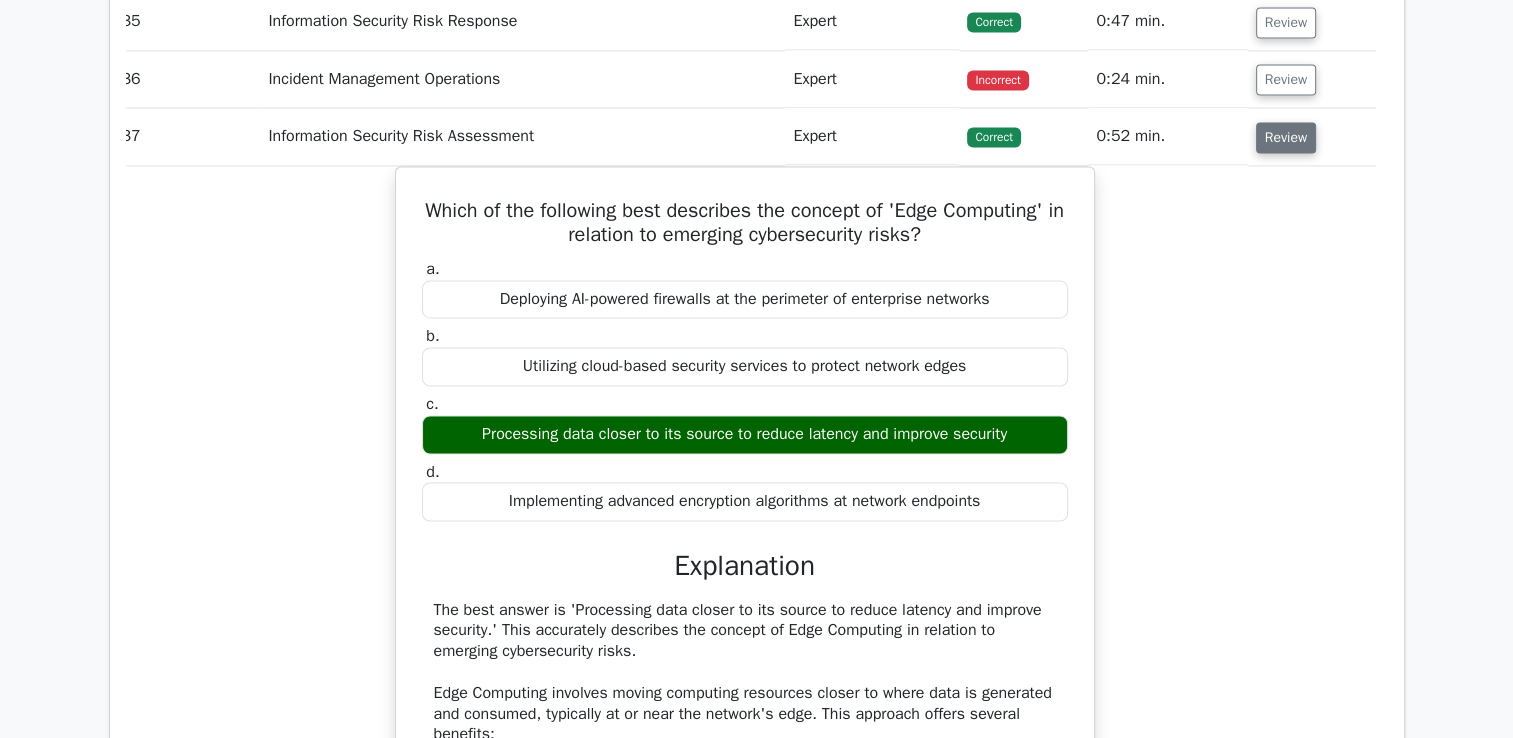 click on "Review" at bounding box center [1286, 137] 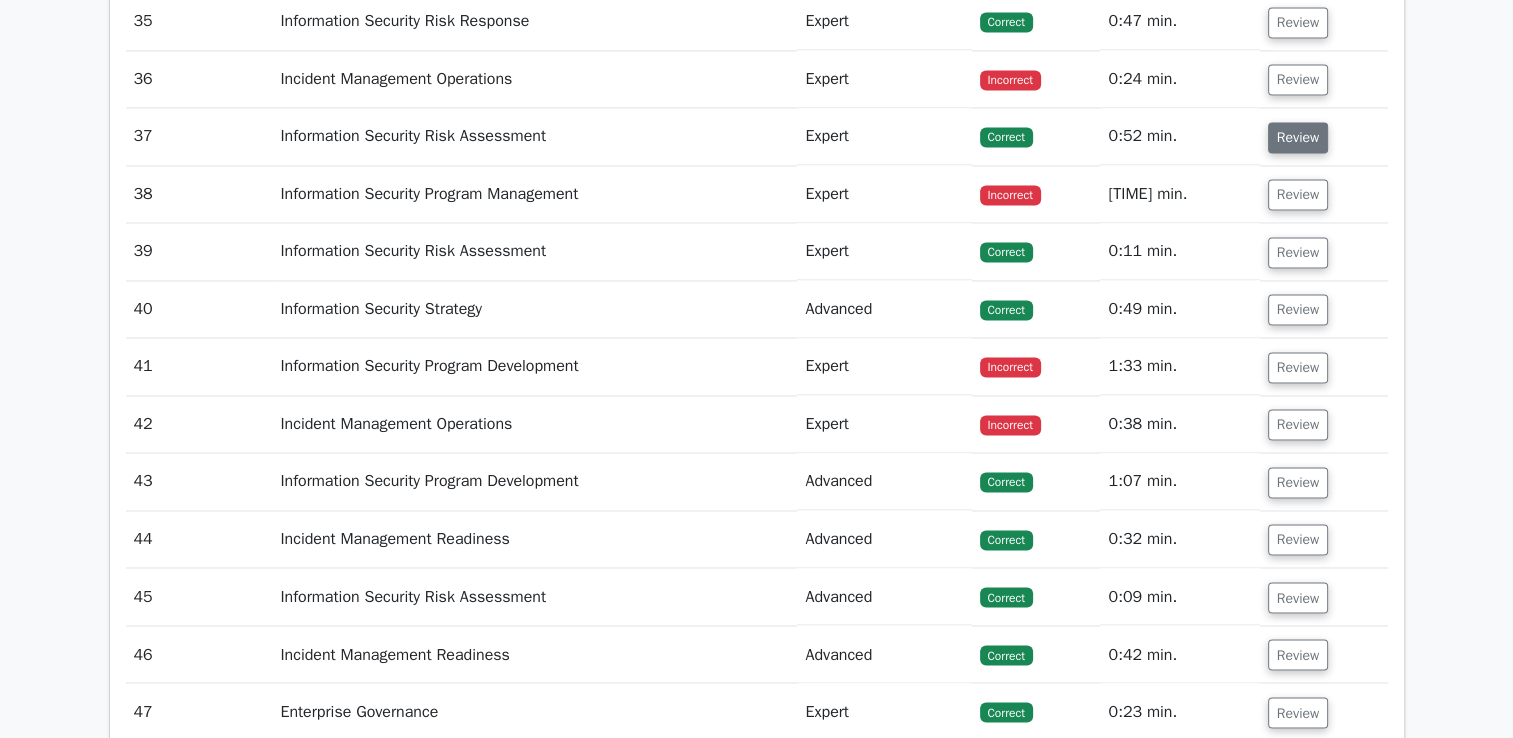 scroll, scrollTop: 0, scrollLeft: 0, axis: both 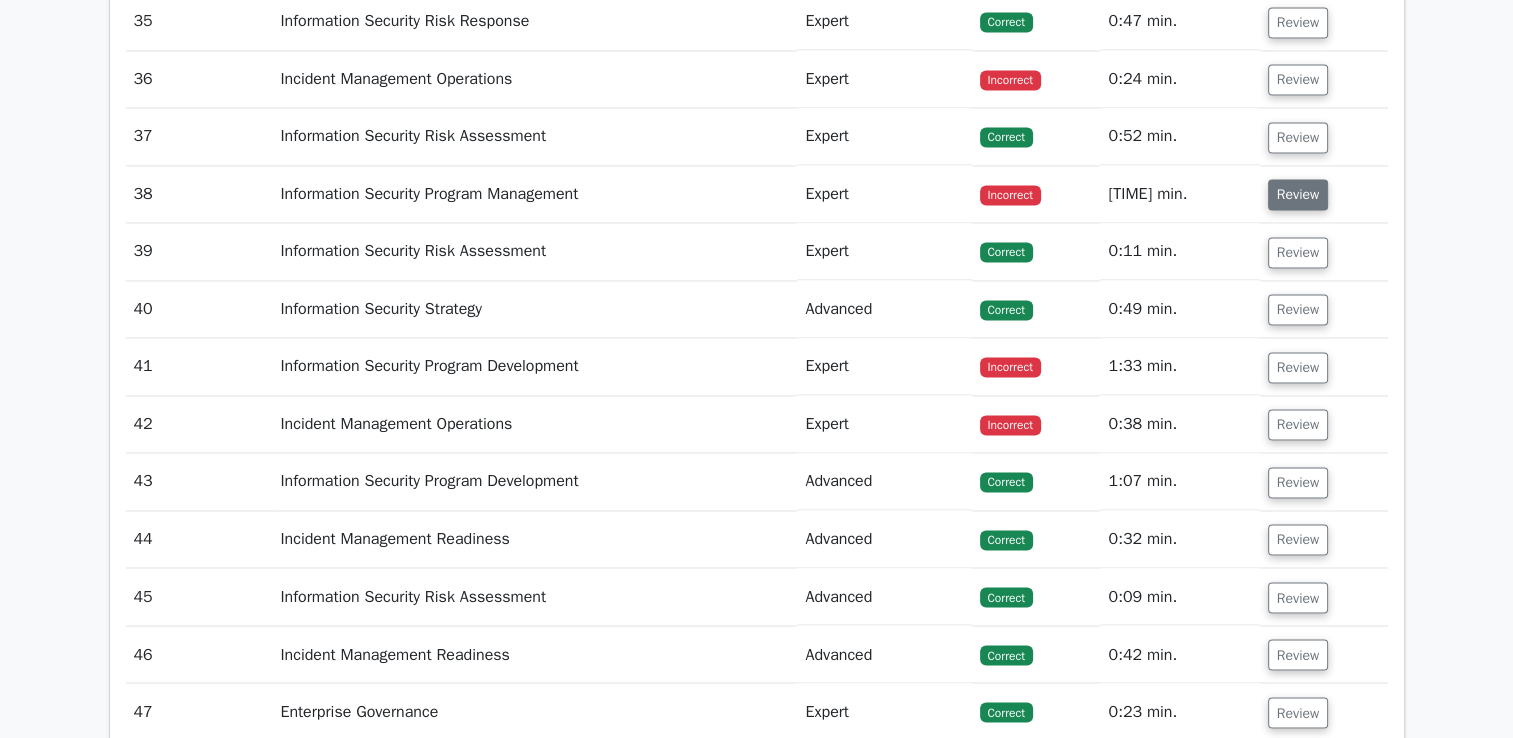 click on "Review" at bounding box center [1298, 194] 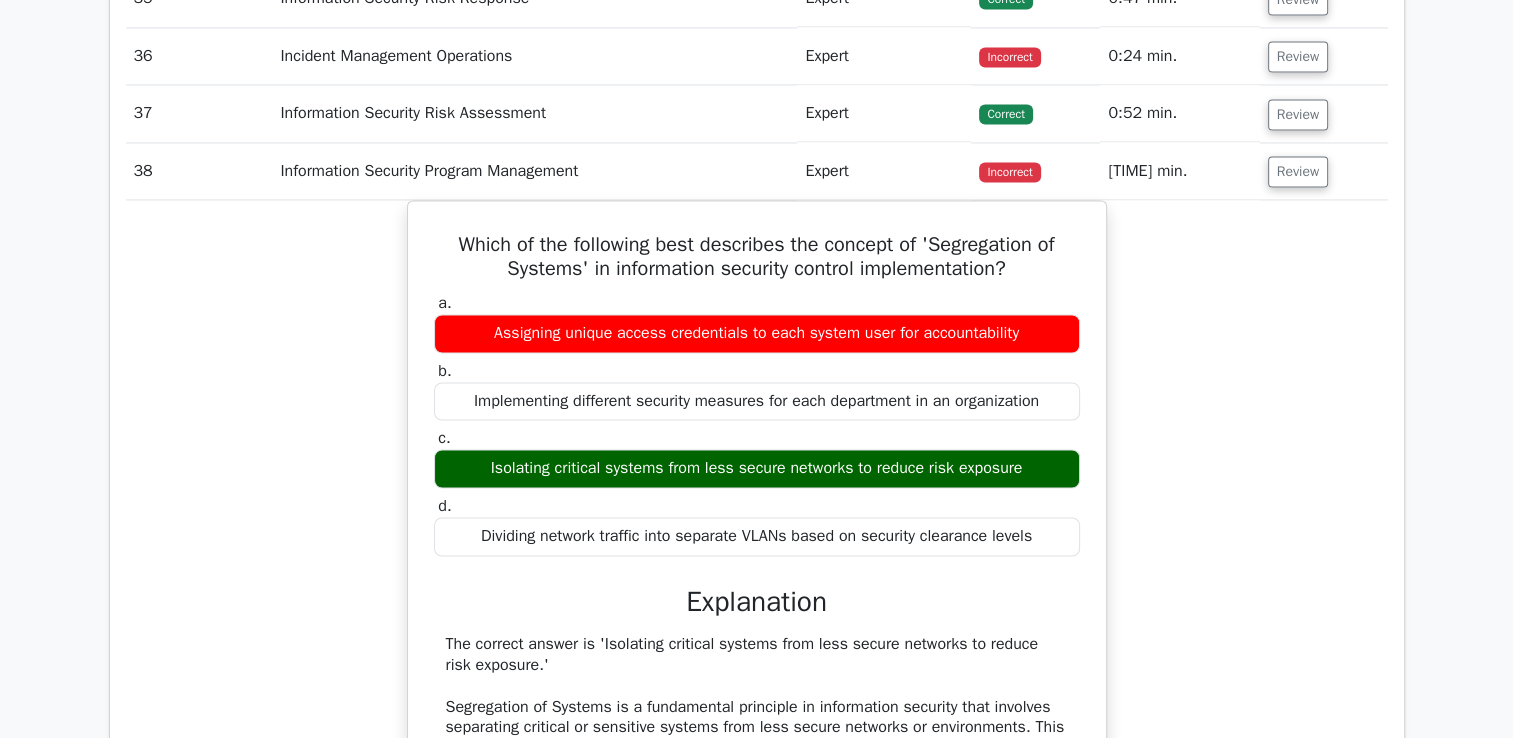 scroll, scrollTop: 3208, scrollLeft: 0, axis: vertical 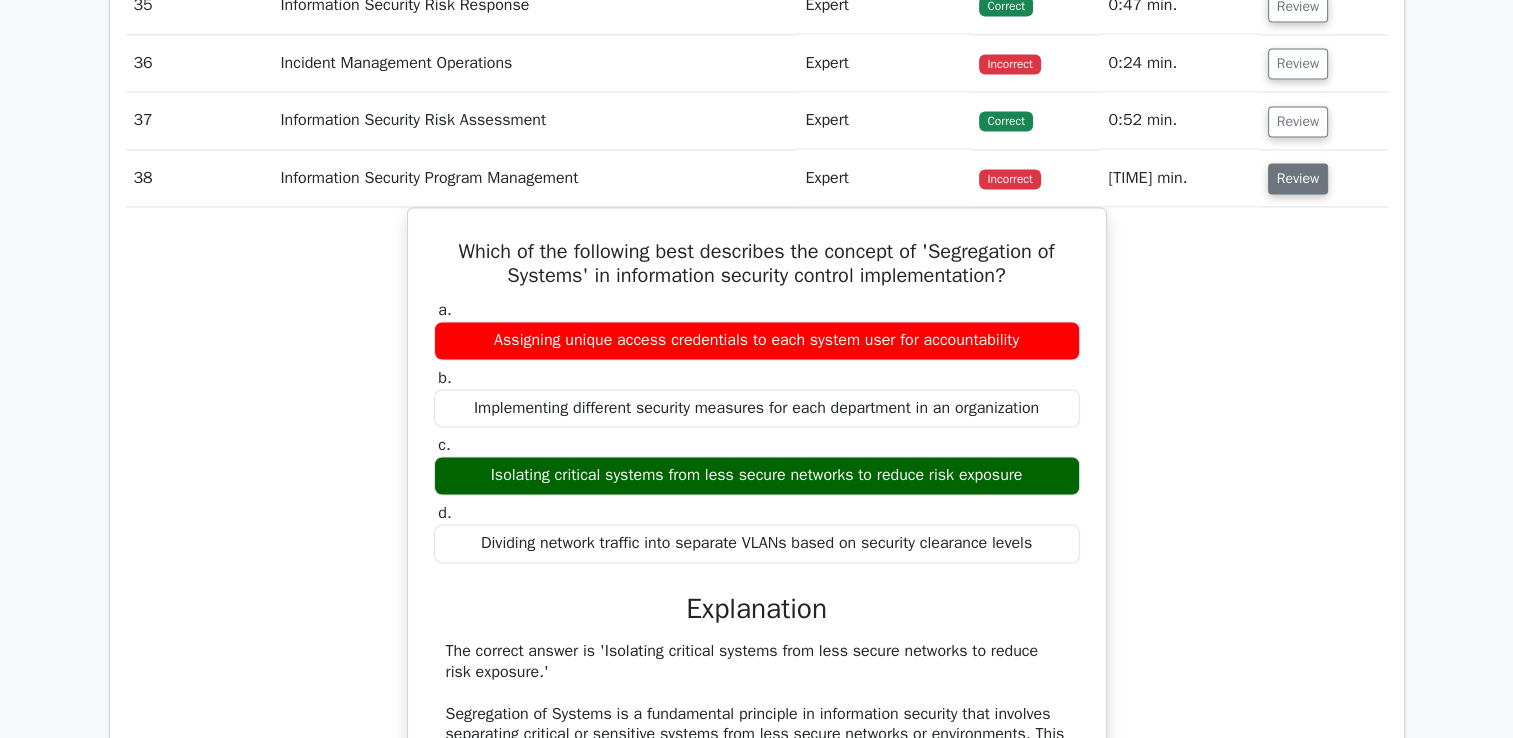 click on "Review" at bounding box center (1298, 178) 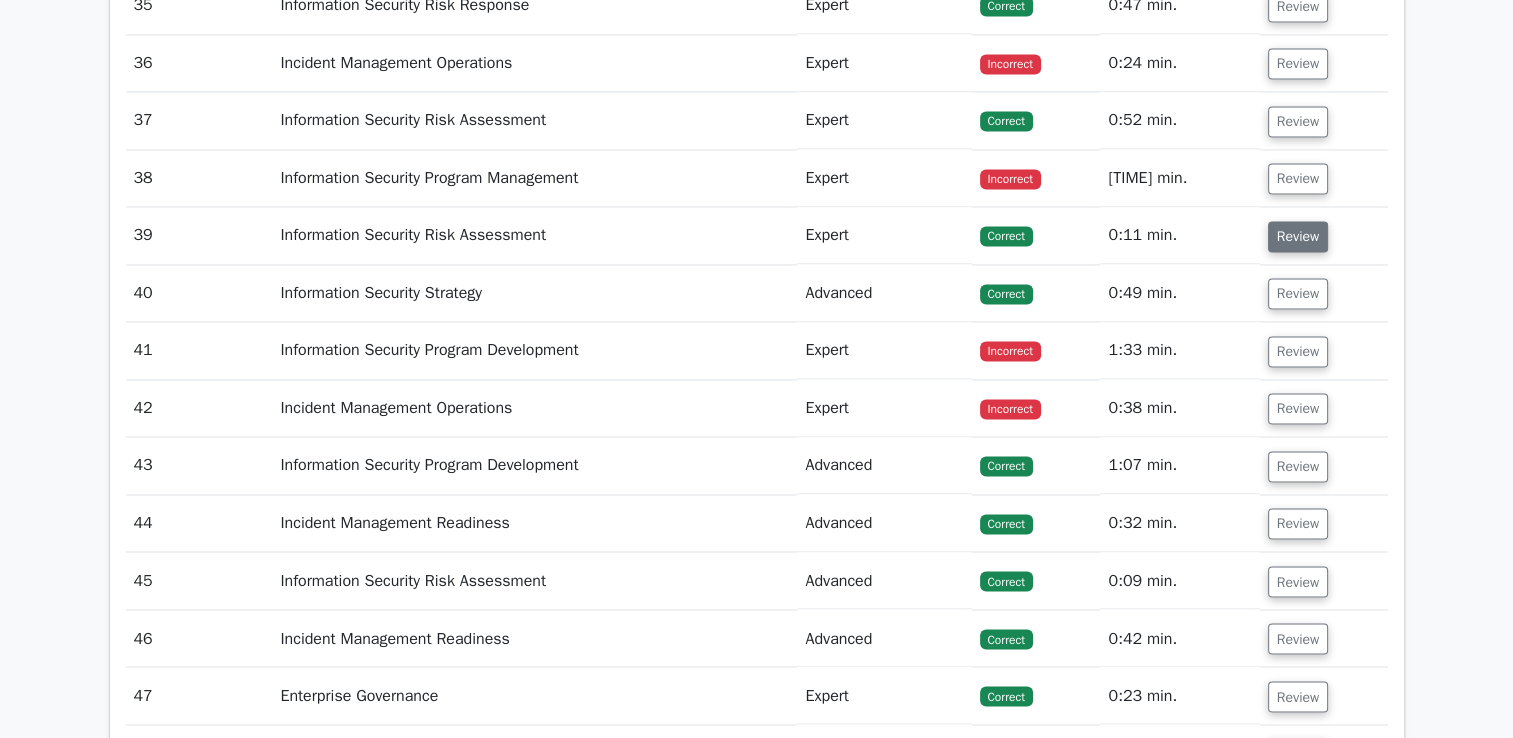 click on "Review" at bounding box center (1298, 236) 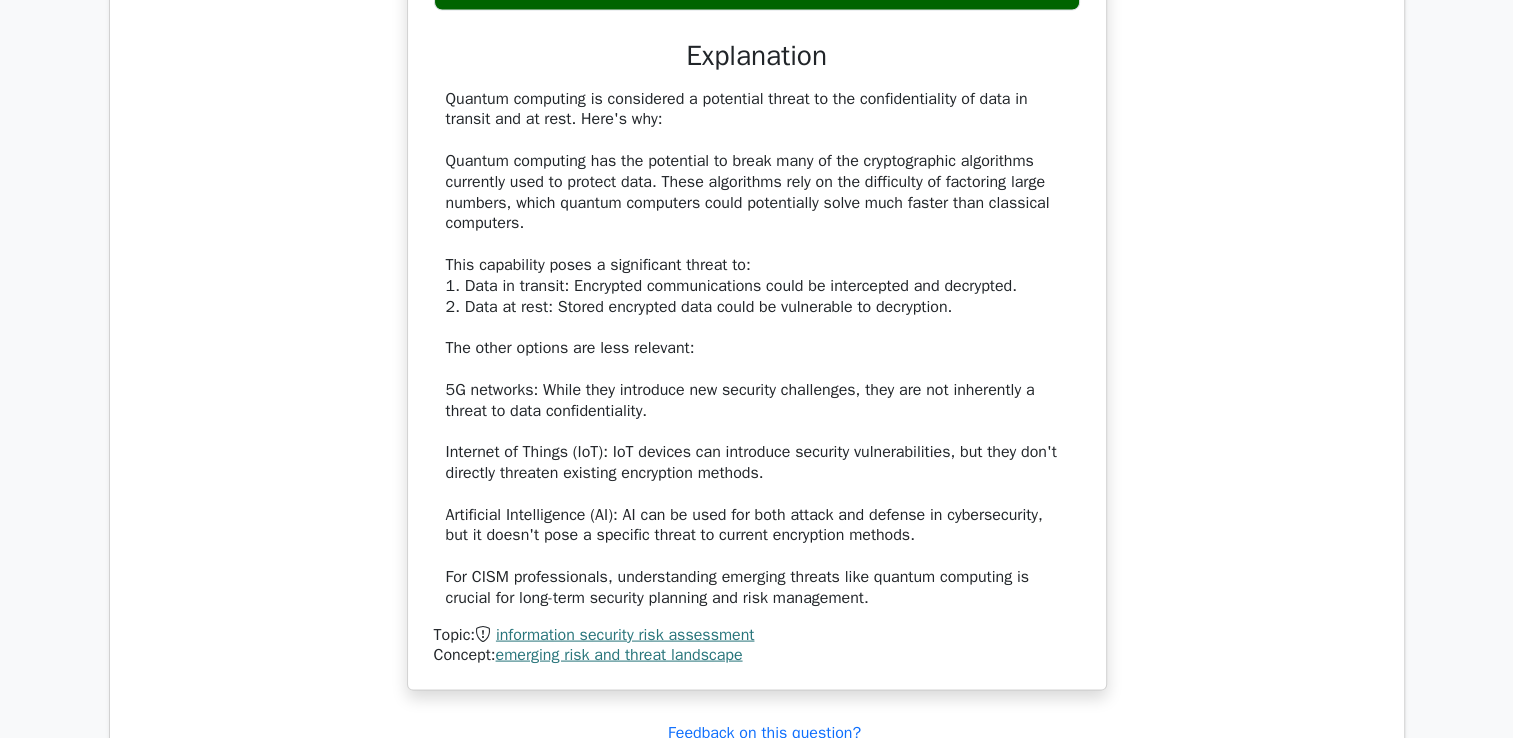 scroll, scrollTop: 3824, scrollLeft: 0, axis: vertical 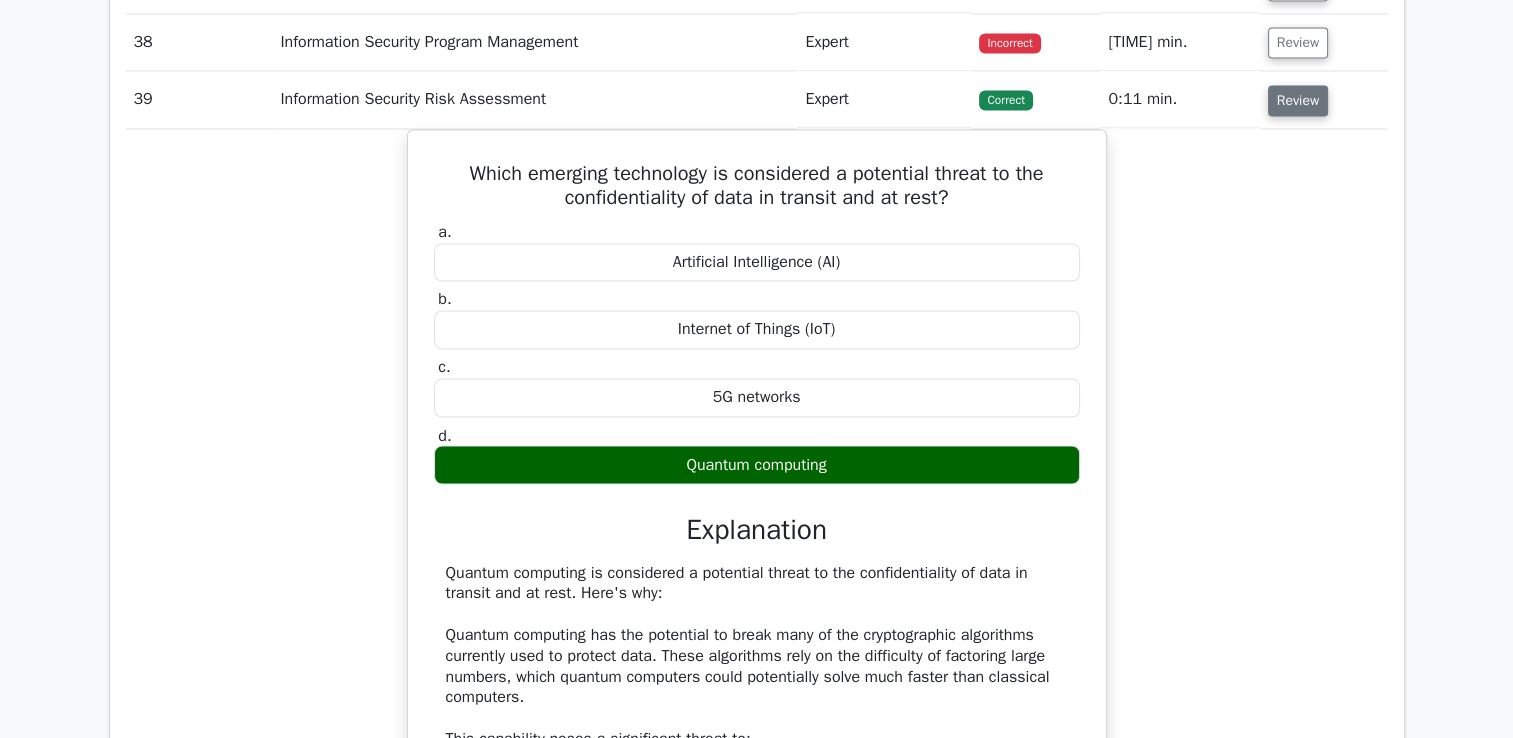 click on "Review" at bounding box center (1298, 100) 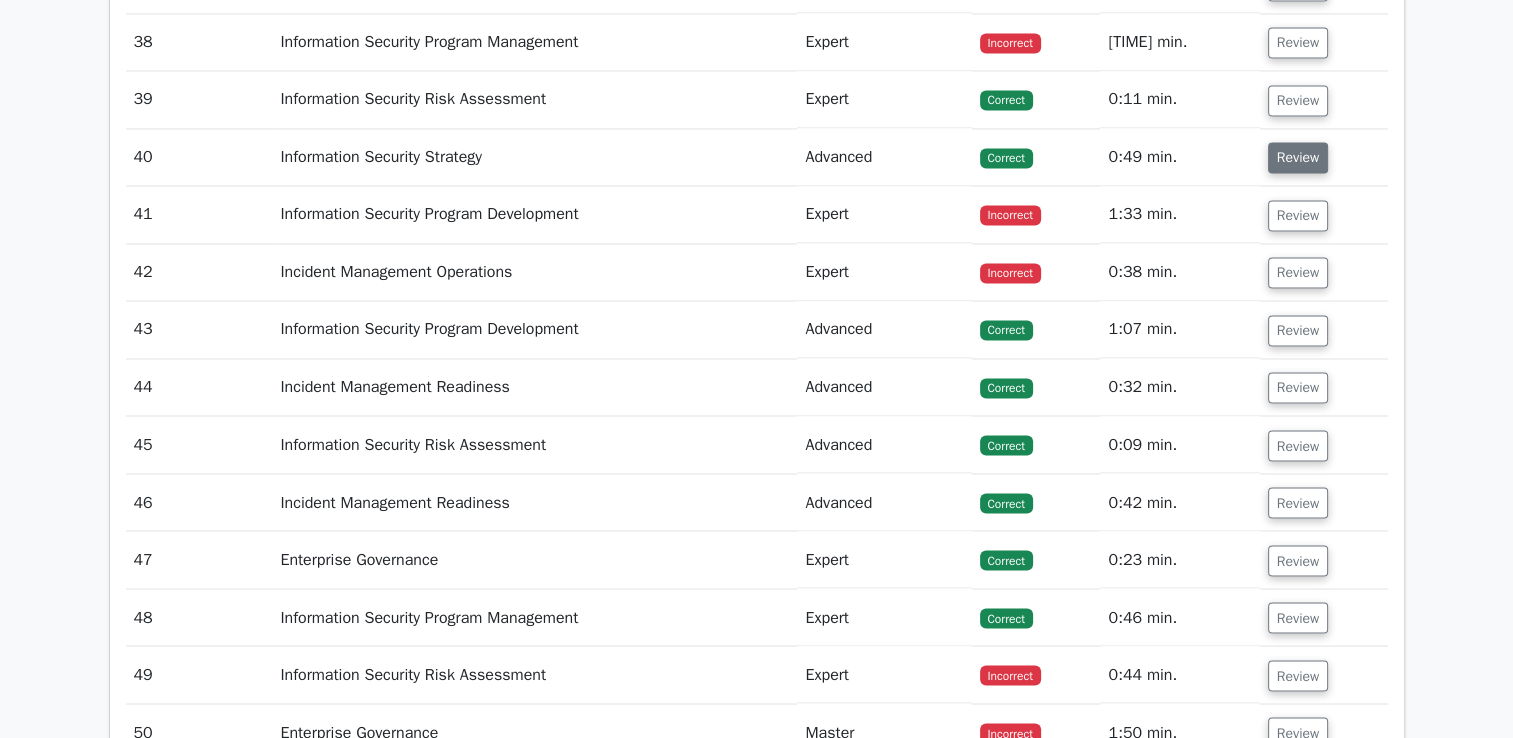 click on "Review" at bounding box center (1298, 157) 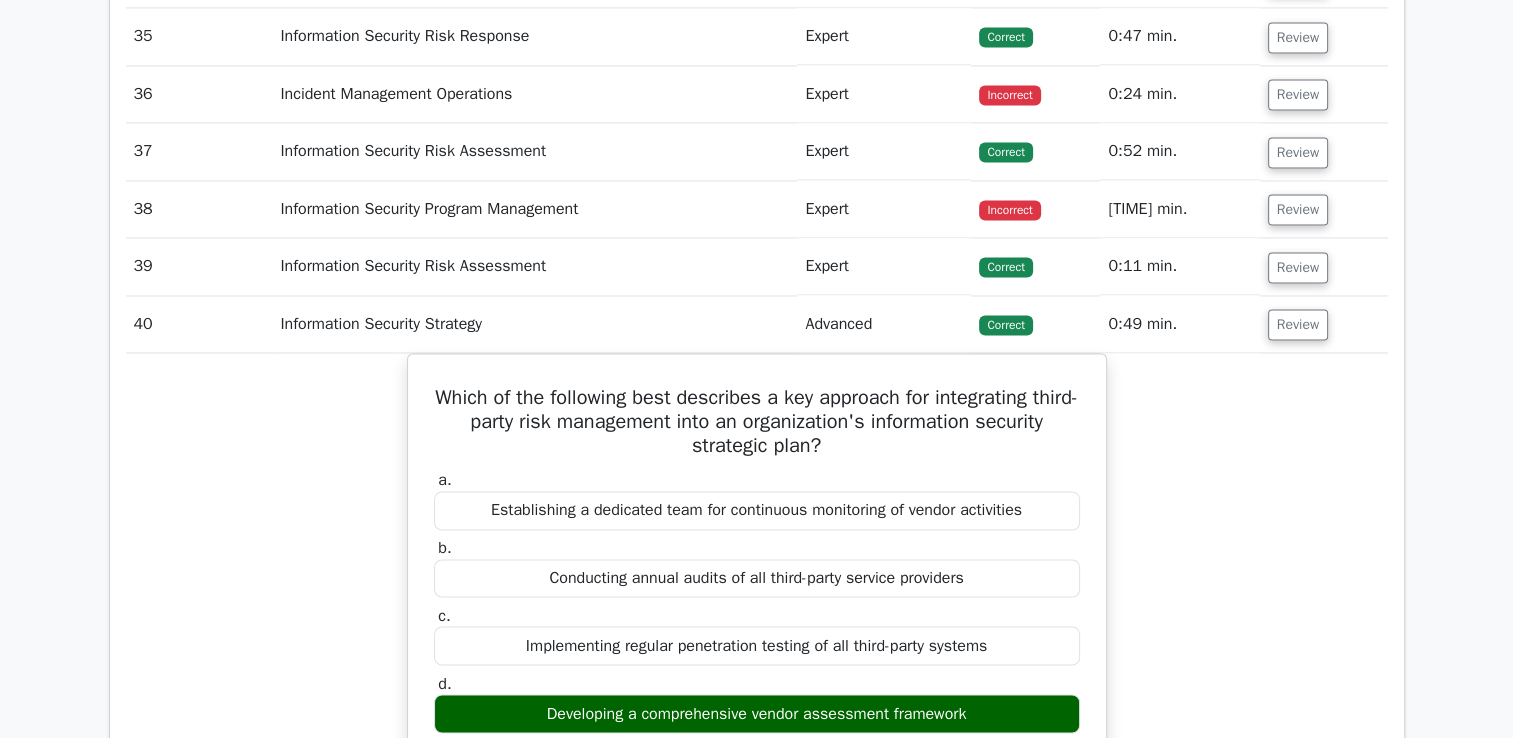 scroll, scrollTop: 3156, scrollLeft: 0, axis: vertical 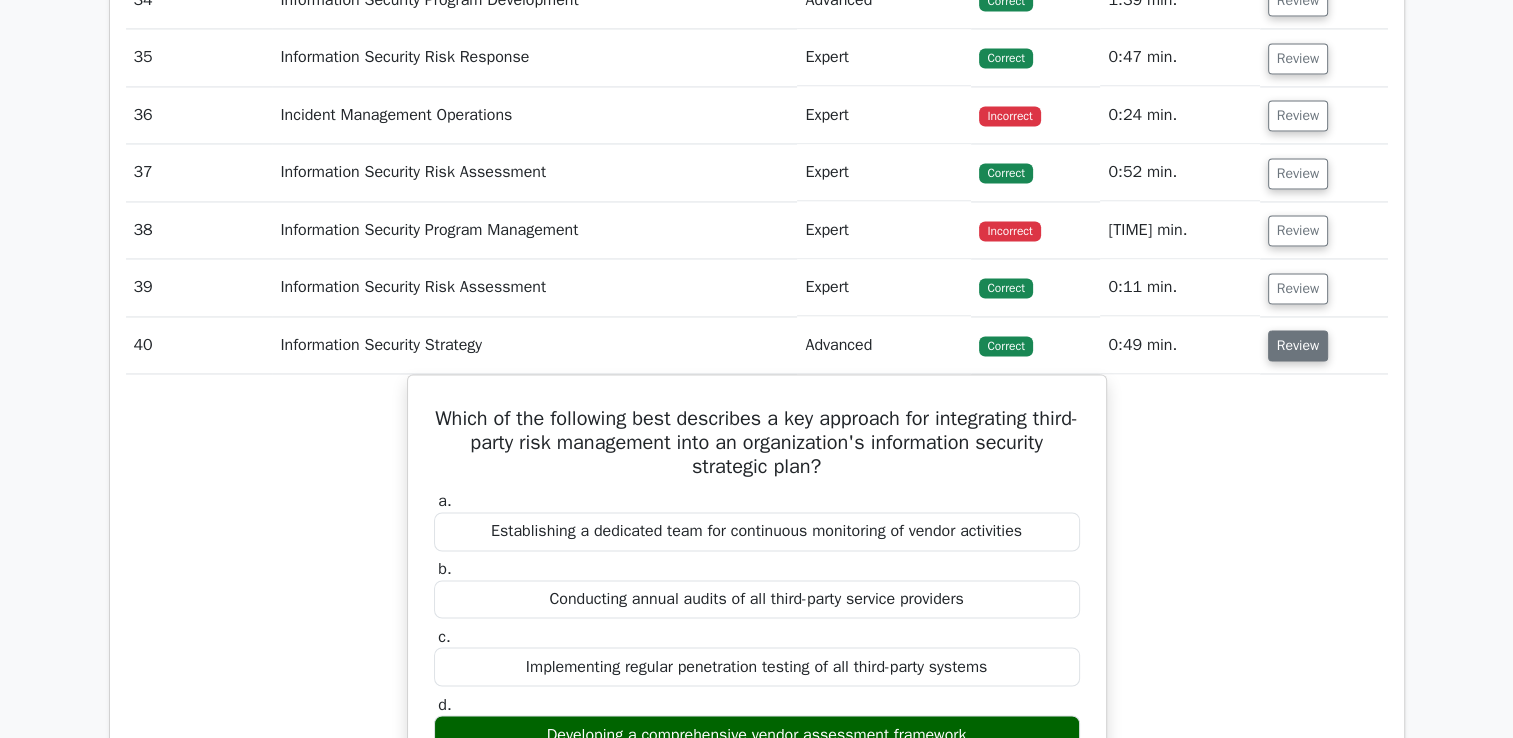 click on "Review" at bounding box center [1298, 345] 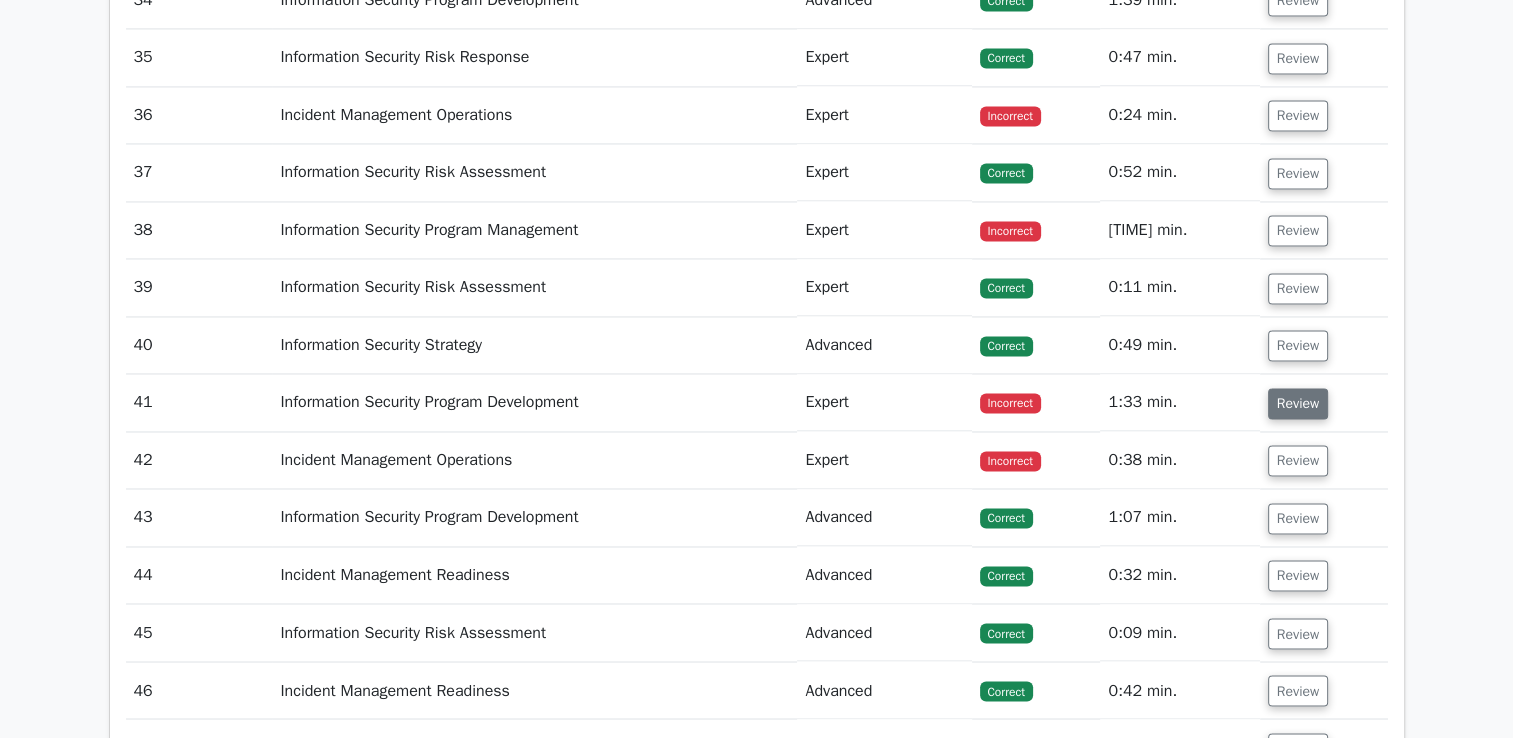 click on "Review" at bounding box center [1298, 403] 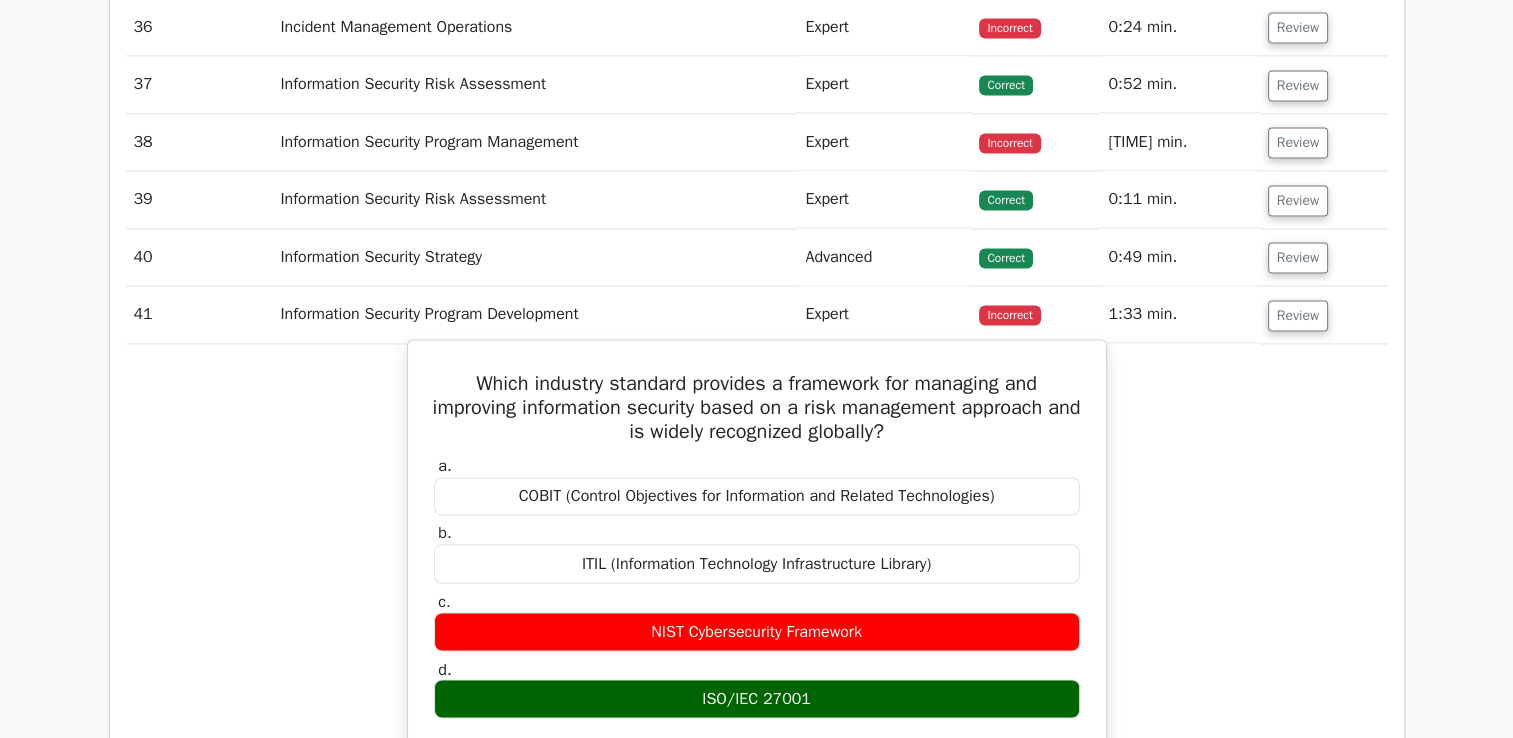 scroll, scrollTop: 3455, scrollLeft: 0, axis: vertical 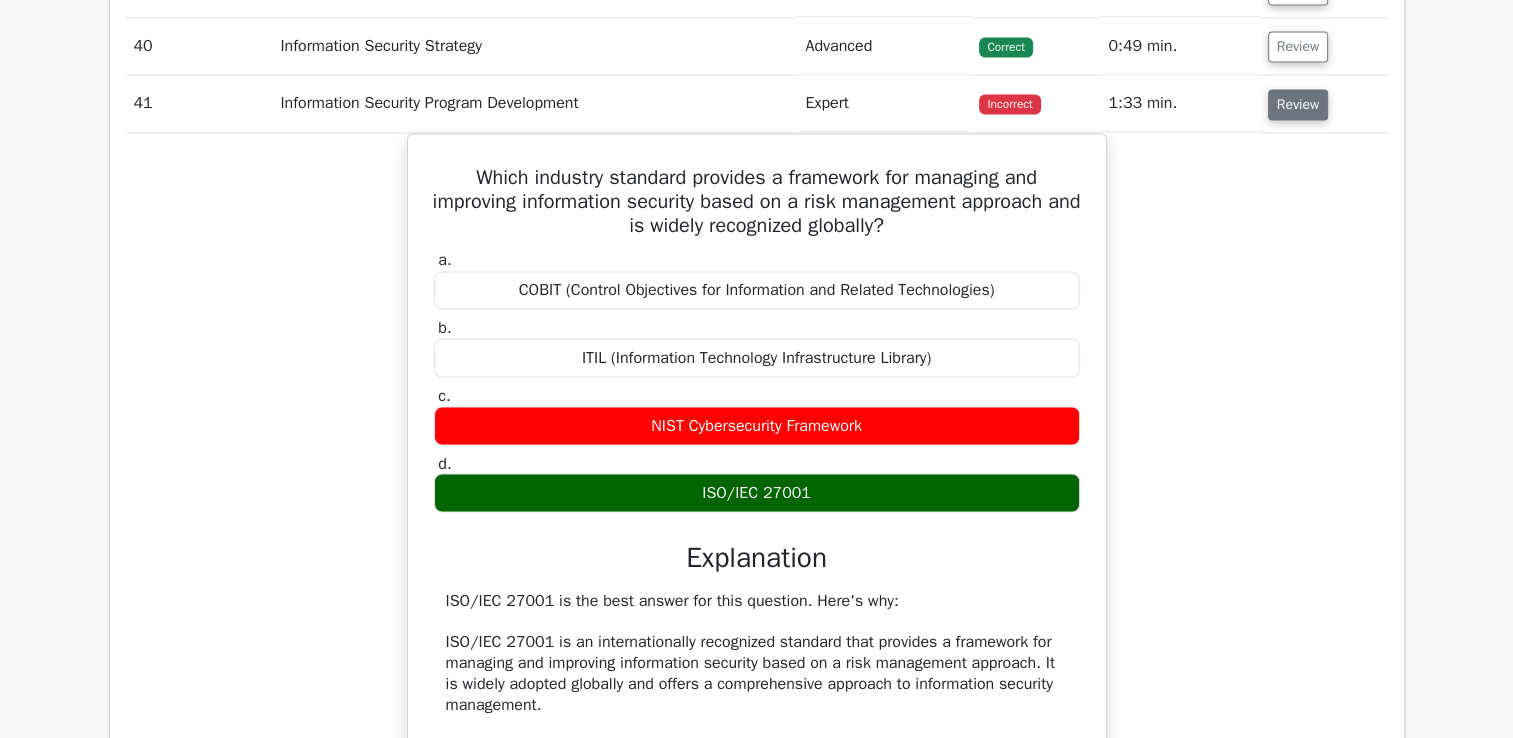 click on "Review" at bounding box center (1298, 104) 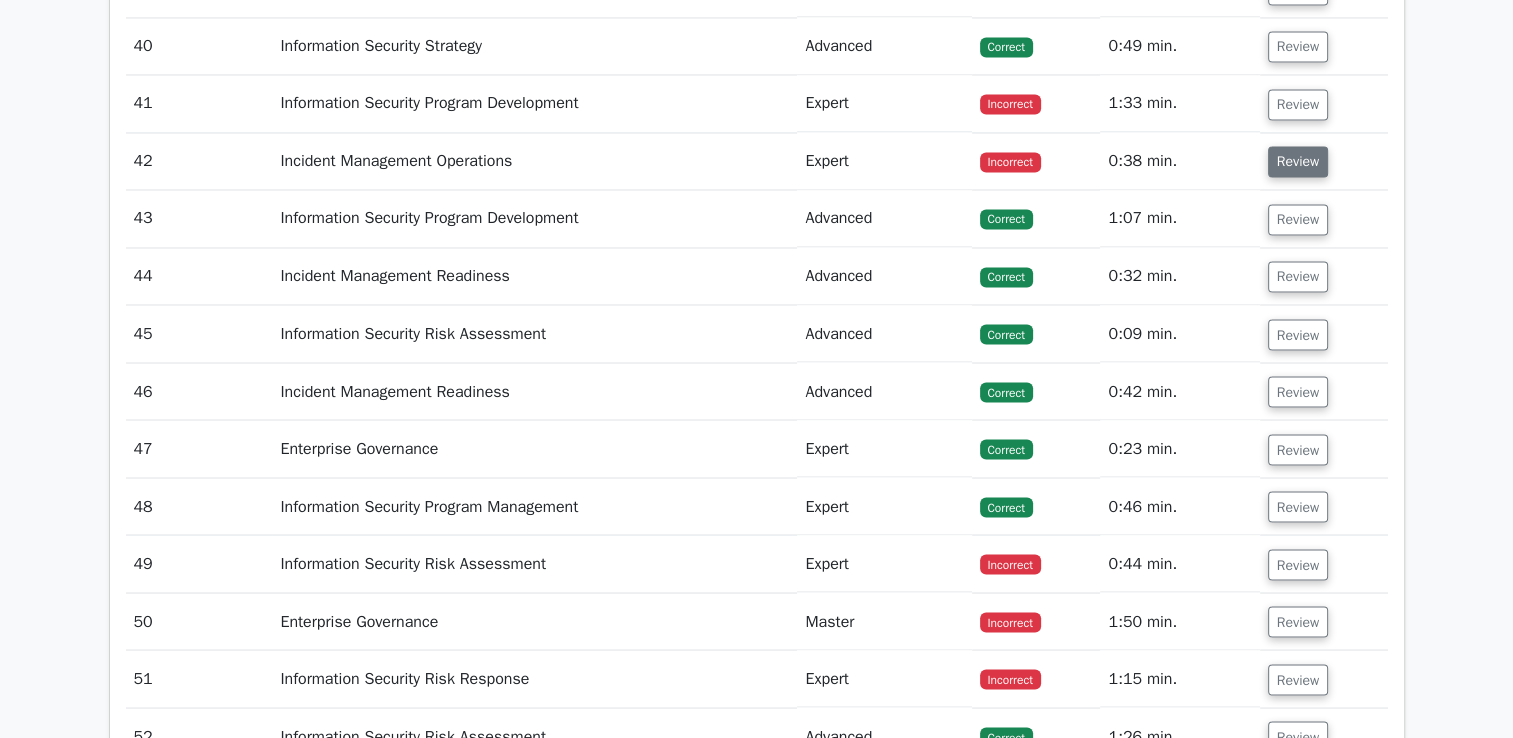 click on "Review" at bounding box center [1298, 161] 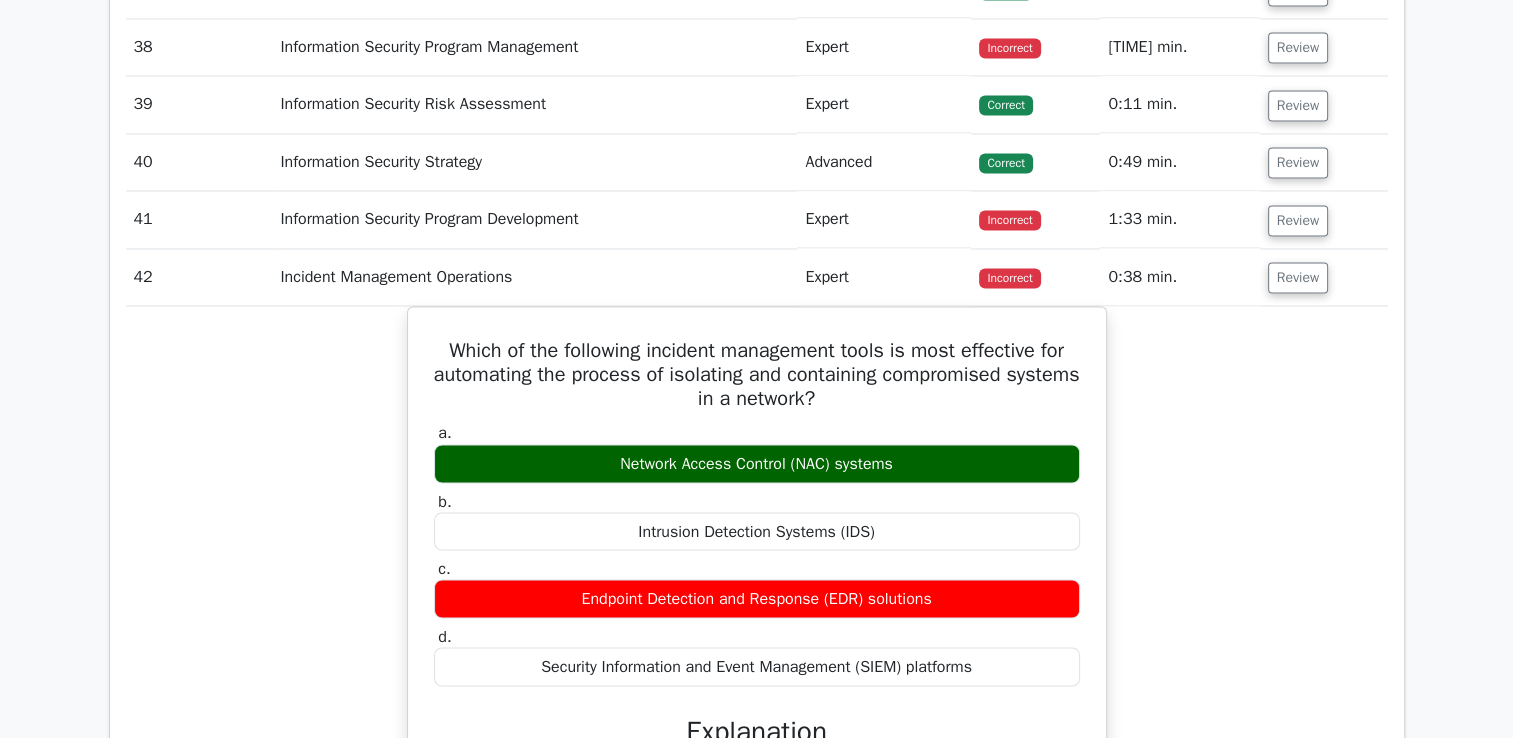 scroll, scrollTop: 3340, scrollLeft: 0, axis: vertical 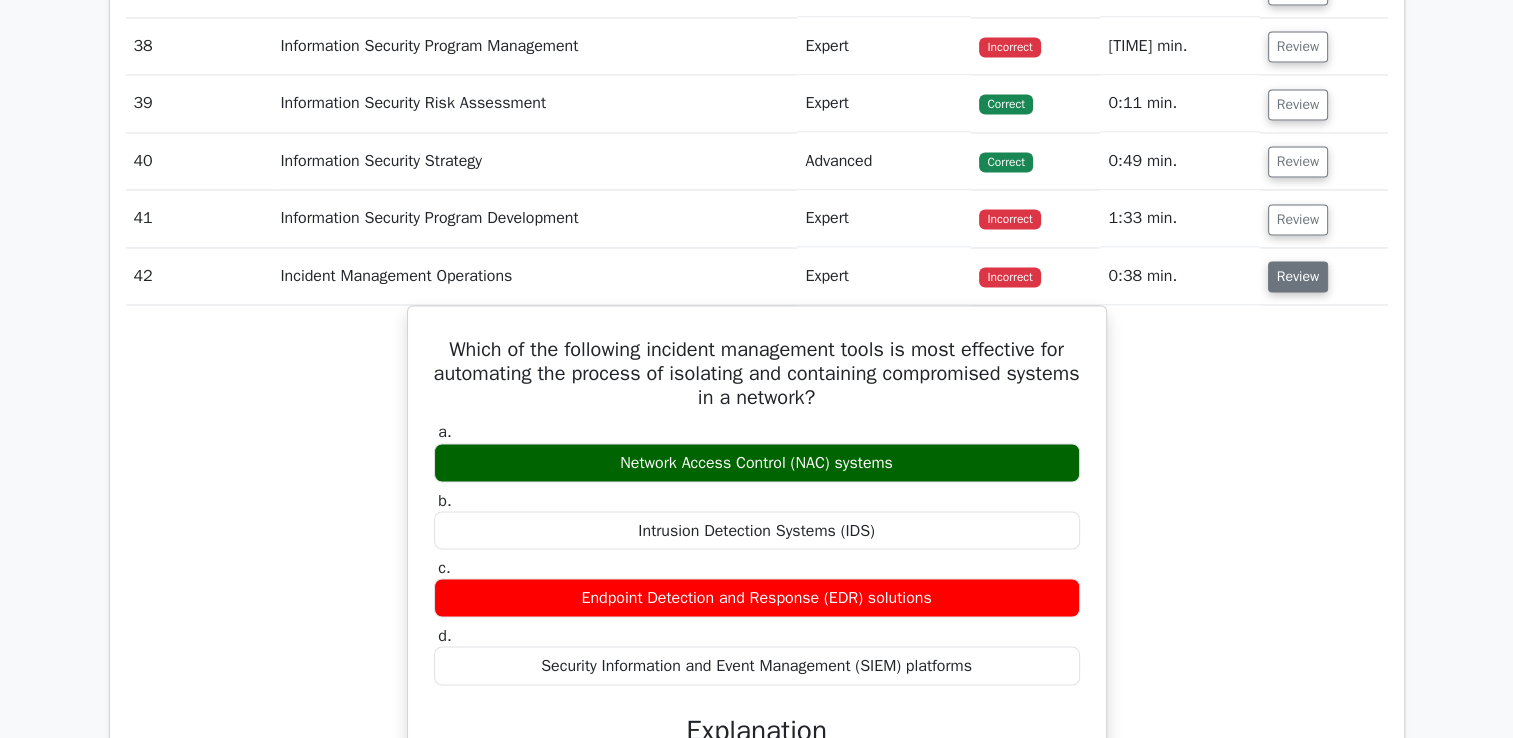 click on "Review" at bounding box center (1298, 276) 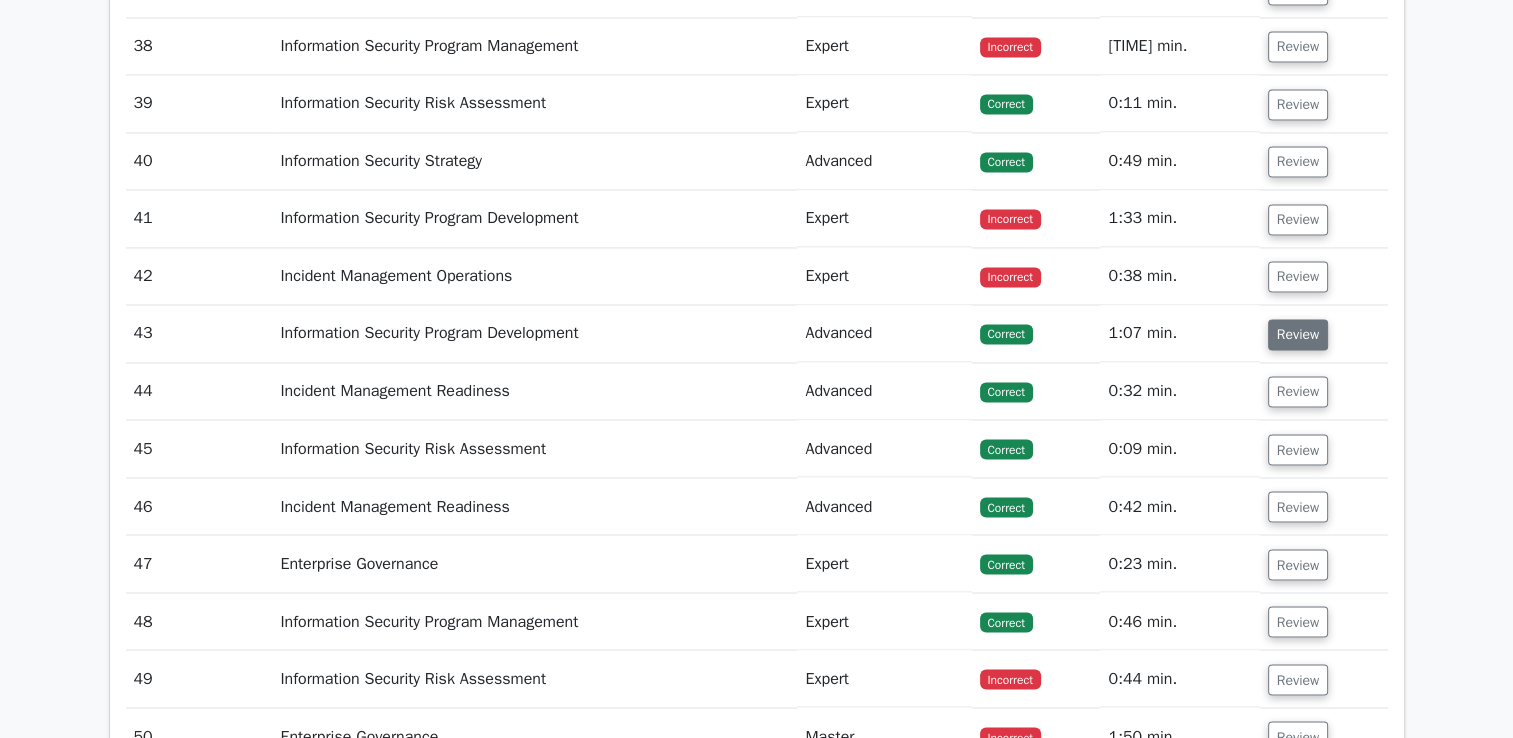 click on "Review" at bounding box center (1298, 334) 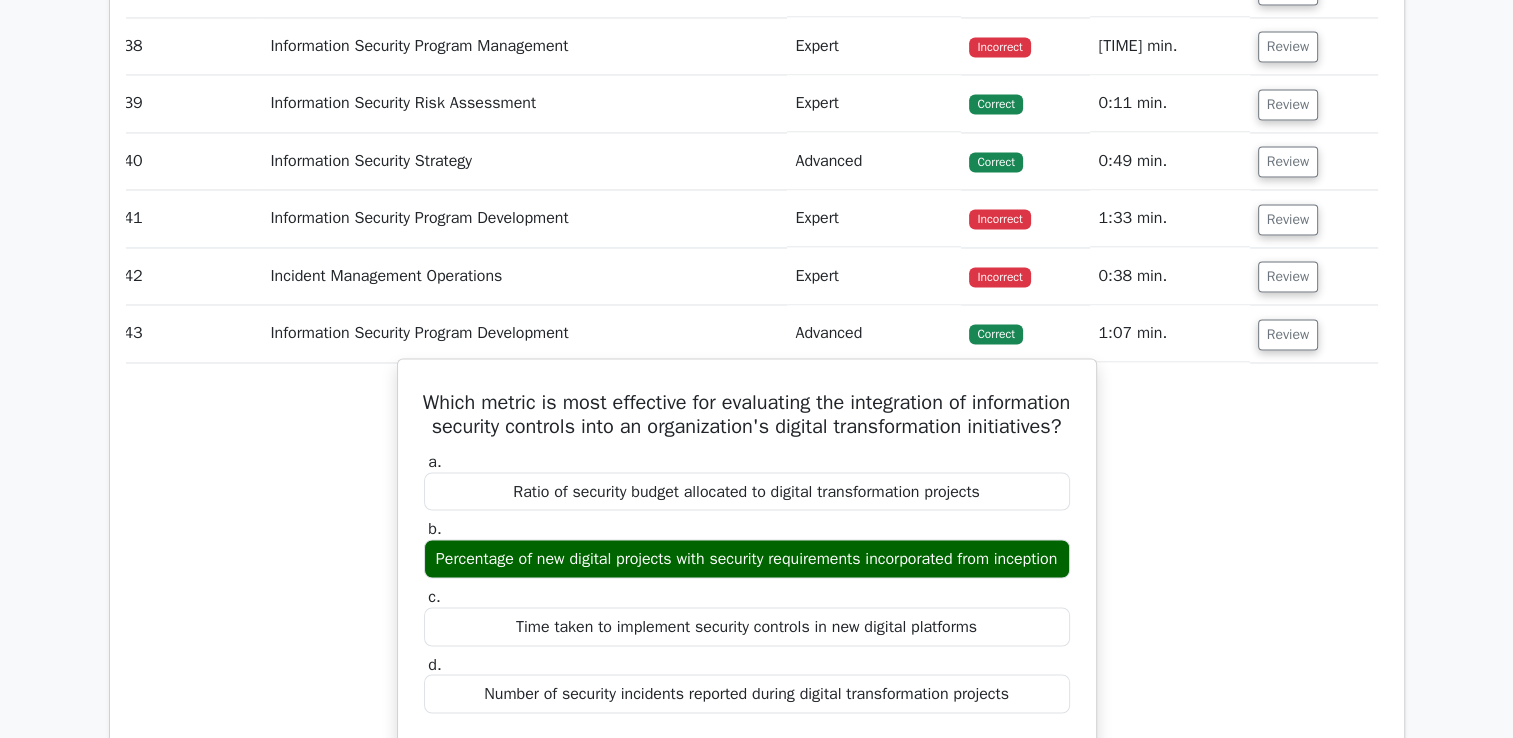 scroll, scrollTop: 0, scrollLeft: 12, axis: horizontal 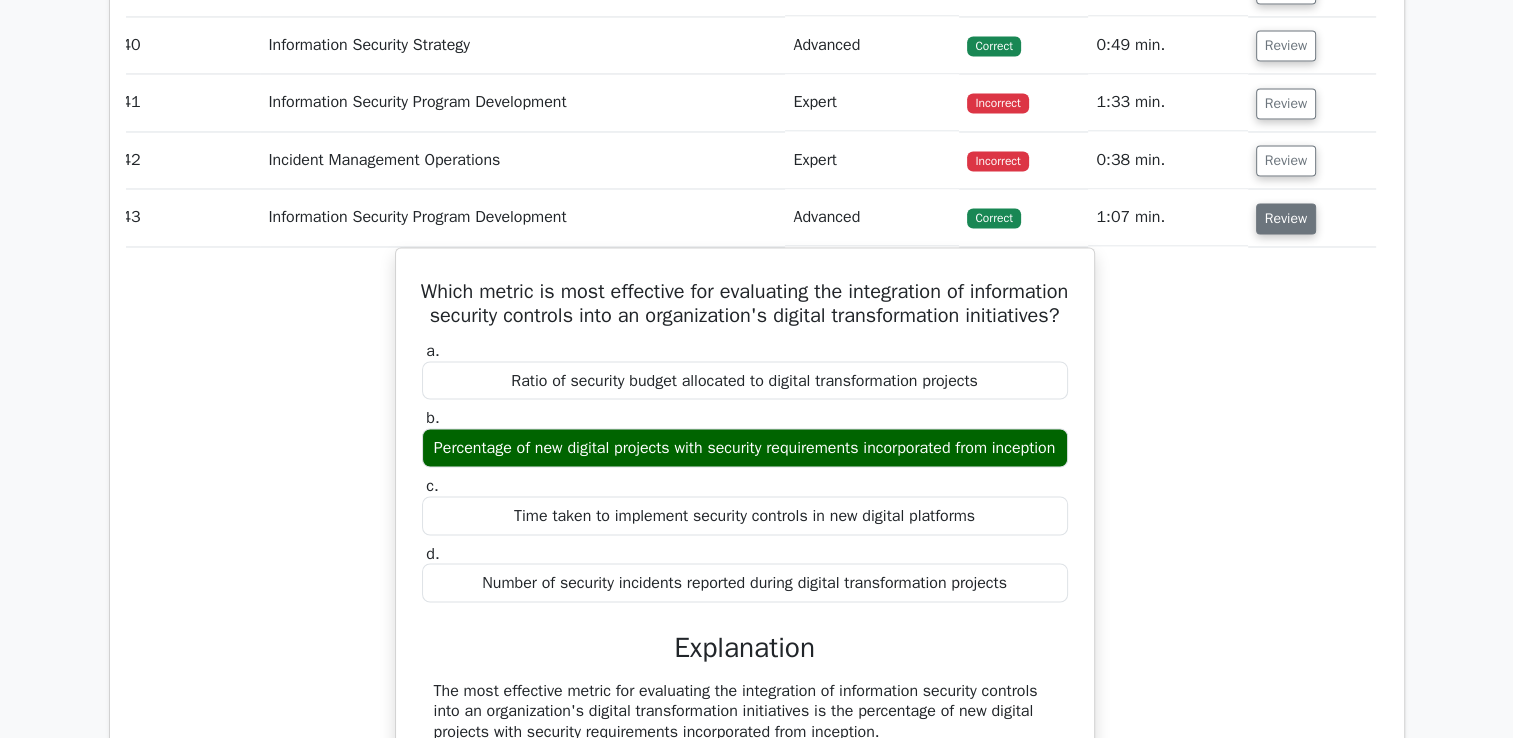 click on "Review" at bounding box center [1286, 218] 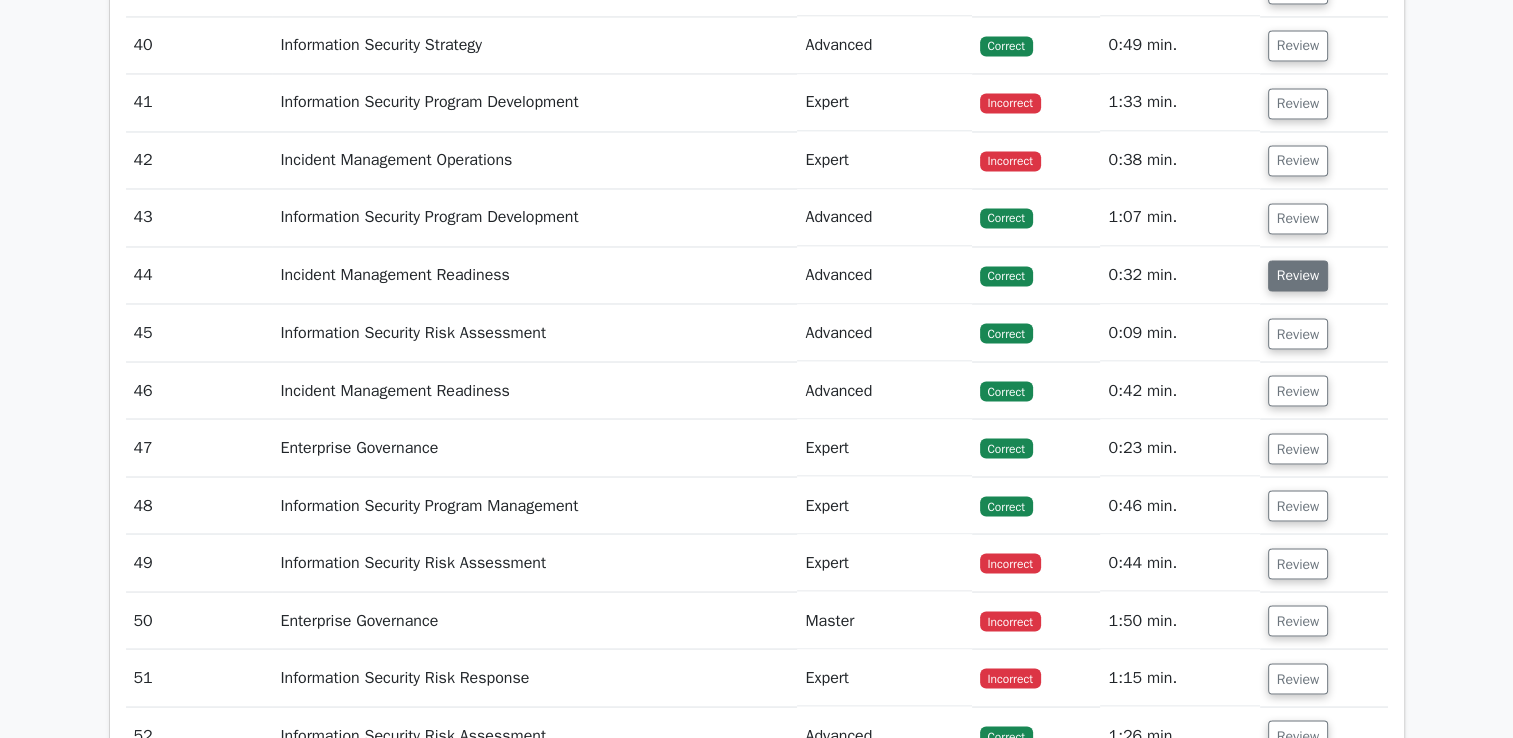 click on "Review" at bounding box center [1298, 275] 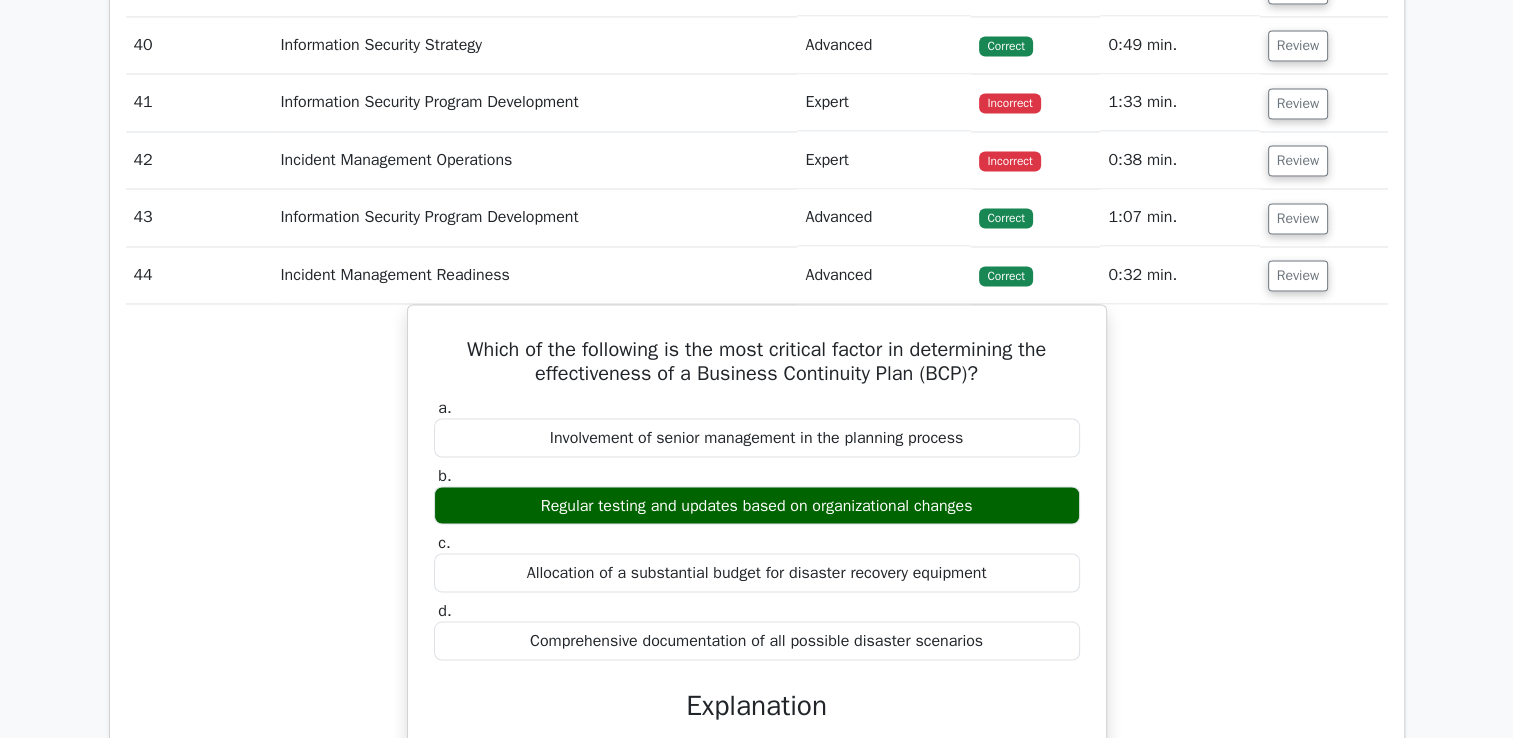 scroll, scrollTop: 0, scrollLeft: 12, axis: horizontal 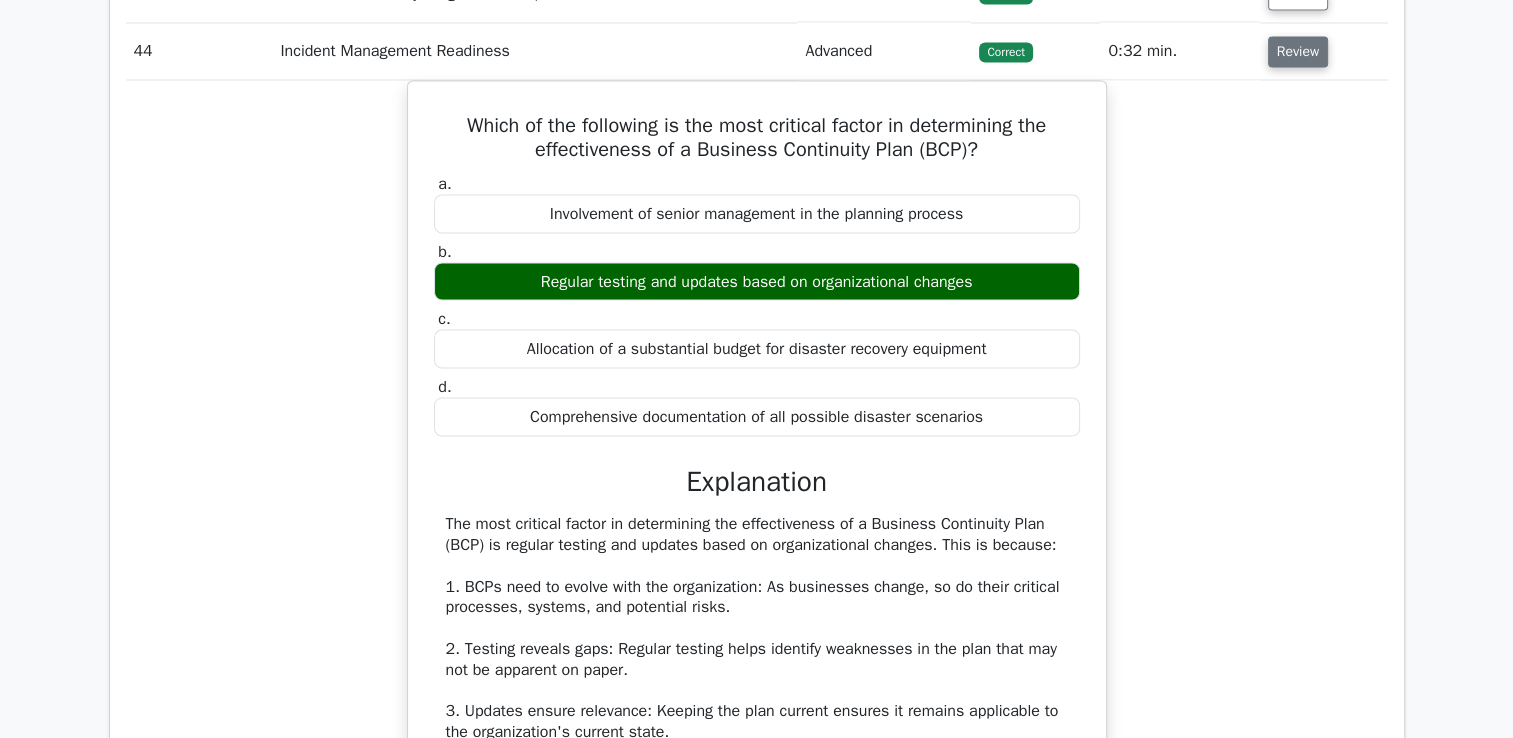 click on "Review" at bounding box center (1298, 51) 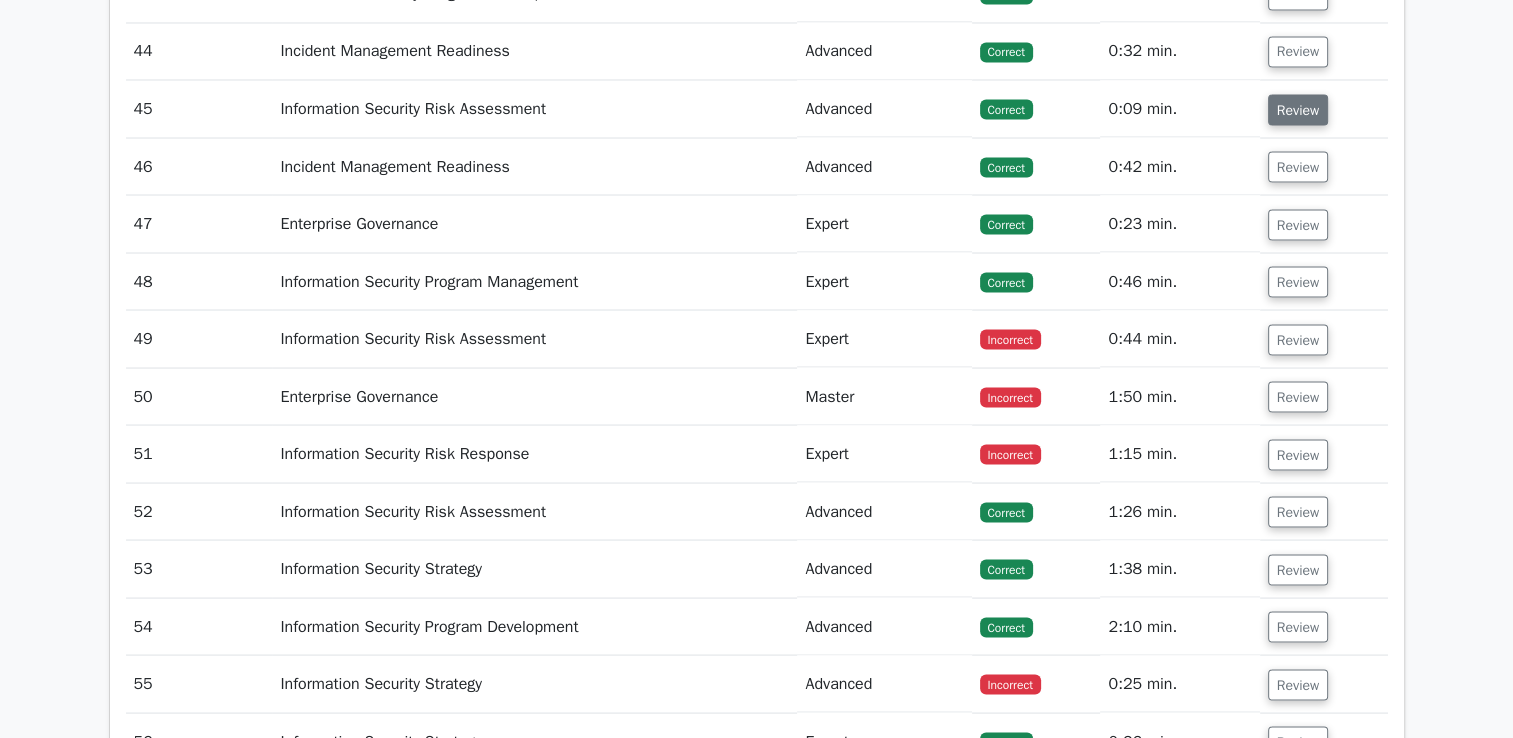 click on "Review" at bounding box center [1298, 109] 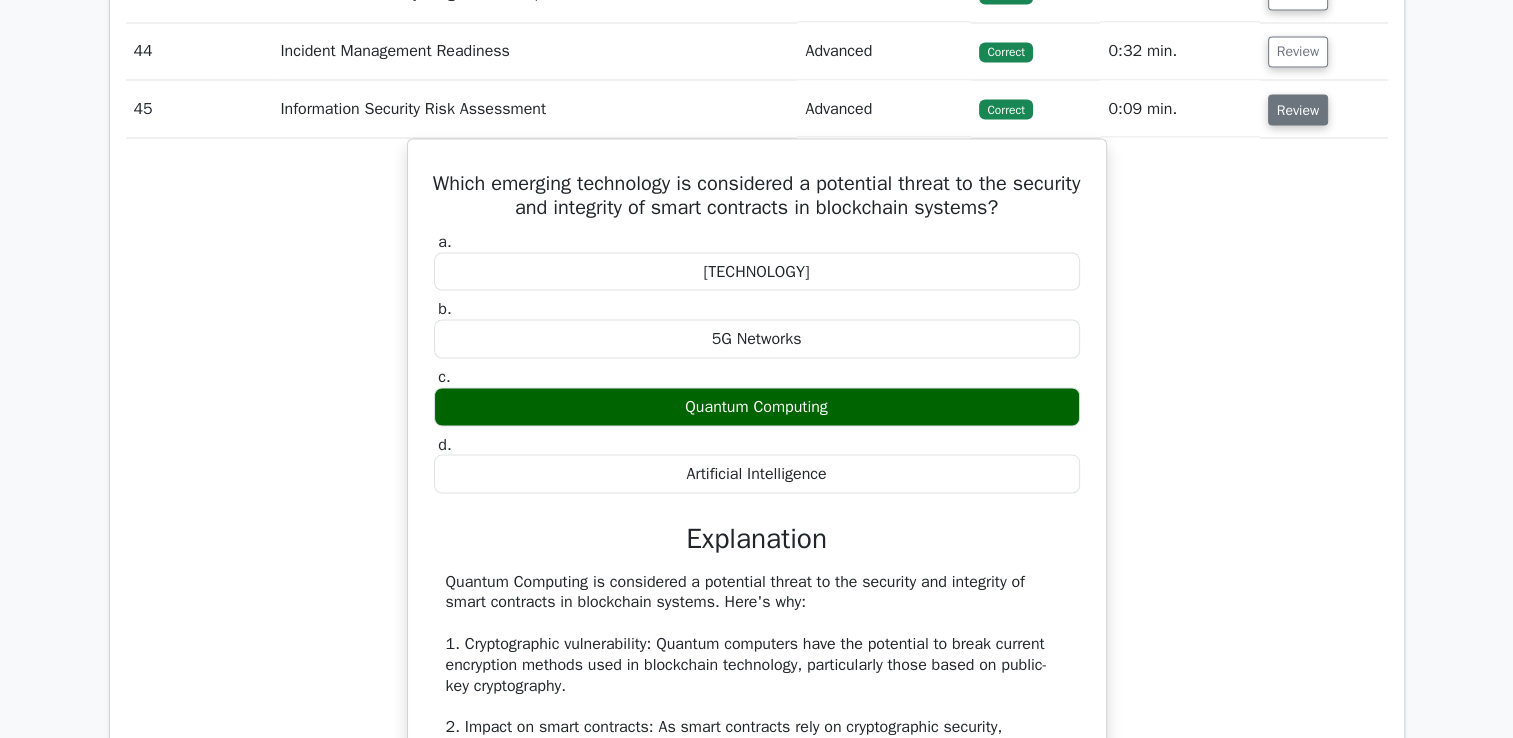 click on "Review" at bounding box center (1298, 109) 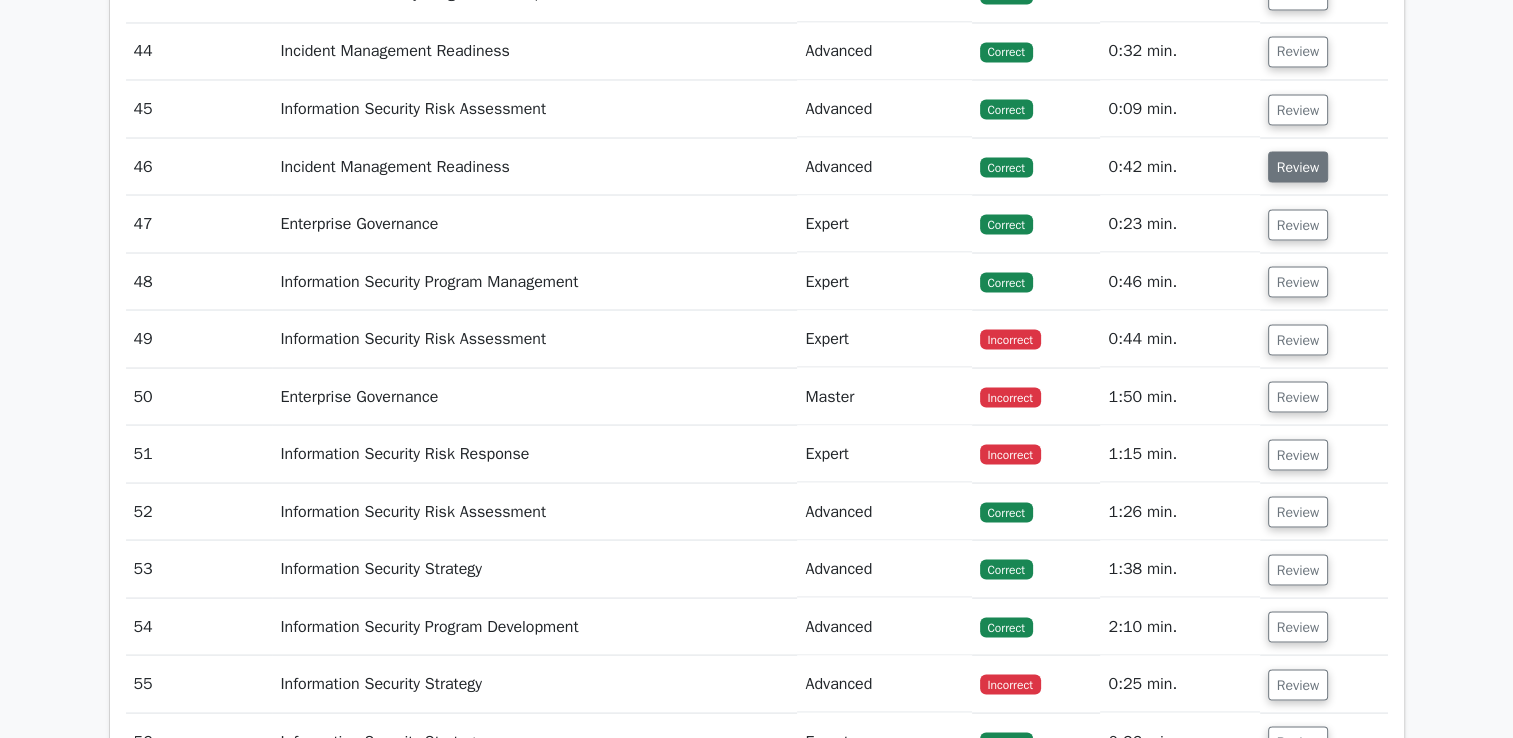 click on "Review" at bounding box center (1298, 166) 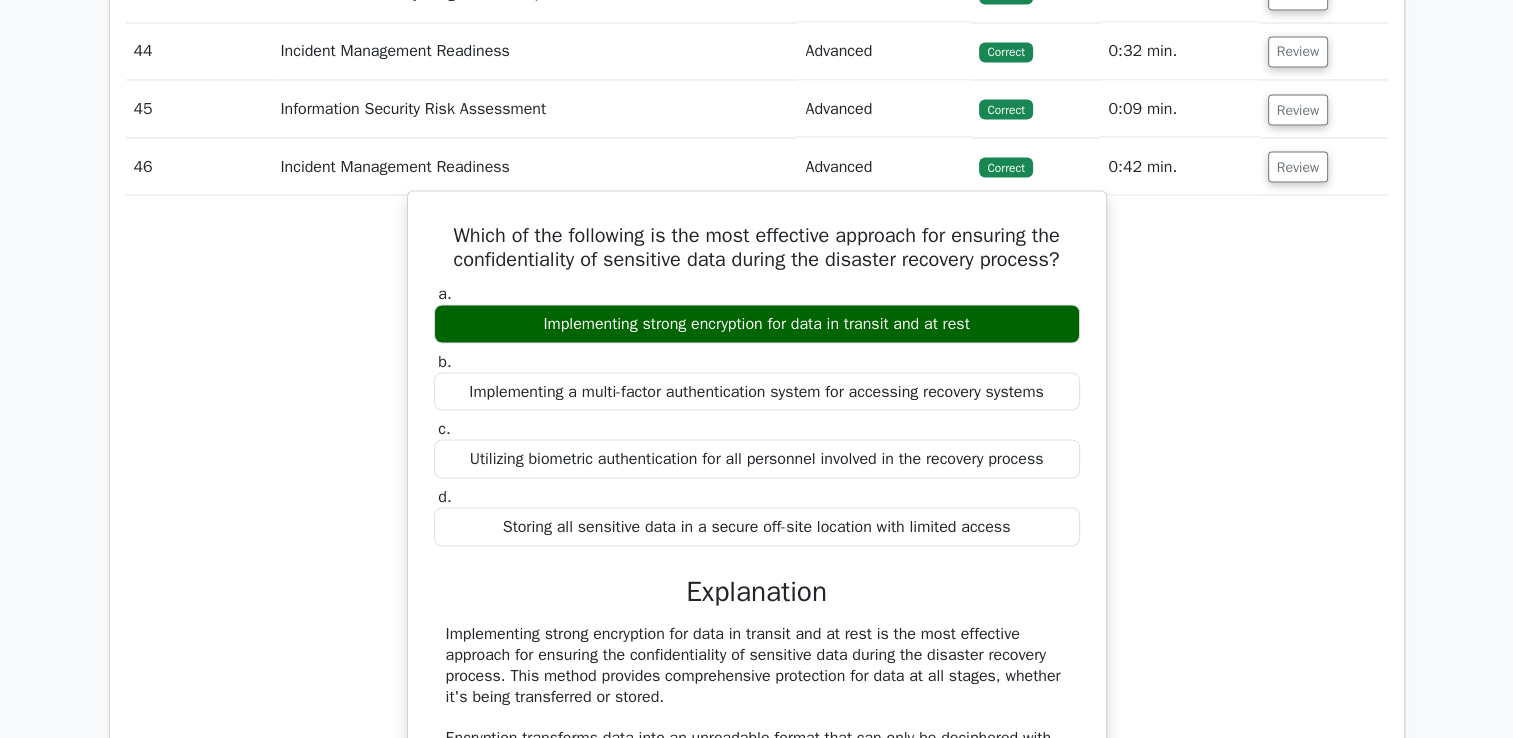 scroll, scrollTop: 0, scrollLeft: 12, axis: horizontal 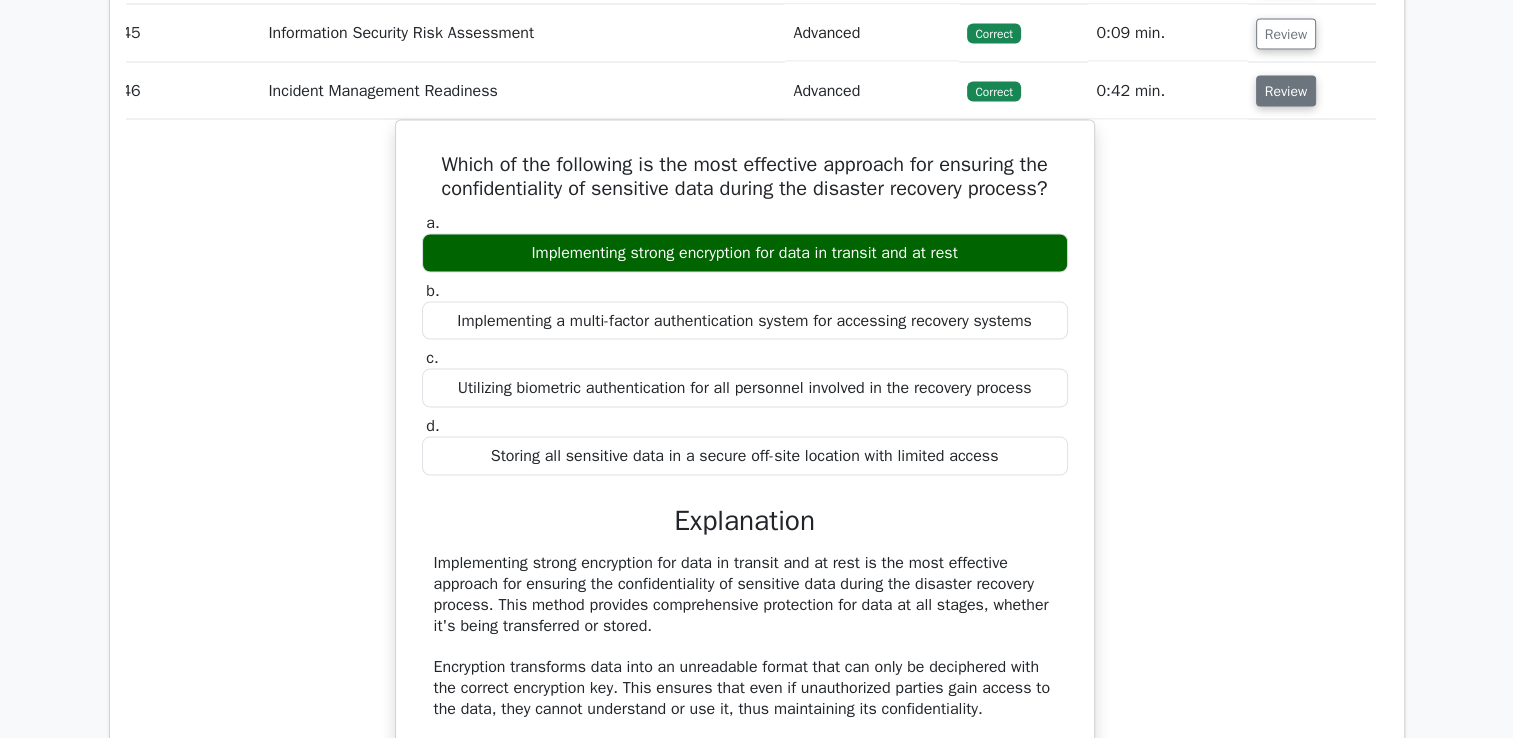 click on "Review" at bounding box center (1286, 90) 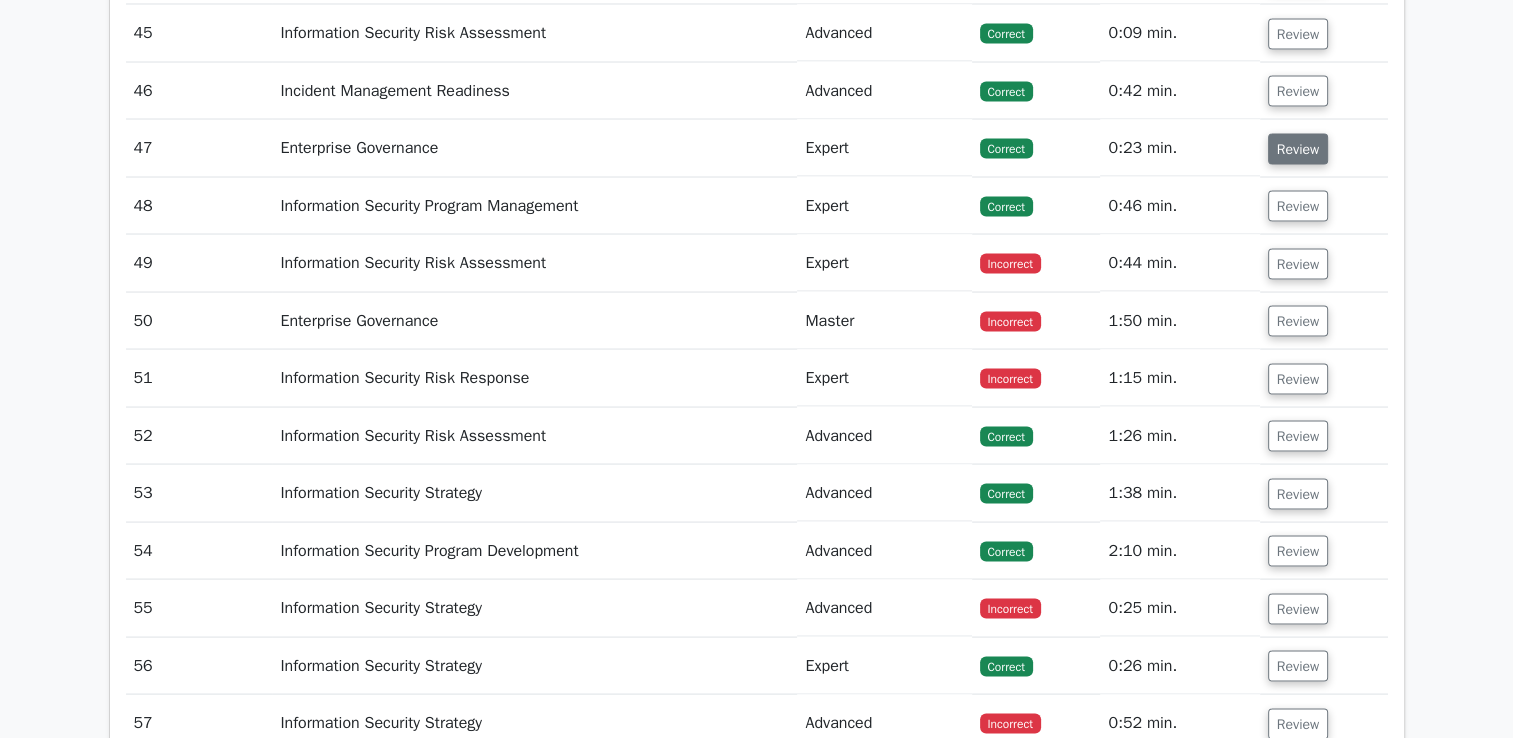 click on "Review" at bounding box center (1298, 148) 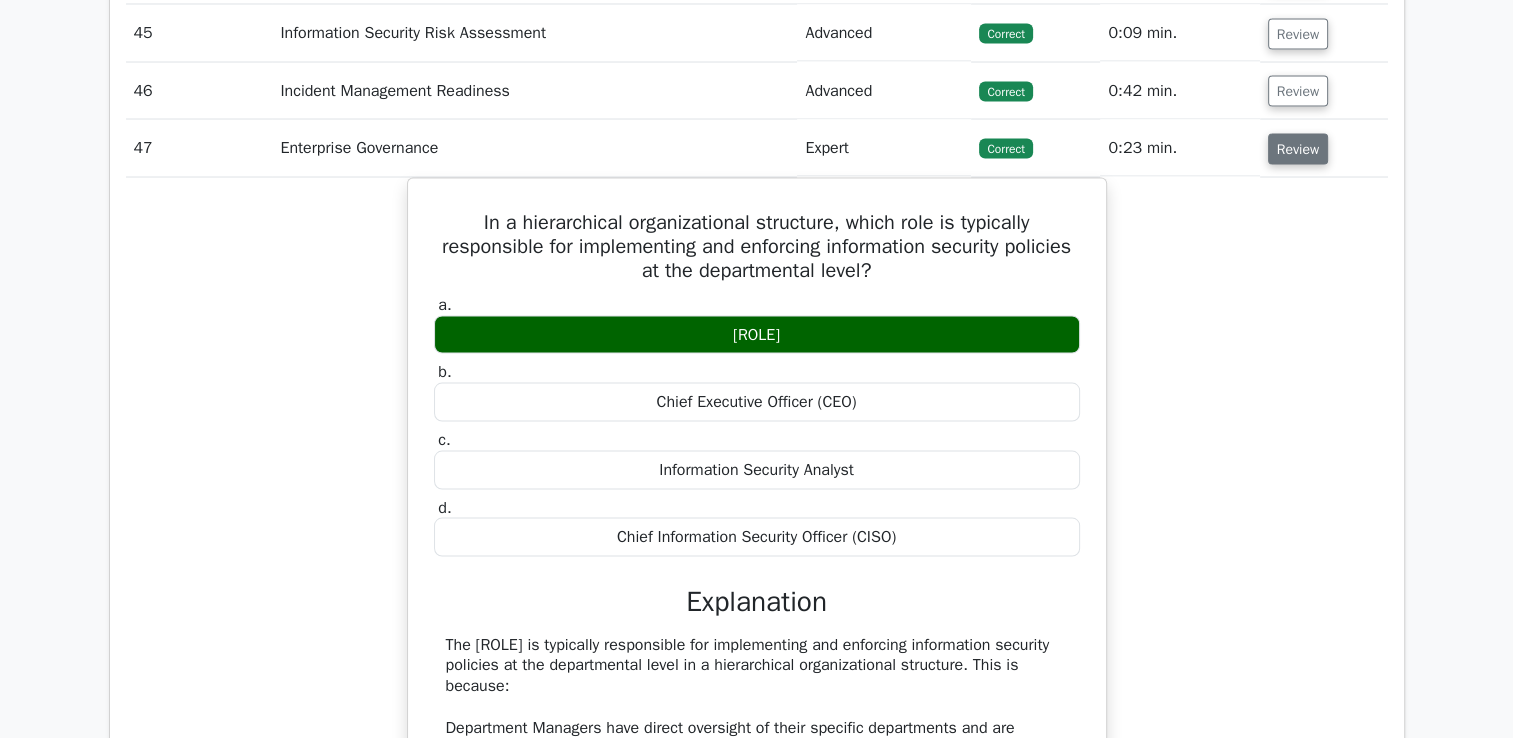 click on "Review" at bounding box center [1298, 148] 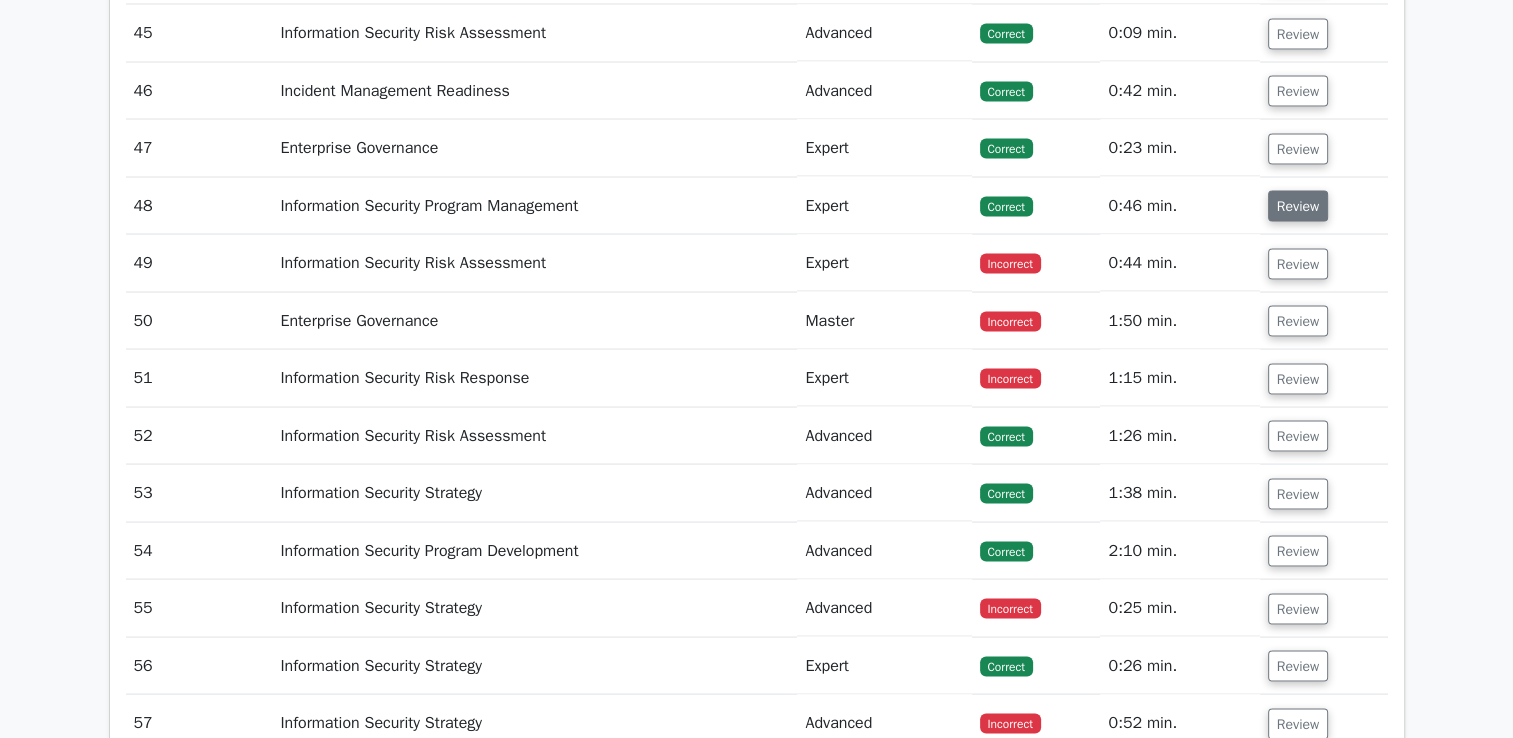 click on "Review" at bounding box center [1298, 205] 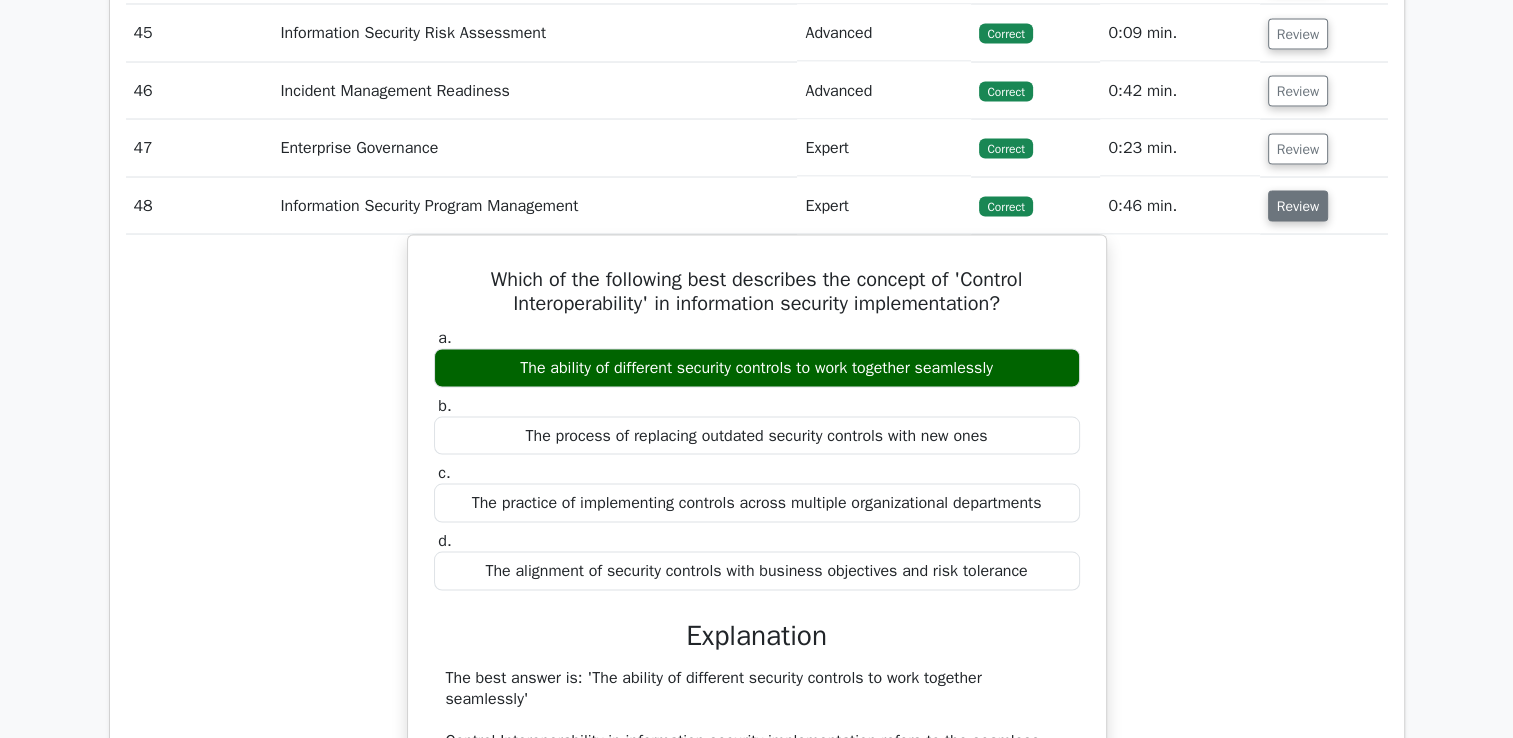 click on "Review" at bounding box center [1298, 205] 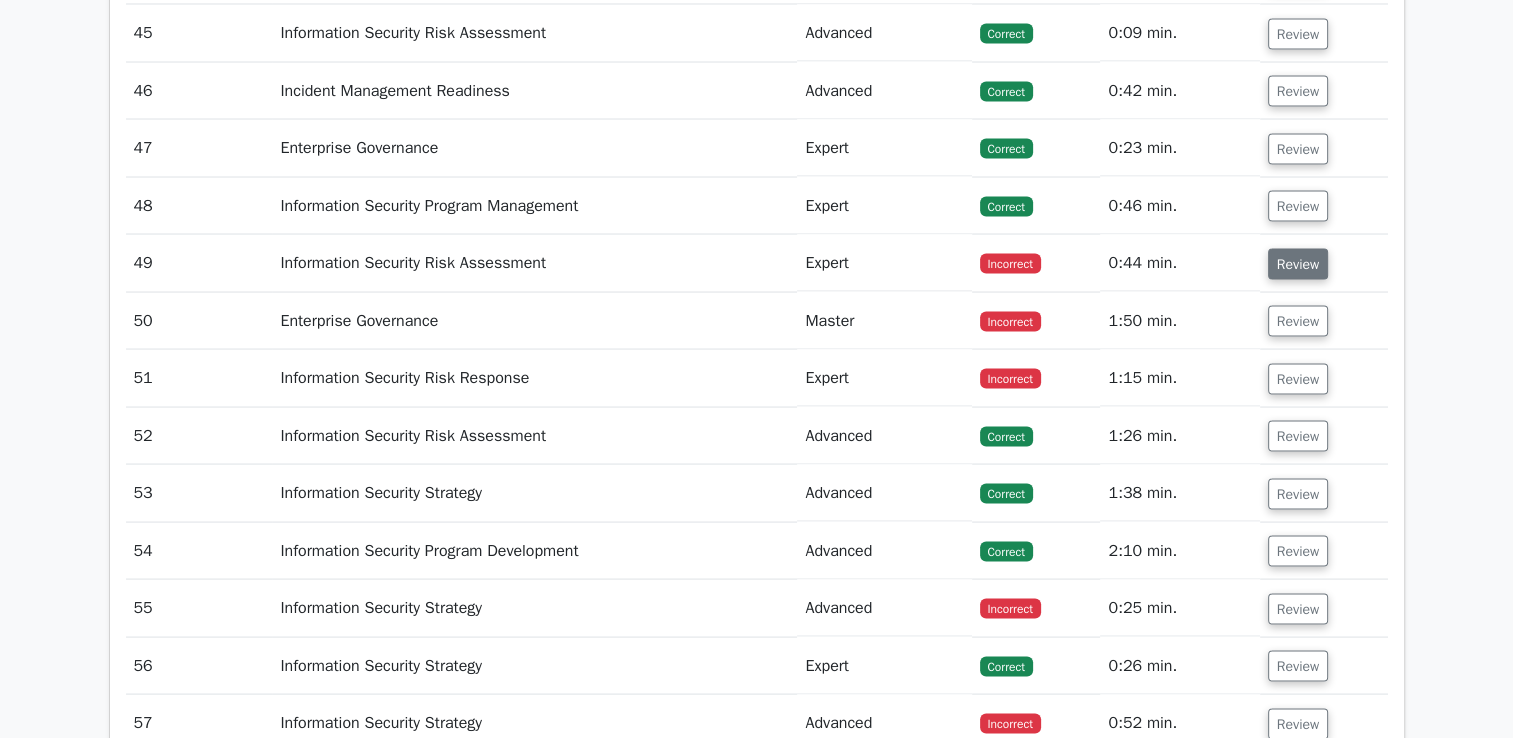 click on "Review" at bounding box center [1298, 263] 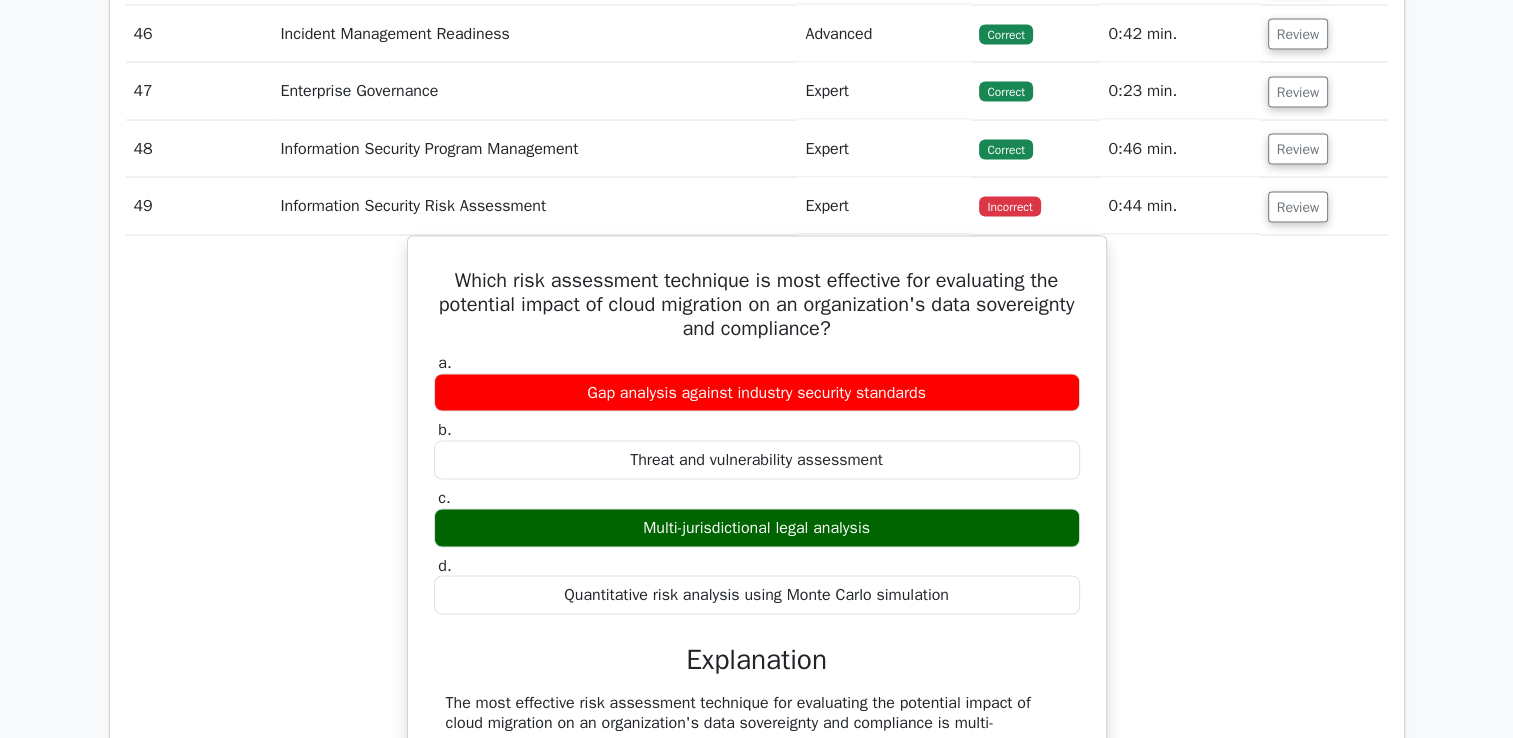 scroll, scrollTop: 3804, scrollLeft: 0, axis: vertical 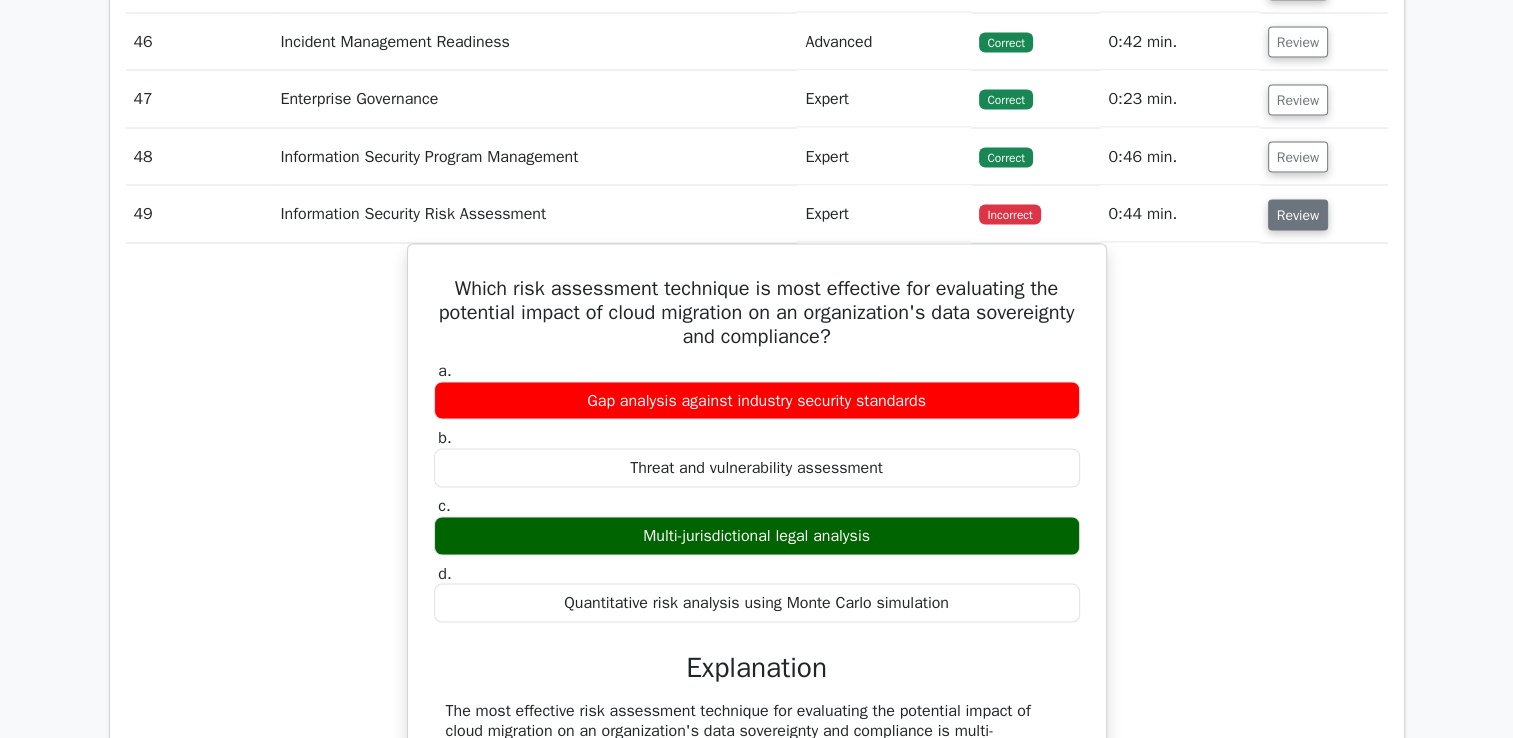 click on "Review" at bounding box center [1298, 215] 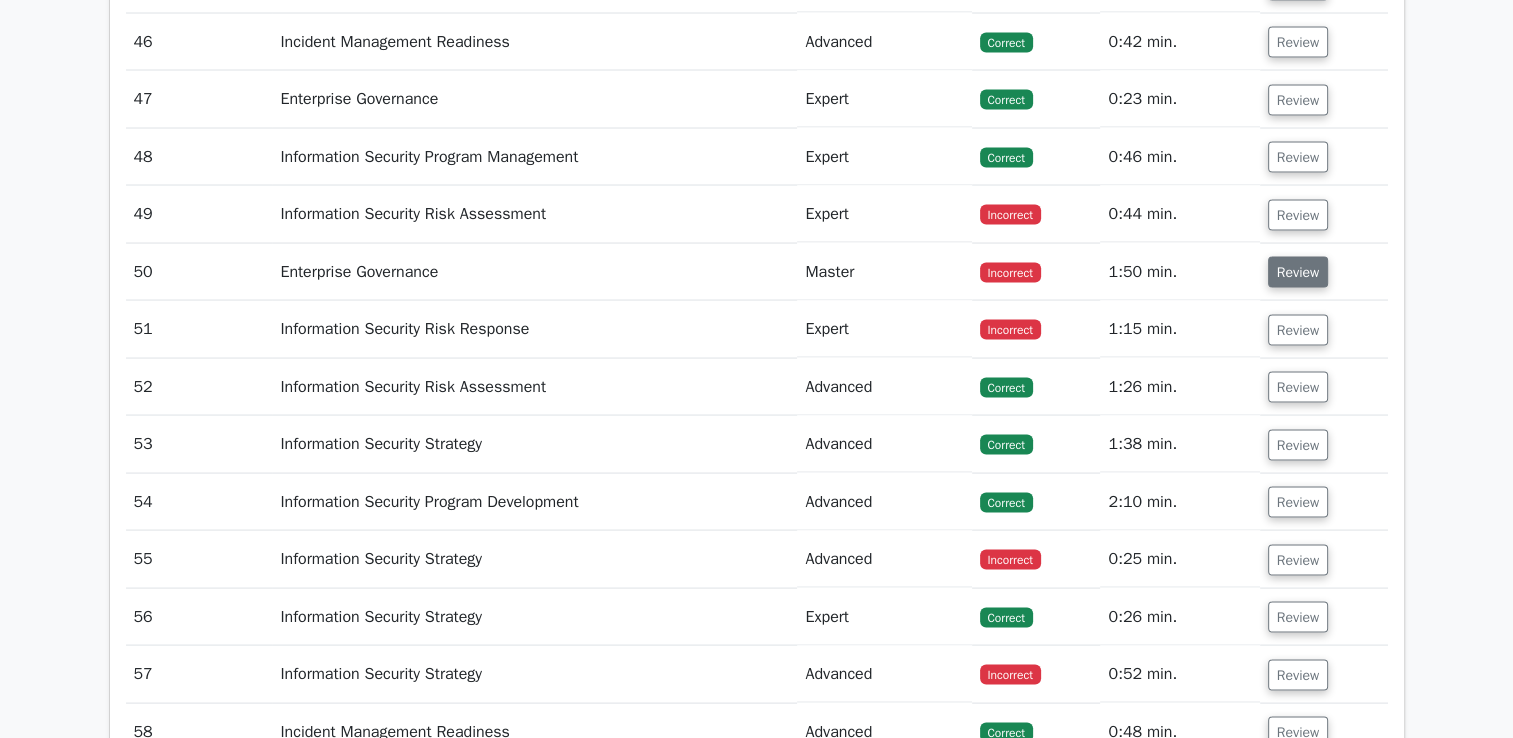 click on "Review" at bounding box center [1298, 272] 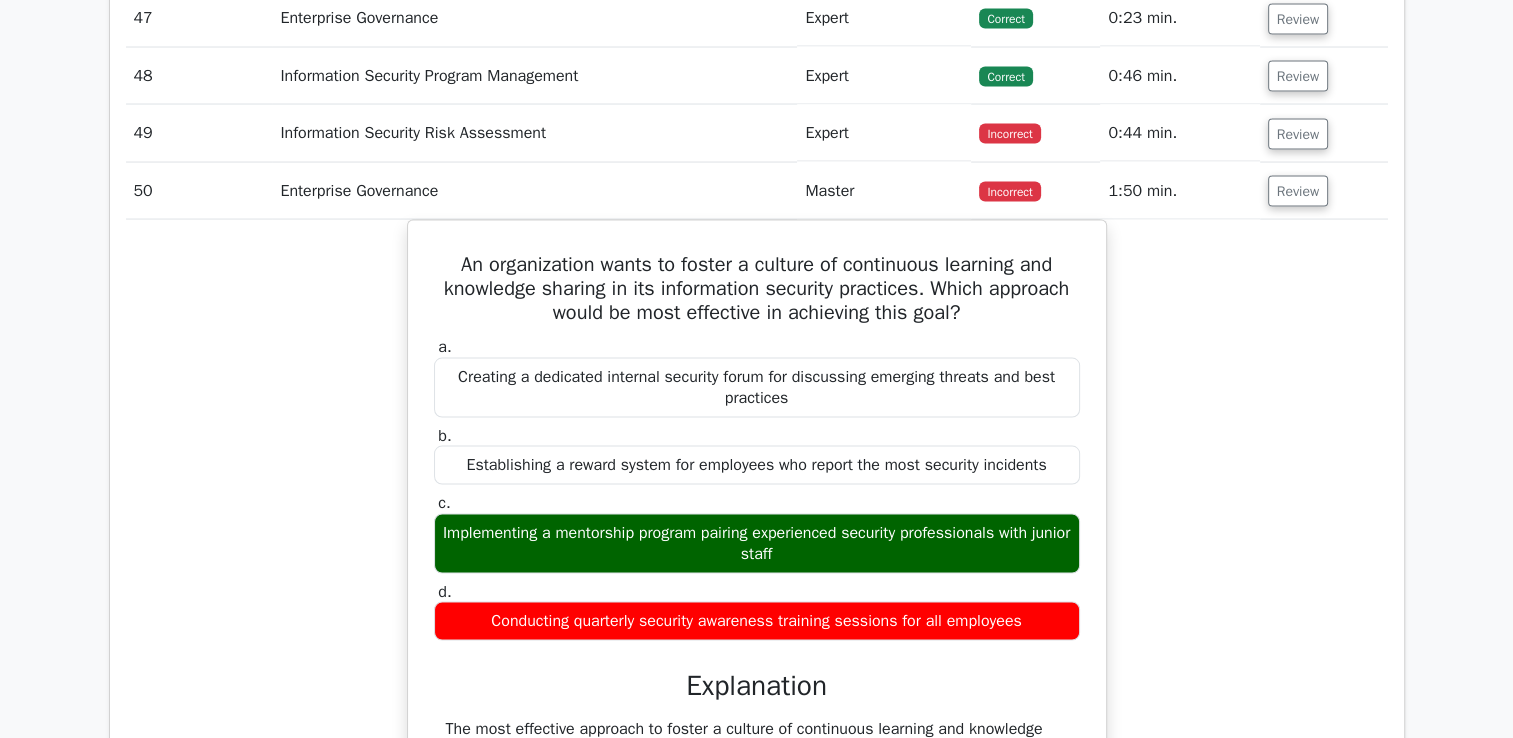 scroll, scrollTop: 3869, scrollLeft: 0, axis: vertical 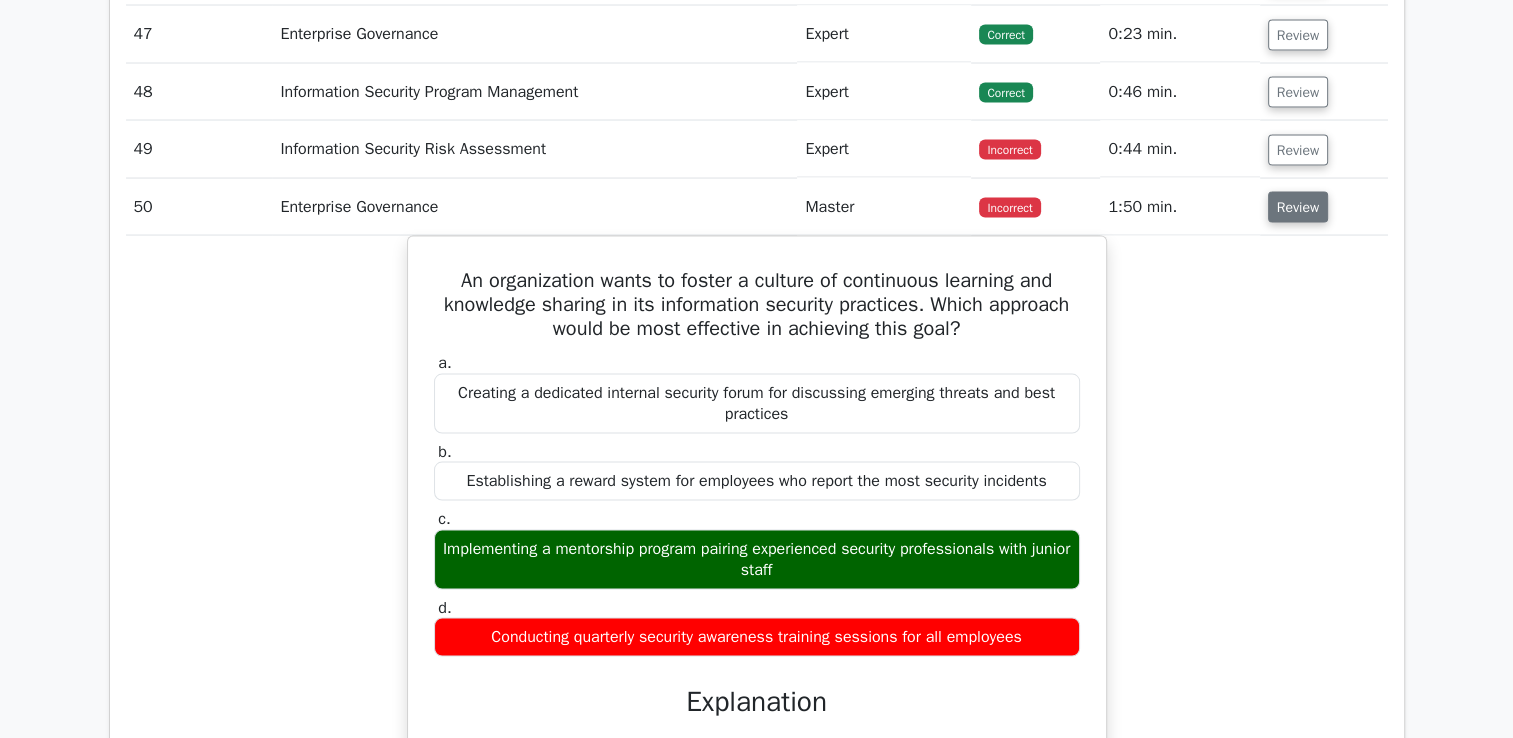 click on "Review" at bounding box center (1298, 207) 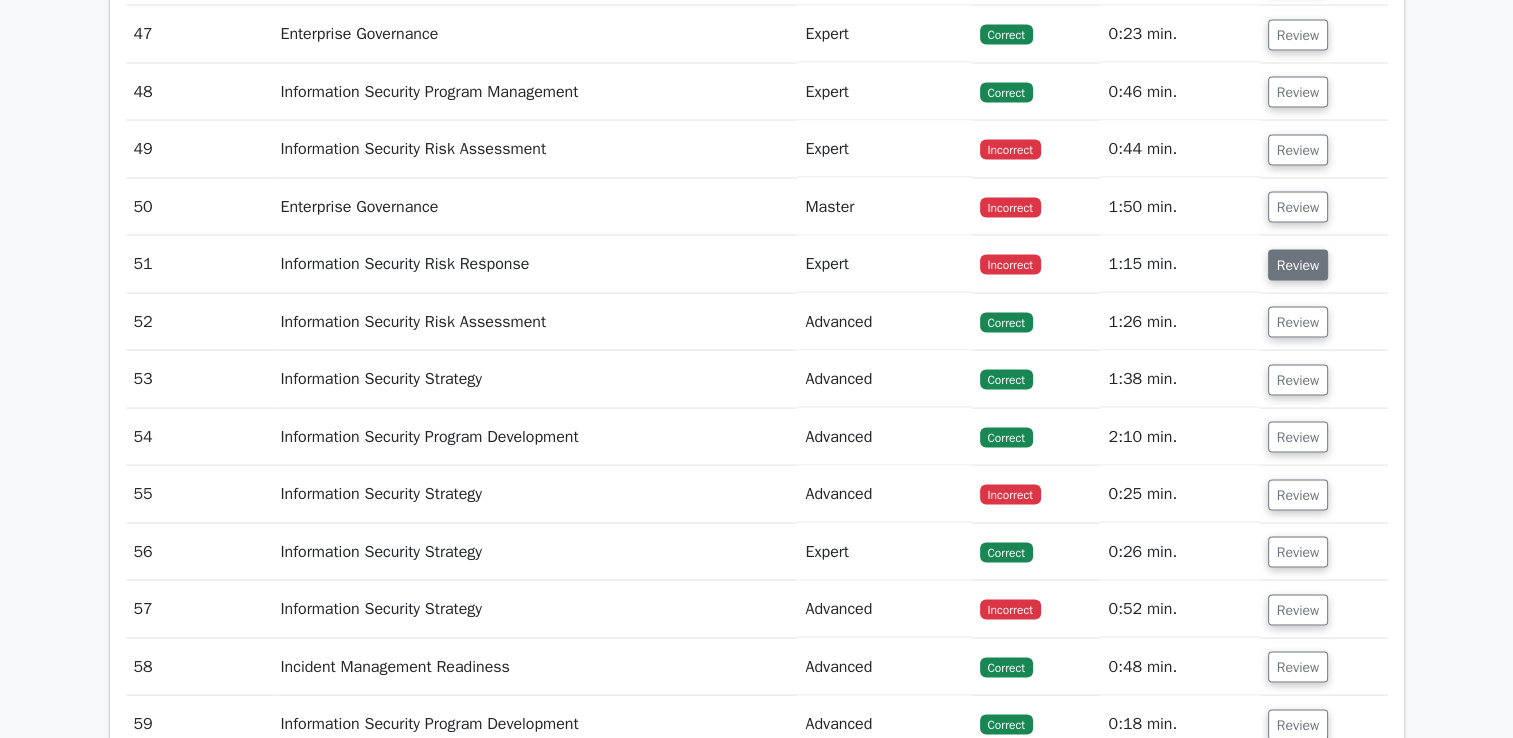 click on "Review" at bounding box center (1298, 265) 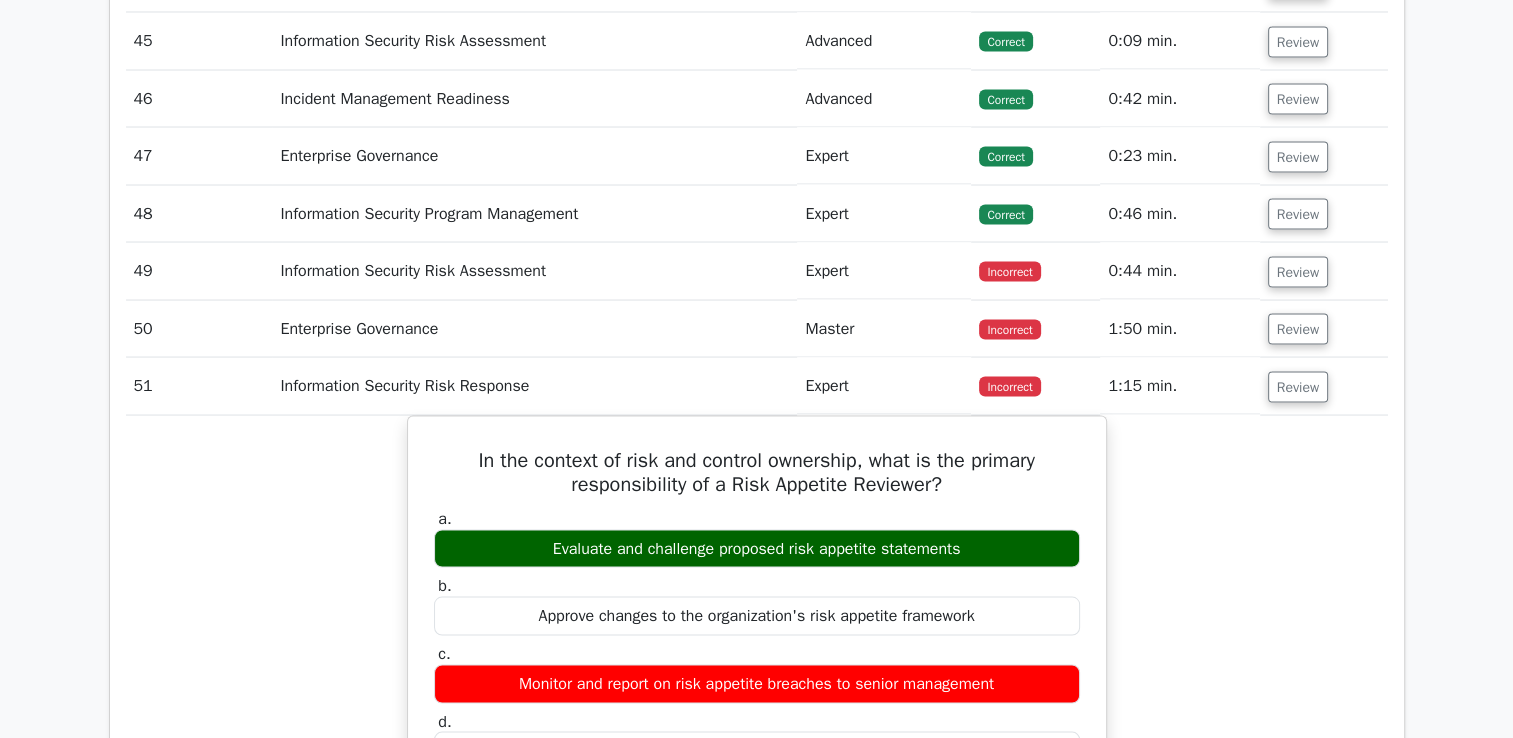 scroll, scrollTop: 3745, scrollLeft: 0, axis: vertical 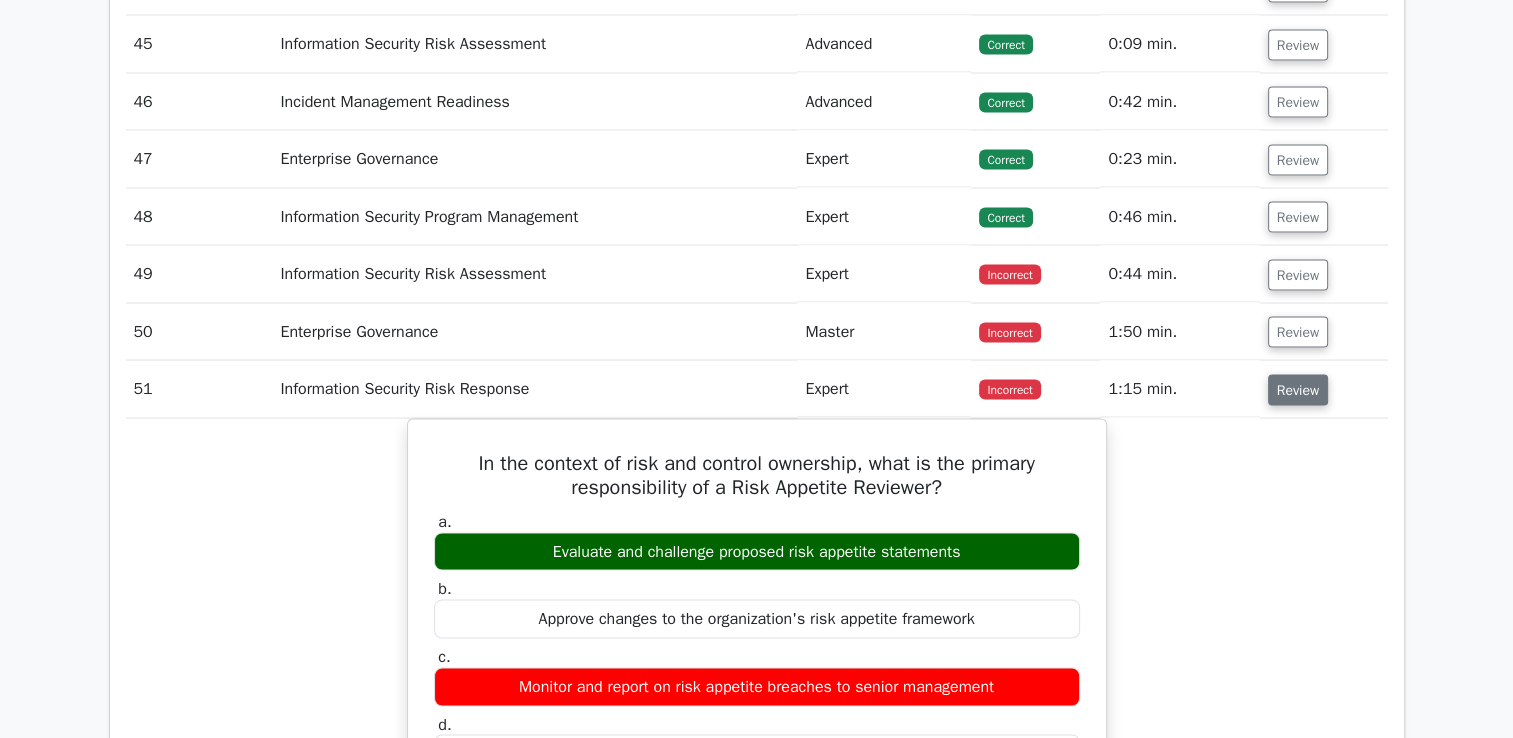 click on "Review" at bounding box center [1298, 389] 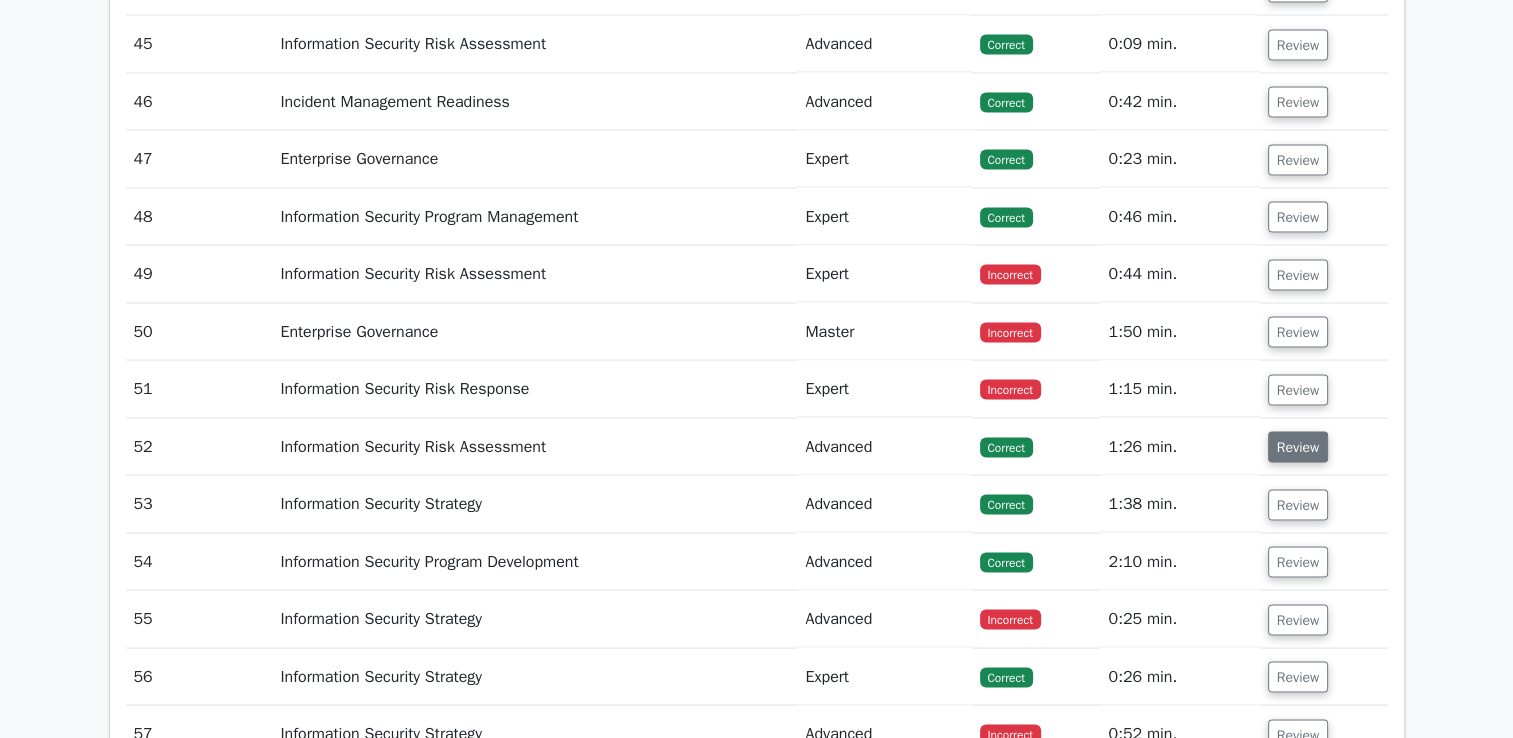 click on "Review" at bounding box center [1298, 446] 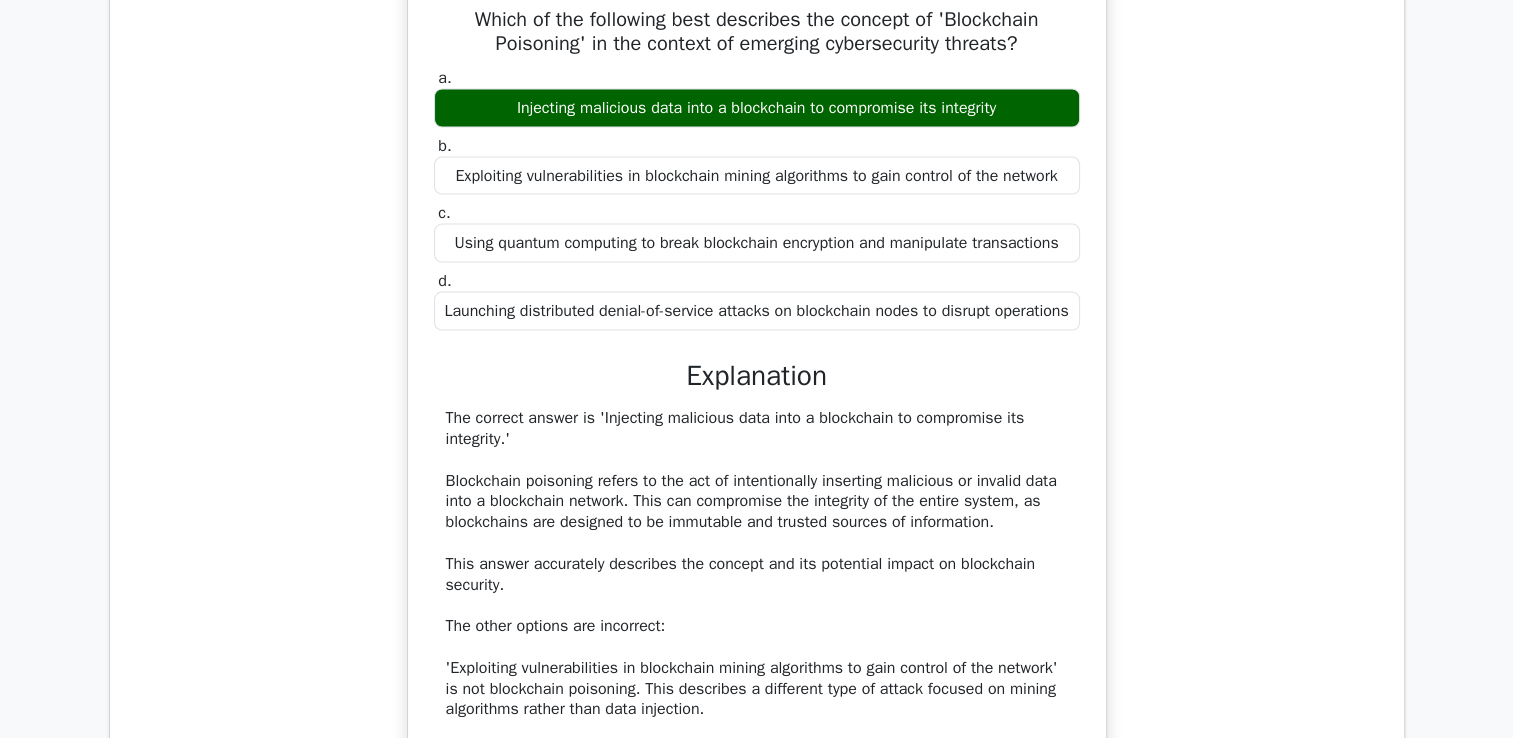scroll, scrollTop: 3945, scrollLeft: 0, axis: vertical 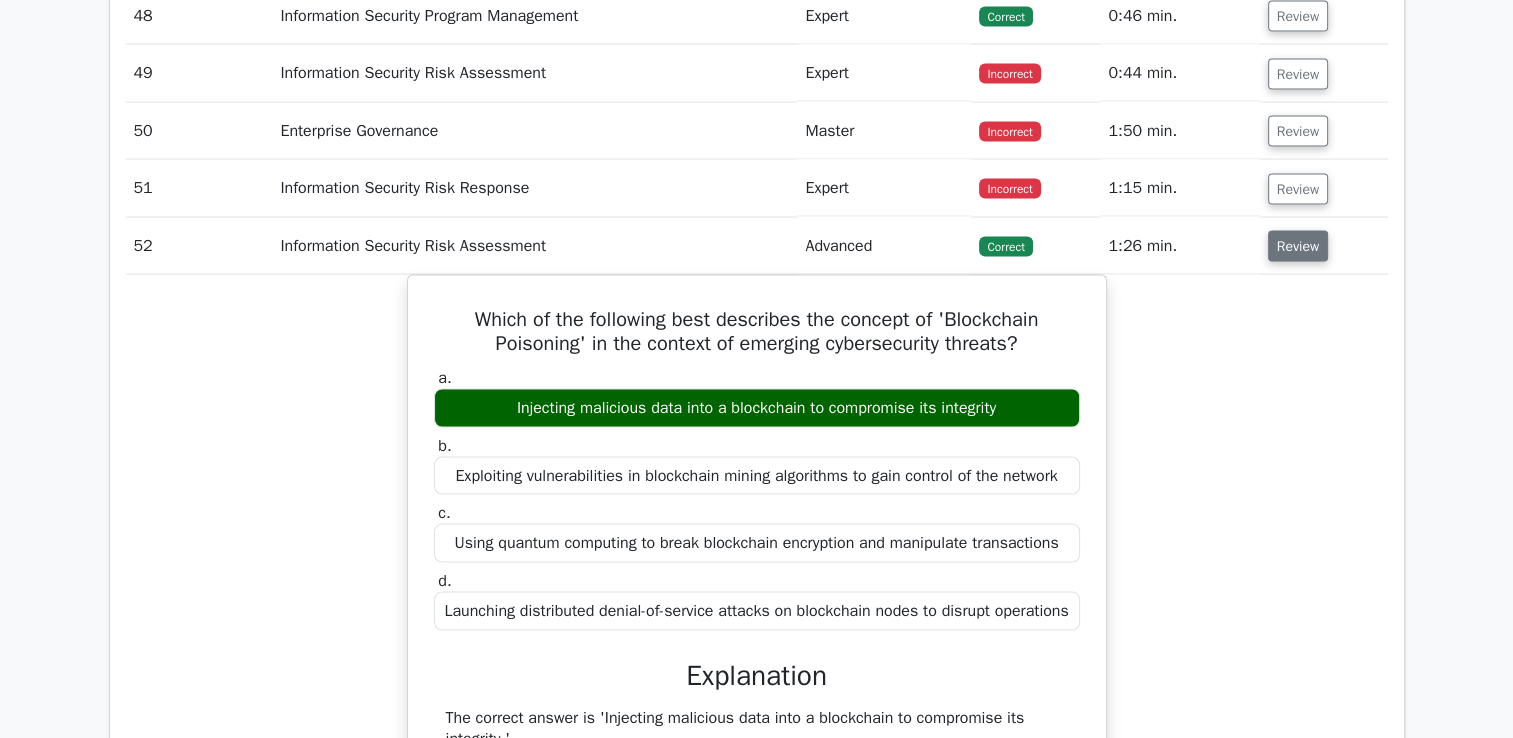 click on "Review" at bounding box center [1298, 246] 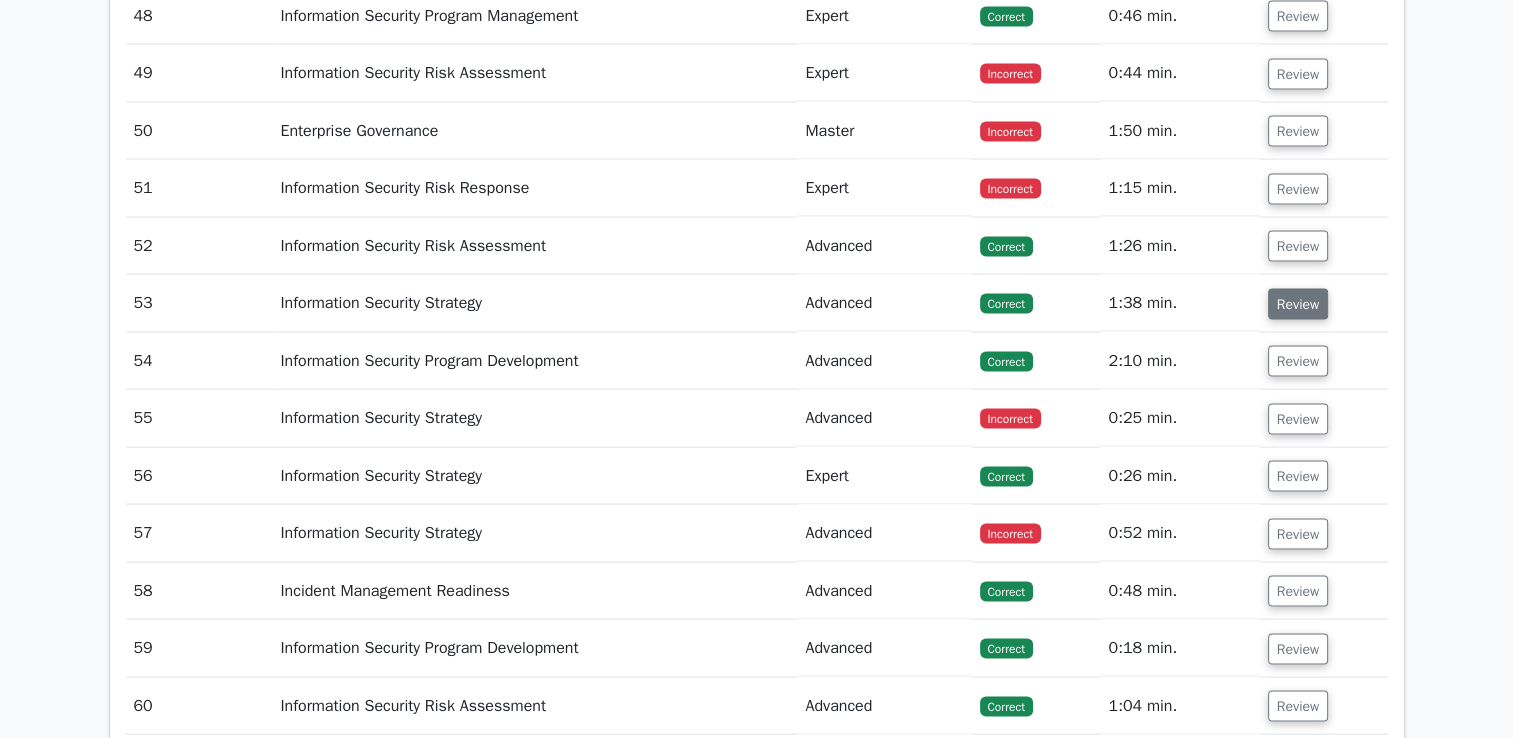 click on "Review" at bounding box center [1298, 304] 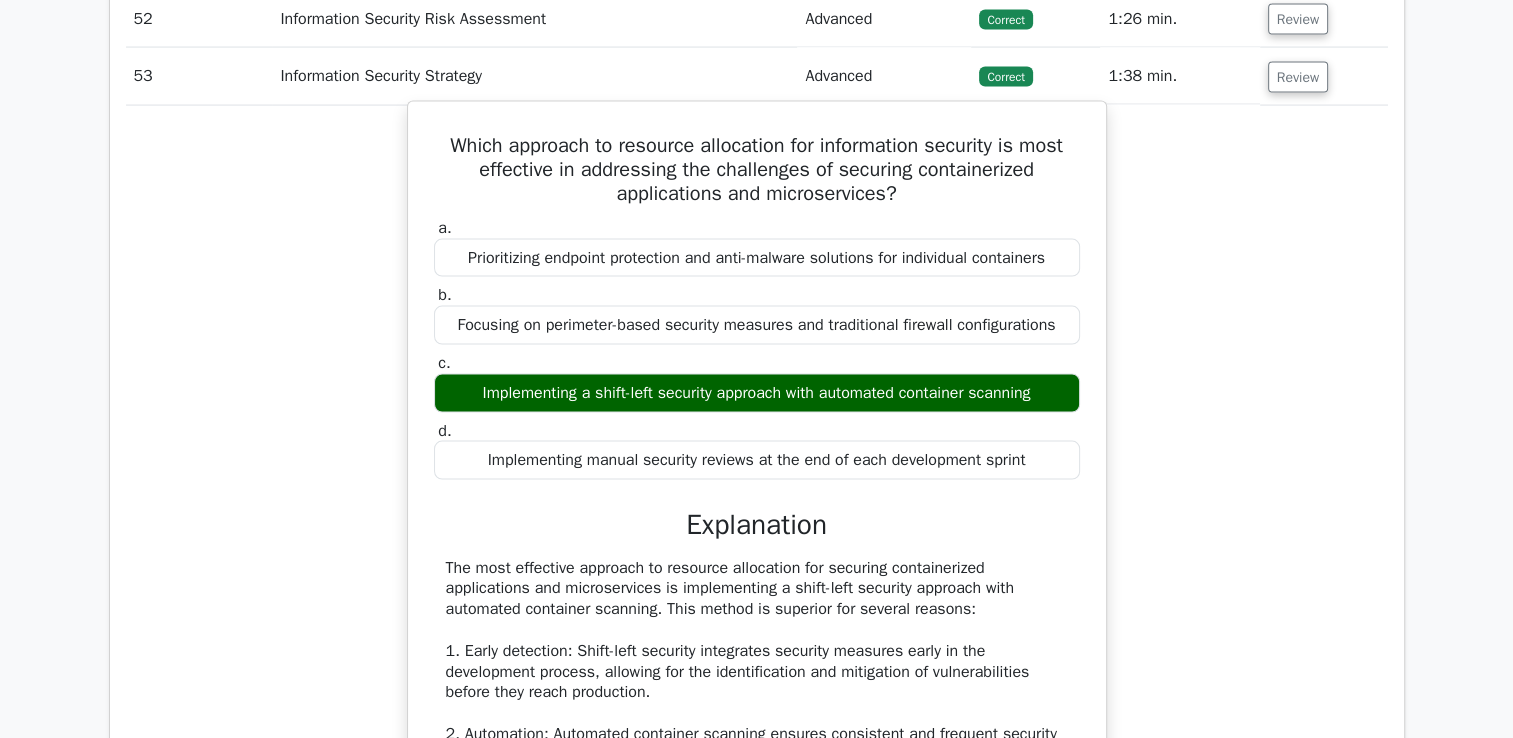 scroll, scrollTop: 4080, scrollLeft: 0, axis: vertical 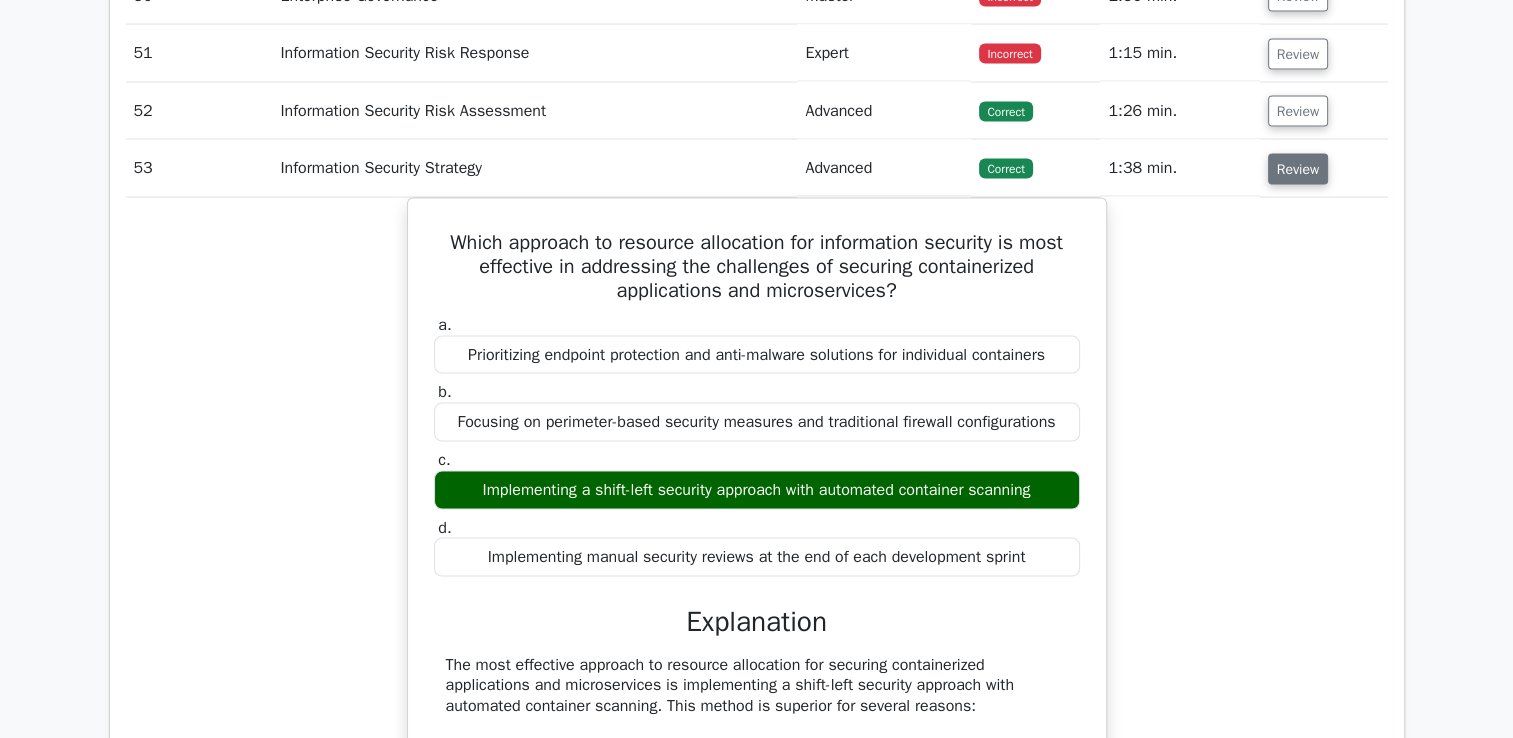 click on "Review" at bounding box center (1298, 169) 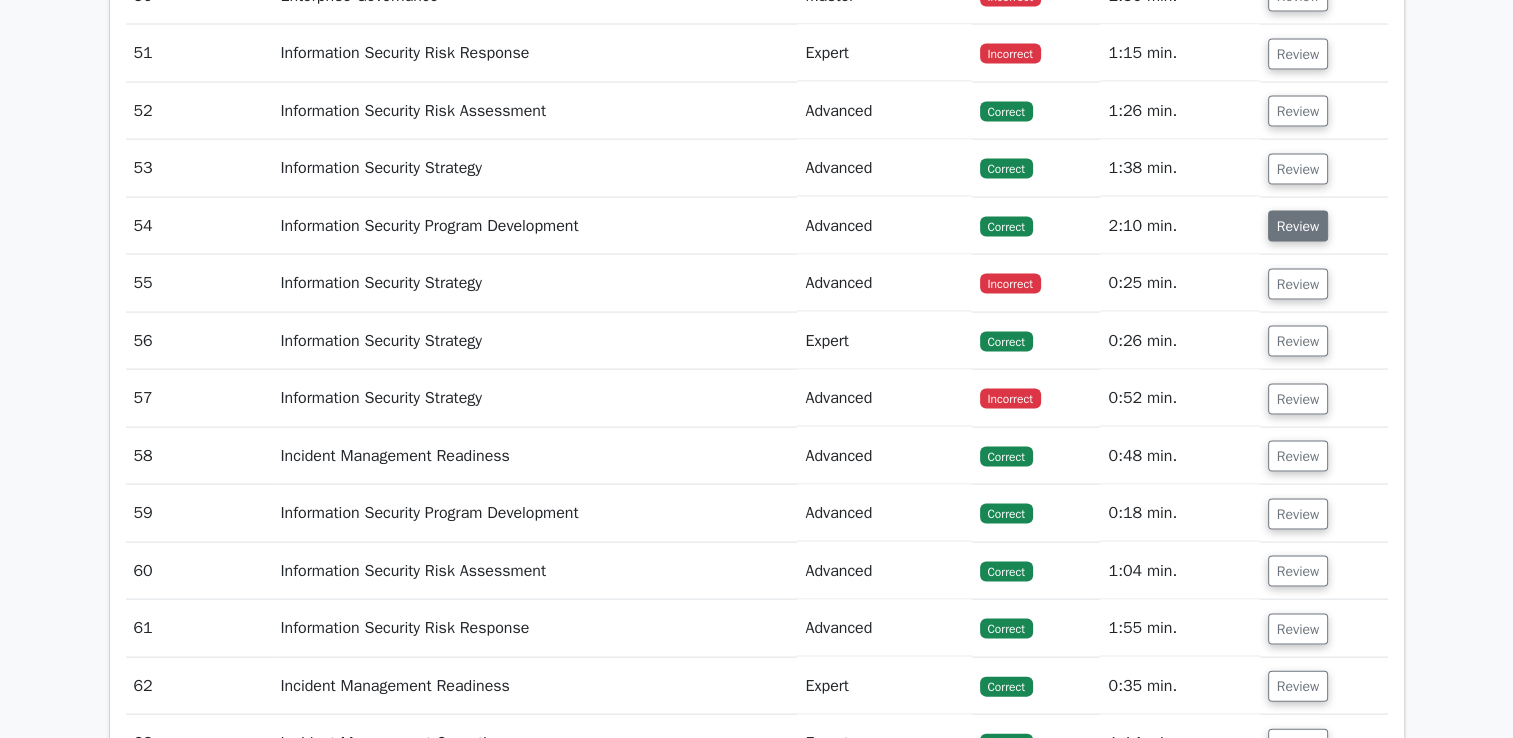 click on "Review" at bounding box center (1298, 226) 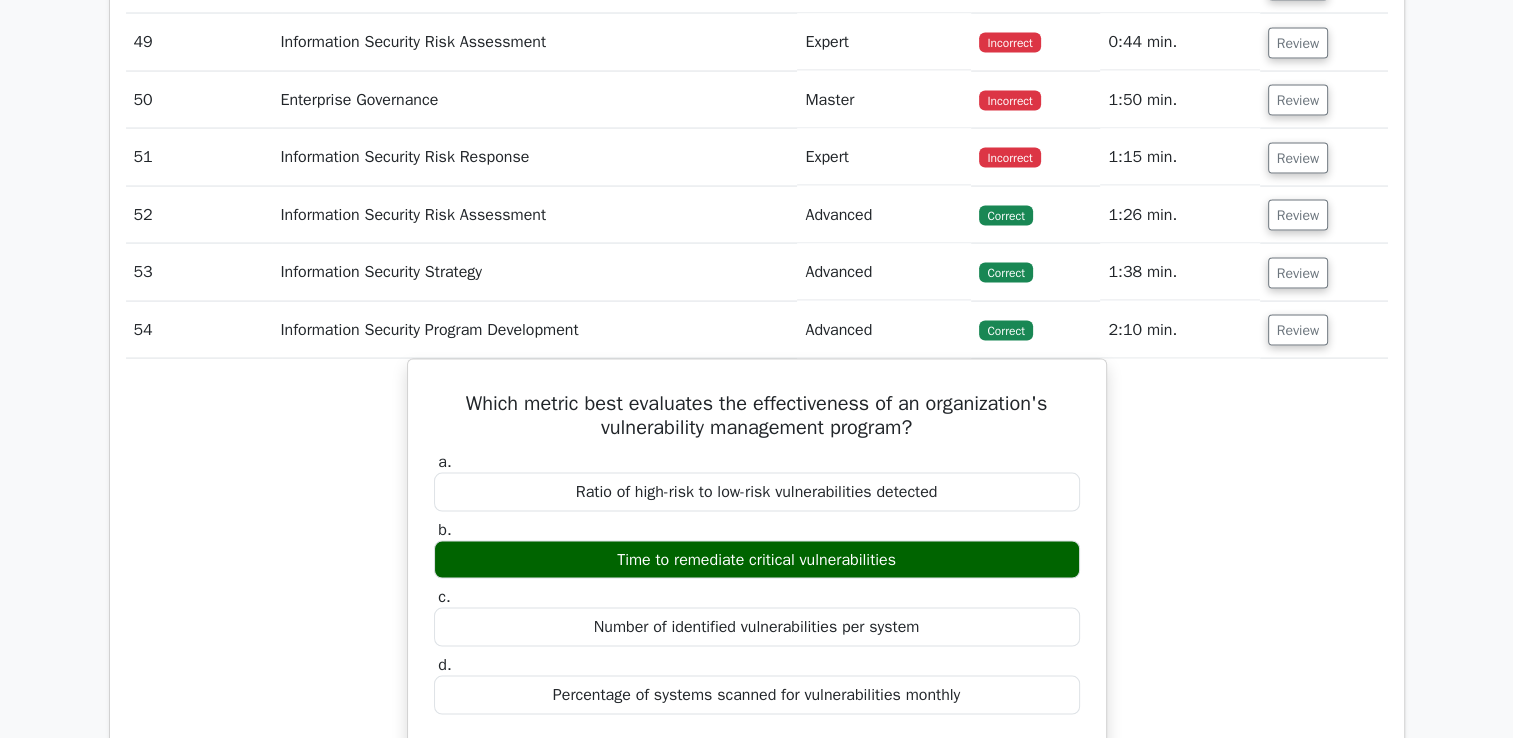 scroll, scrollTop: 3956, scrollLeft: 0, axis: vertical 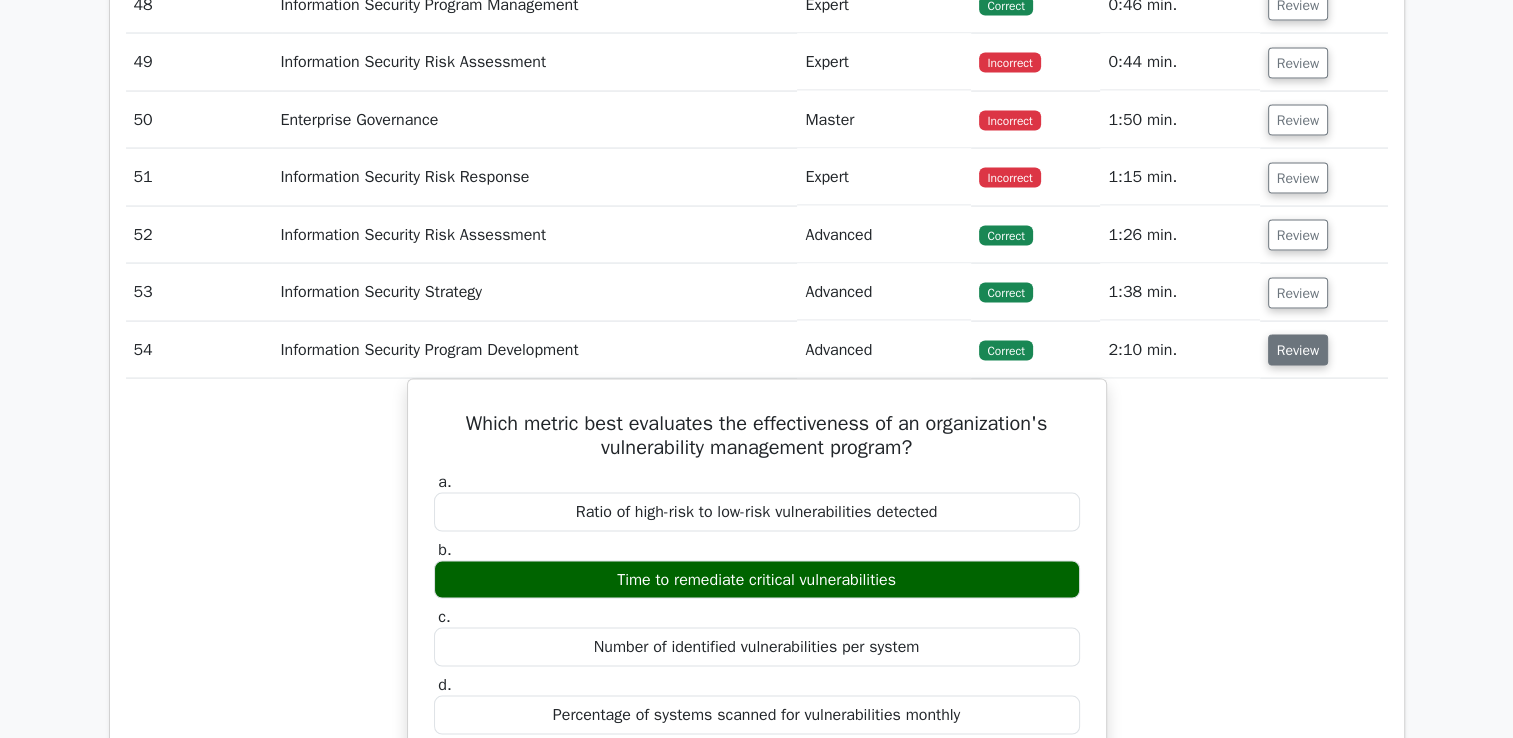 click on "Review" at bounding box center (1298, 350) 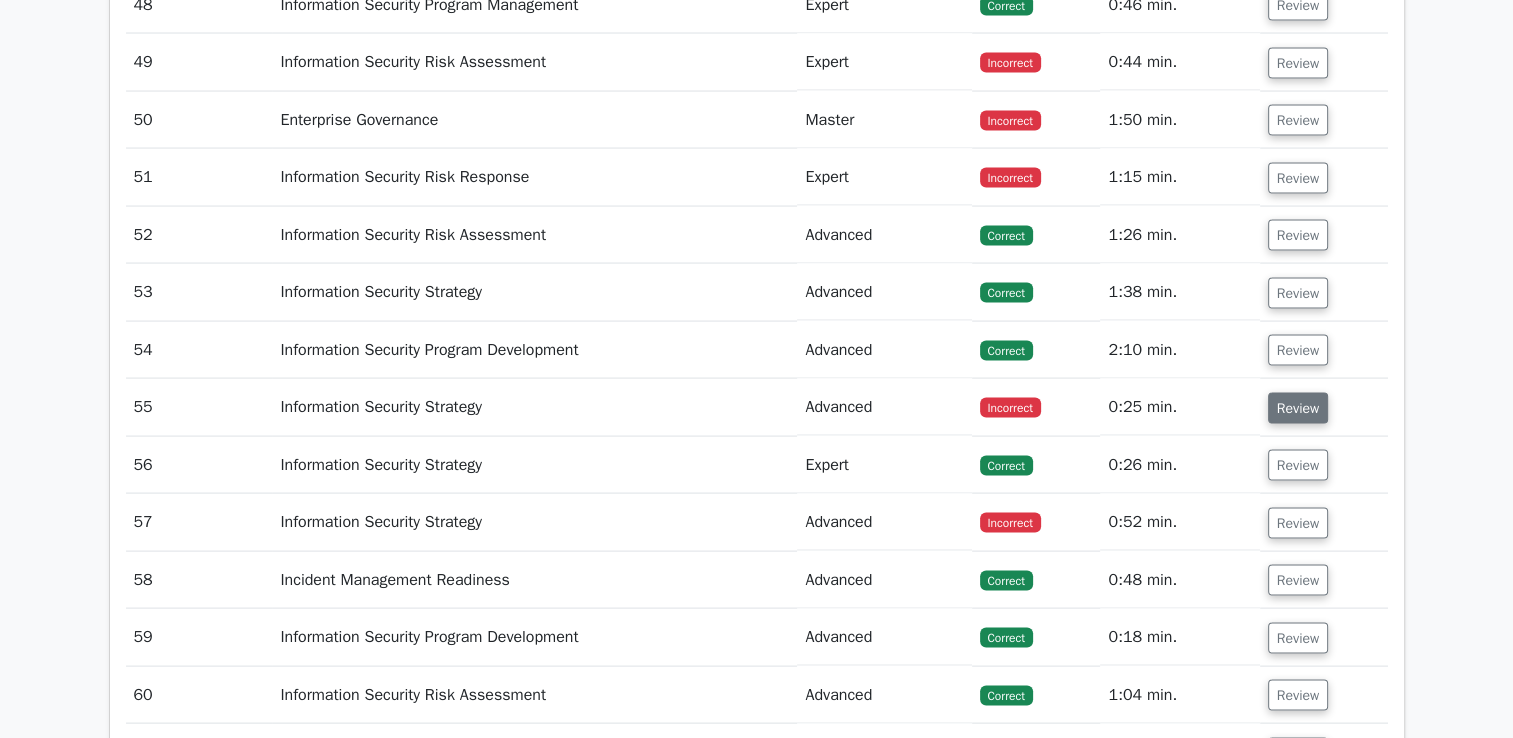 click on "Review" at bounding box center [1298, 408] 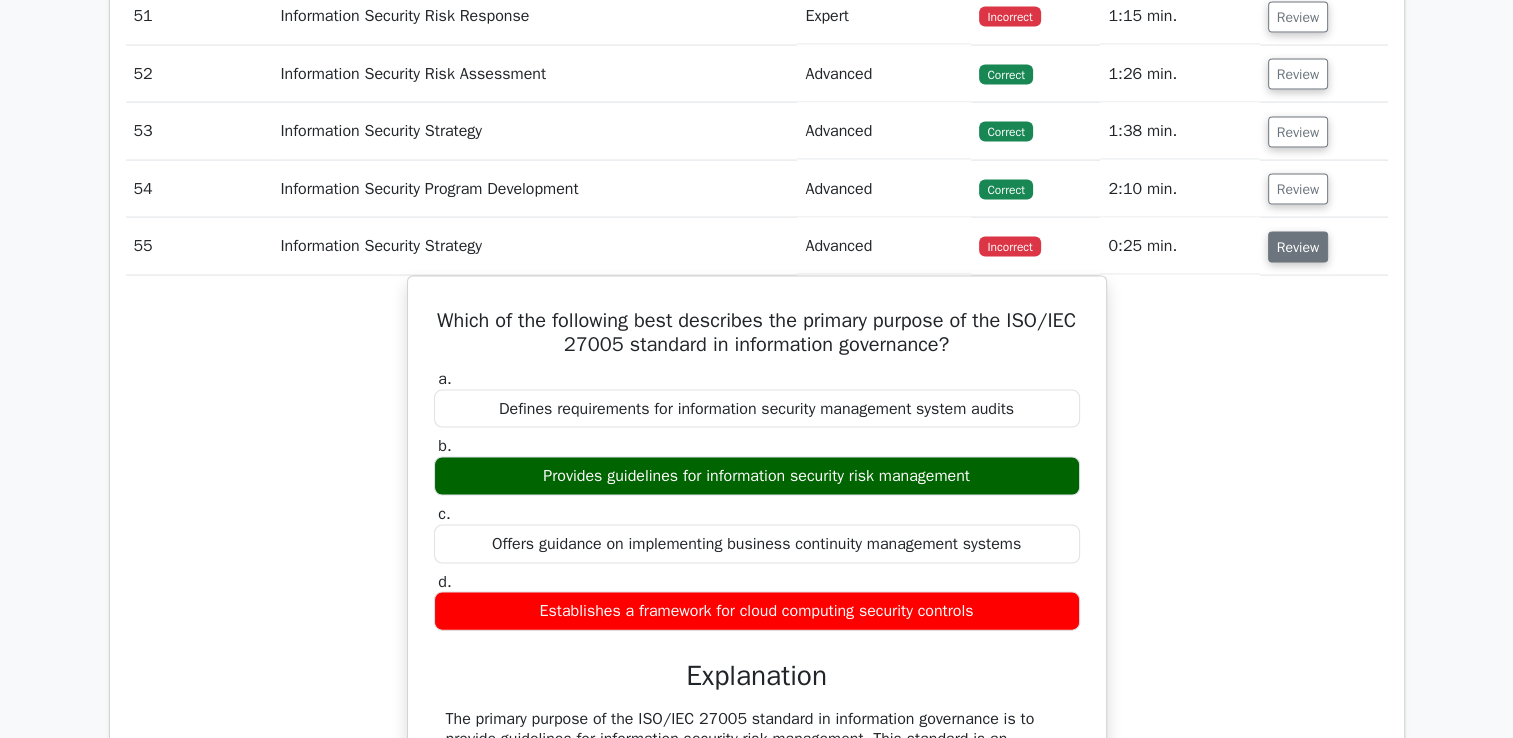 scroll, scrollTop: 4123, scrollLeft: 0, axis: vertical 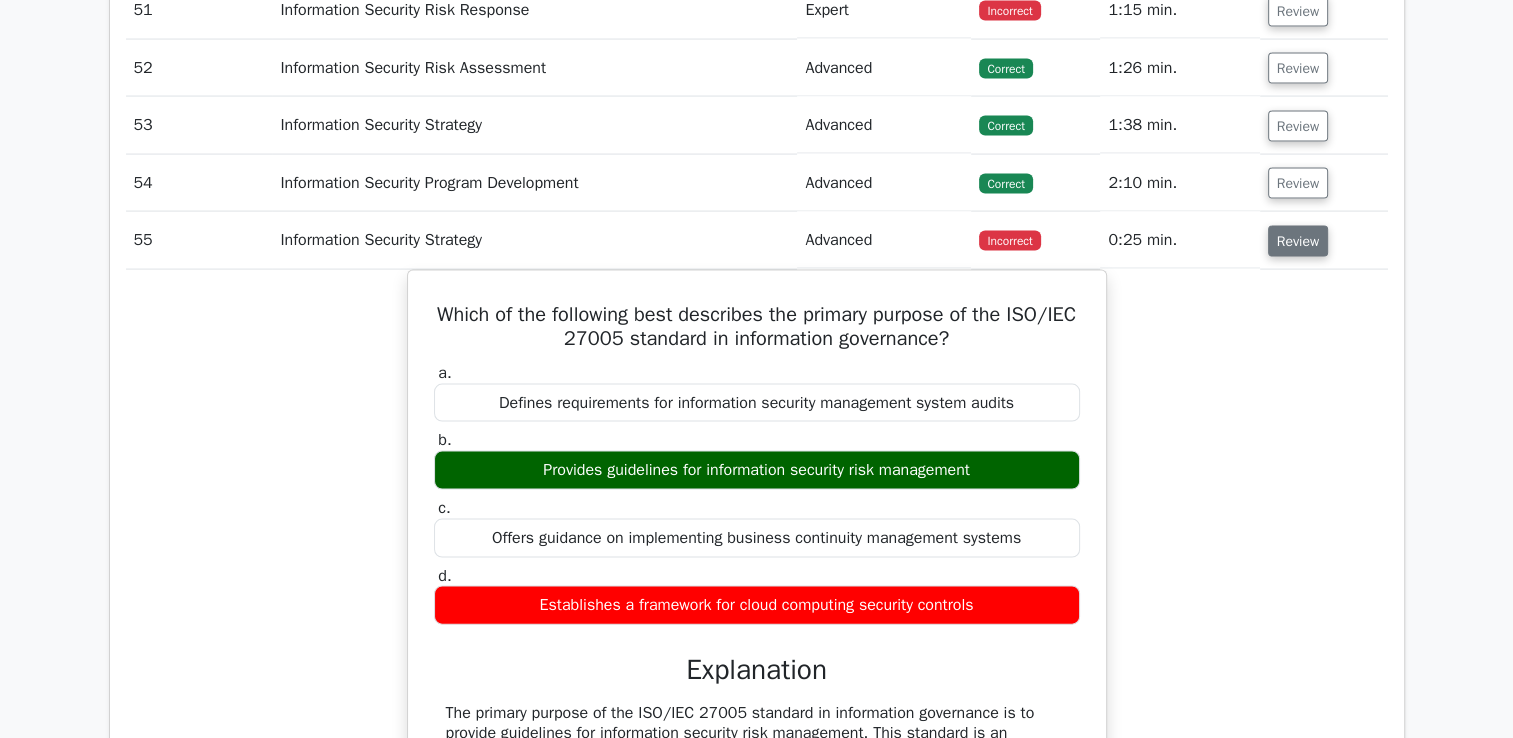 click on "Review" at bounding box center [1298, 241] 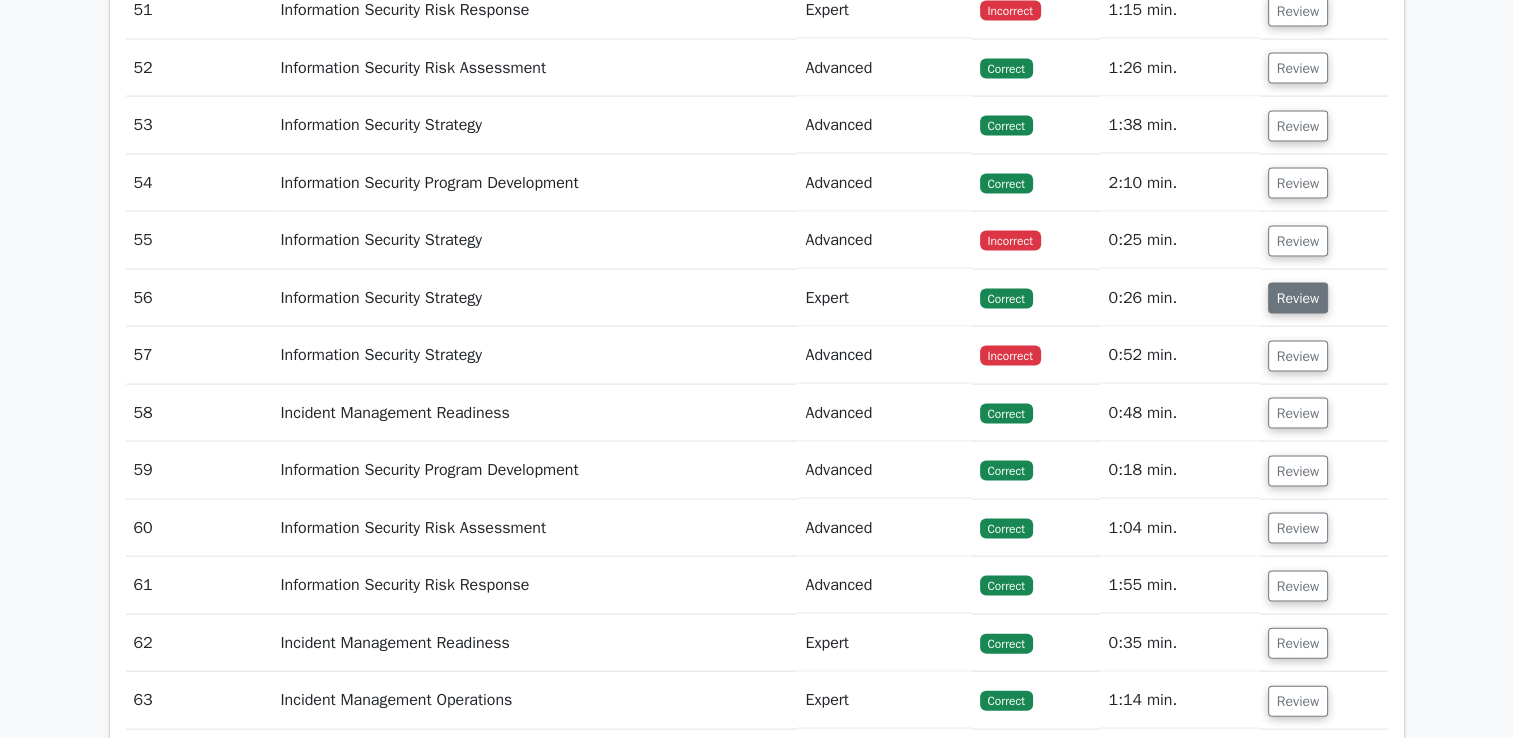 click on "Review" at bounding box center (1298, 298) 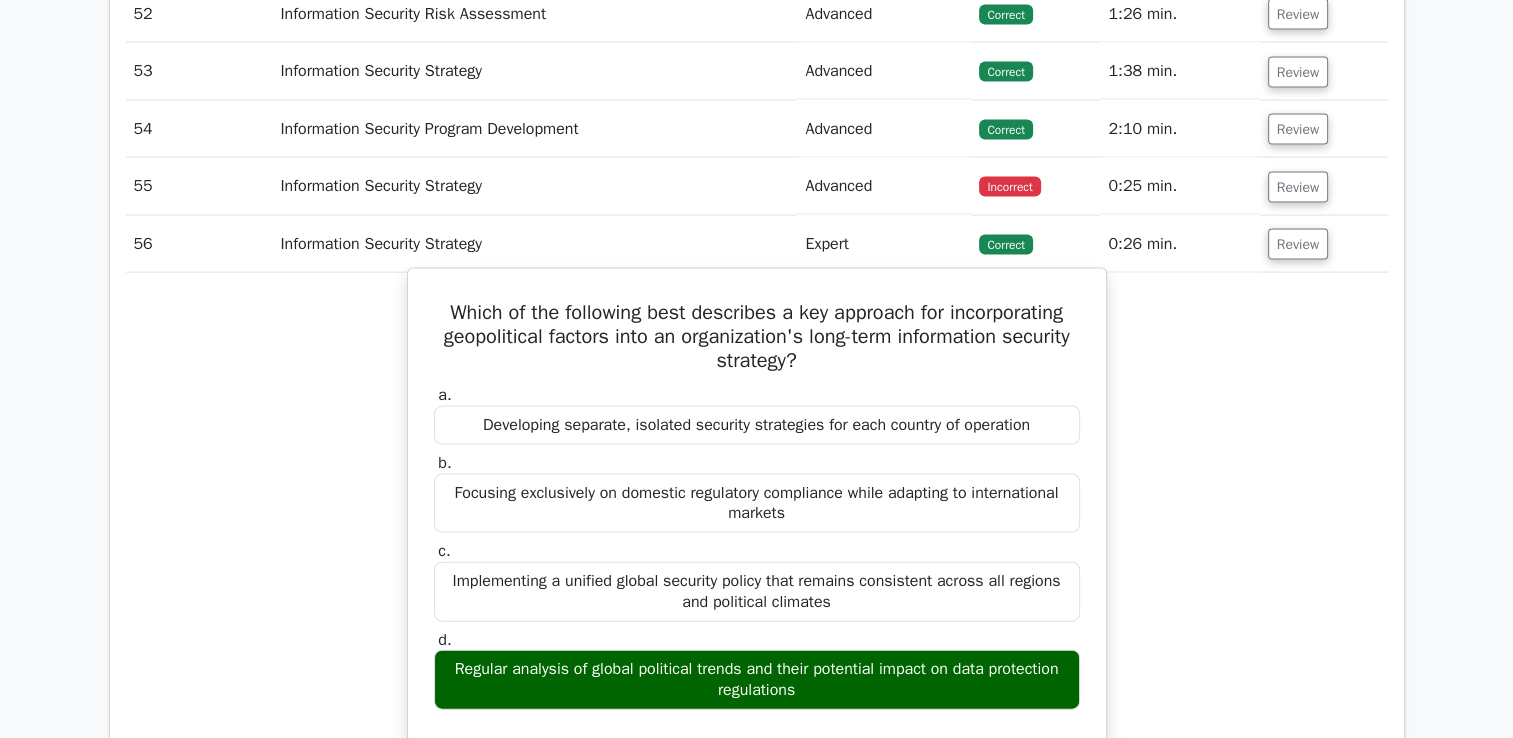 scroll, scrollTop: 4179, scrollLeft: 0, axis: vertical 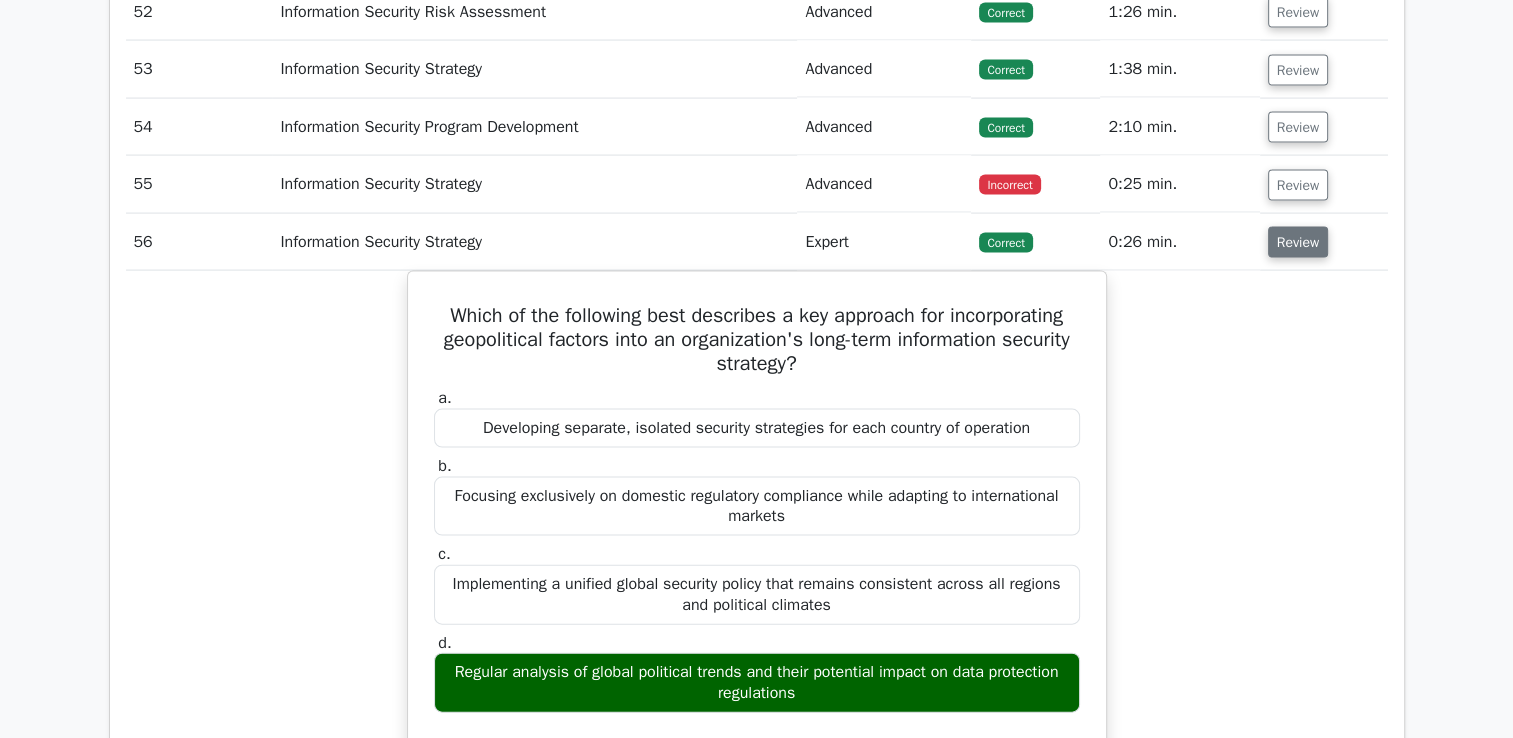 click on "Review" at bounding box center (1298, 242) 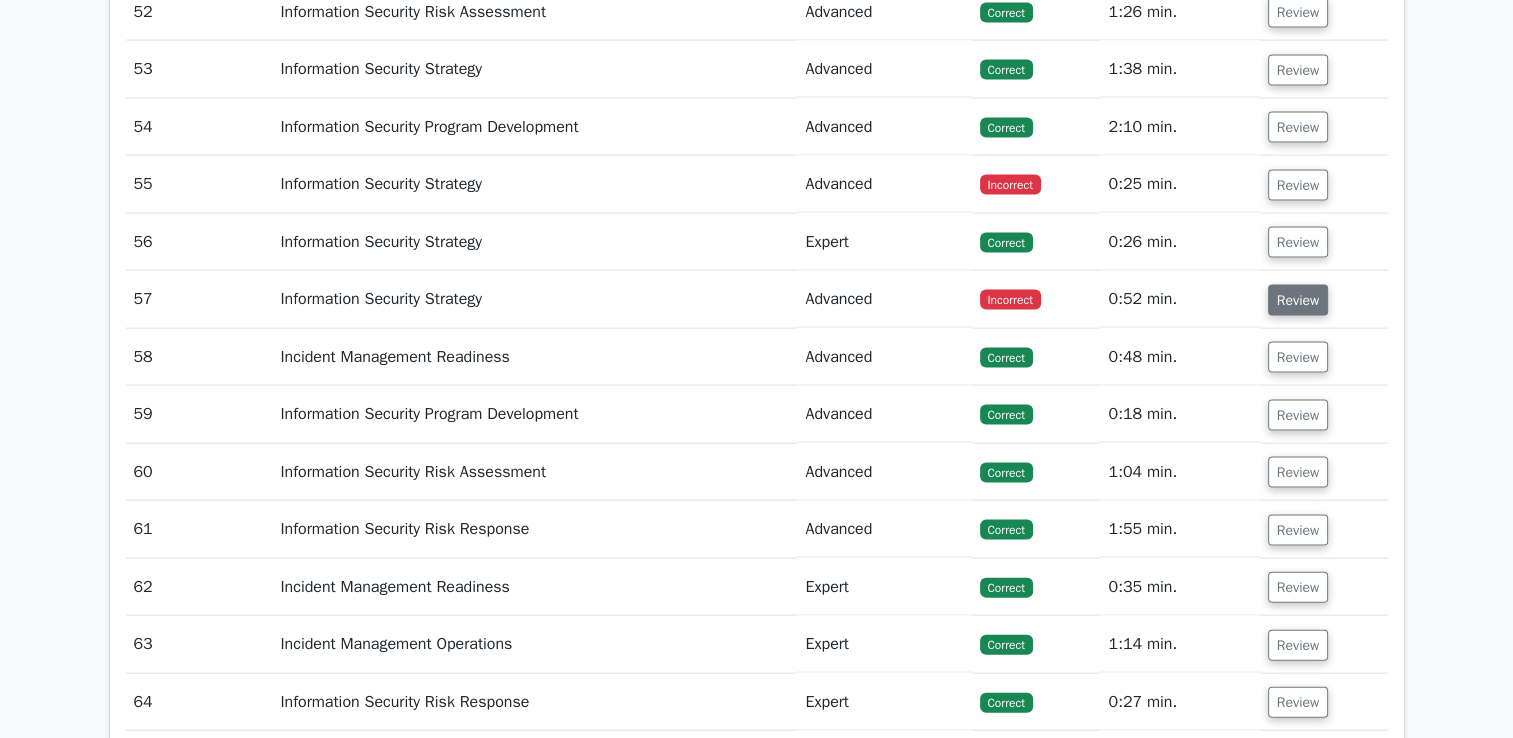 click on "Review" at bounding box center (1298, 300) 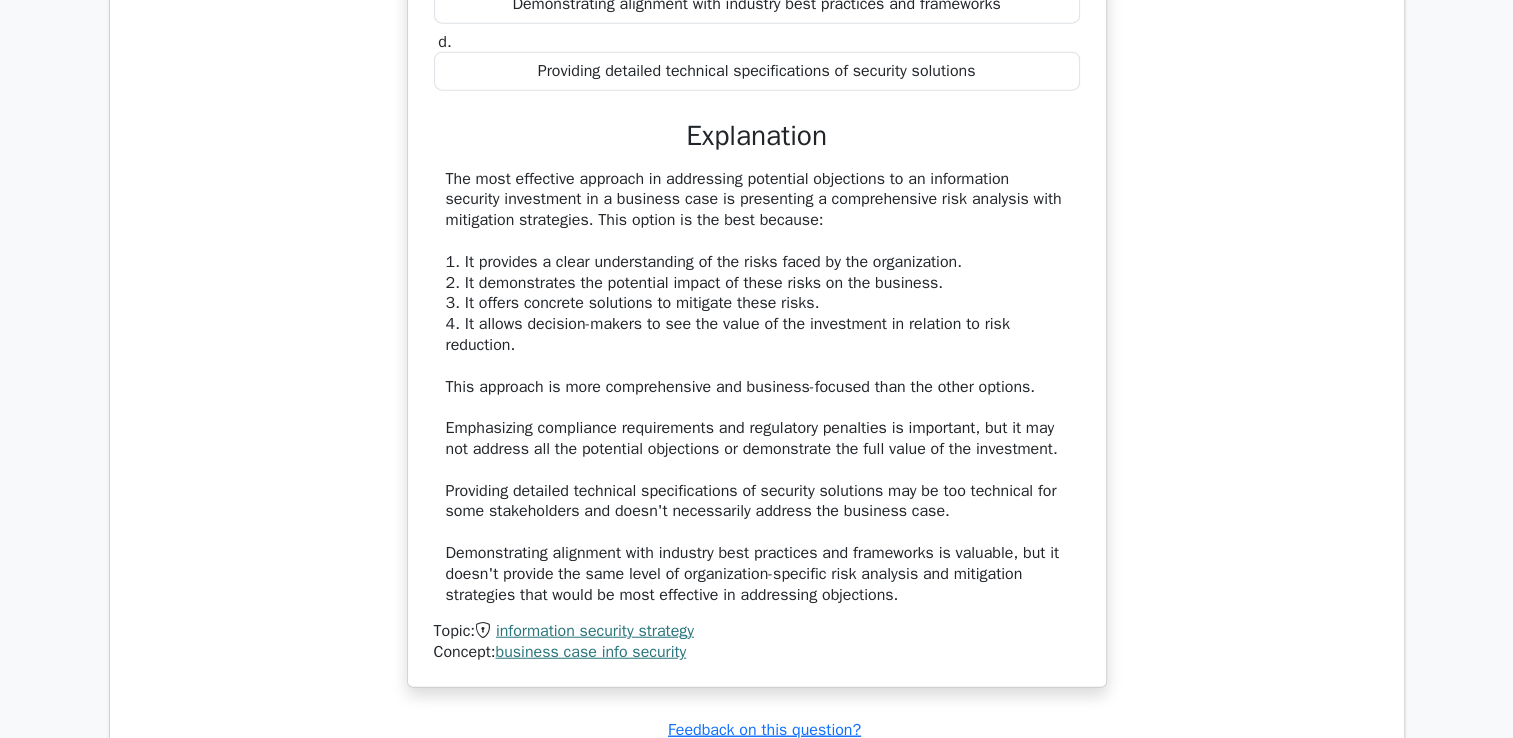 scroll, scrollTop: 4312, scrollLeft: 0, axis: vertical 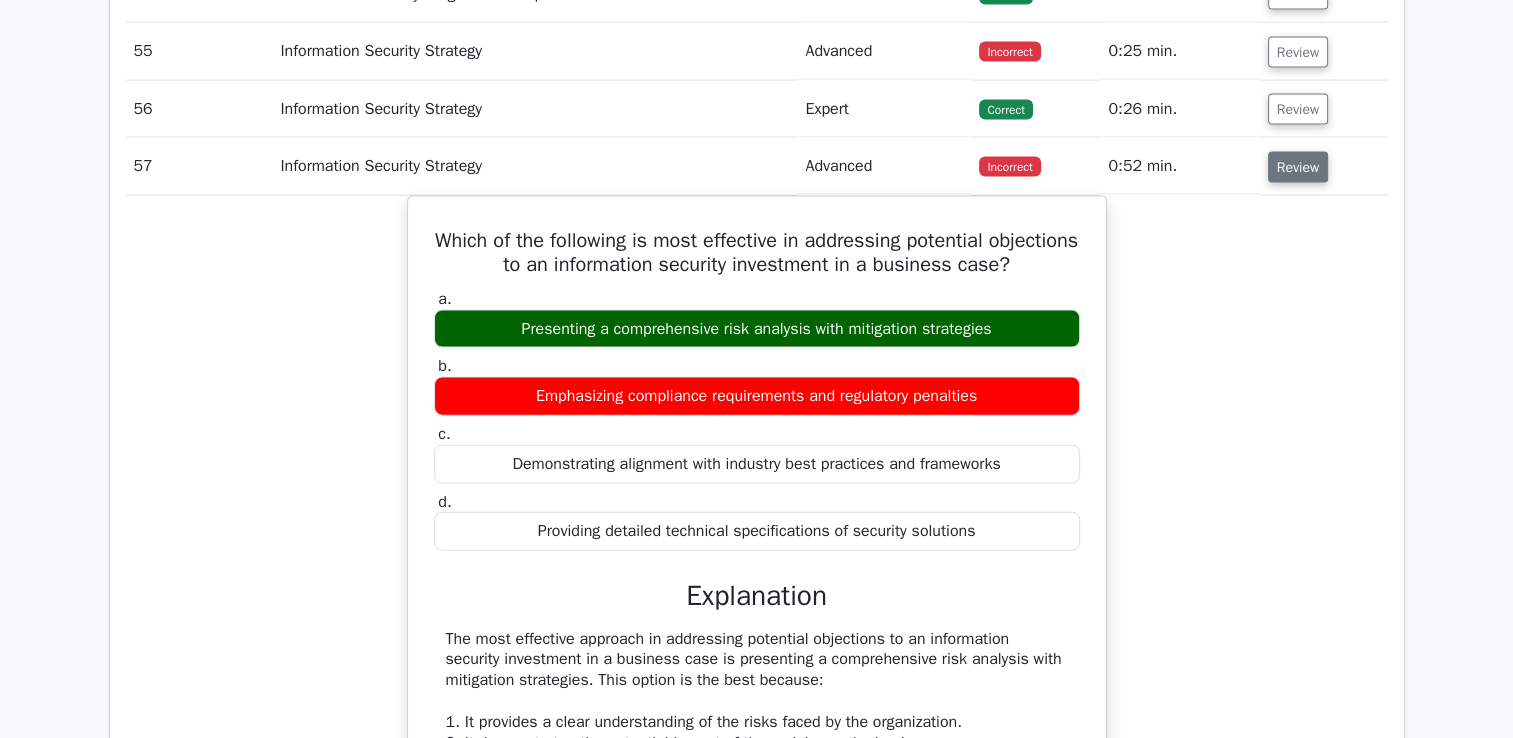 click on "Review" at bounding box center (1298, 167) 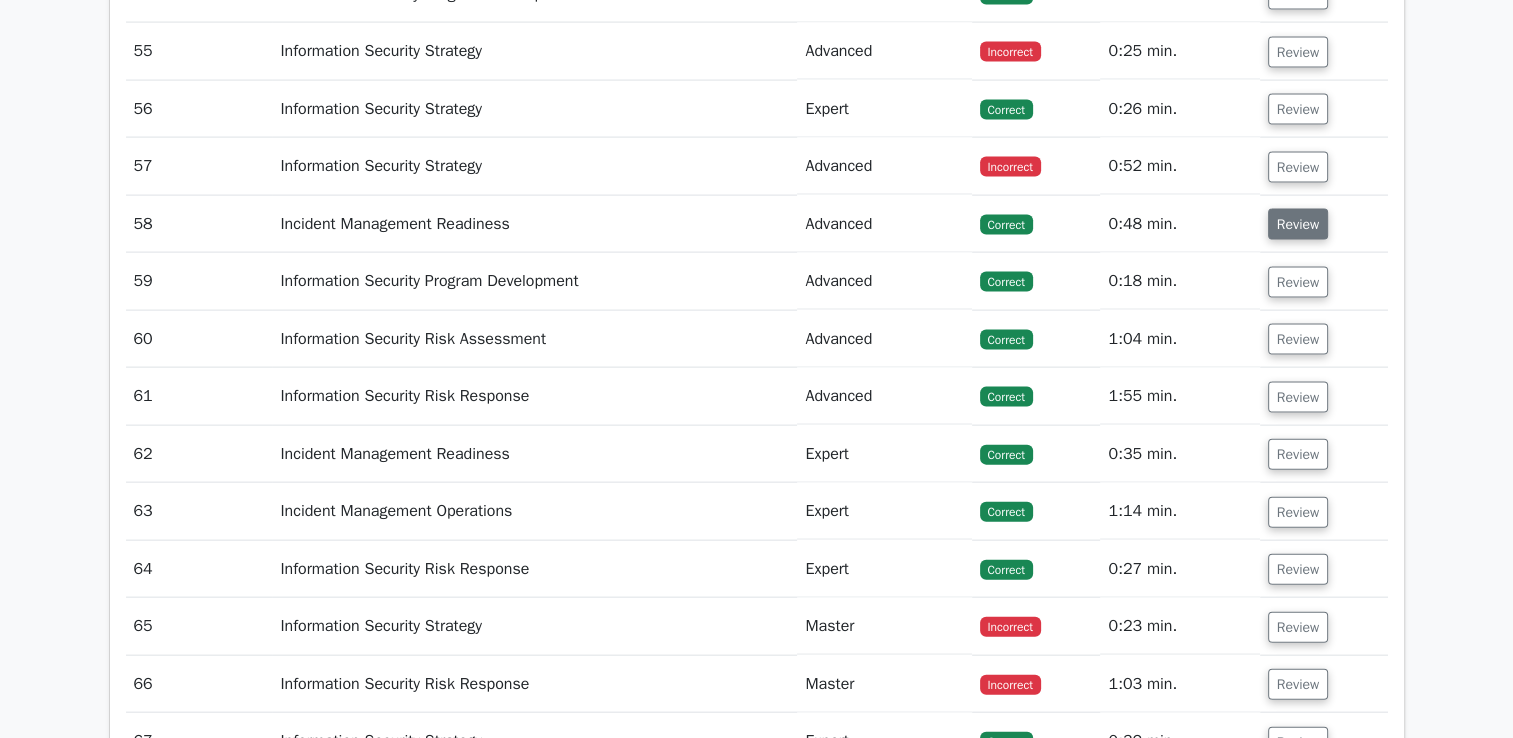 click on "Review" at bounding box center [1298, 224] 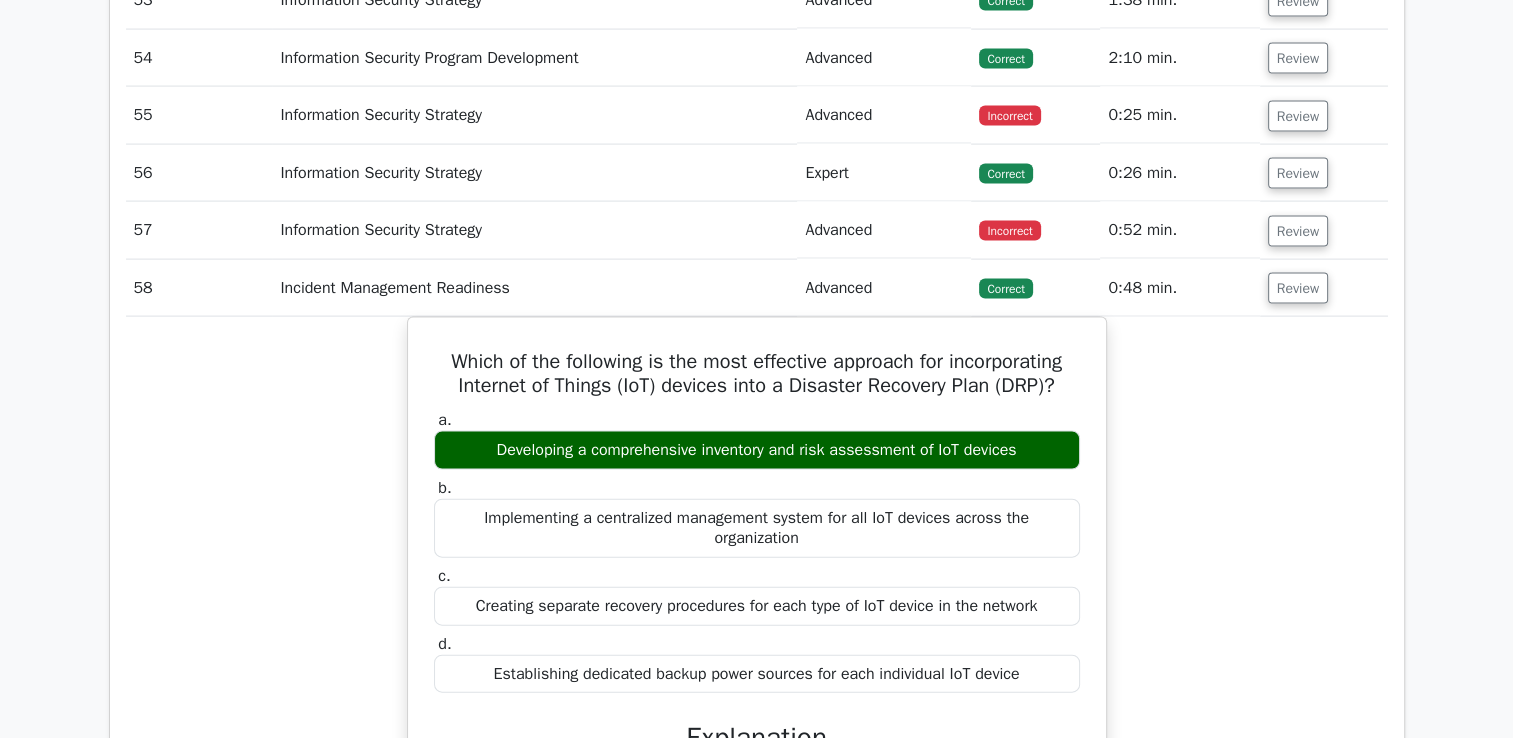 scroll, scrollTop: 4249, scrollLeft: 0, axis: vertical 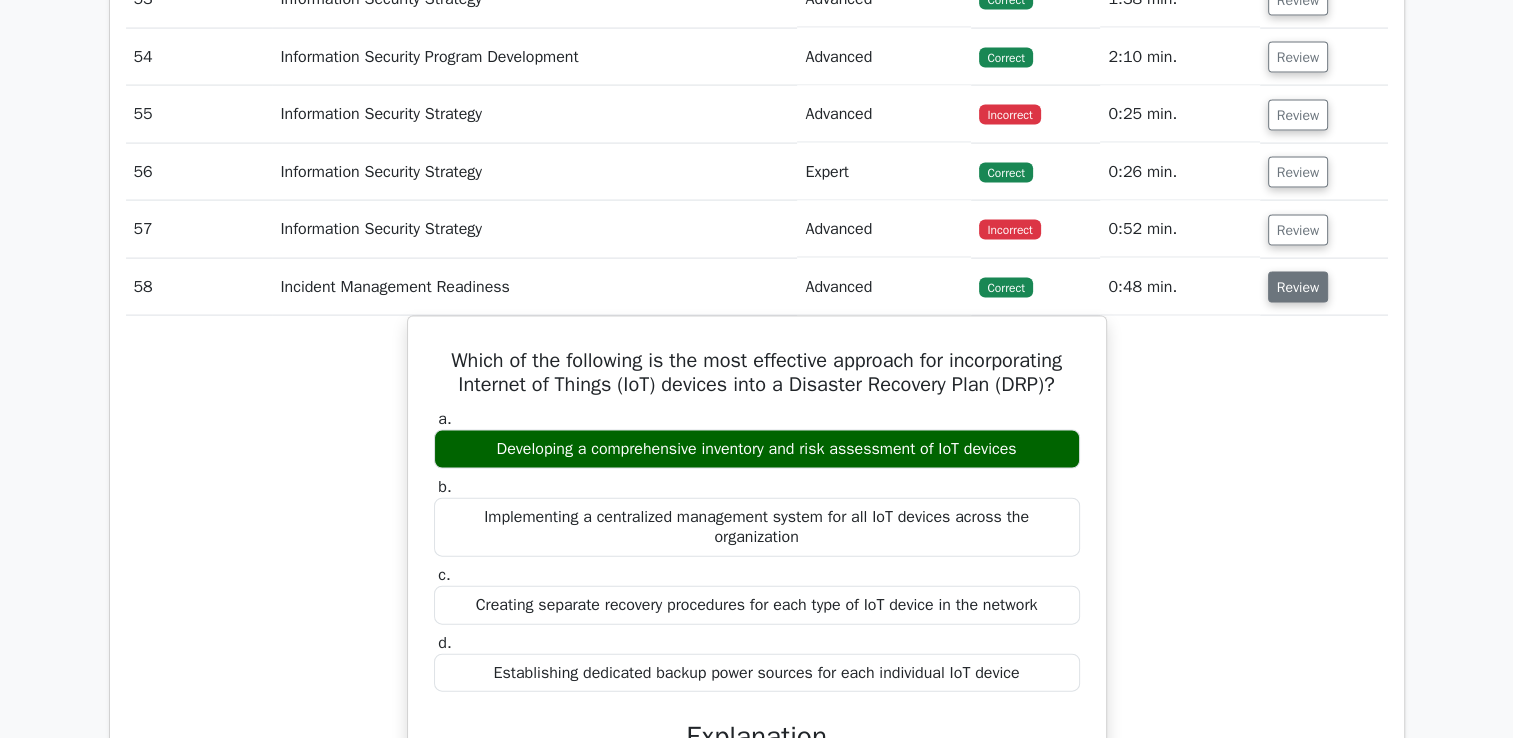 click on "Review" at bounding box center (1298, 287) 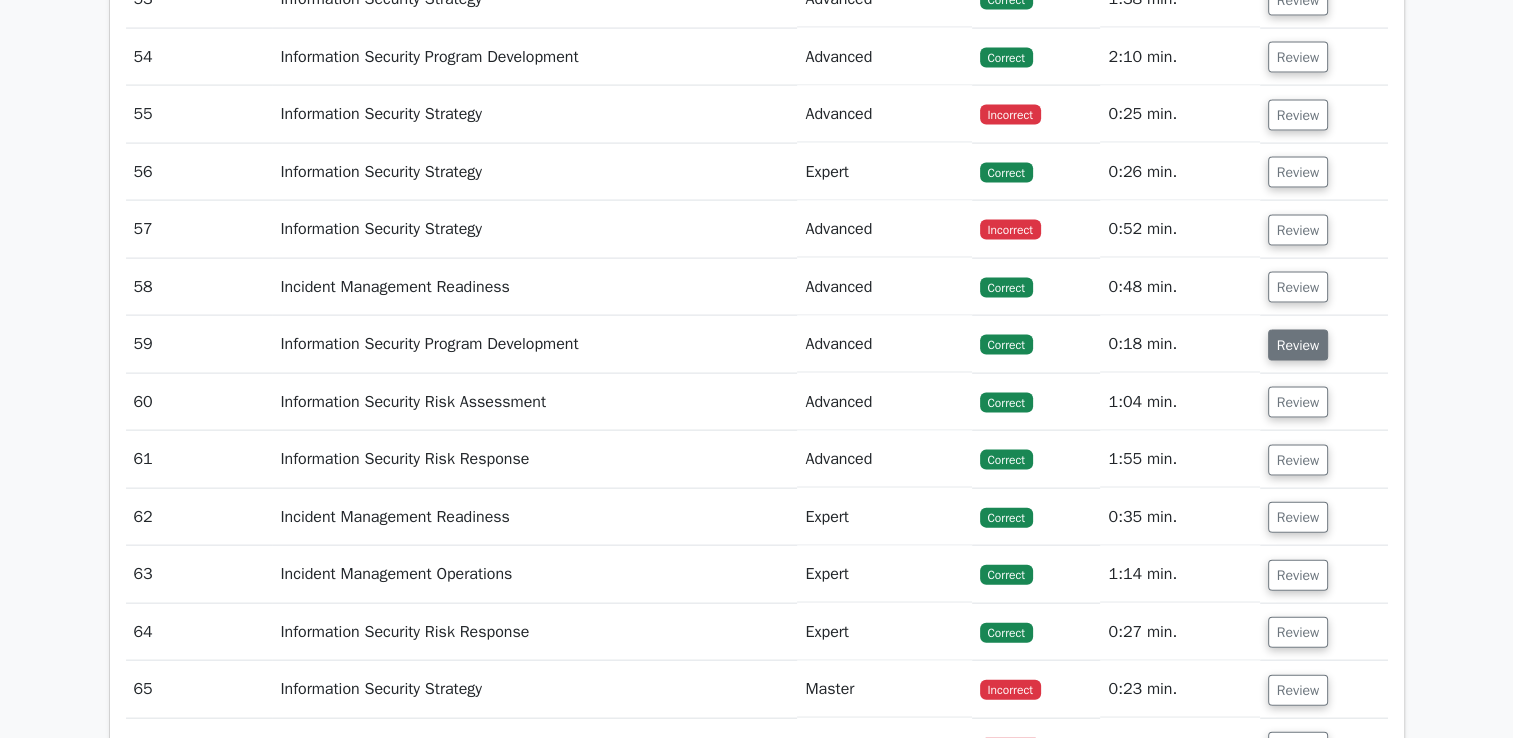 click on "Review" at bounding box center [1298, 345] 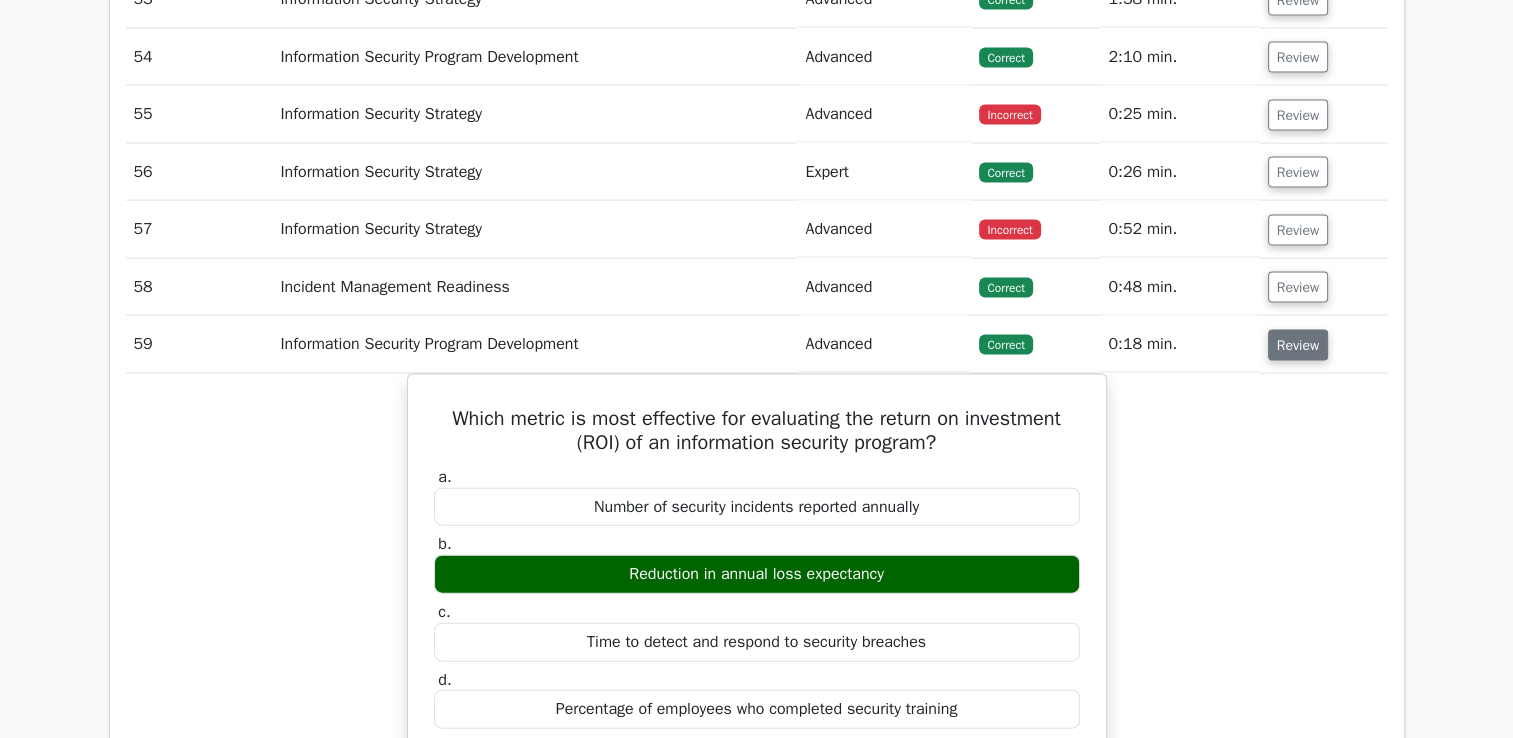 click on "Review" at bounding box center (1298, 345) 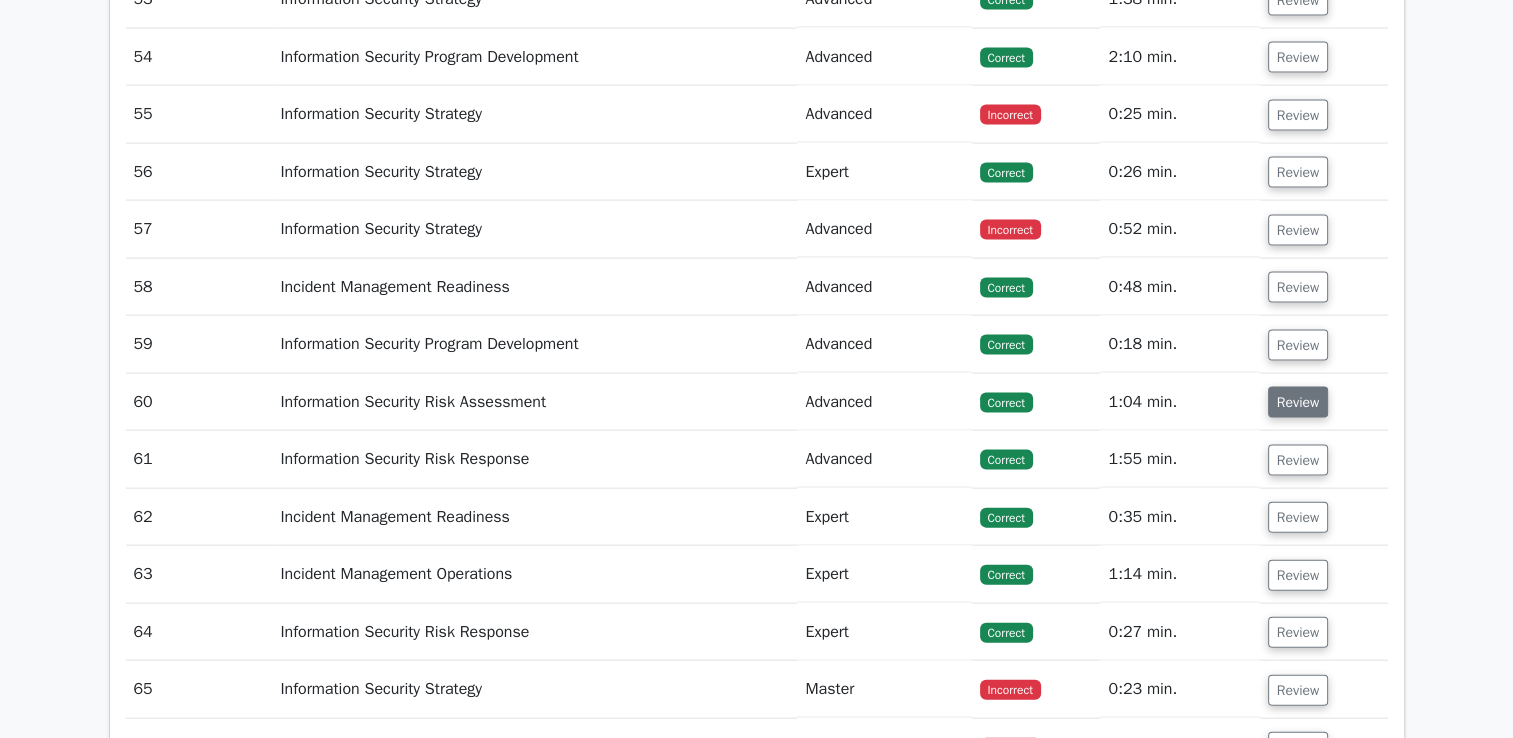 click on "Review" at bounding box center [1298, 402] 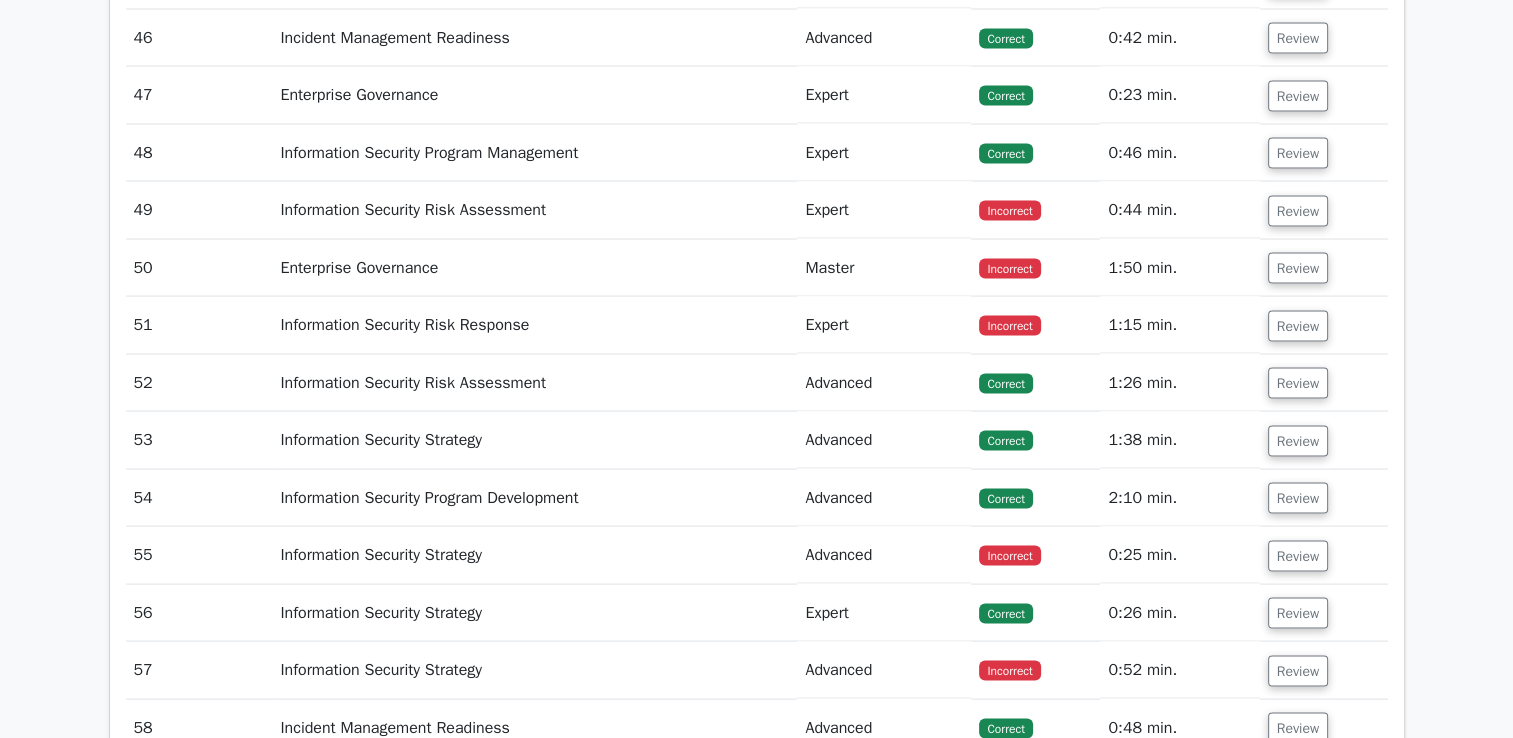 scroll, scrollTop: 3793, scrollLeft: 0, axis: vertical 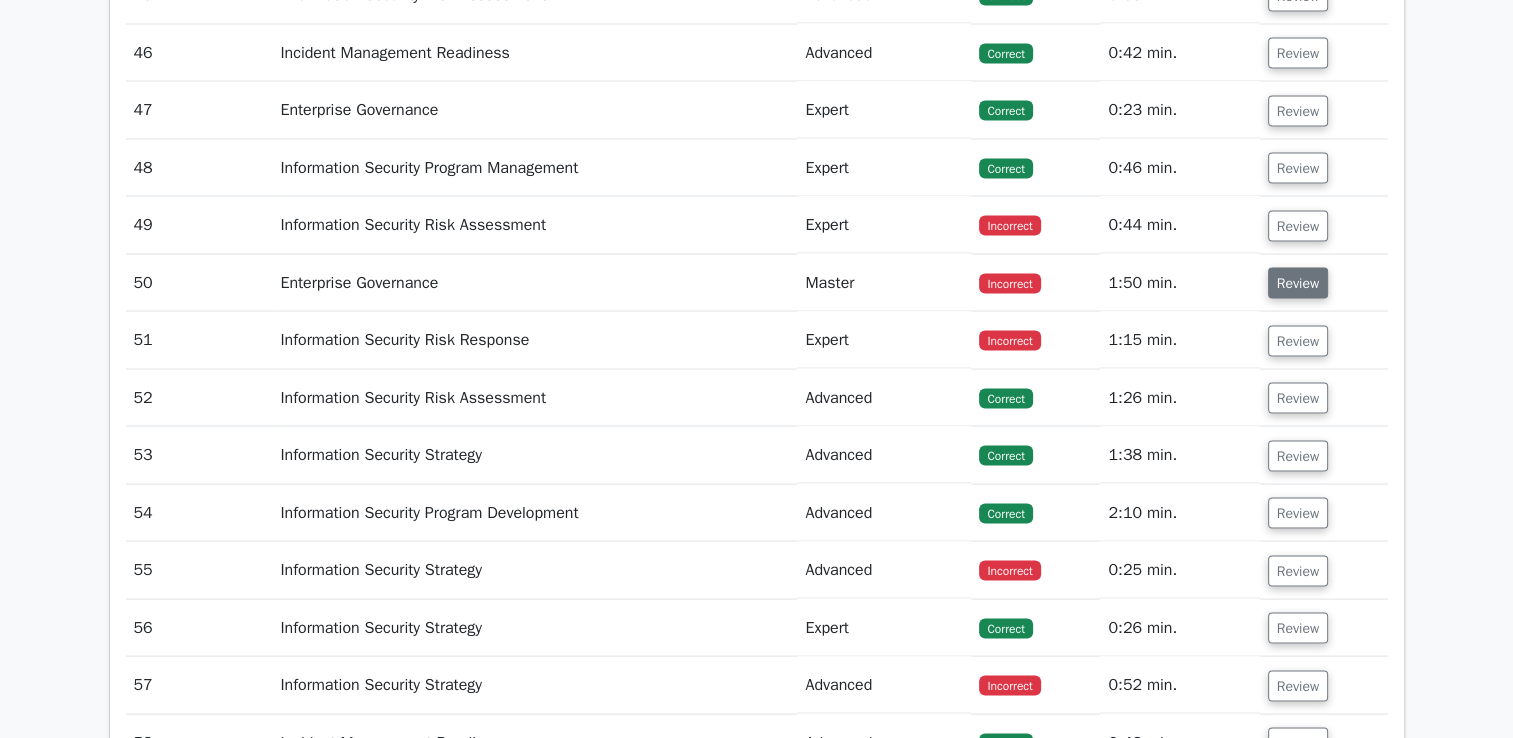 click on "Review" at bounding box center (1298, 283) 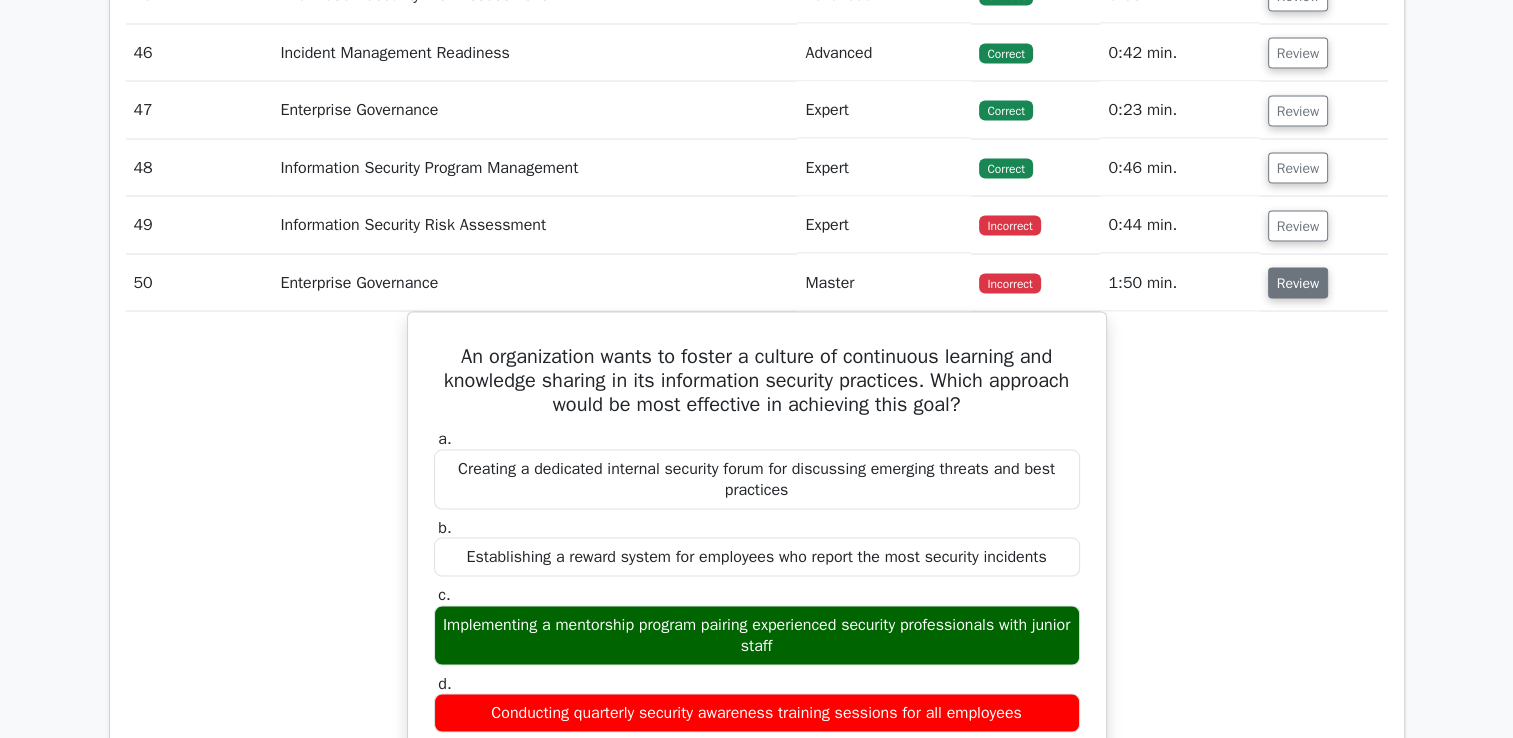 click on "Review" at bounding box center [1298, 283] 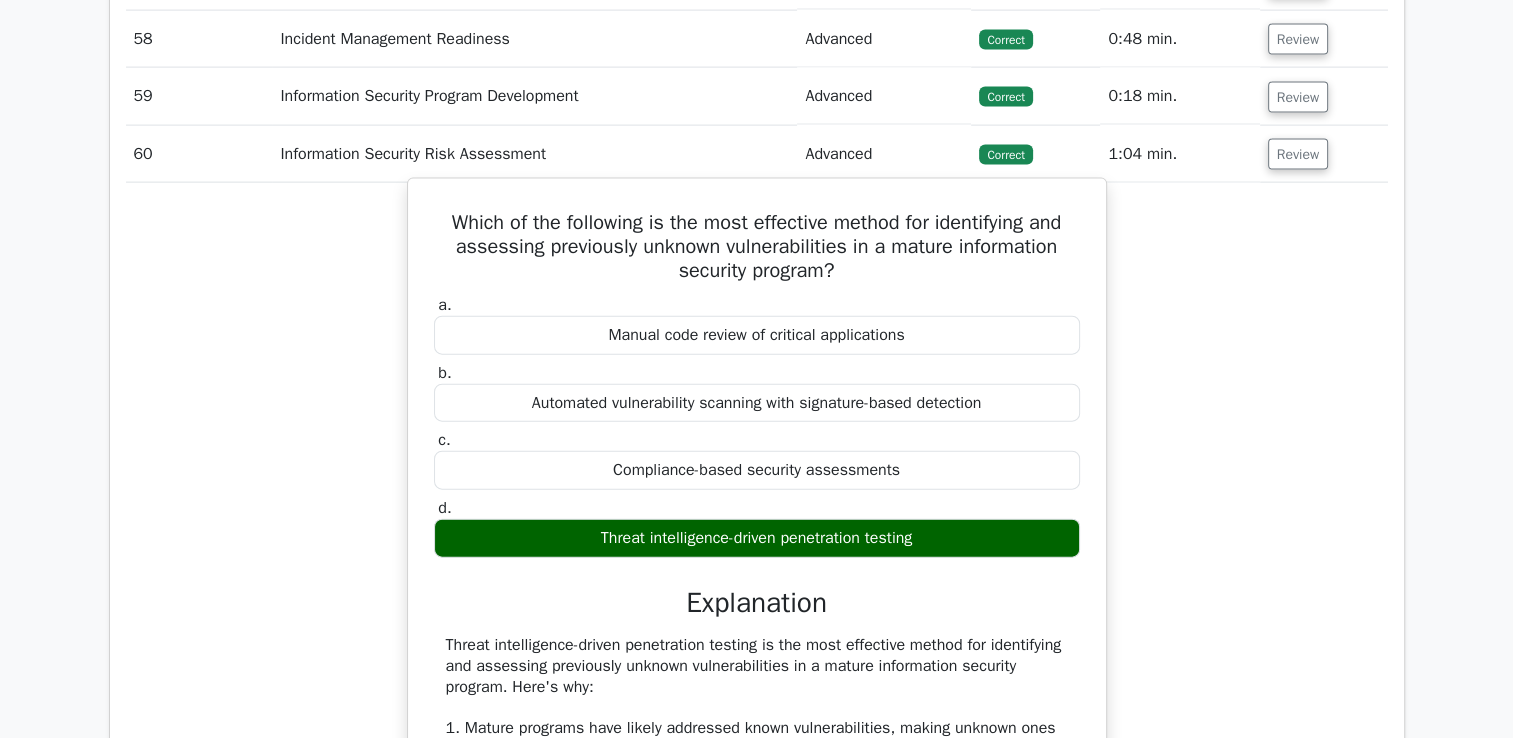 scroll, scrollTop: 4495, scrollLeft: 0, axis: vertical 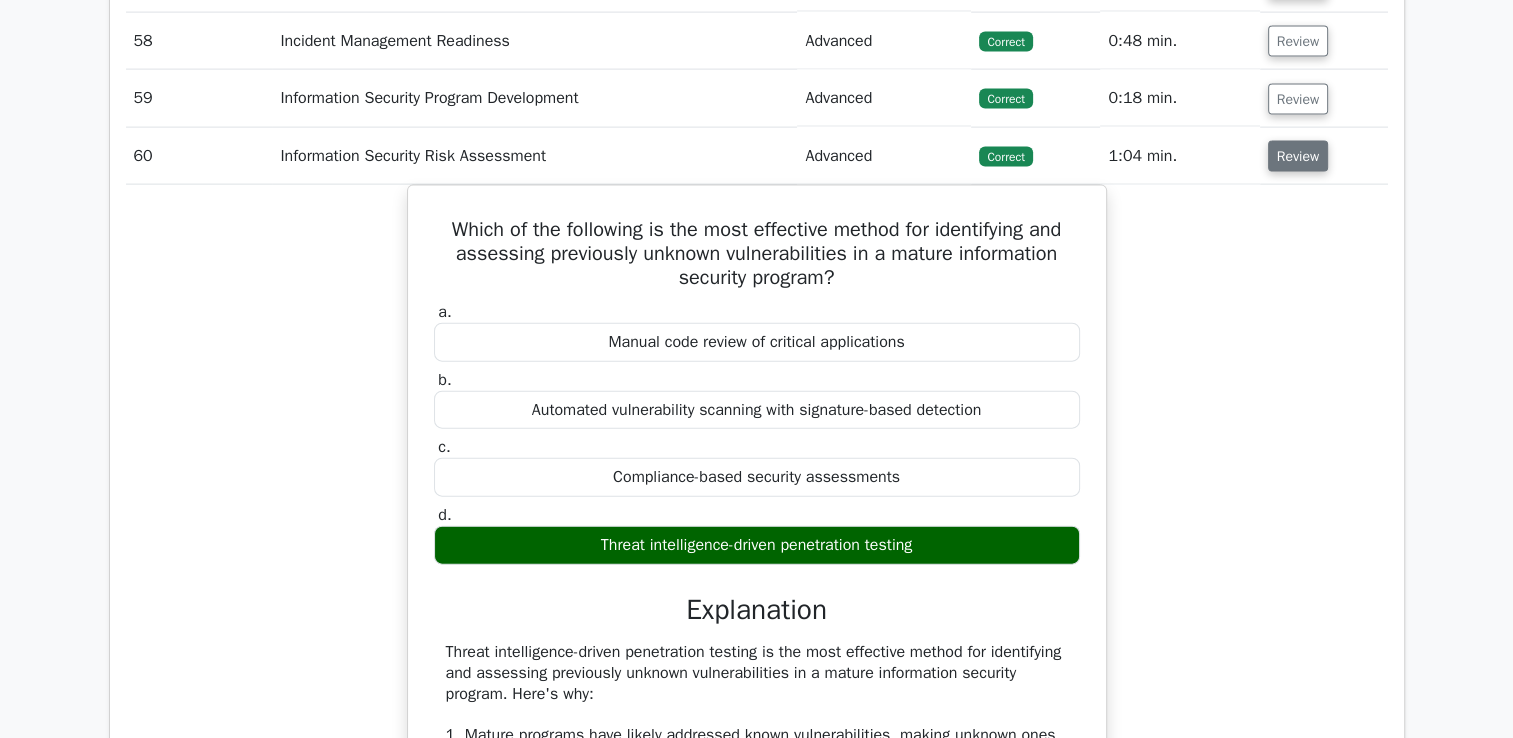 click on "Review" at bounding box center (1298, 156) 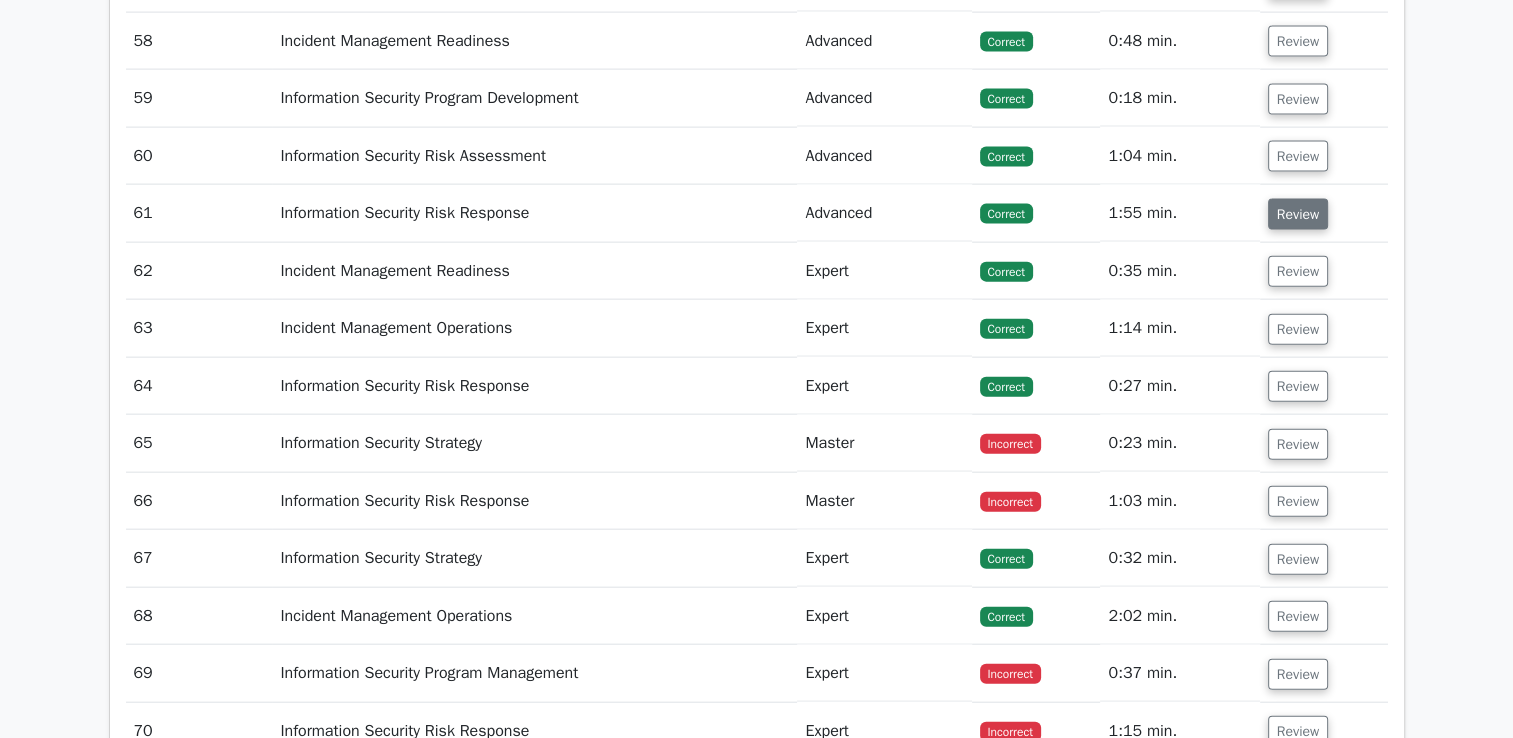 click on "Review" at bounding box center (1298, 214) 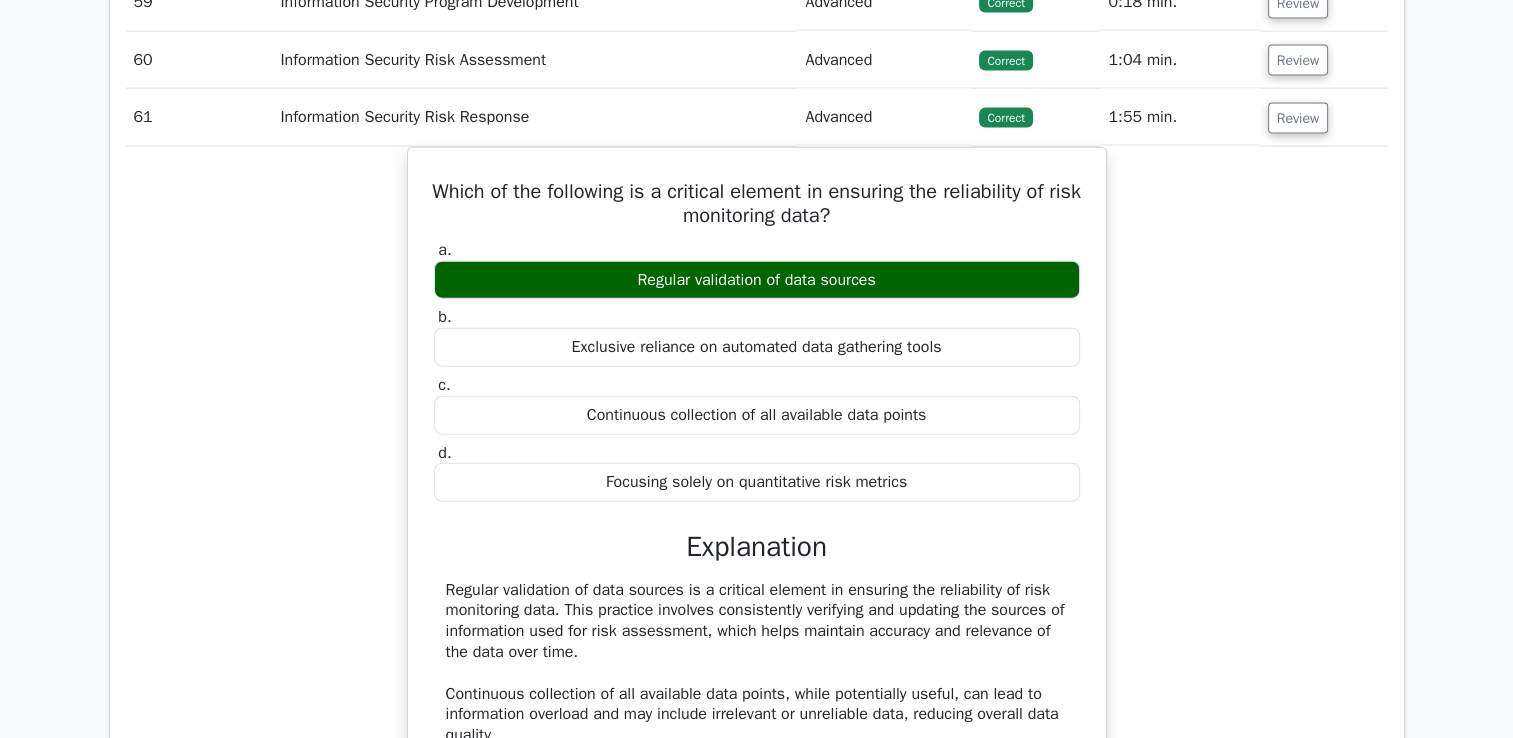 scroll, scrollTop: 4632, scrollLeft: 0, axis: vertical 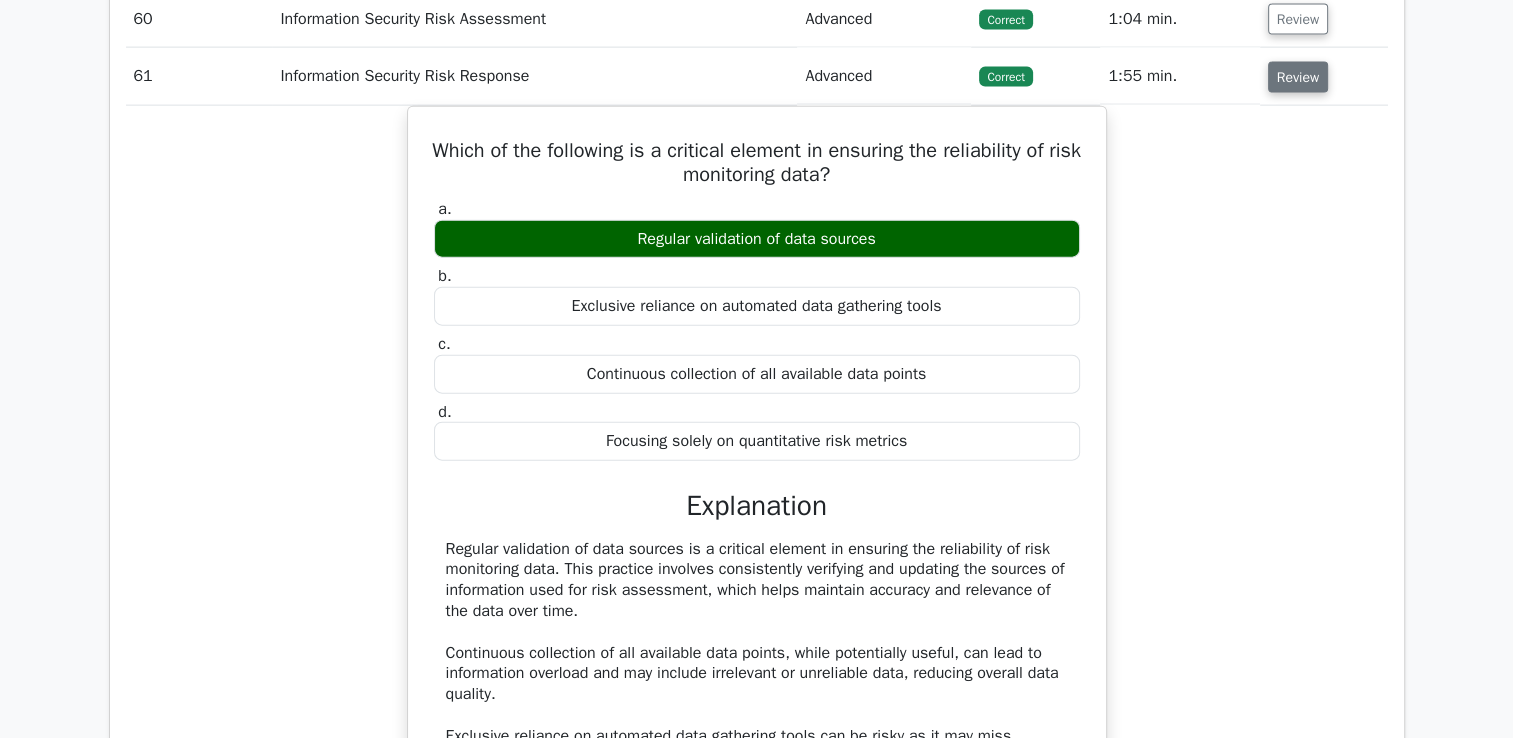 click on "Review" at bounding box center [1298, 77] 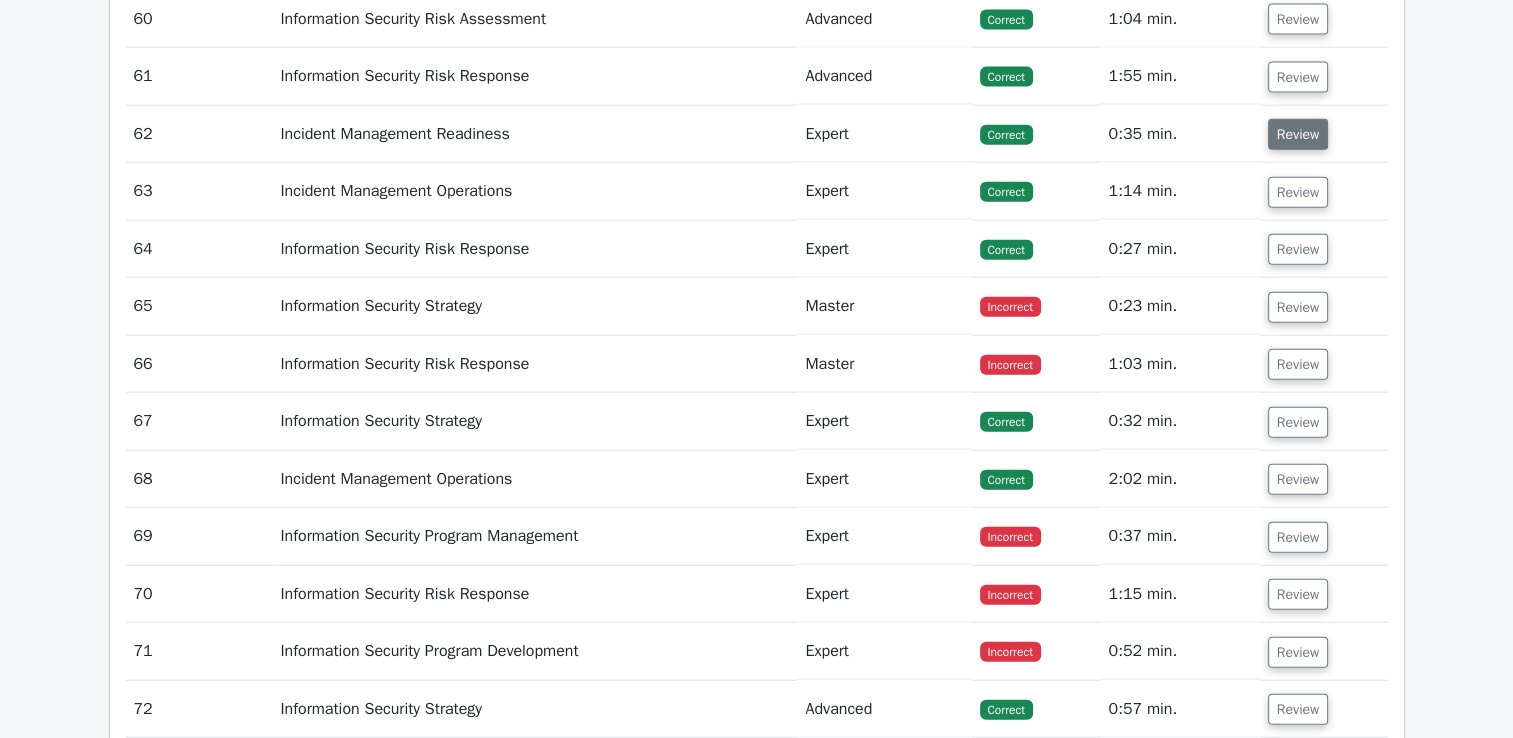 click on "Review" at bounding box center (1298, 134) 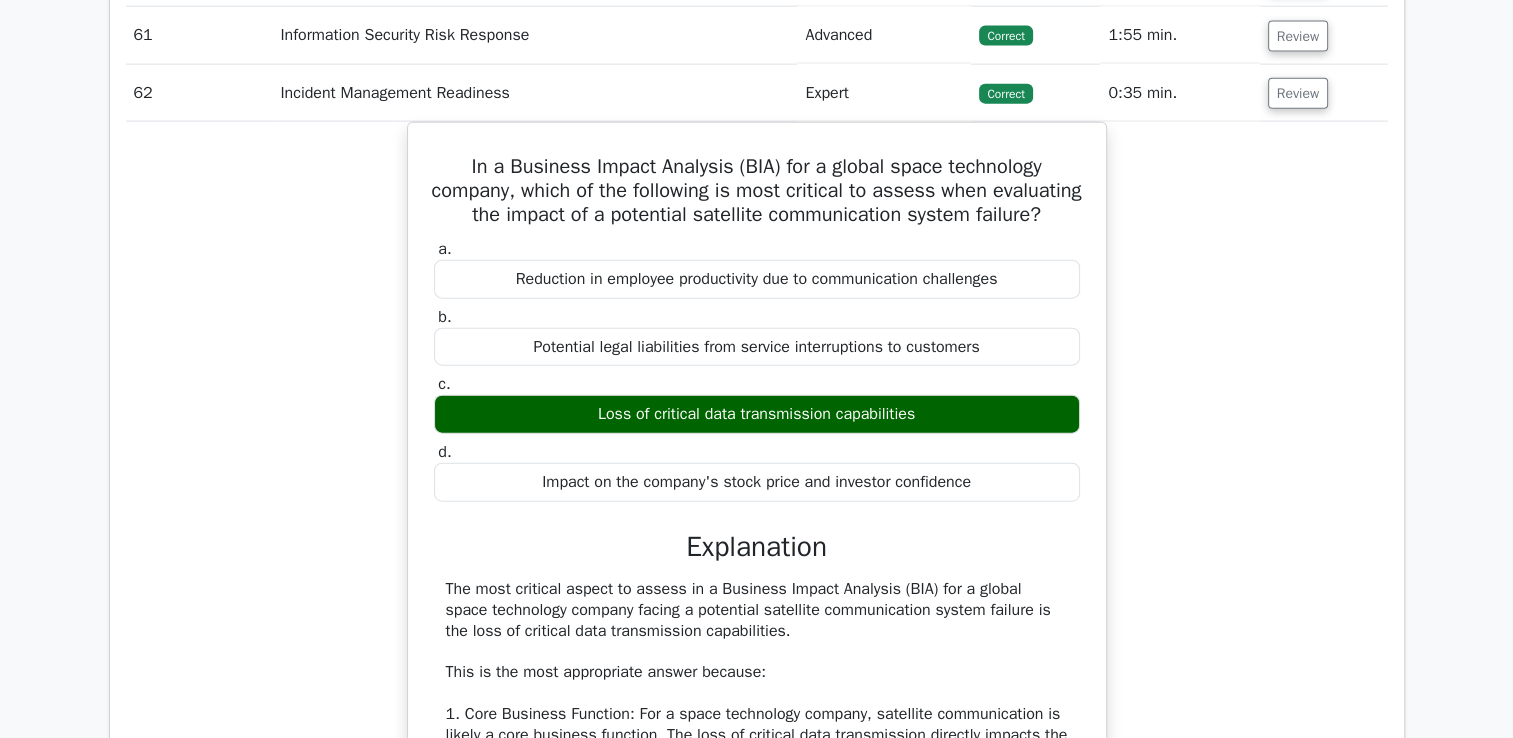 scroll, scrollTop: 4465, scrollLeft: 0, axis: vertical 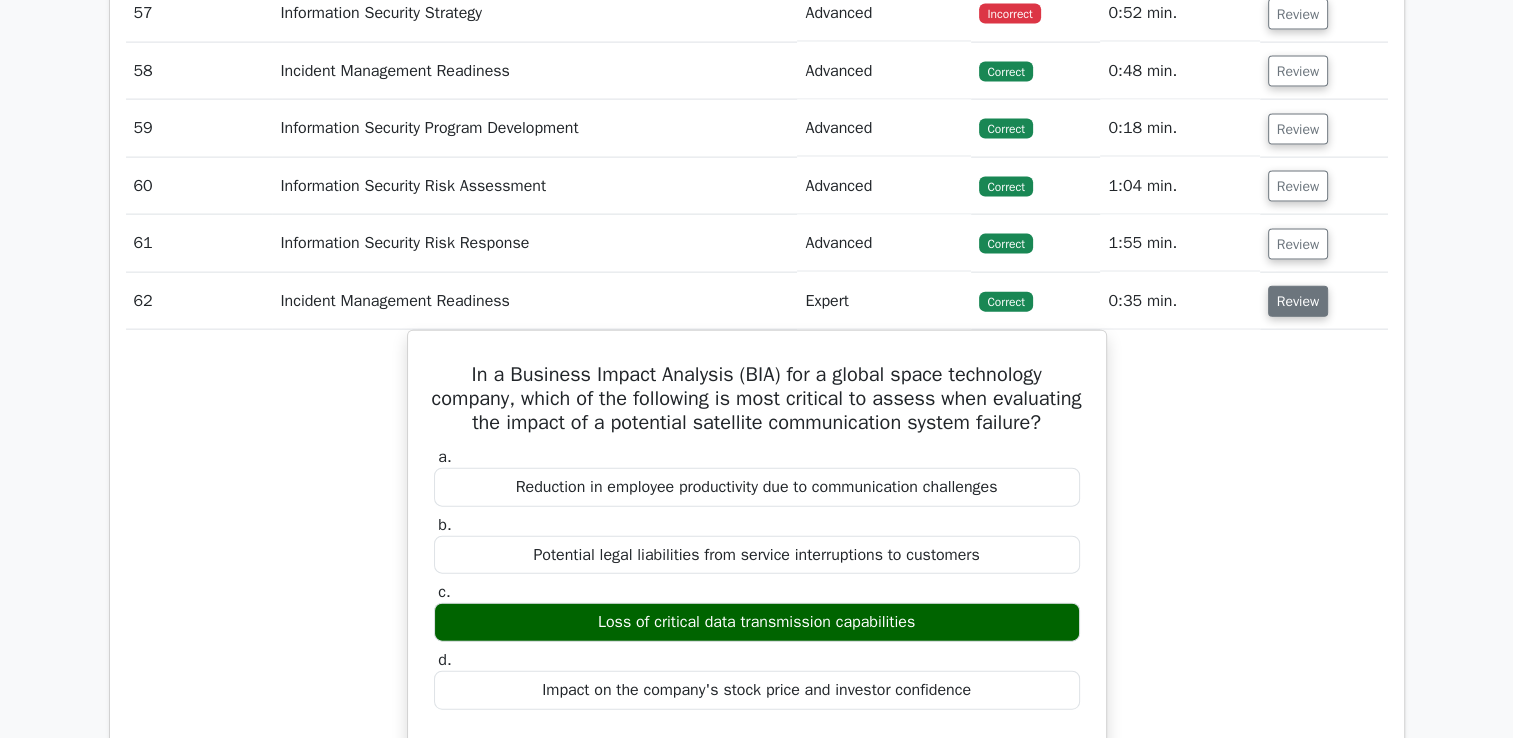 click on "Review" at bounding box center (1298, 301) 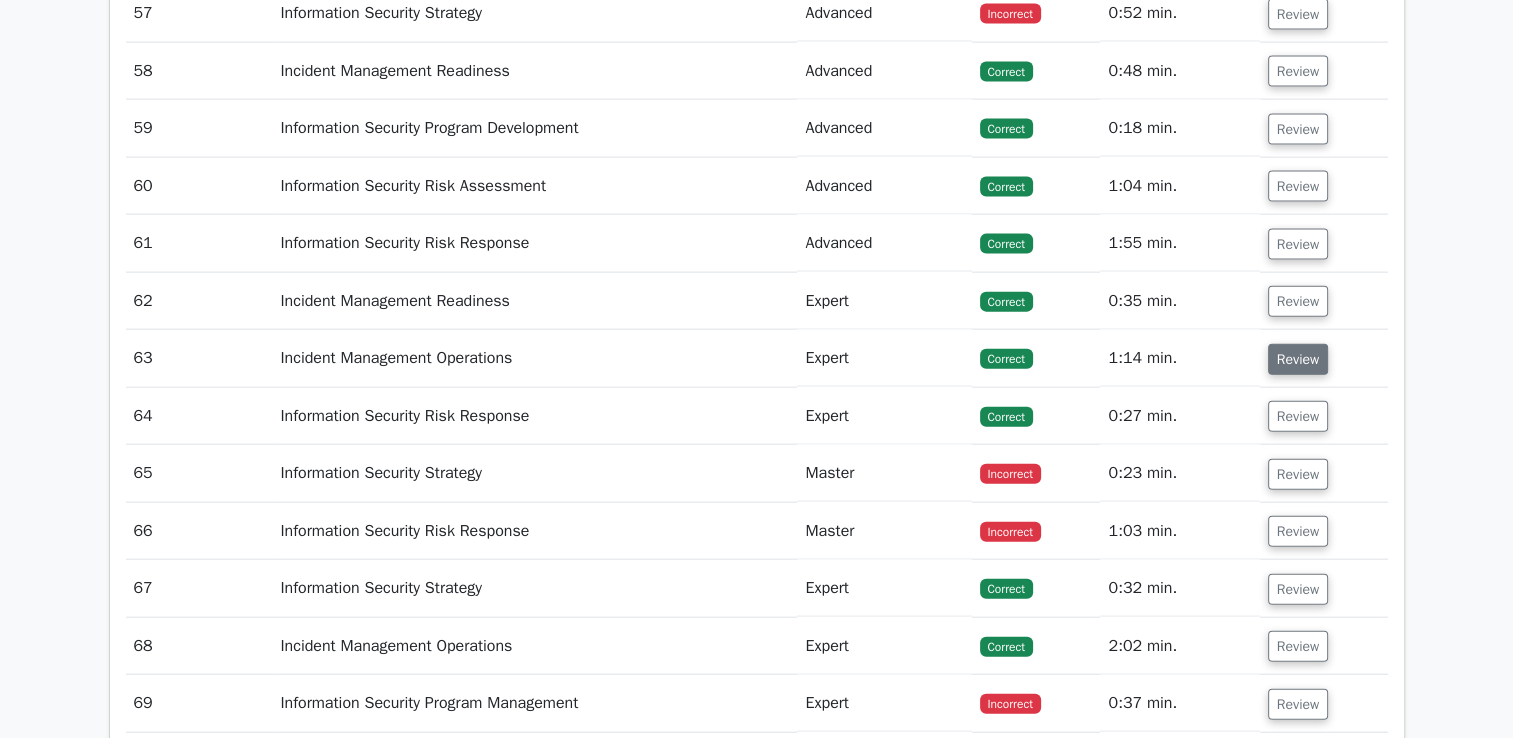 click on "Review" at bounding box center [1298, 359] 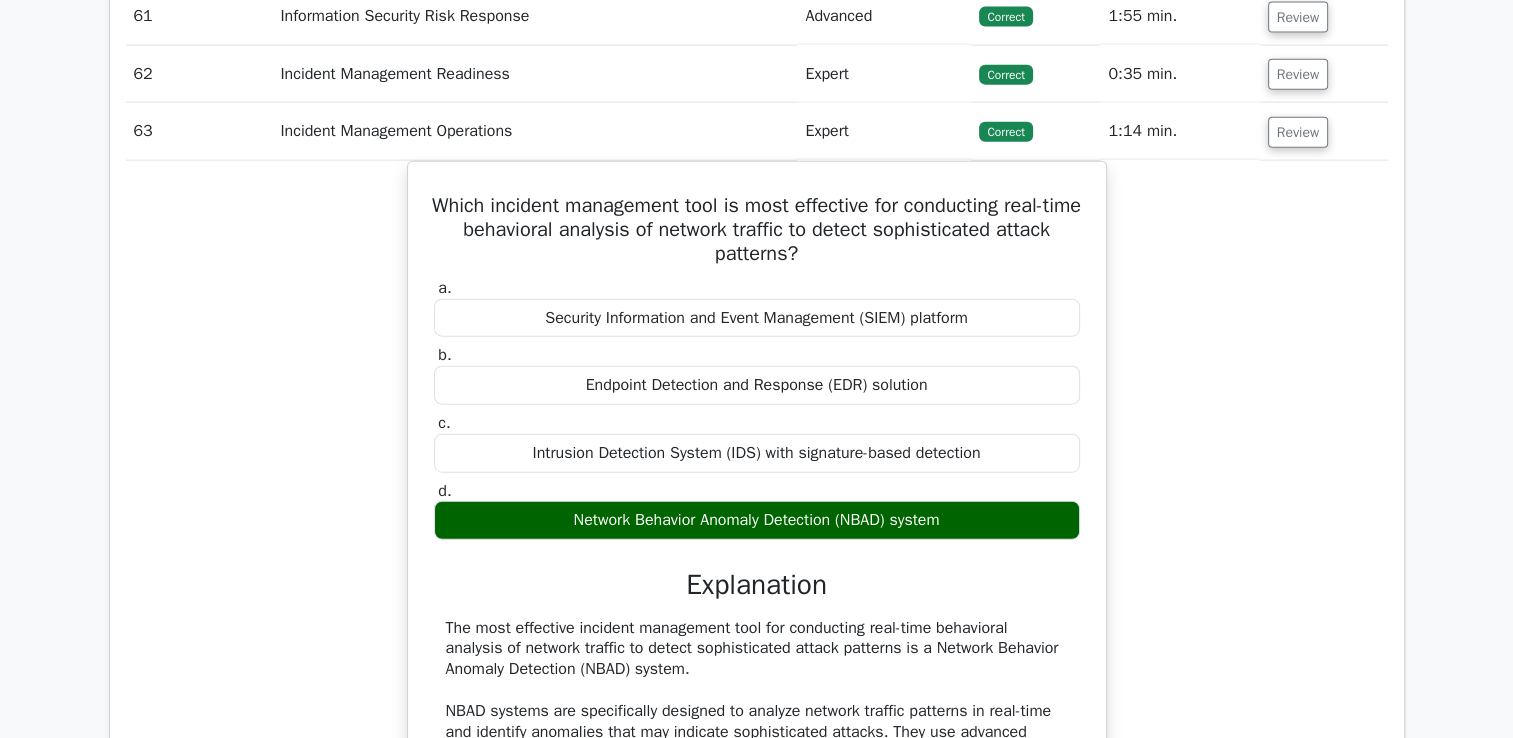 scroll, scrollTop: 4732, scrollLeft: 0, axis: vertical 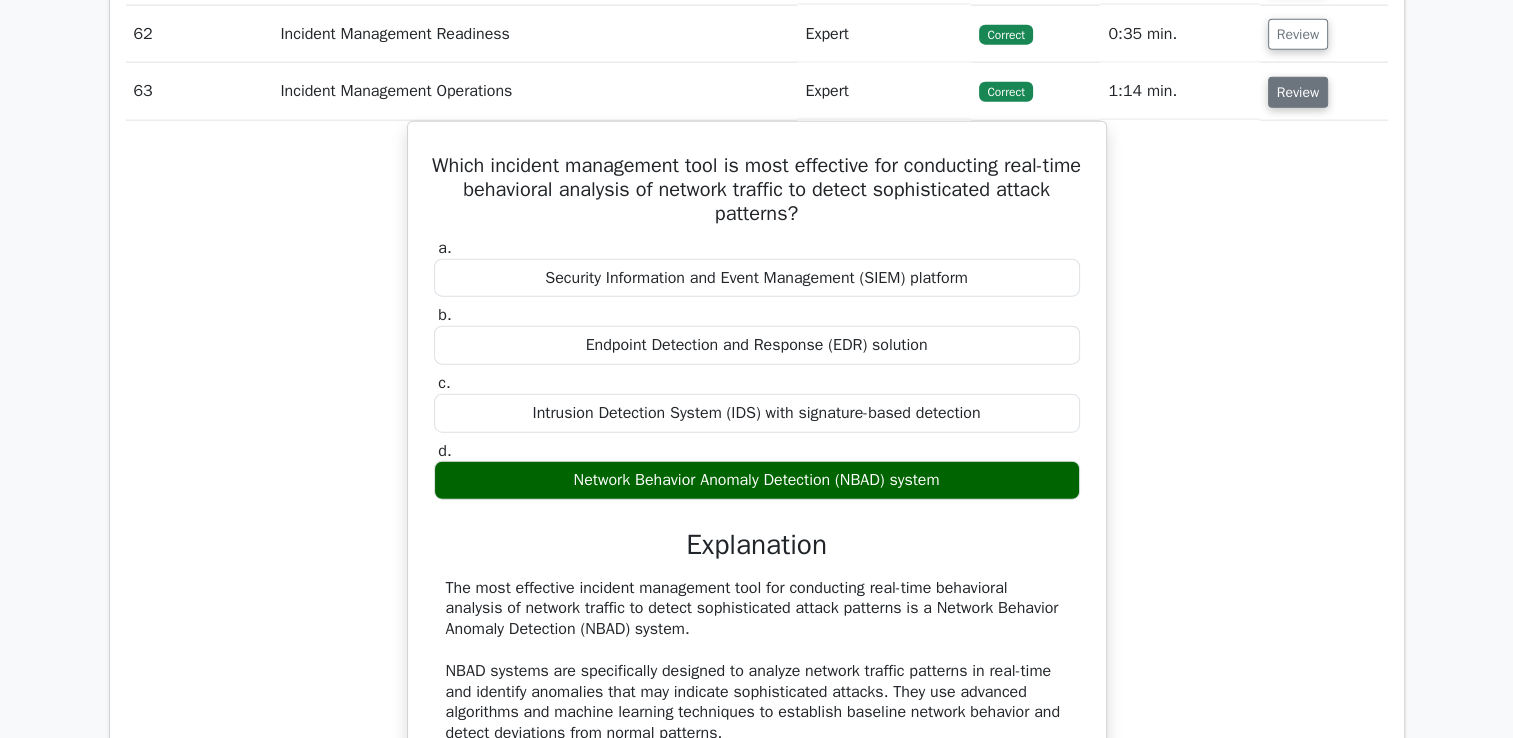 click on "Review" at bounding box center (1298, 92) 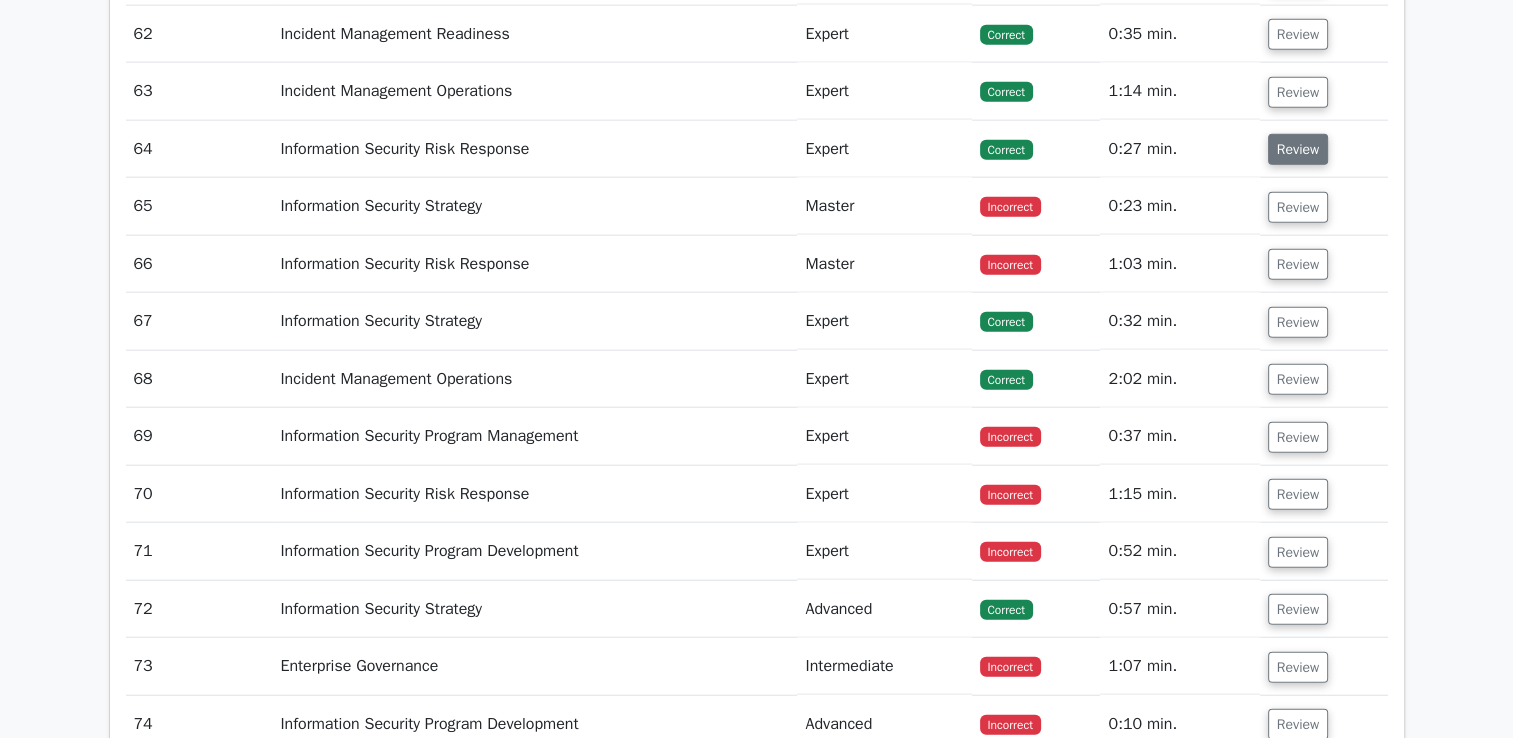 click on "Review" at bounding box center (1298, 149) 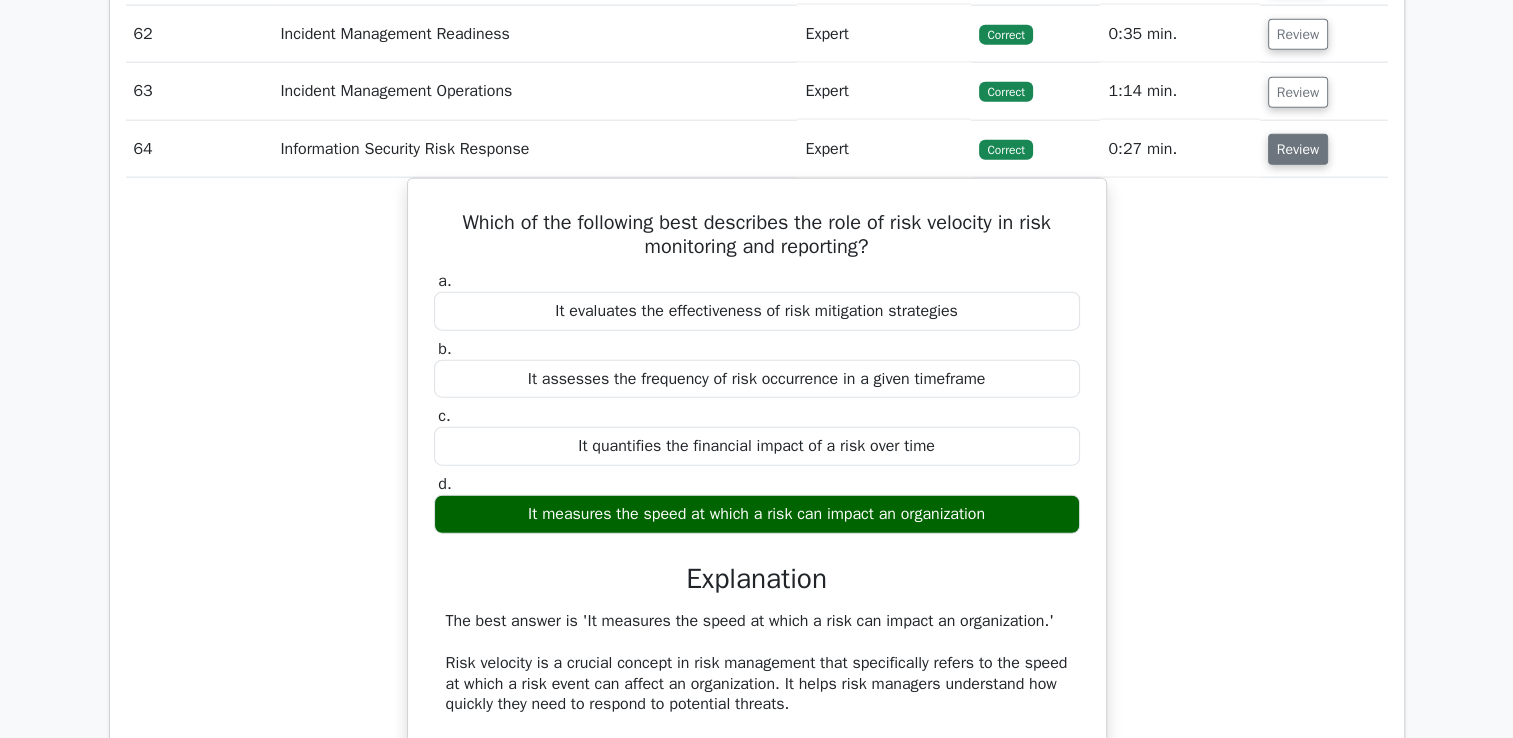 click on "Review" at bounding box center (1298, 149) 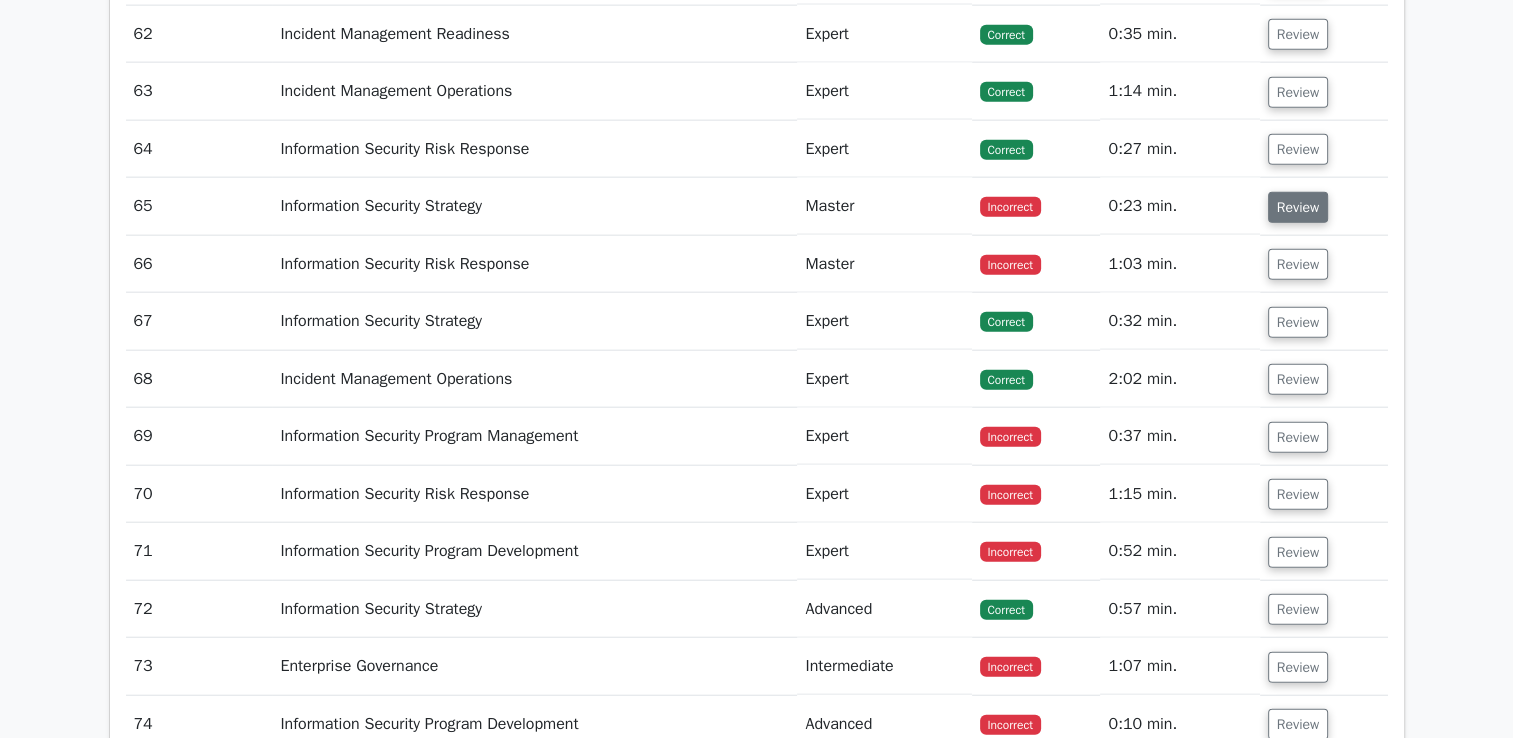 click on "Review" at bounding box center [1298, 207] 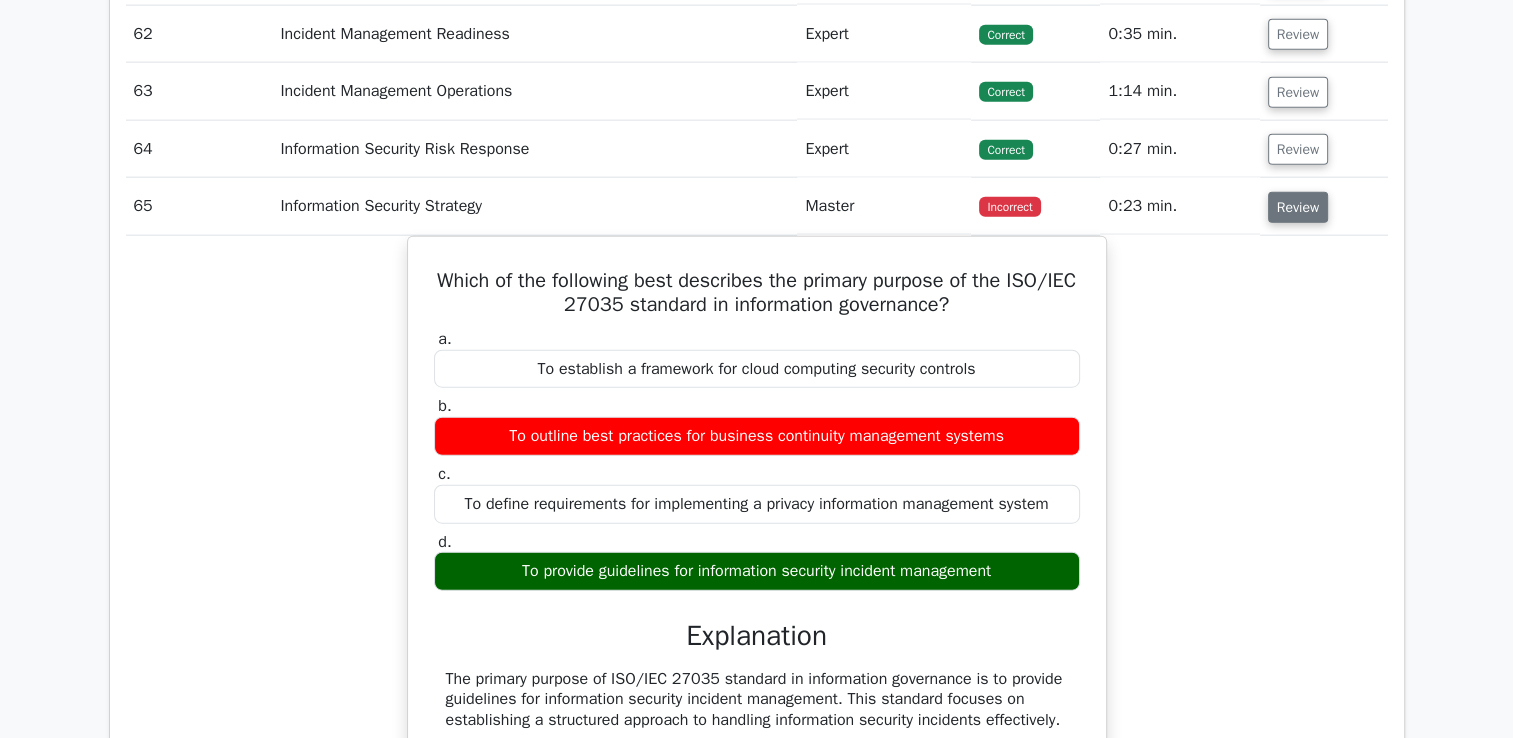 click on "Review" at bounding box center (1298, 207) 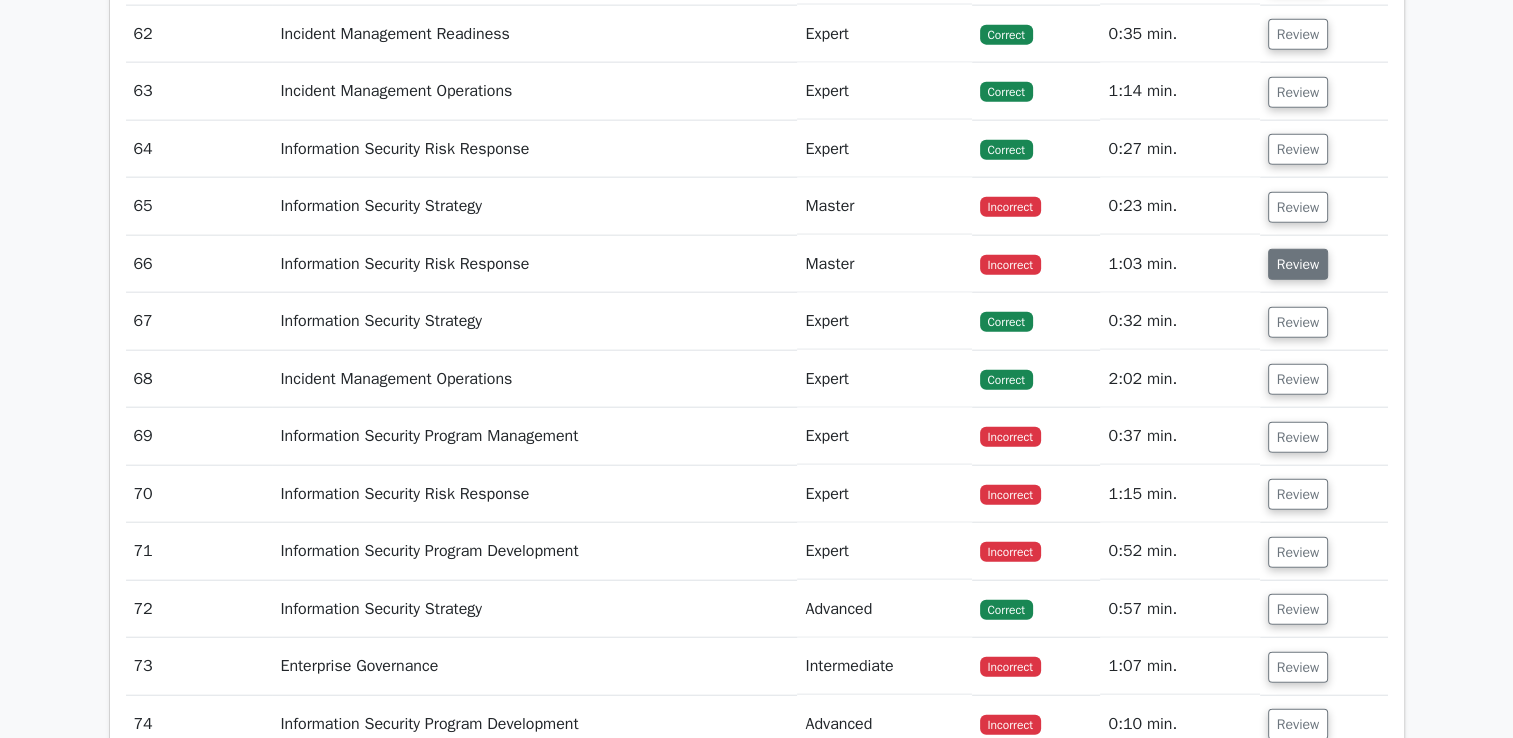 click on "Review" at bounding box center (1298, 264) 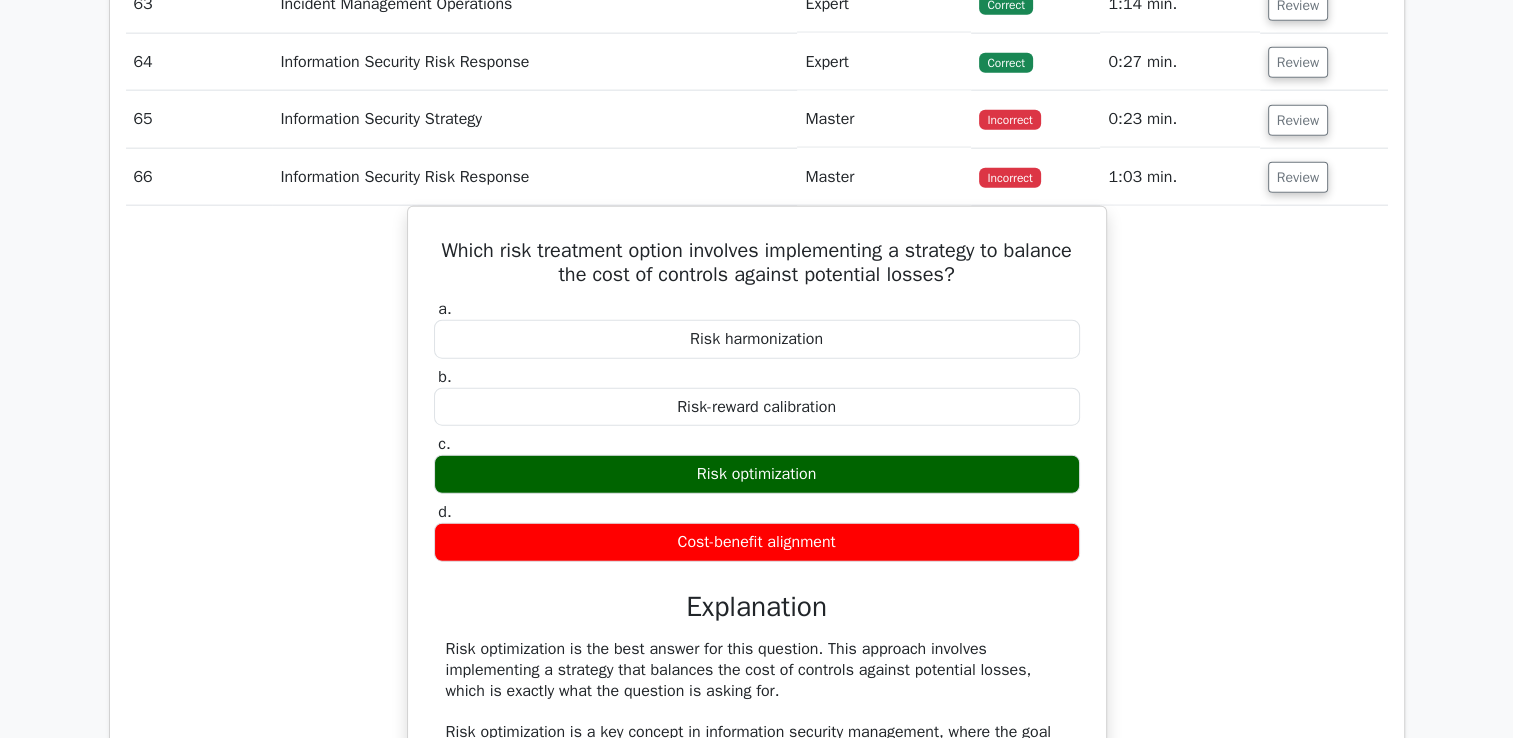 scroll, scrollTop: 4816, scrollLeft: 0, axis: vertical 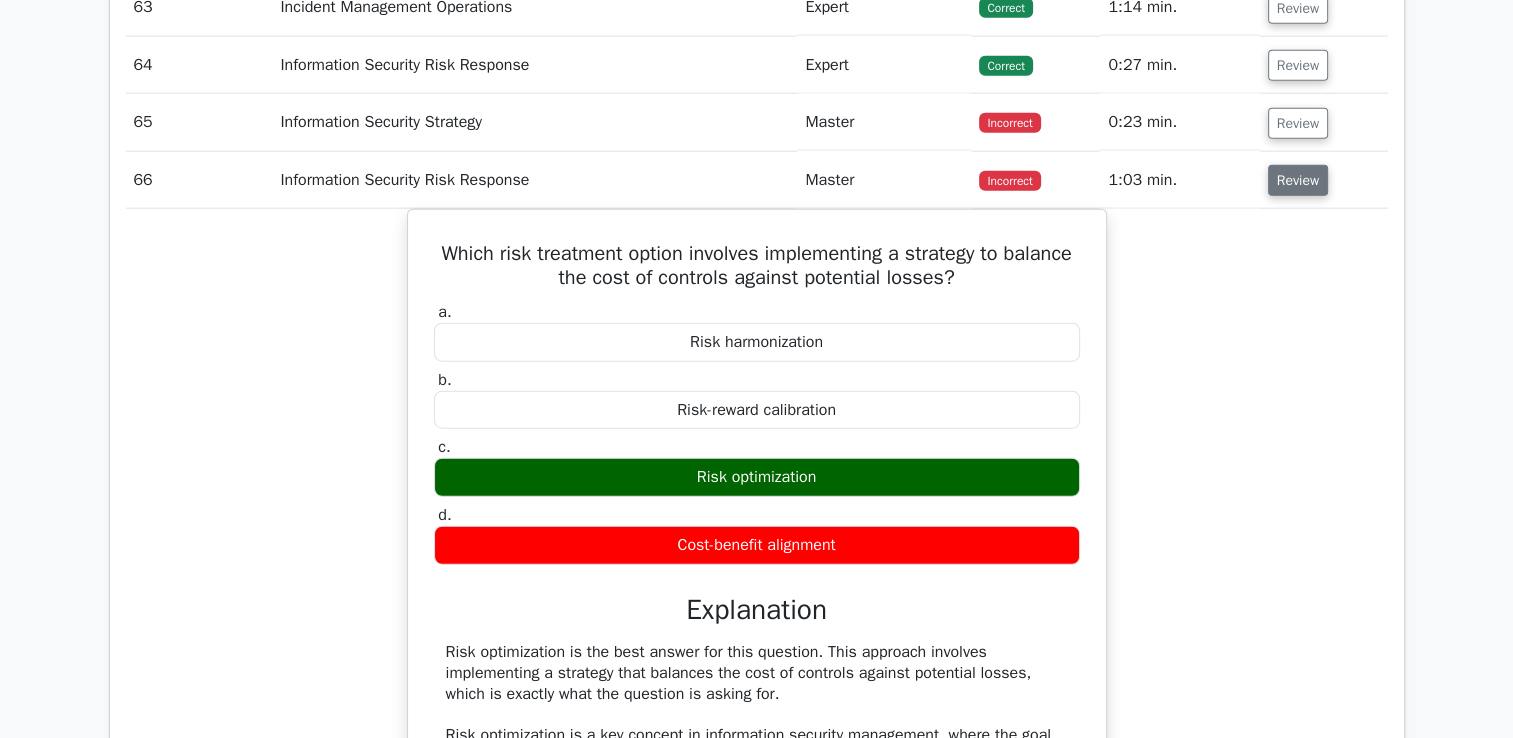 click on "Review" at bounding box center (1298, 180) 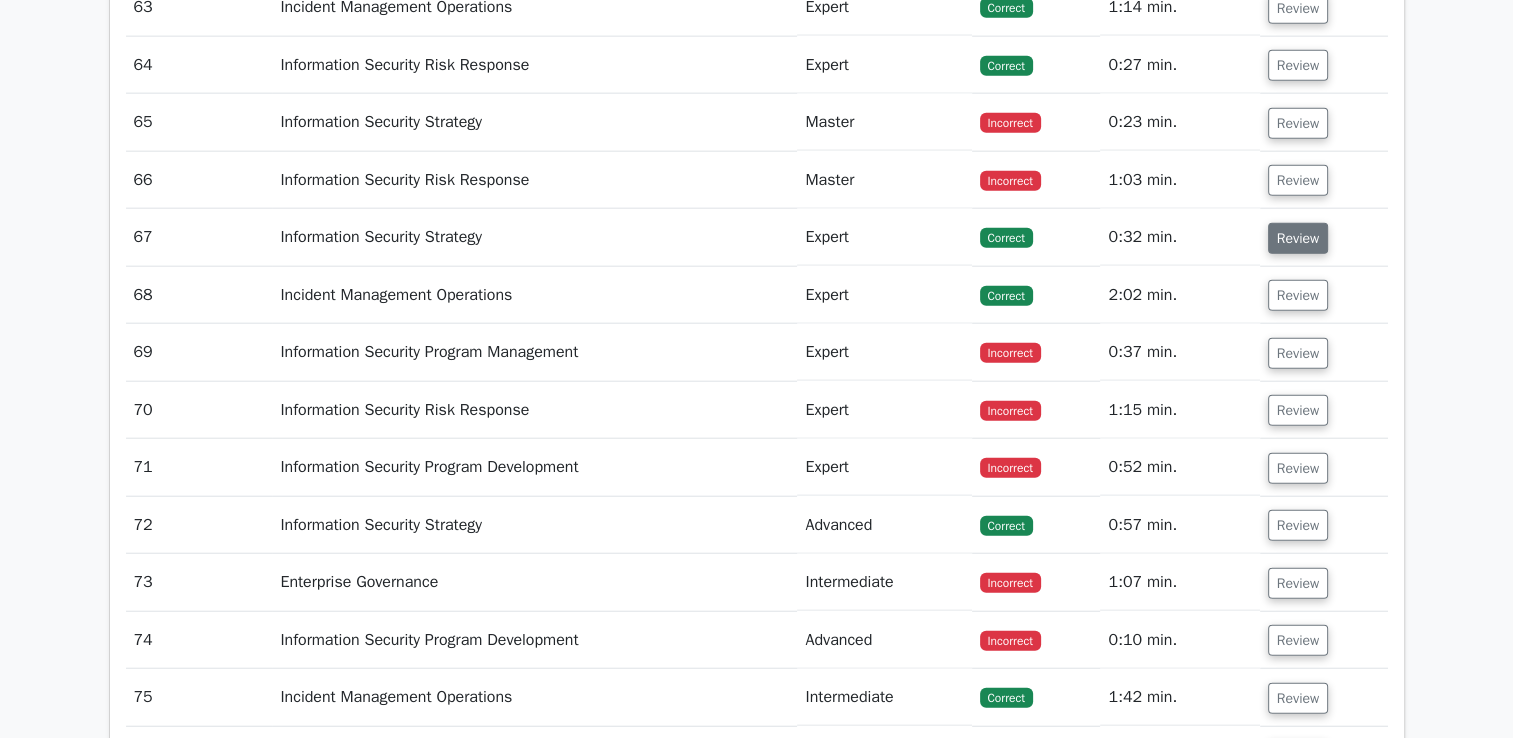 click on "Review" at bounding box center [1298, 238] 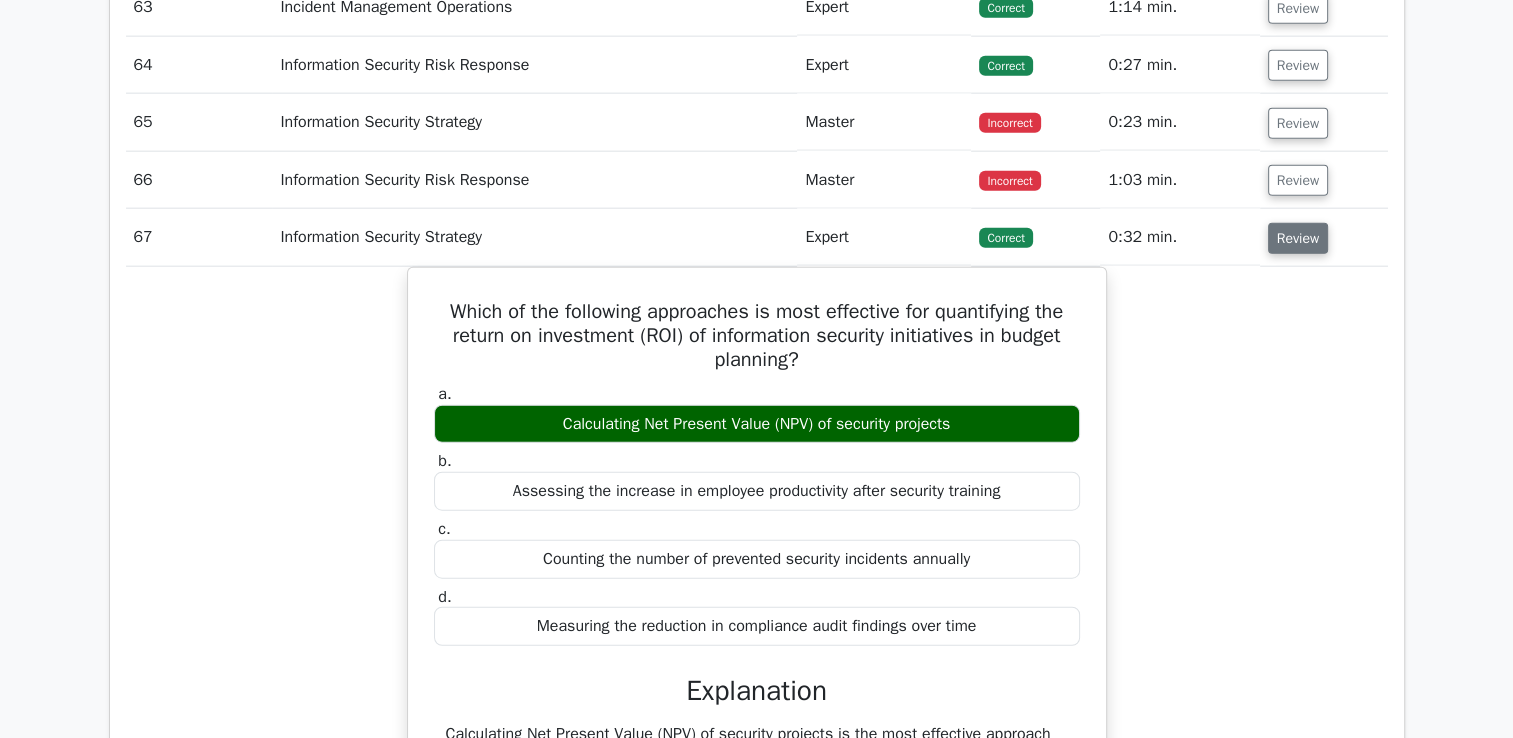 click on "Review" at bounding box center [1298, 238] 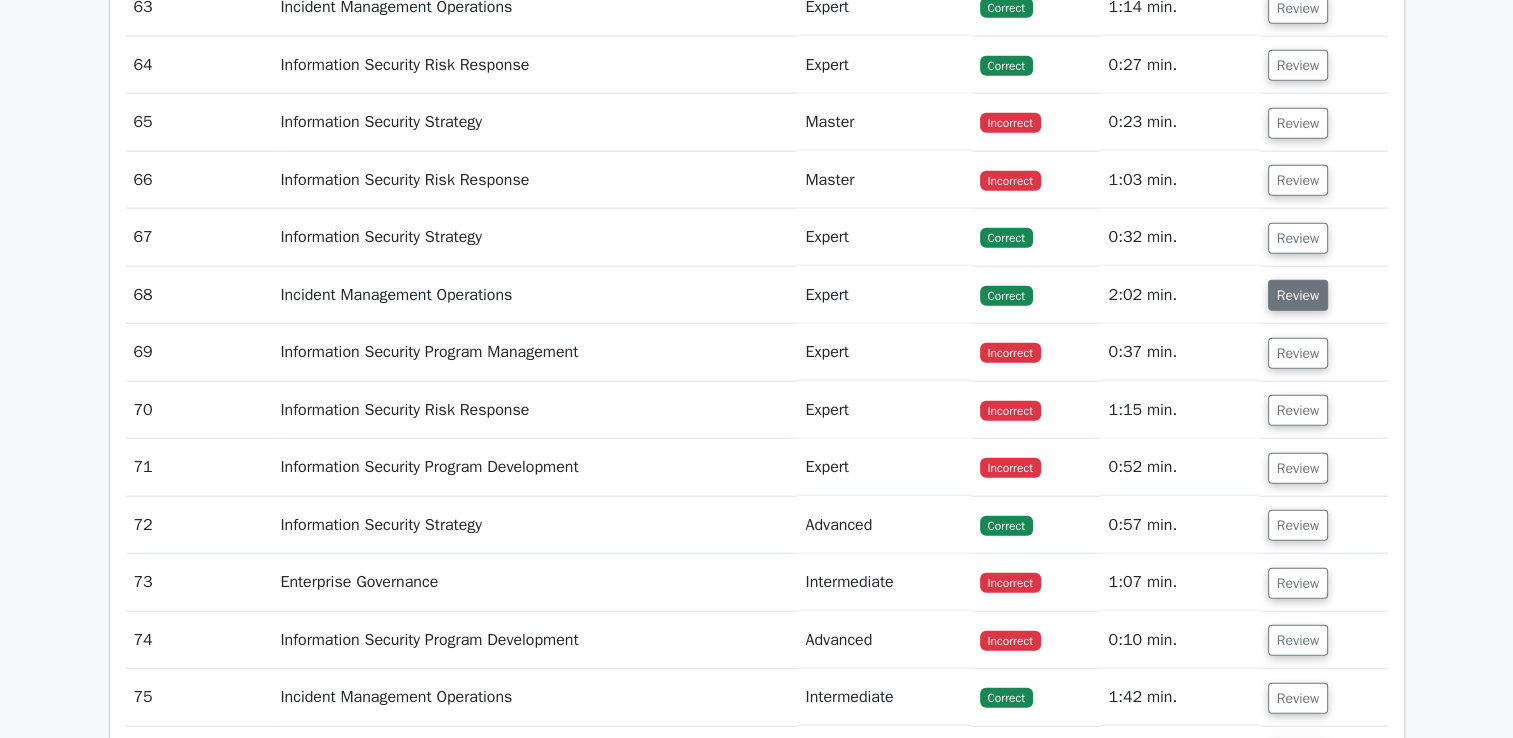 click on "Review" at bounding box center (1298, 295) 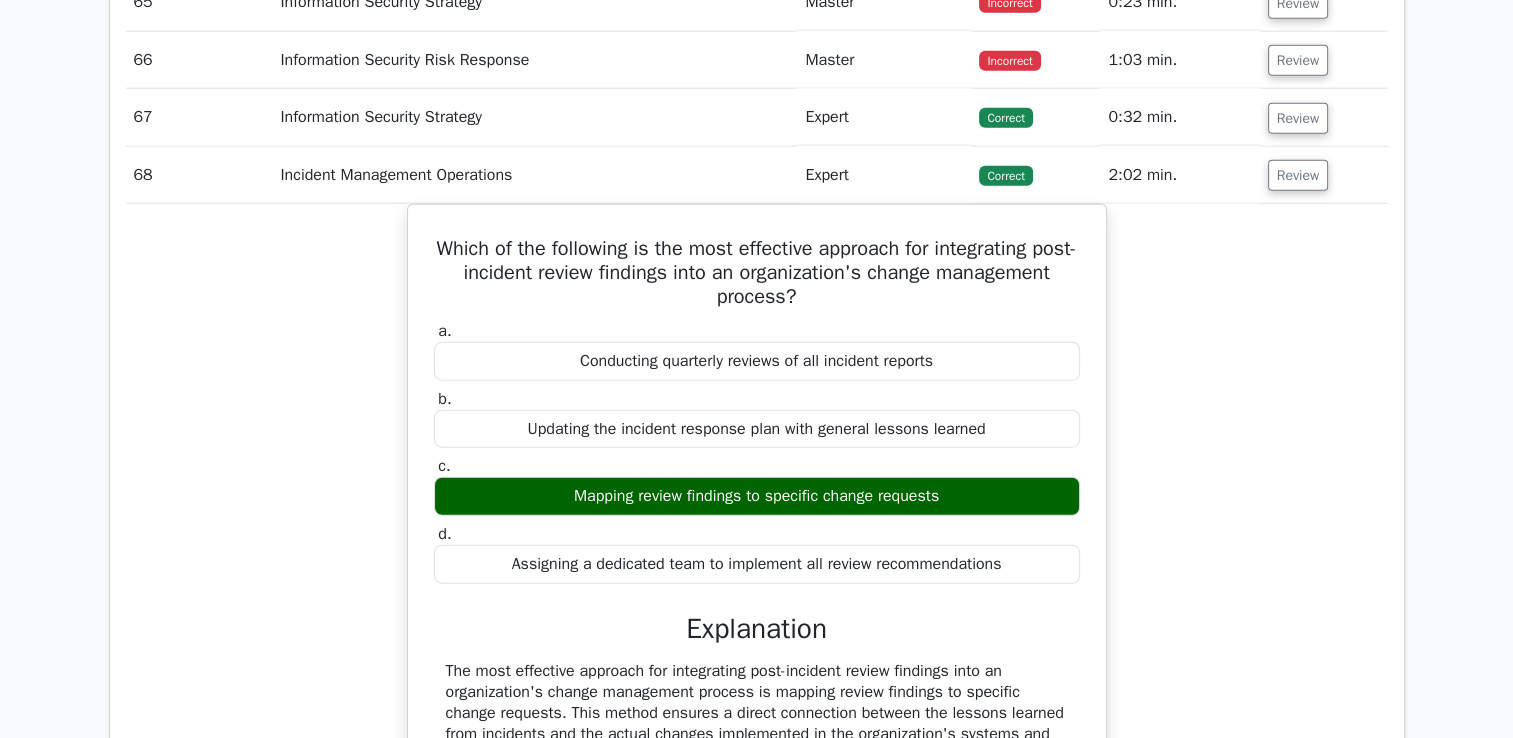 scroll, scrollTop: 4936, scrollLeft: 0, axis: vertical 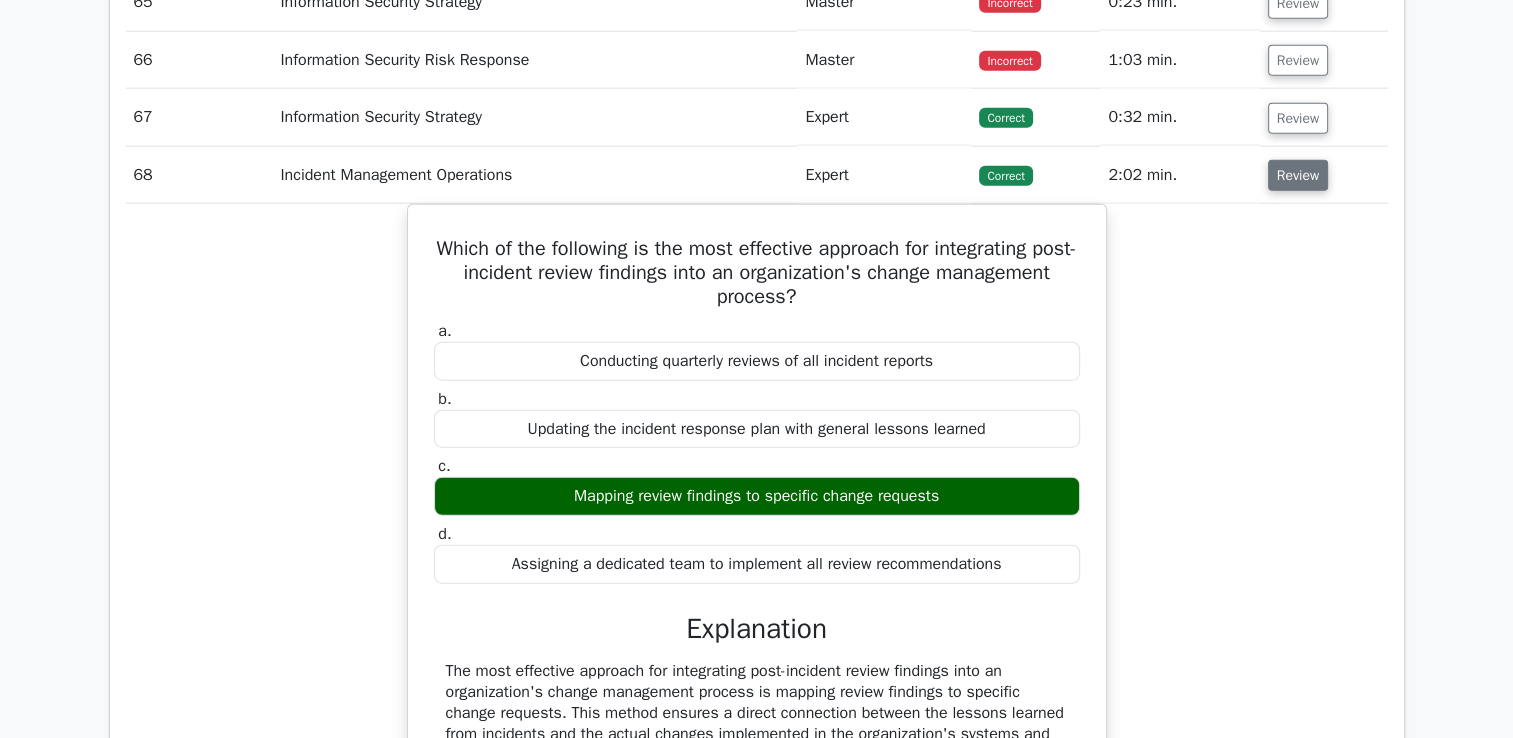 click on "Review" at bounding box center (1298, 175) 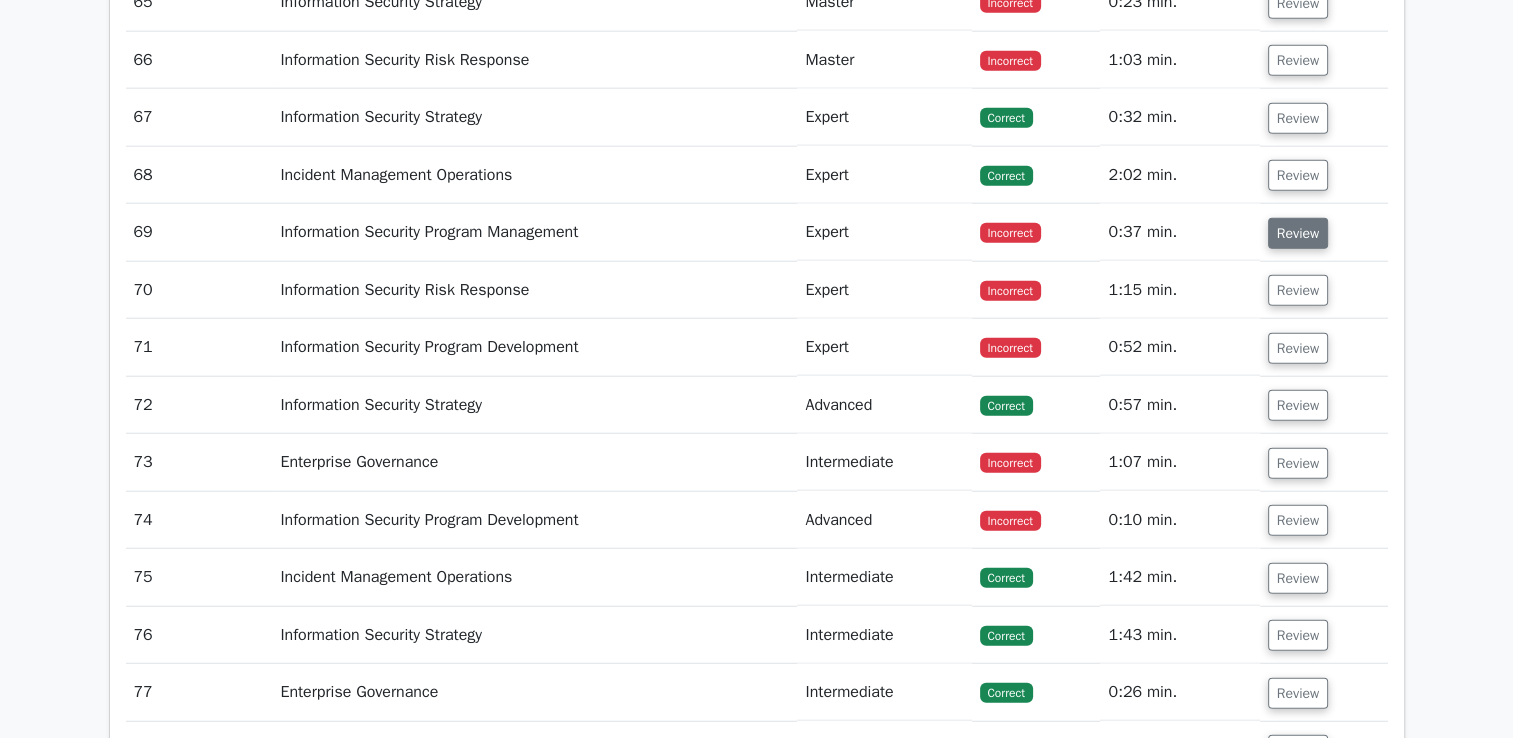 click on "Review" at bounding box center [1298, 233] 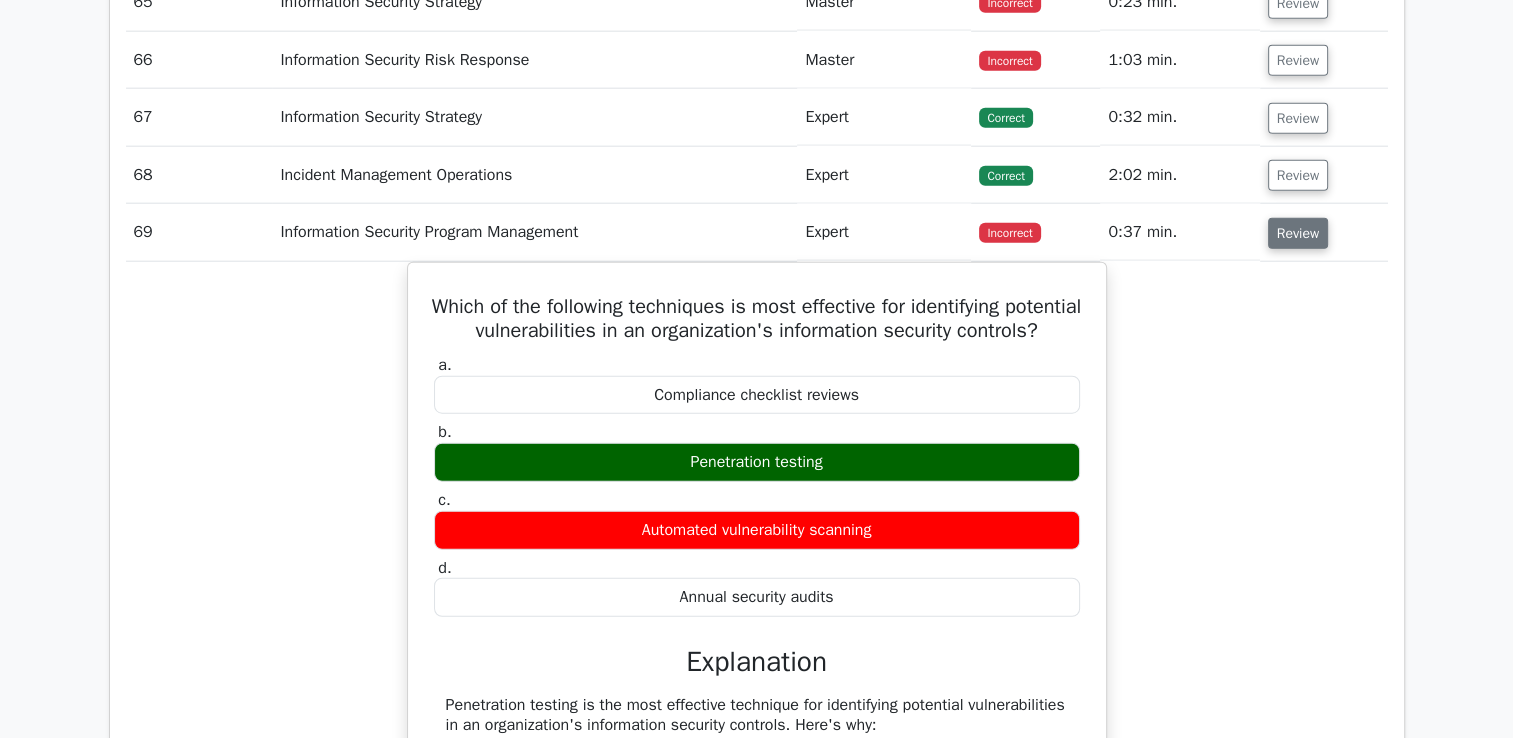 click on "Review" at bounding box center [1298, 233] 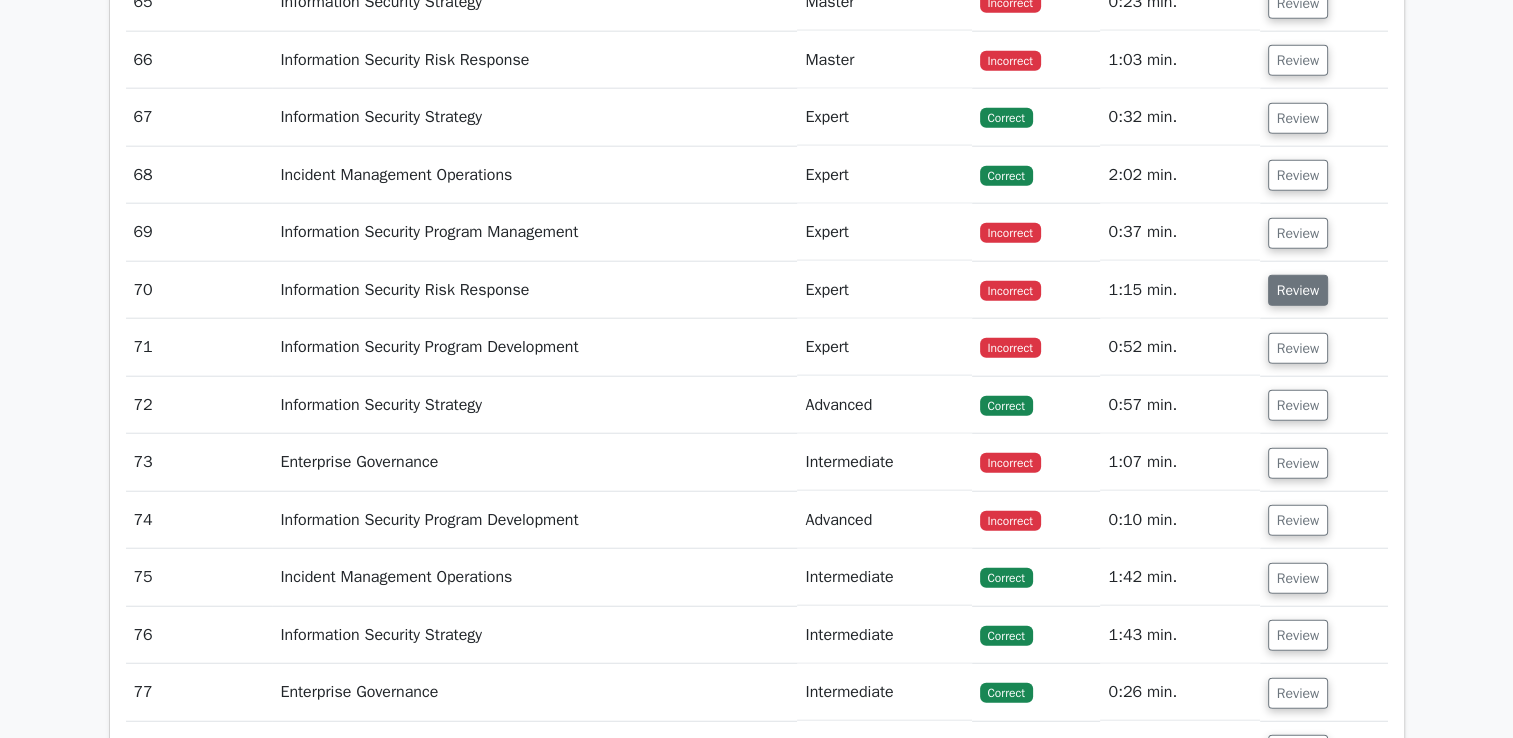 click on "Review" at bounding box center [1298, 290] 